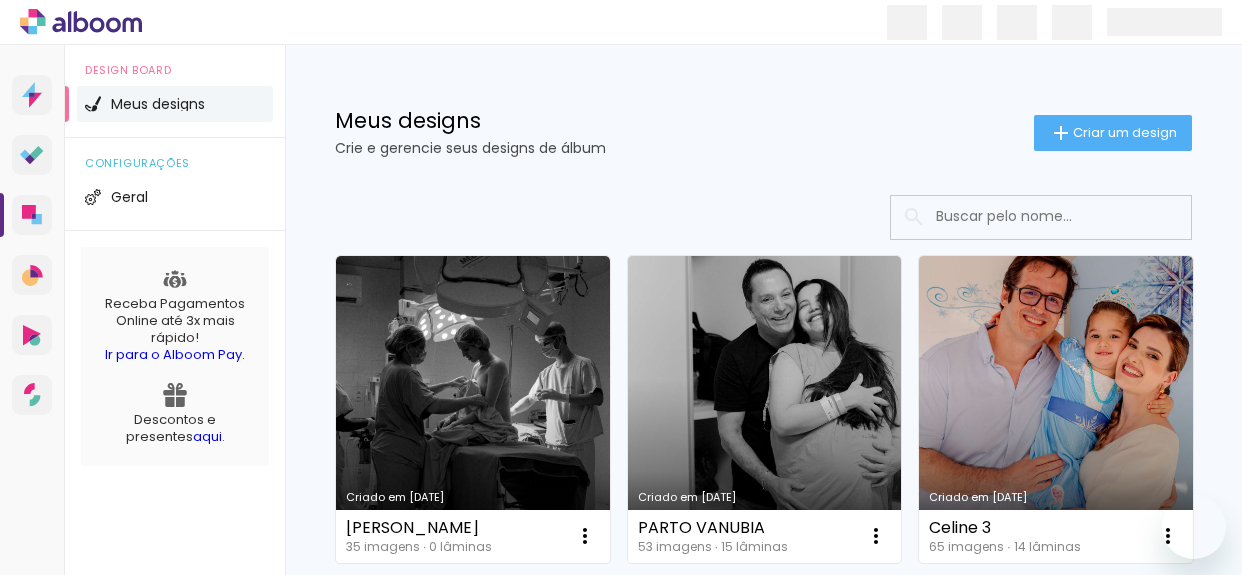 scroll, scrollTop: 0, scrollLeft: 0, axis: both 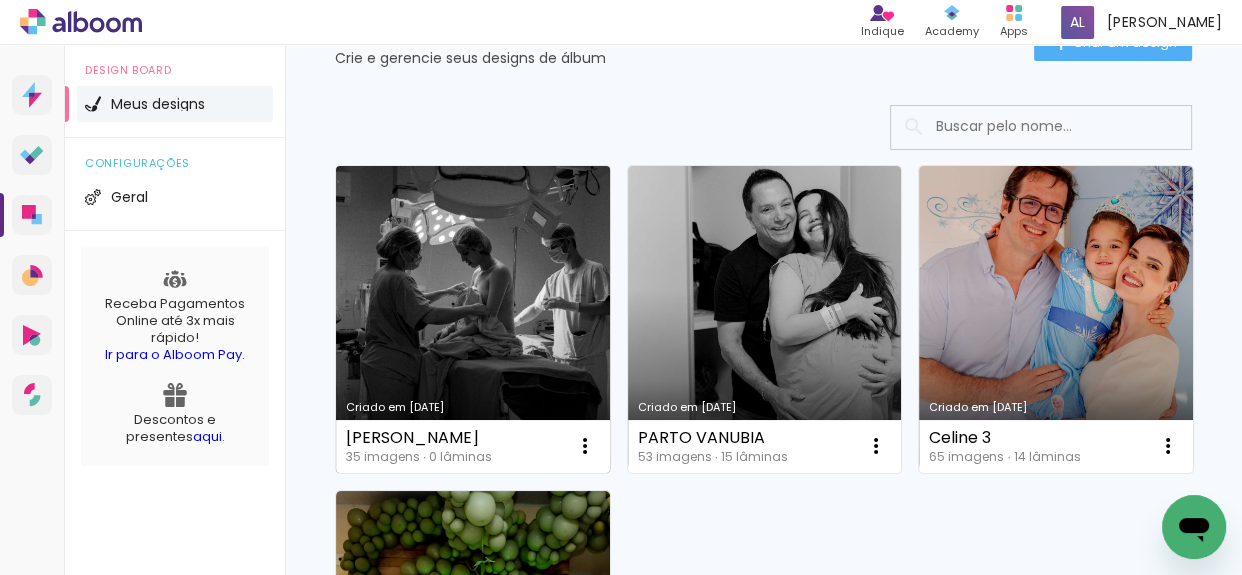 click on "Criado em [DATE]" at bounding box center (473, 319) 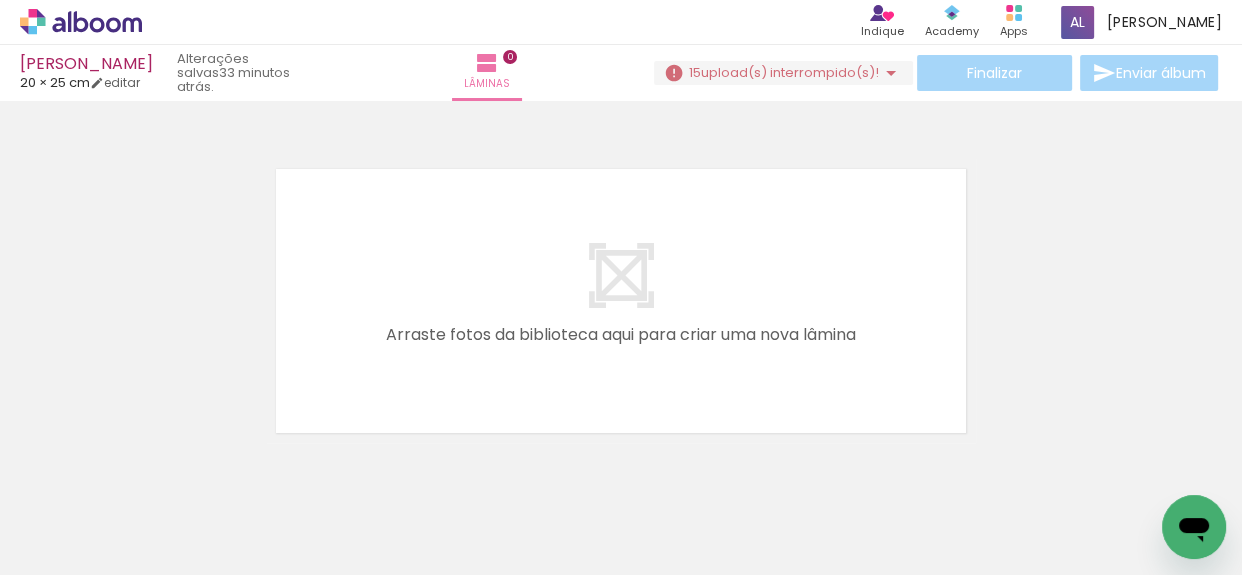 click on "Adicionar
Fotos" at bounding box center (71, 548) 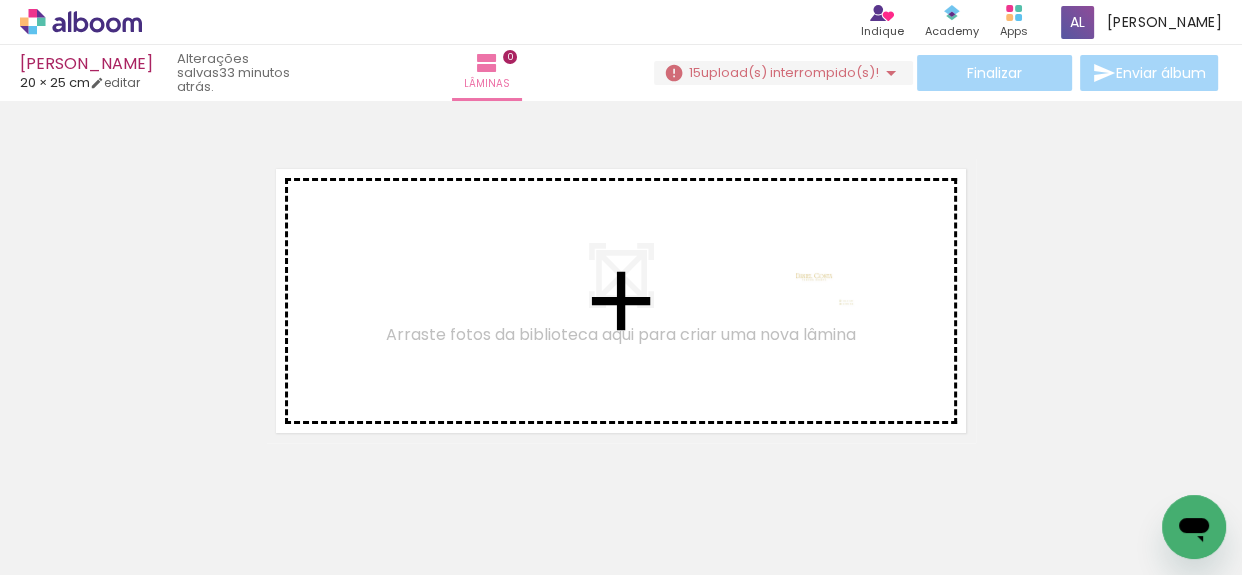 drag, startPoint x: 1136, startPoint y: 512, endPoint x: 829, endPoint y: 300, distance: 373.0858 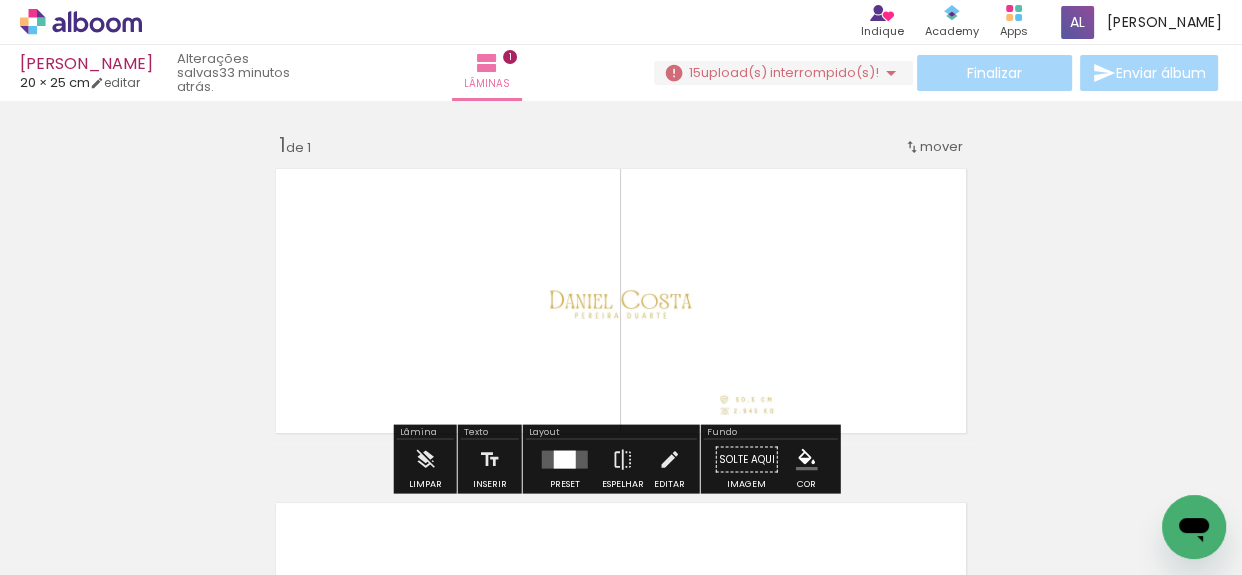 scroll, scrollTop: 25, scrollLeft: 0, axis: vertical 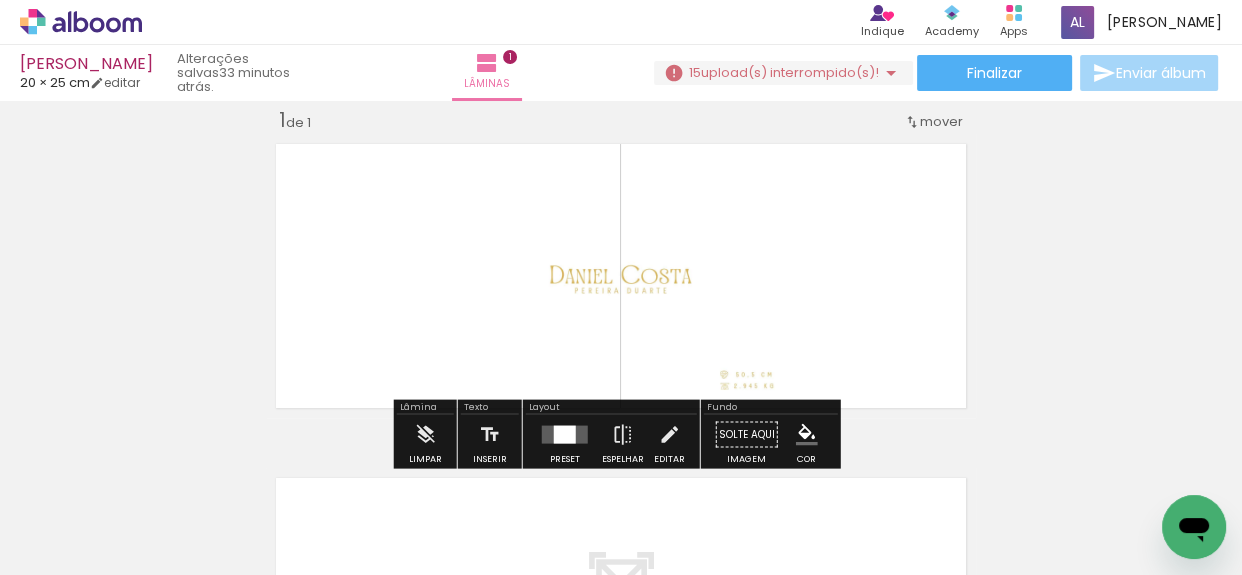 click at bounding box center (565, 435) 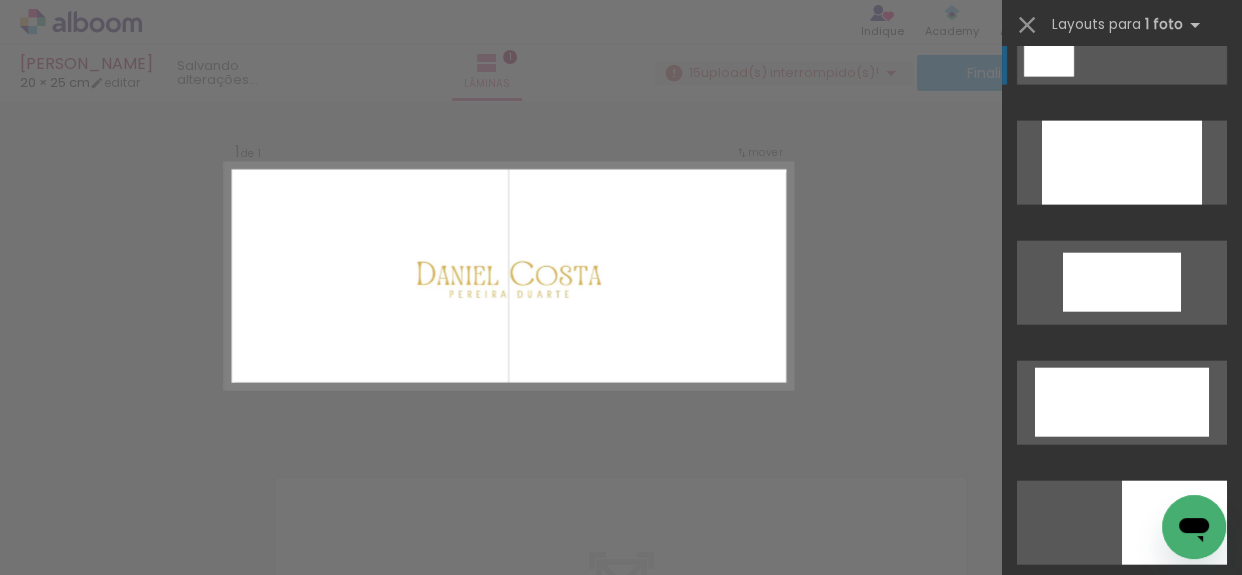 scroll, scrollTop: 4272, scrollLeft: 0, axis: vertical 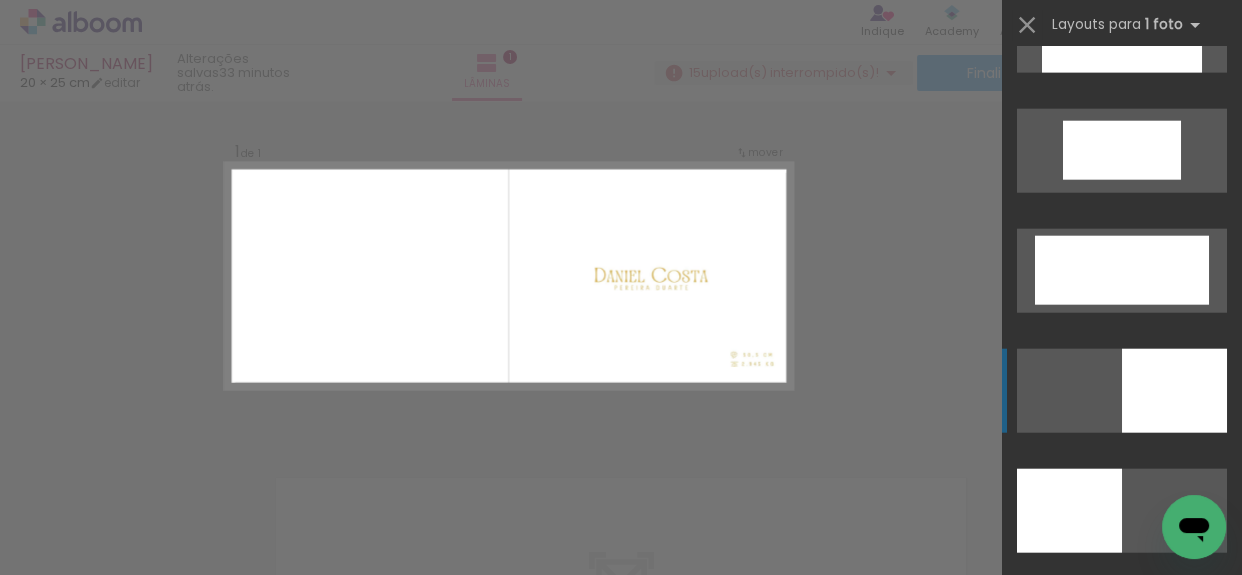 click at bounding box center [1121, -14169] 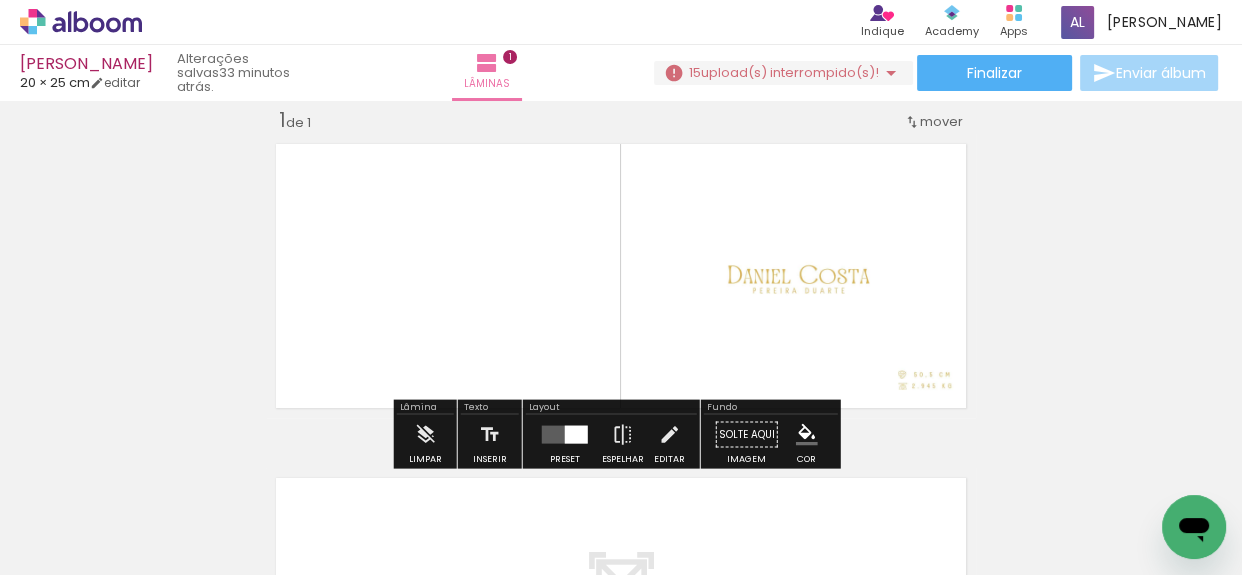 click on "Inserir lâmina 1  de 1" at bounding box center (621, 417) 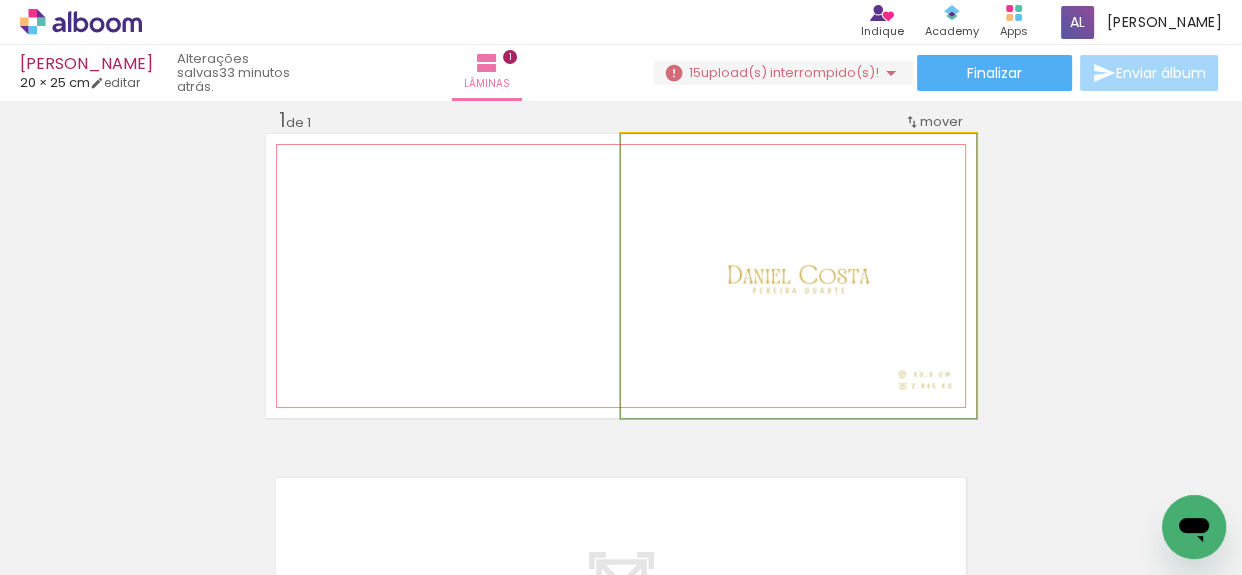 click 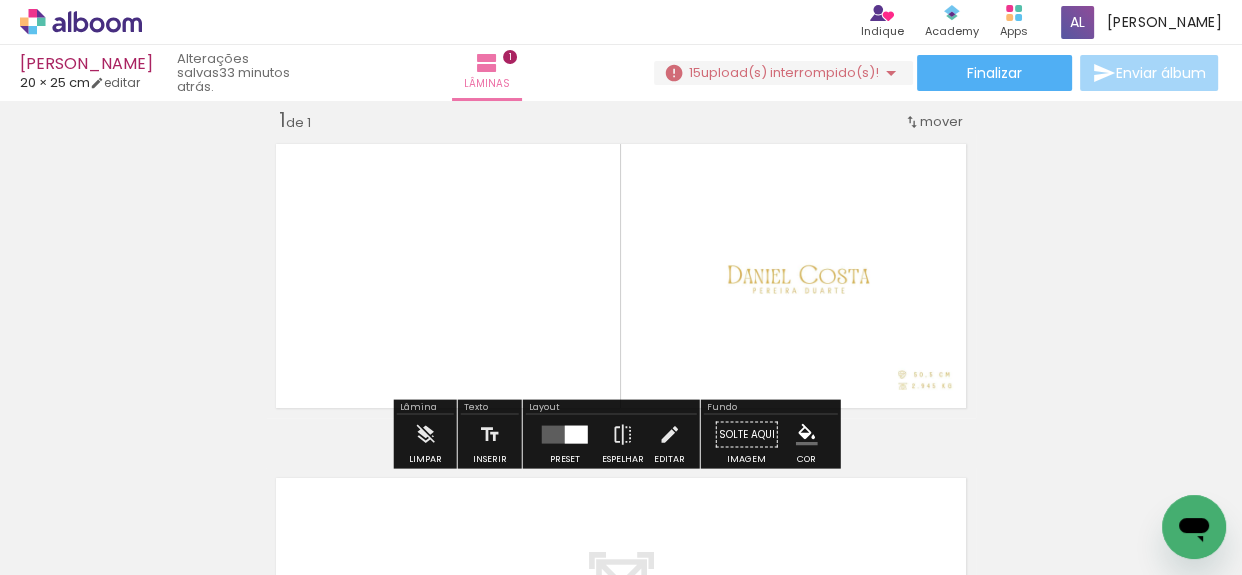click 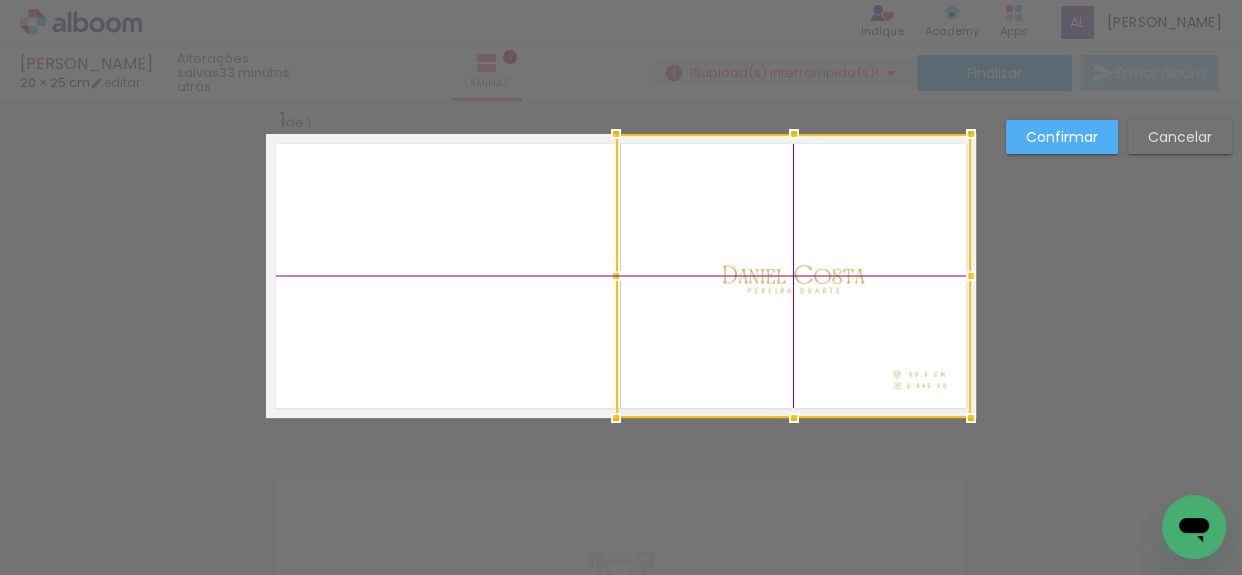 drag, startPoint x: 826, startPoint y: 329, endPoint x: 808, endPoint y: 316, distance: 22.203604 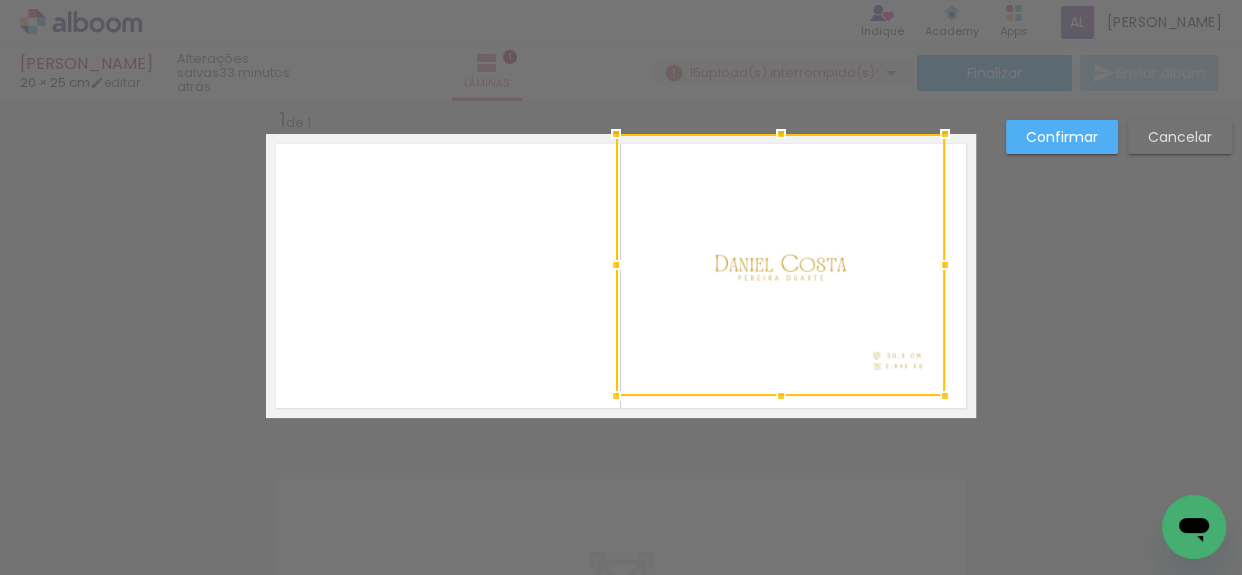 drag, startPoint x: 967, startPoint y: 411, endPoint x: 954, endPoint y: 402, distance: 15.811388 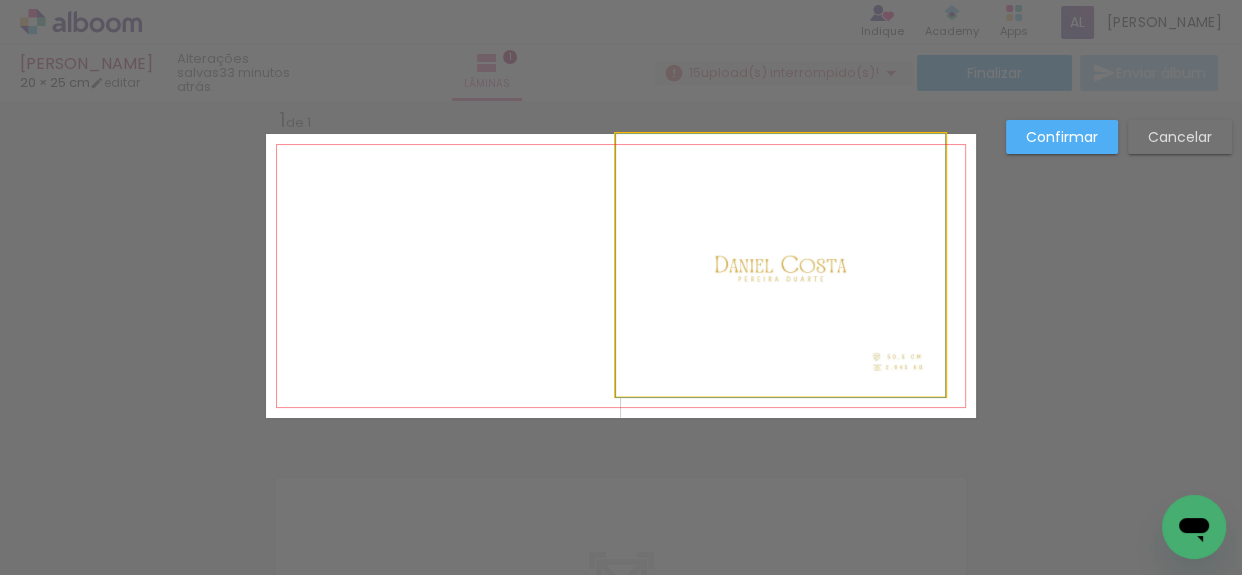 drag, startPoint x: 845, startPoint y: 281, endPoint x: 864, endPoint y: 318, distance: 41.59327 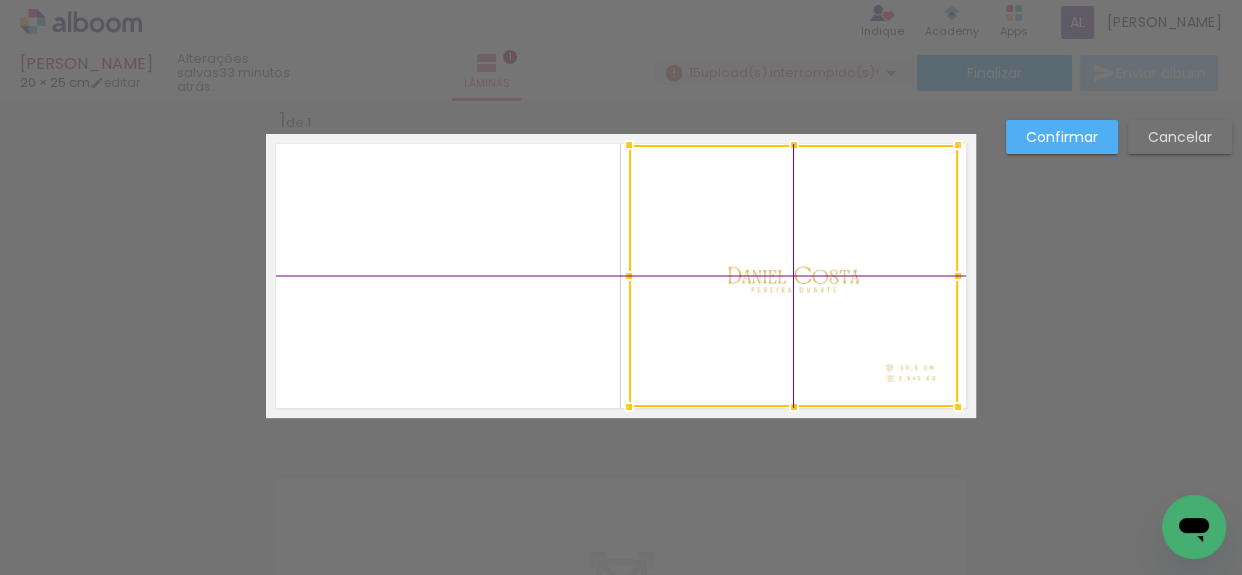 drag, startPoint x: 780, startPoint y: 265, endPoint x: 796, endPoint y: 280, distance: 21.931713 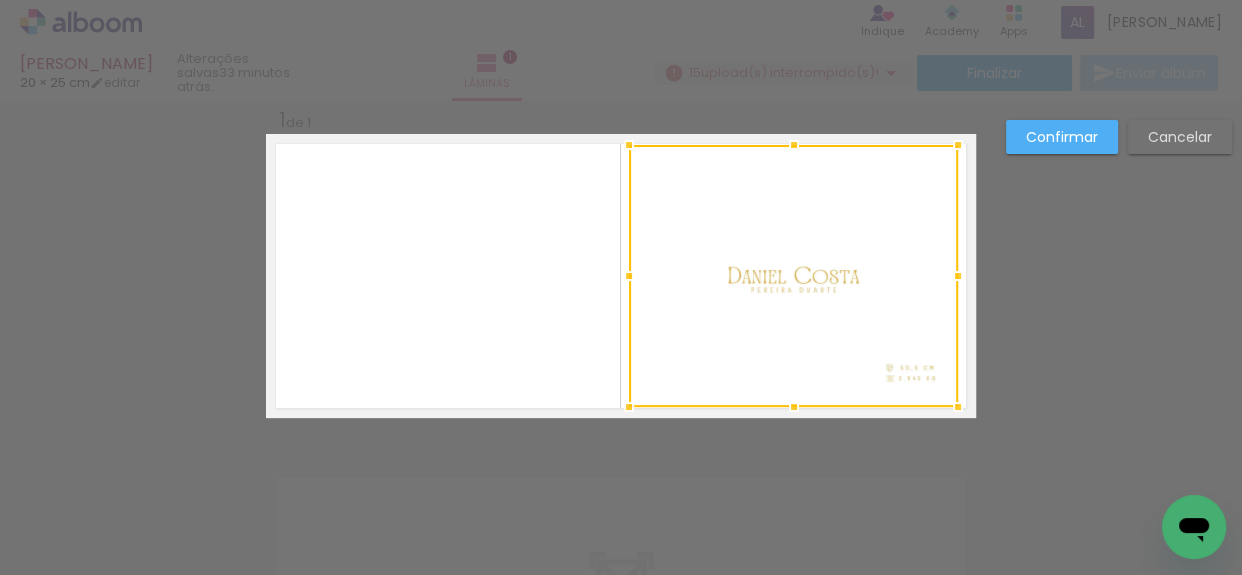 click on "Confirmar" at bounding box center [0, 0] 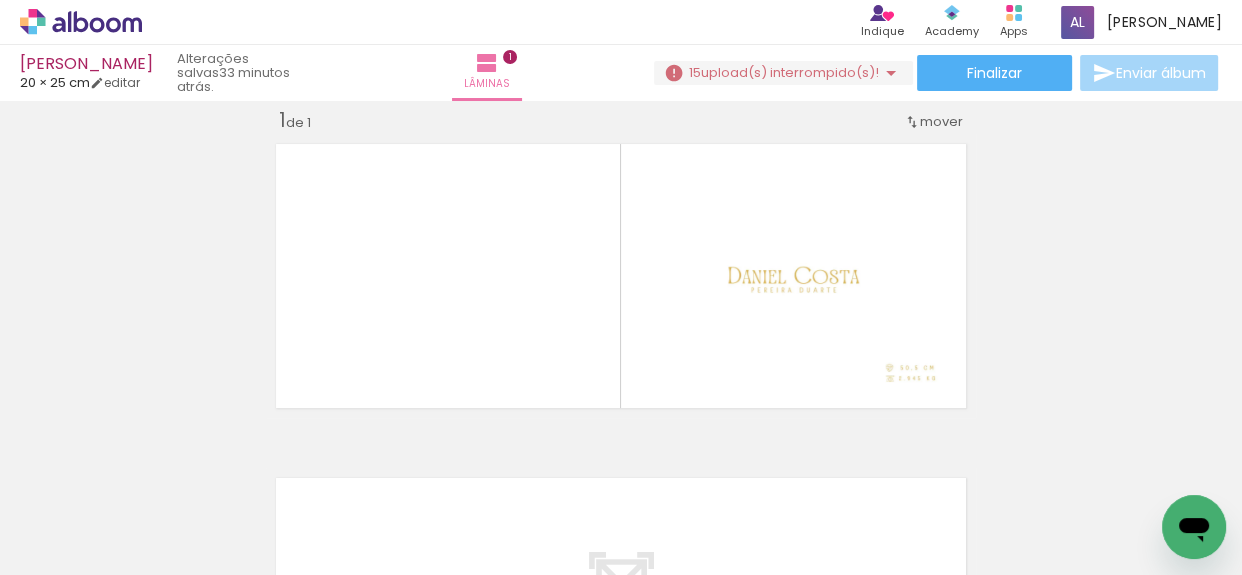 scroll, scrollTop: 0, scrollLeft: 1687, axis: horizontal 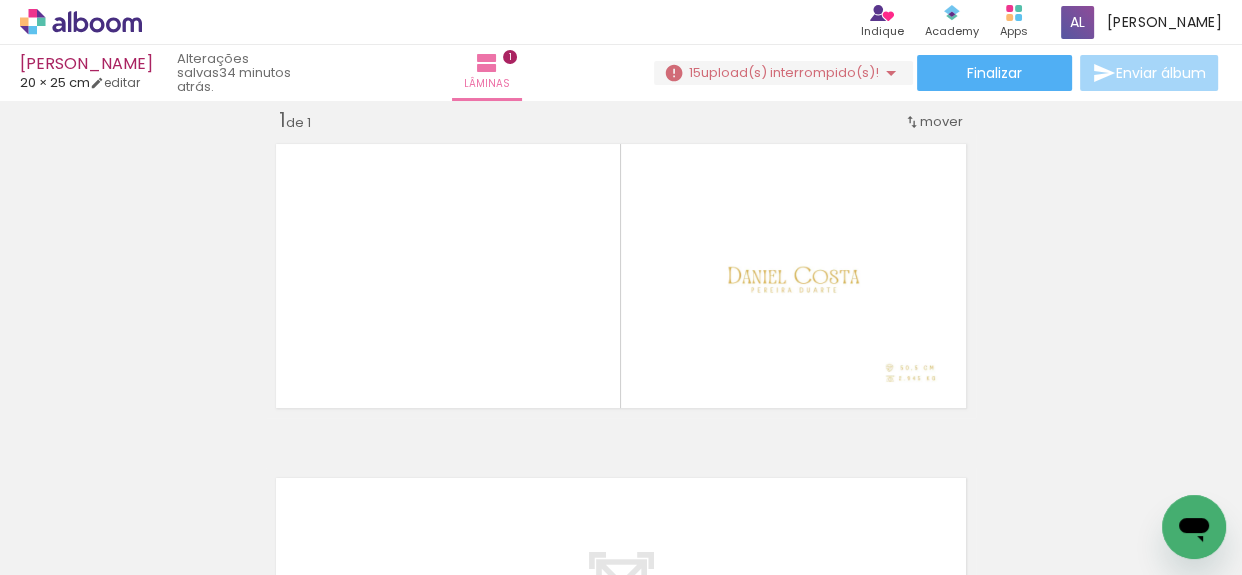 click at bounding box center (1605, 467) 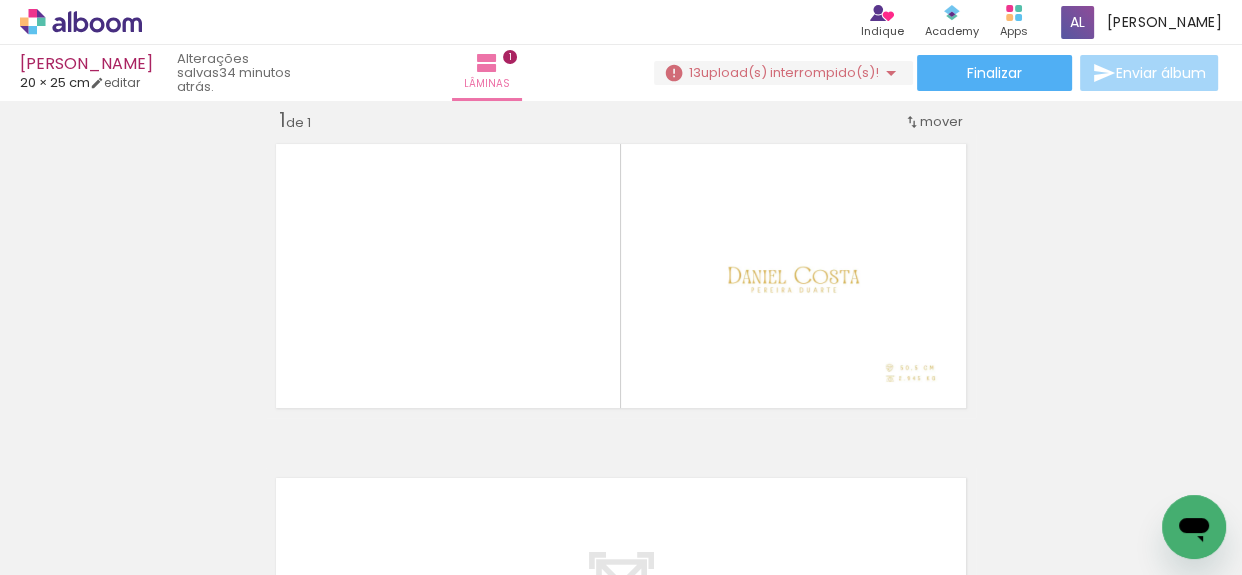 click at bounding box center (1605, 467) 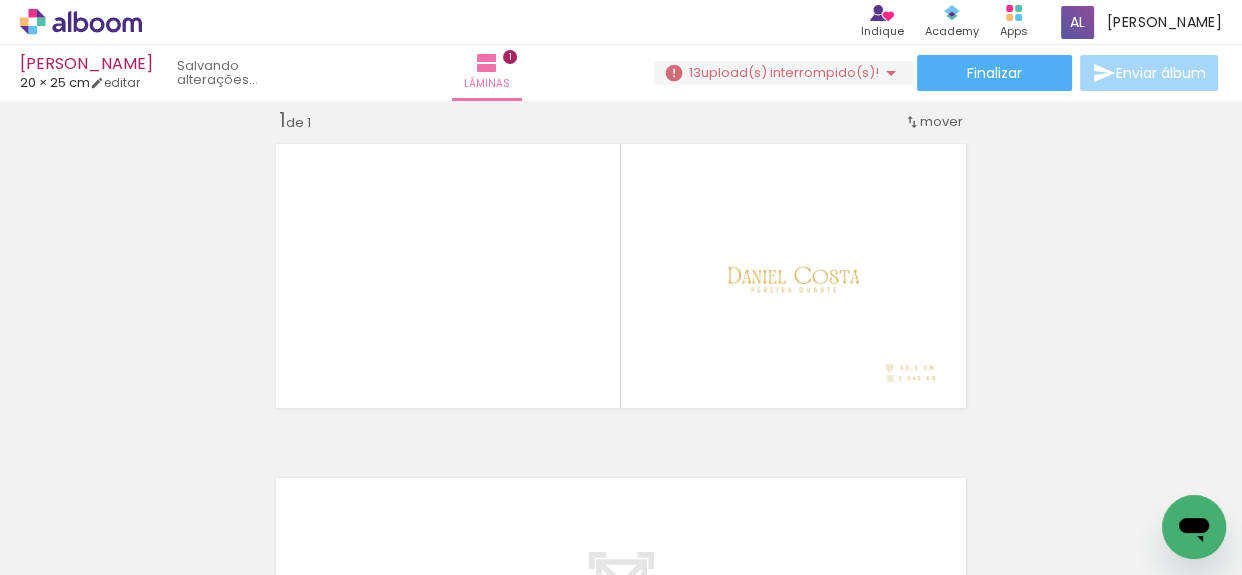 click at bounding box center (1605, 467) 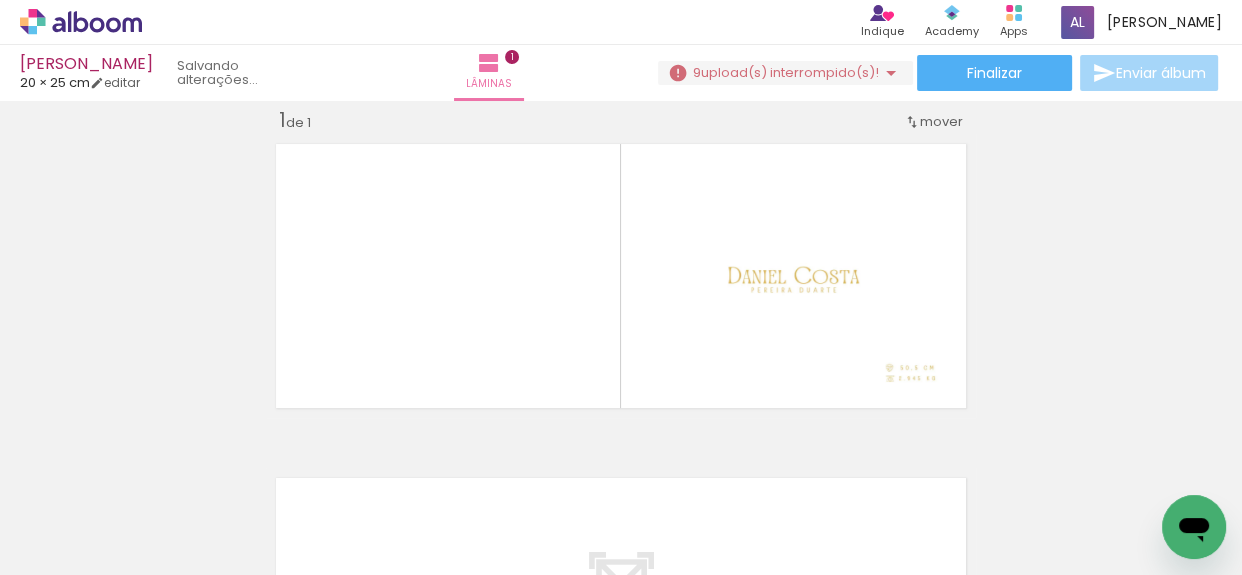 click at bounding box center [709, 467] 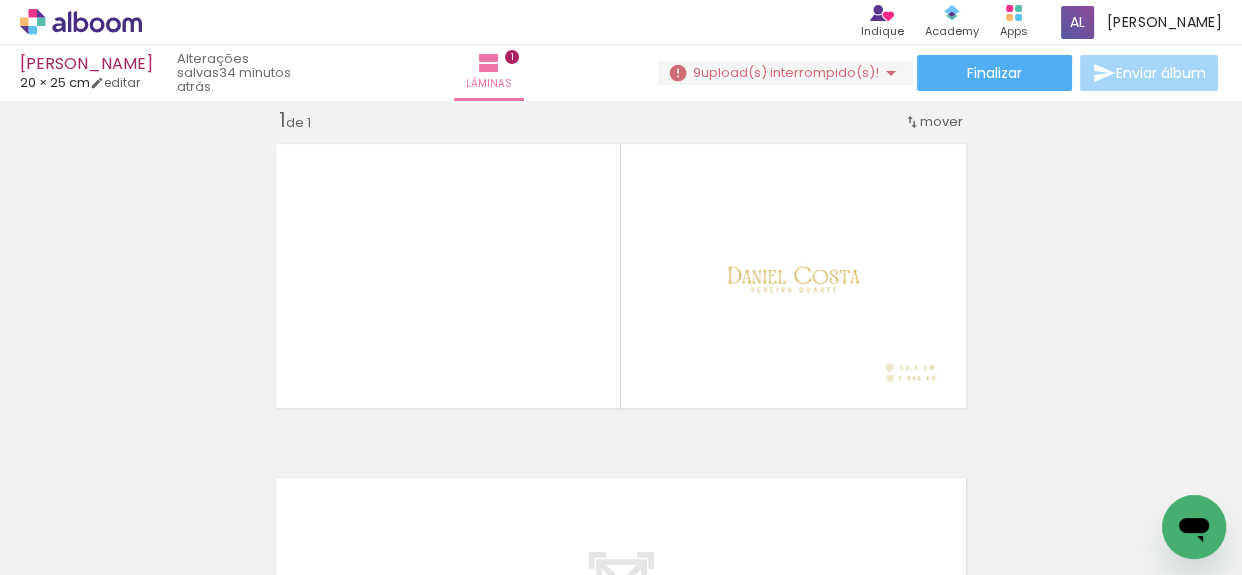 click at bounding box center (709, 467) 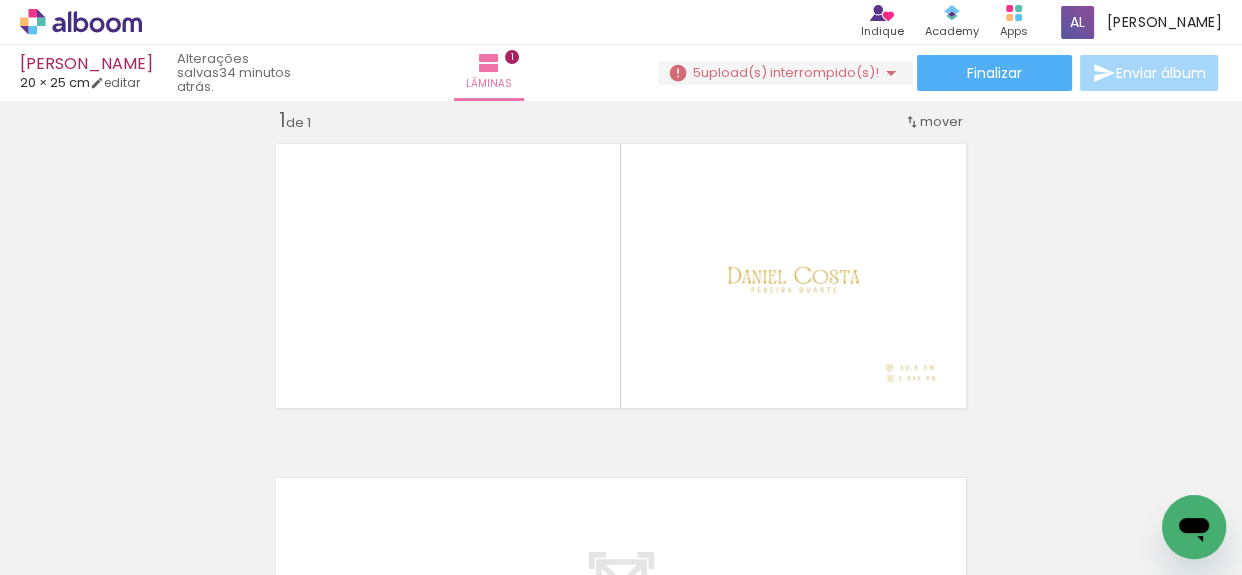 click at bounding box center [709, 467] 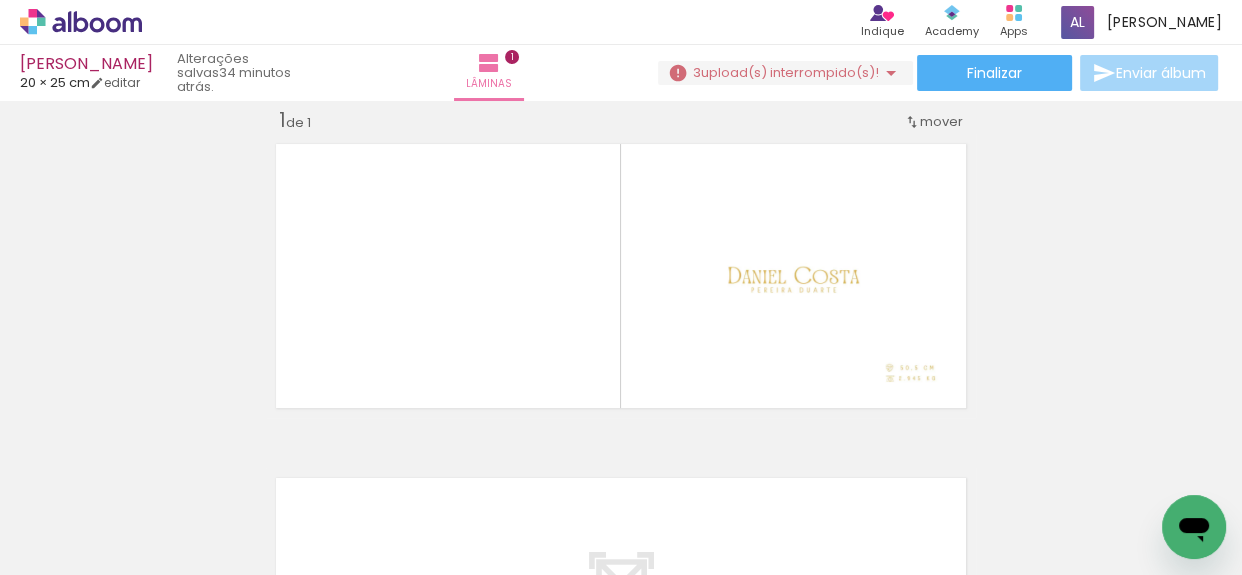 click at bounding box center (780, 467) 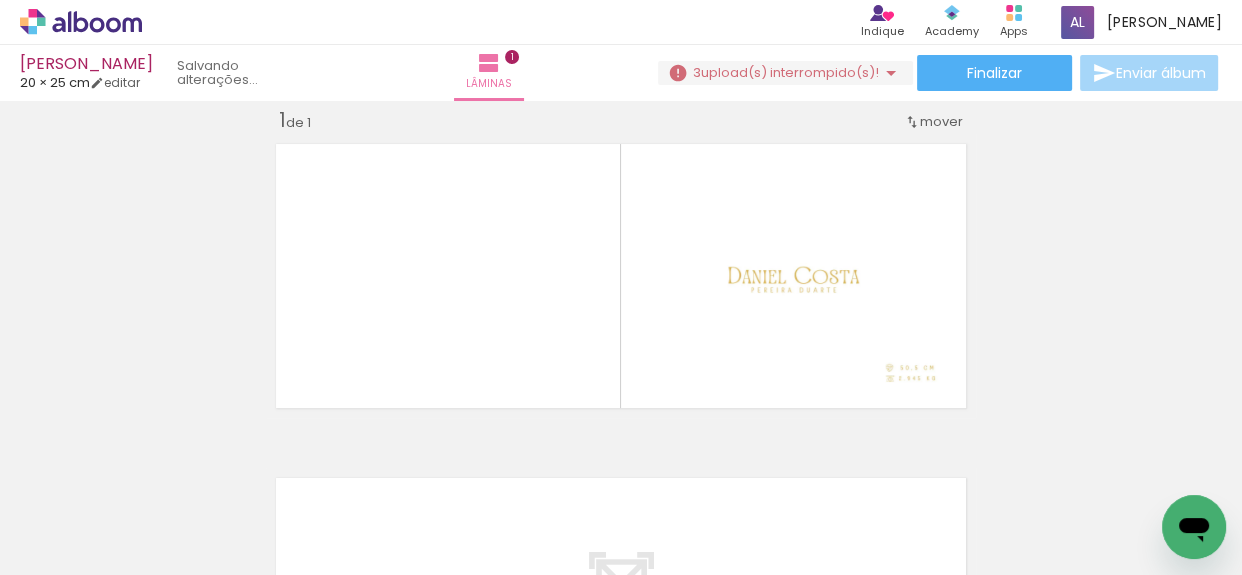 scroll, scrollTop: 0, scrollLeft: 1504, axis: horizontal 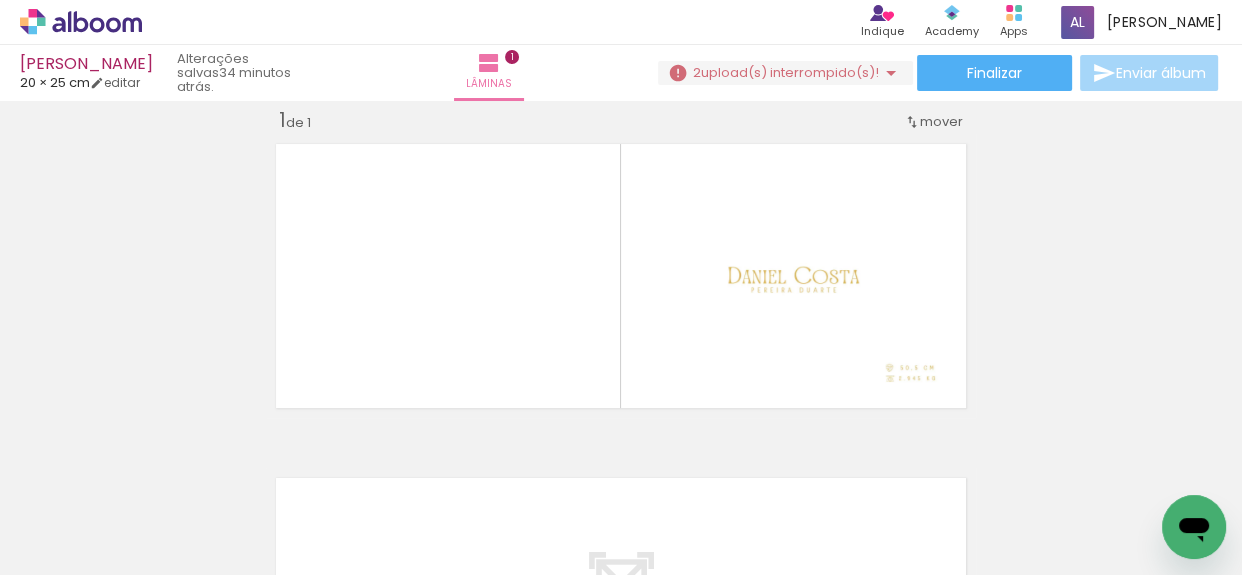 click at bounding box center (892, 467) 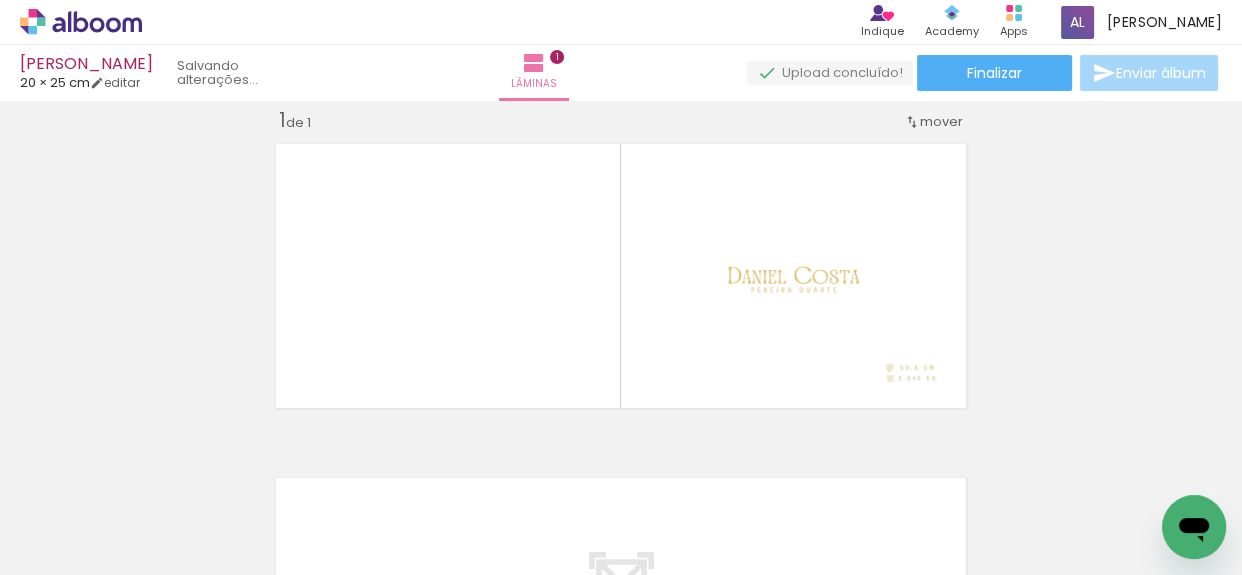 scroll, scrollTop: 0, scrollLeft: 1280, axis: horizontal 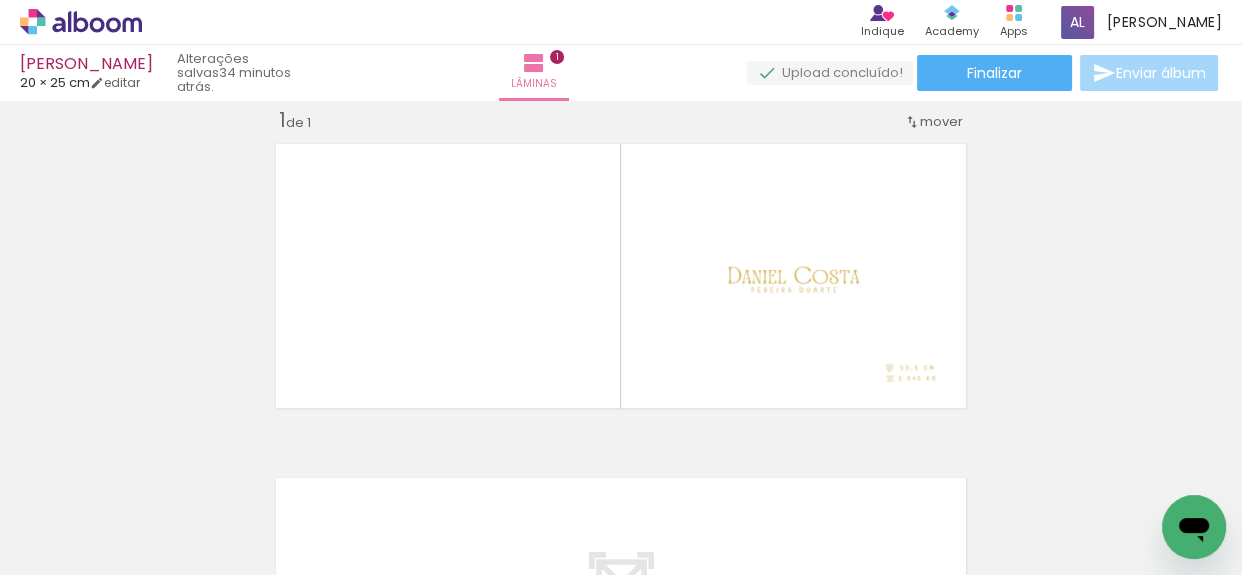 click on "Adicionar
Fotos" at bounding box center [71, 548] 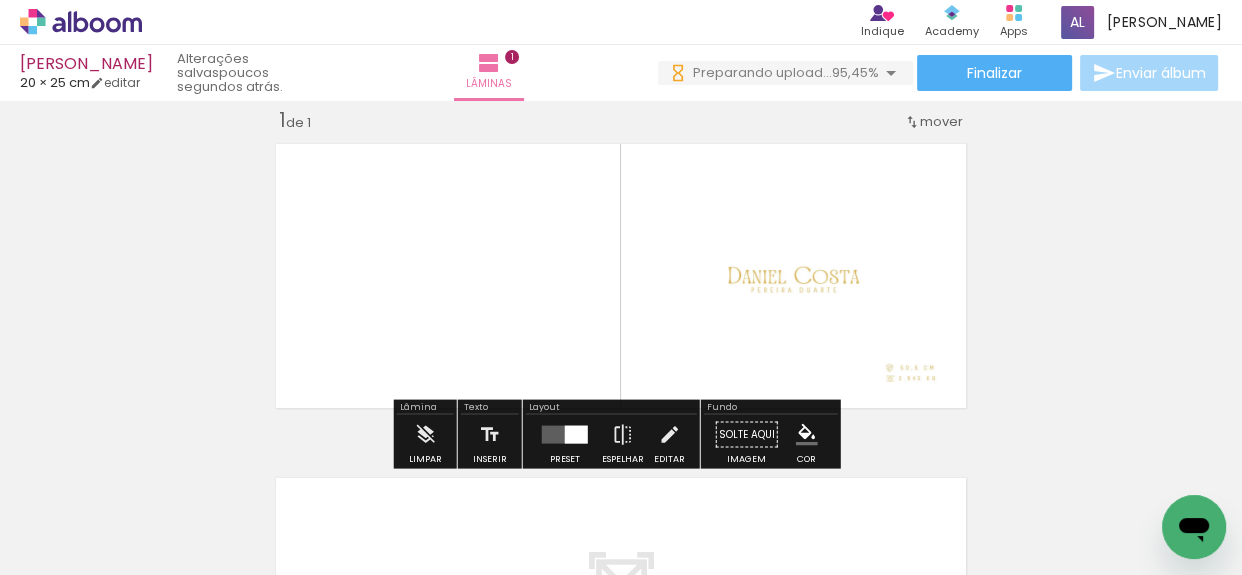 scroll, scrollTop: 0, scrollLeft: 0, axis: both 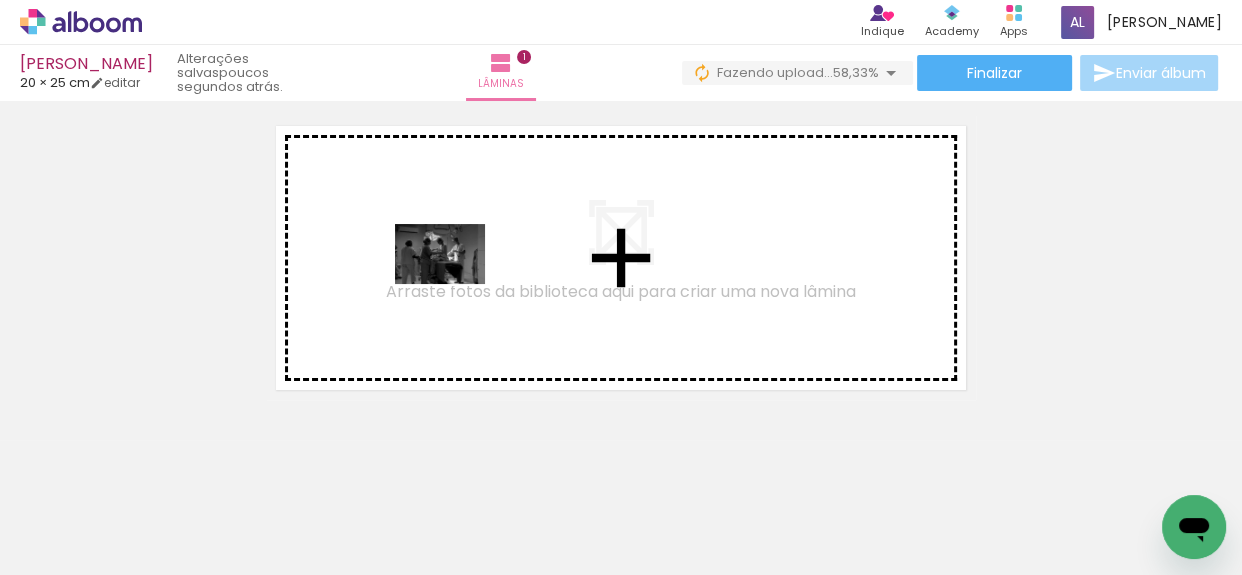 drag, startPoint x: 219, startPoint y: 507, endPoint x: 455, endPoint y: 284, distance: 324.69217 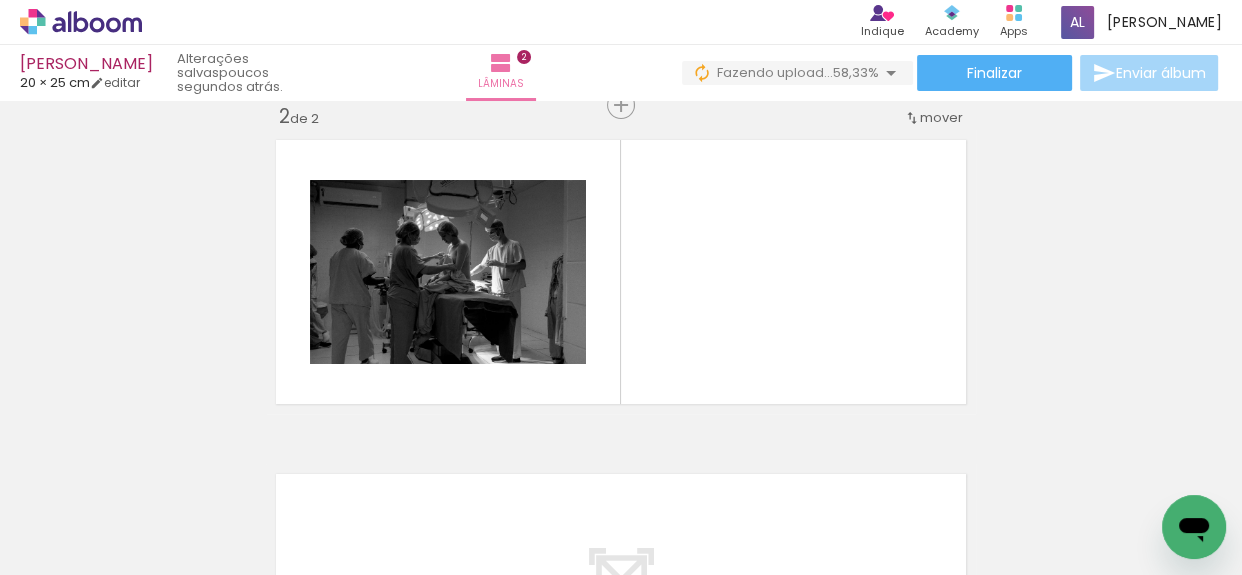 scroll, scrollTop: 359, scrollLeft: 0, axis: vertical 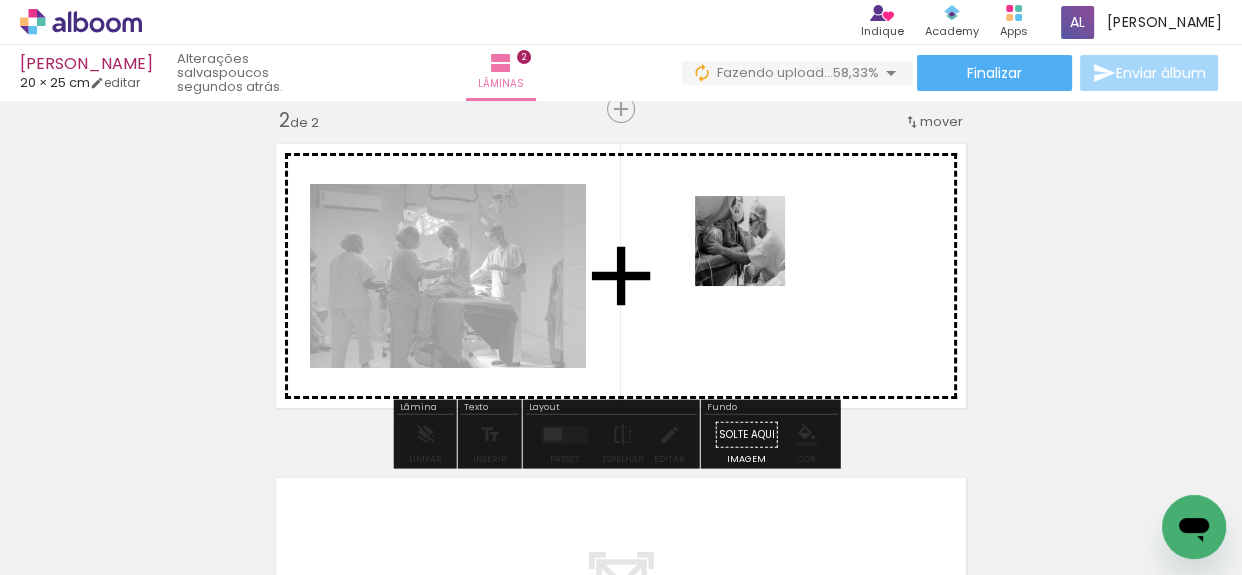 drag, startPoint x: 334, startPoint y: 519, endPoint x: 847, endPoint y: 214, distance: 596.8199 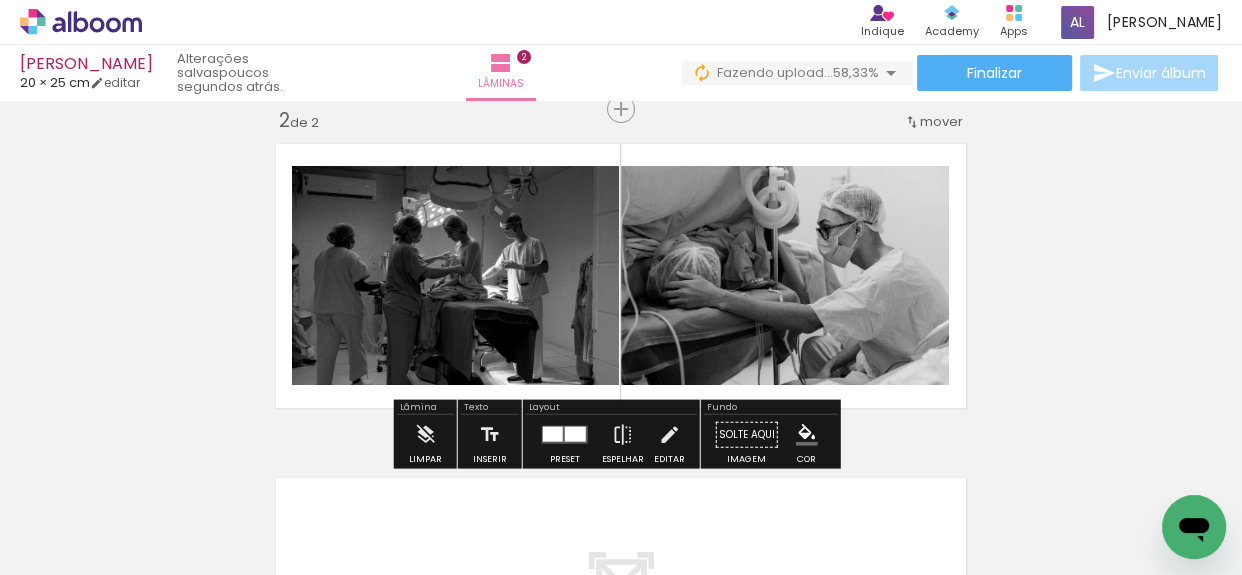 click at bounding box center [565, 435] 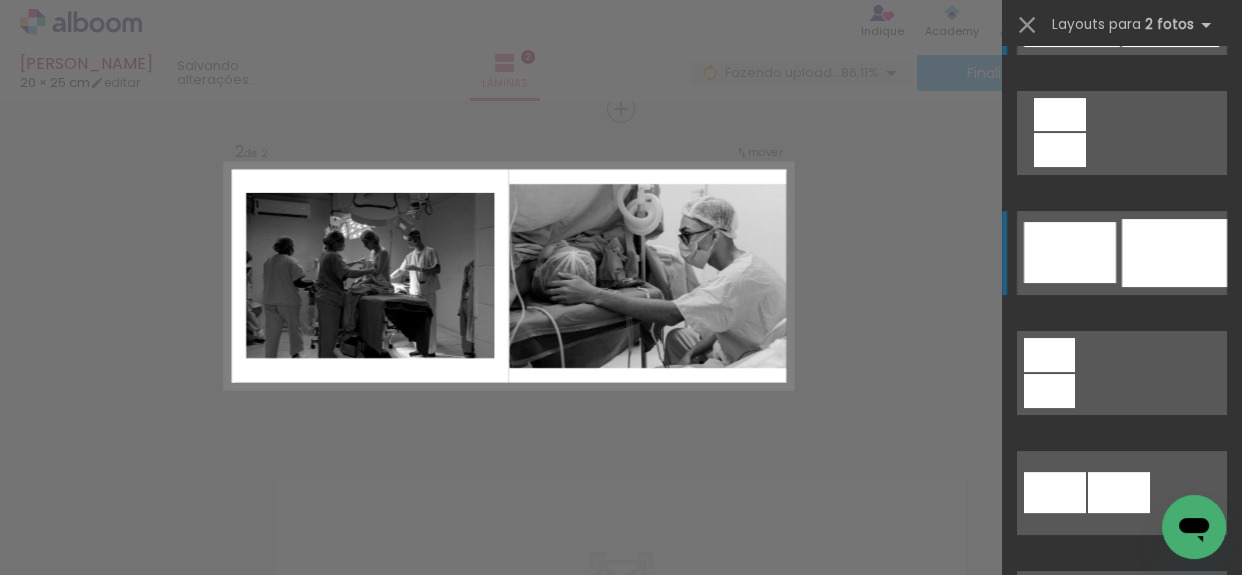 scroll, scrollTop: 0, scrollLeft: 0, axis: both 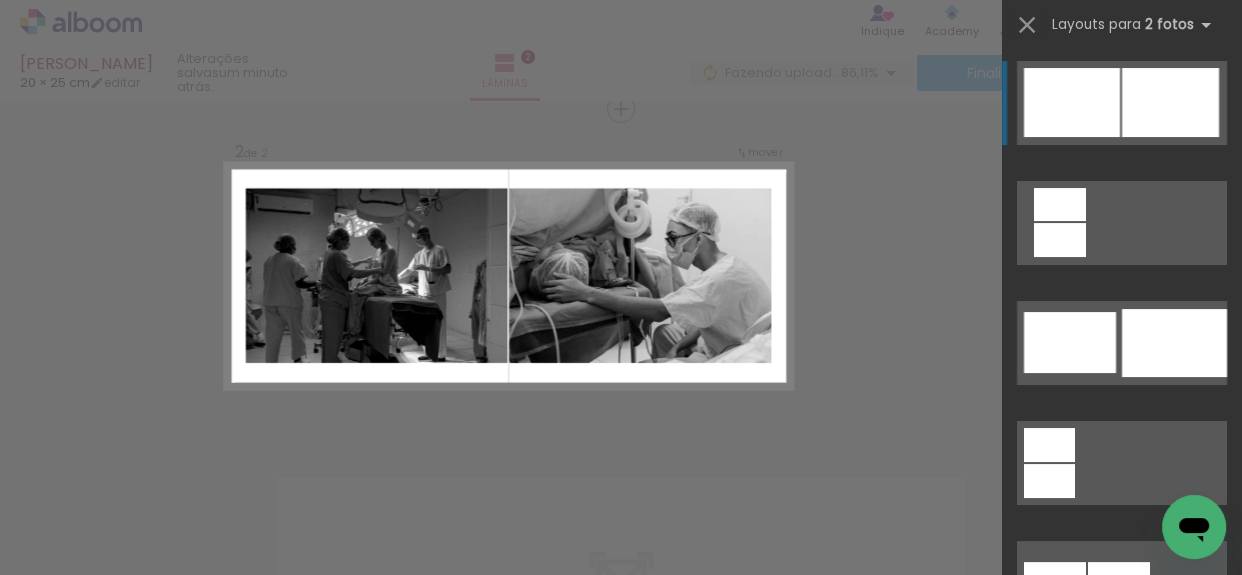click at bounding box center (1060, 240) 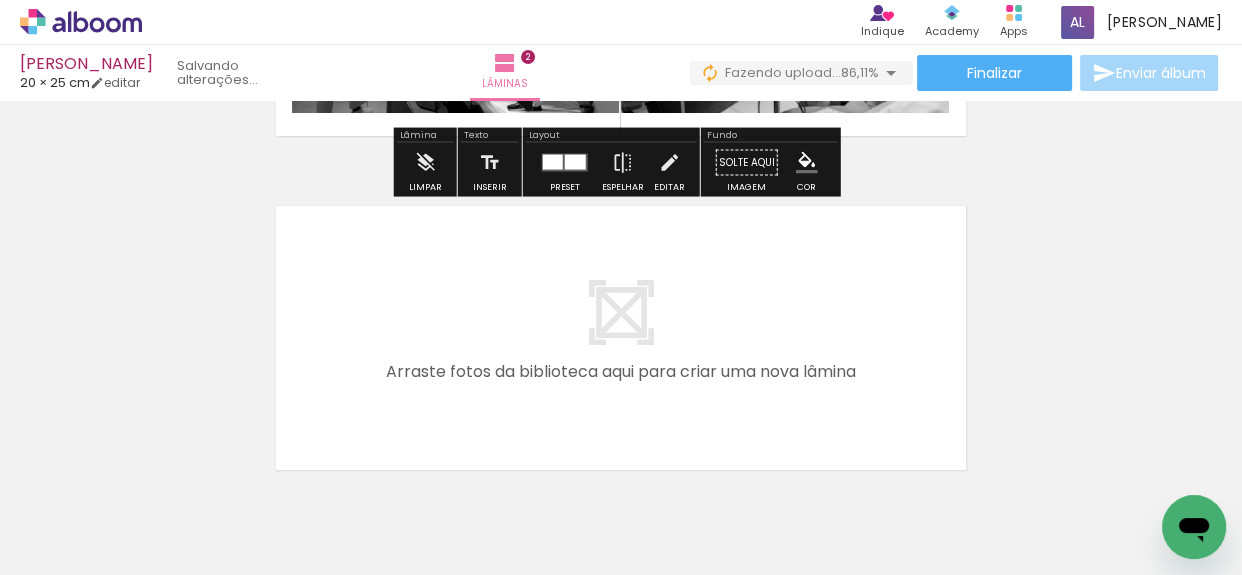 scroll, scrollTop: 722, scrollLeft: 0, axis: vertical 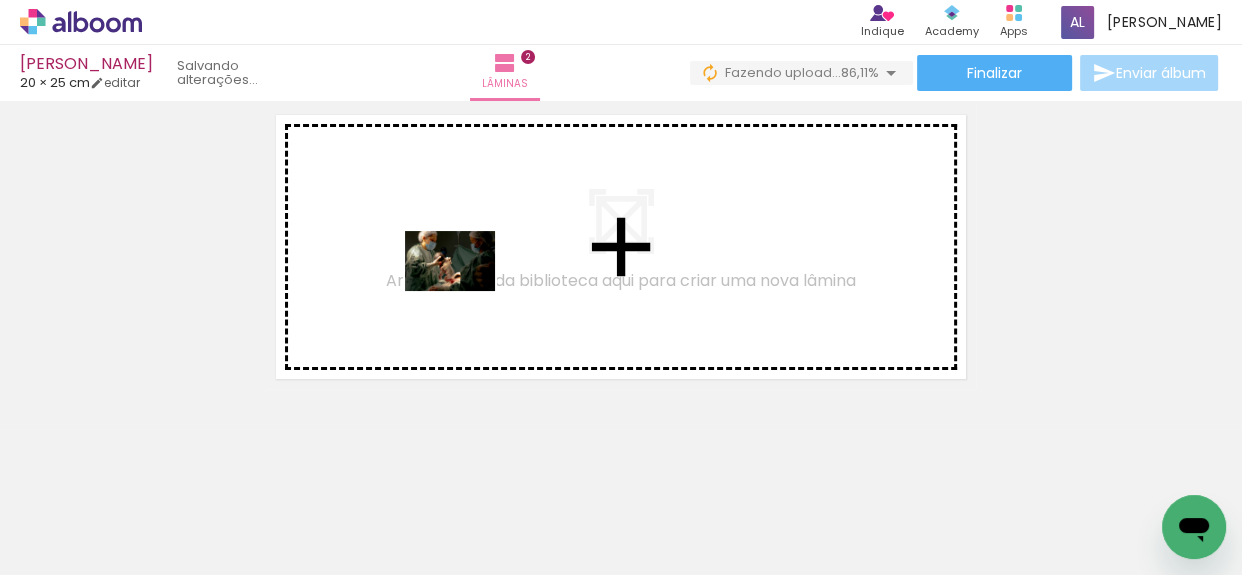 drag, startPoint x: 422, startPoint y: 534, endPoint x: 465, endPoint y: 290, distance: 247.75996 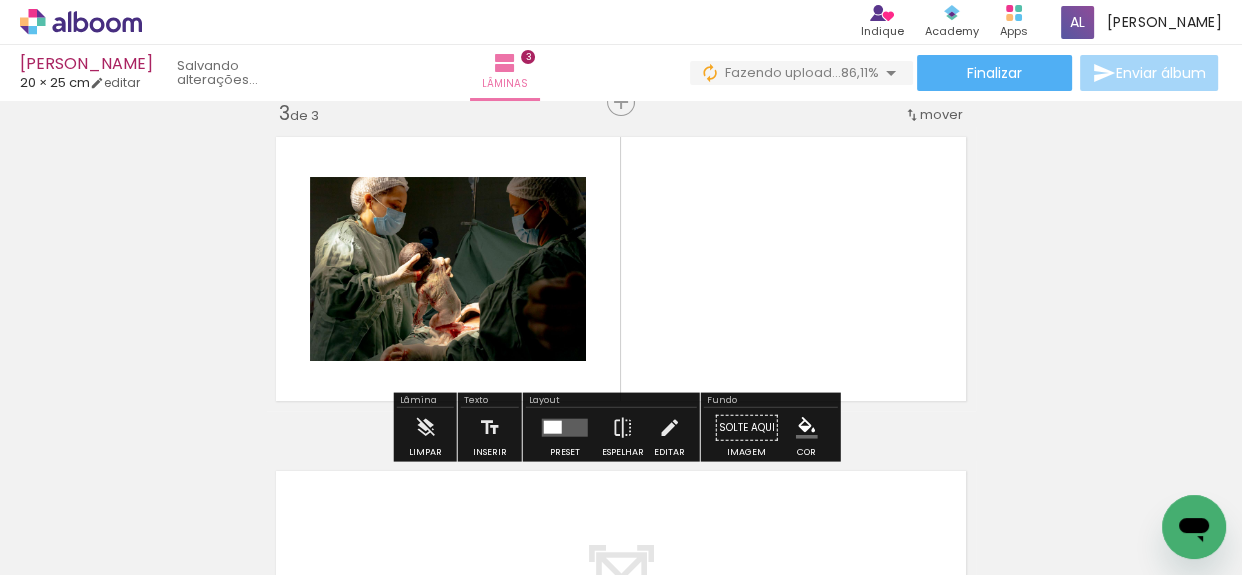 scroll, scrollTop: 693, scrollLeft: 0, axis: vertical 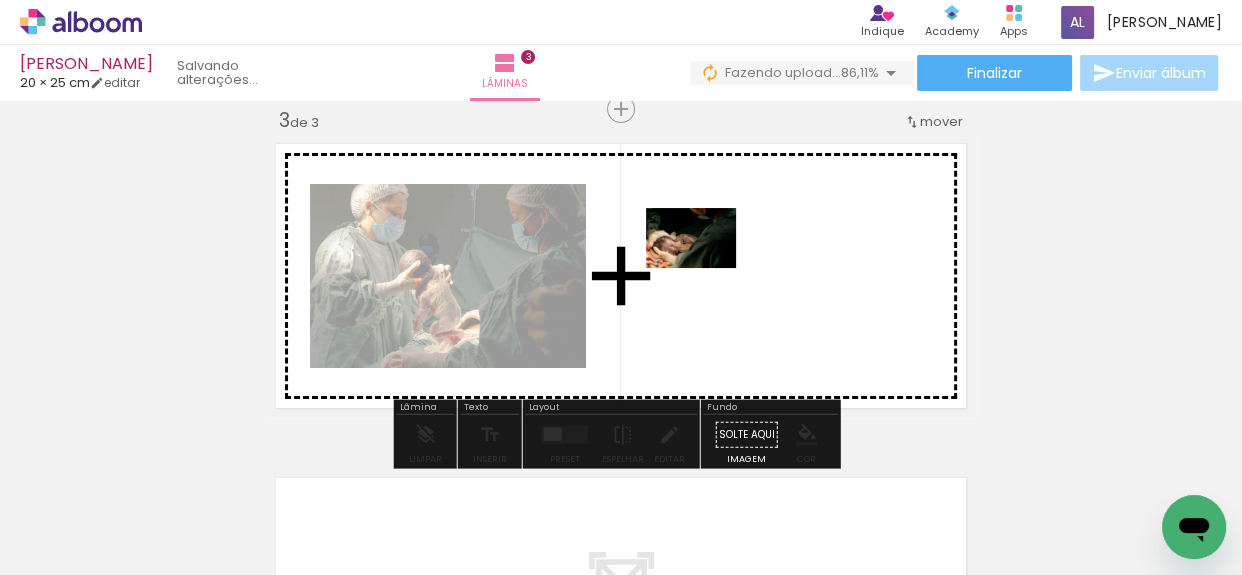 drag, startPoint x: 548, startPoint y: 511, endPoint x: 706, endPoint y: 268, distance: 289.84998 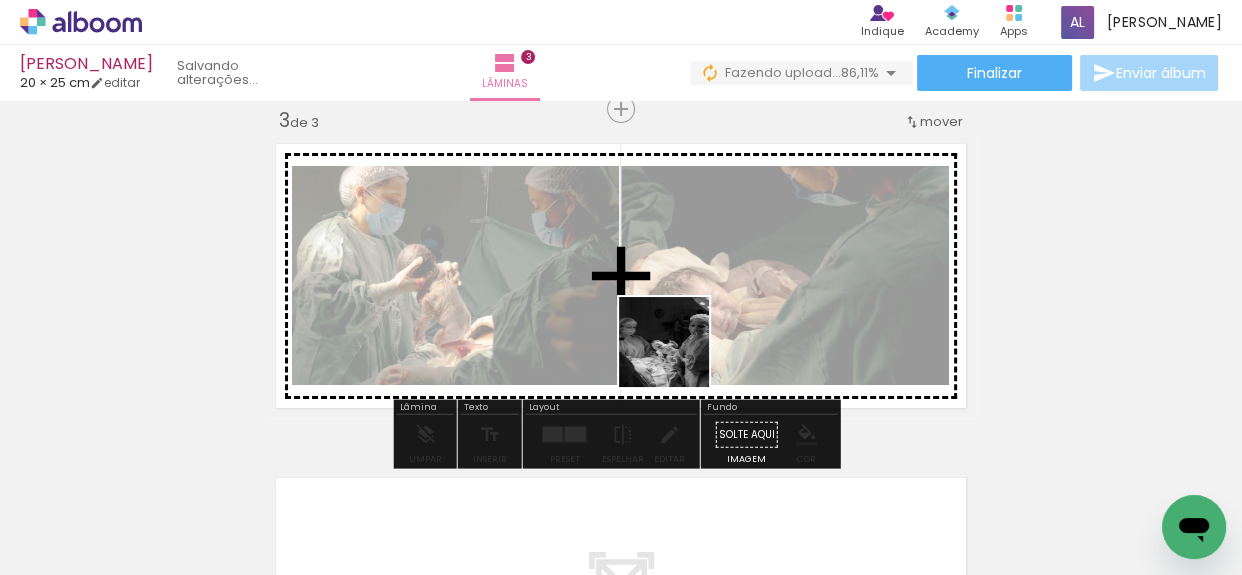 drag, startPoint x: 670, startPoint y: 527, endPoint x: 679, endPoint y: 334, distance: 193.20973 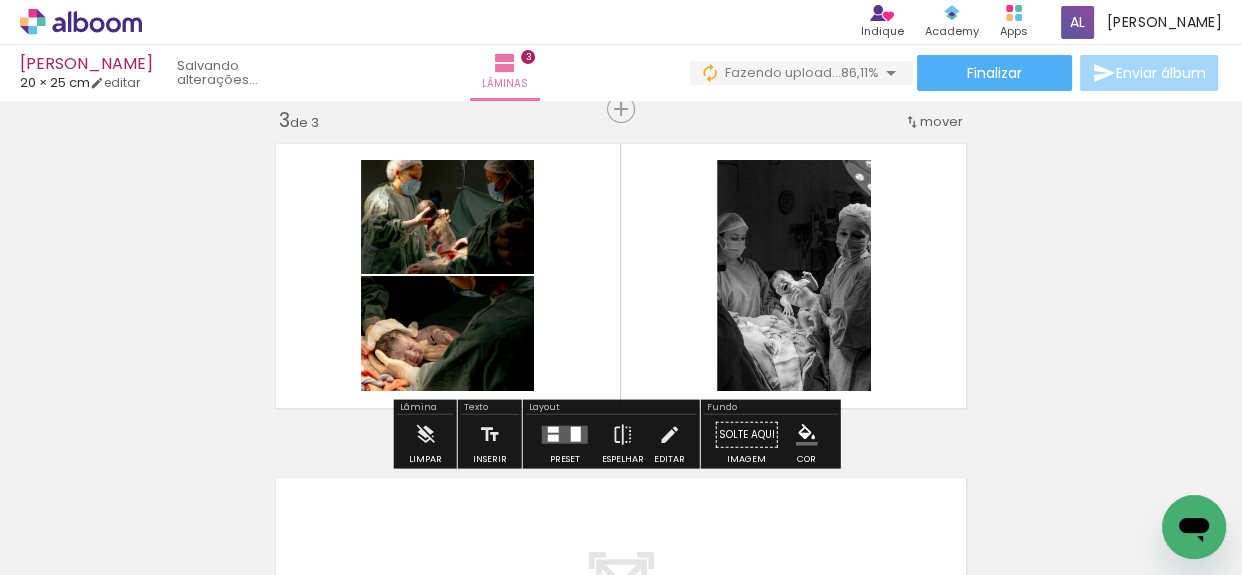 click at bounding box center (576, 434) 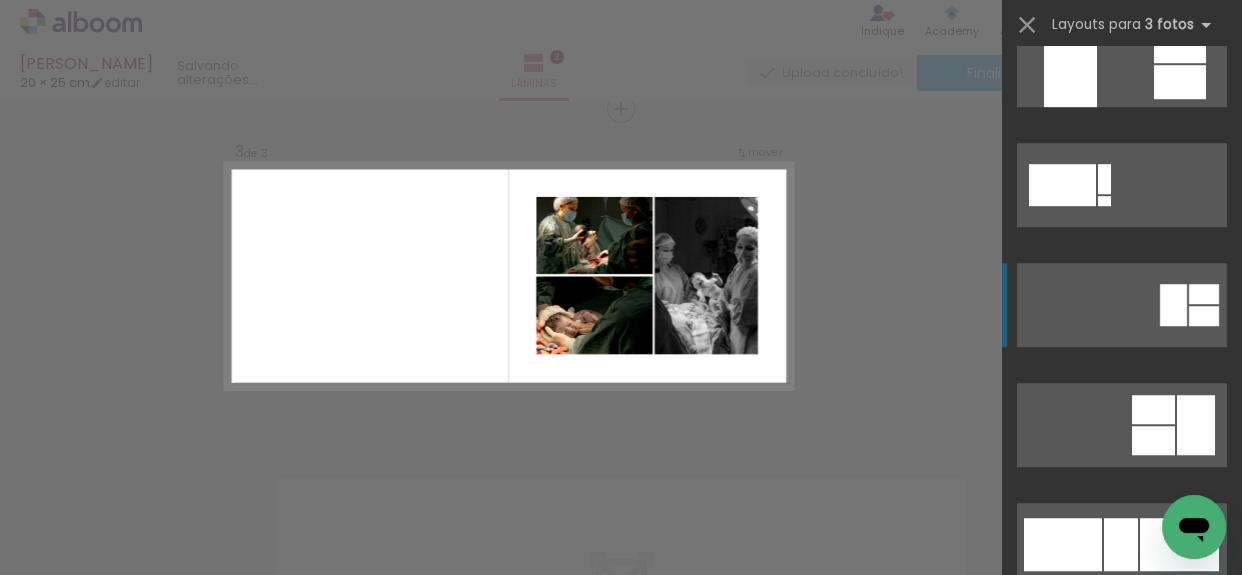 scroll, scrollTop: 1272, scrollLeft: 0, axis: vertical 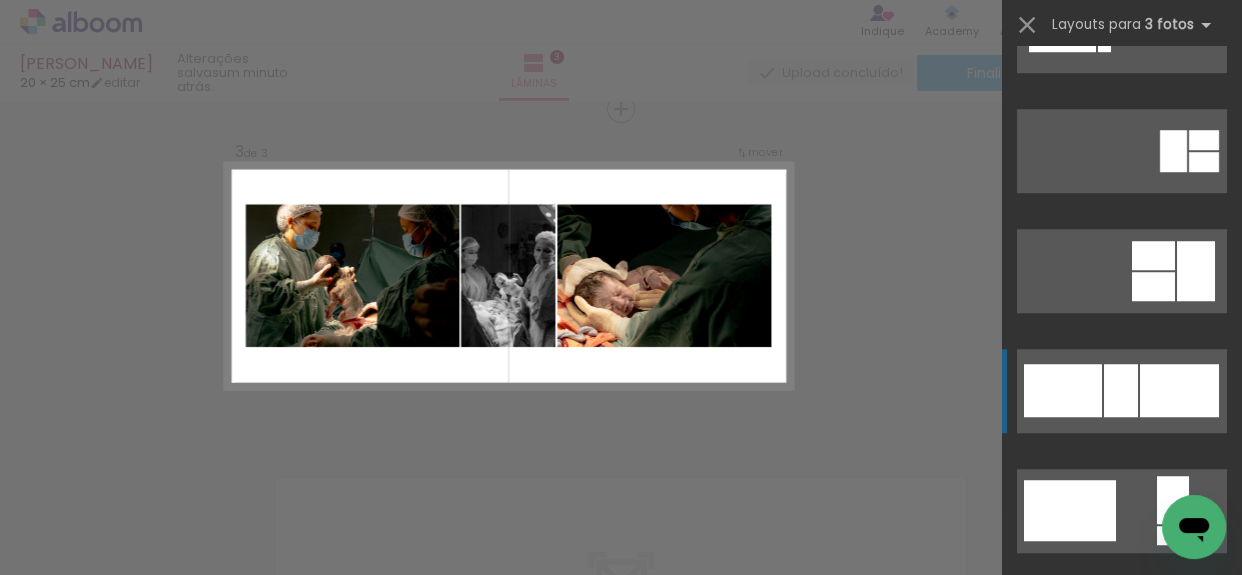 click at bounding box center (1121, 390) 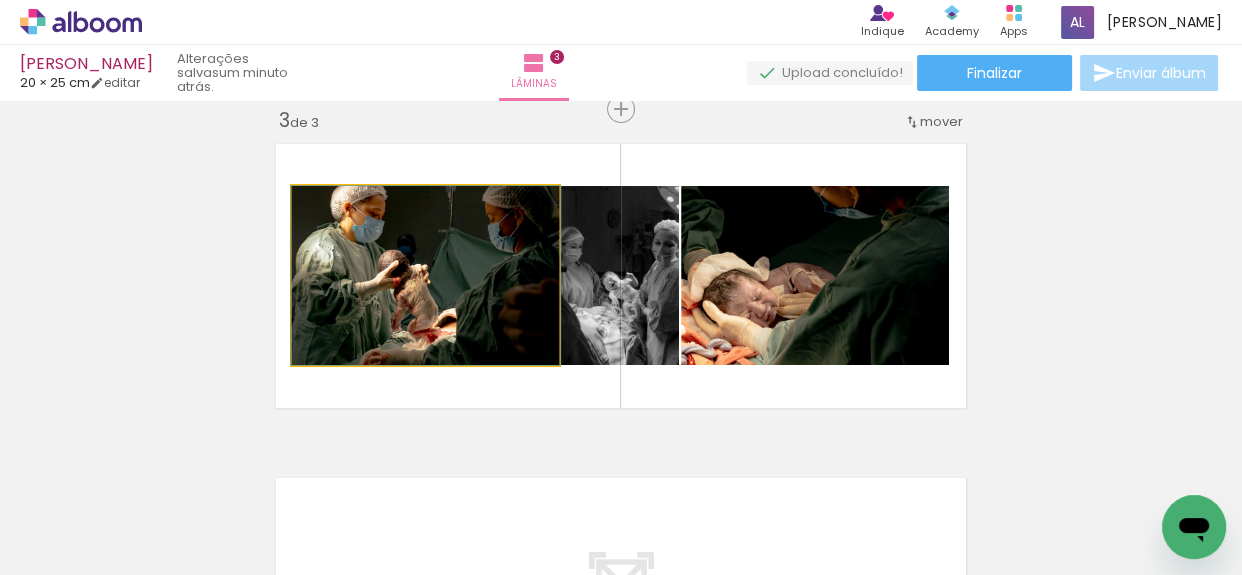 click 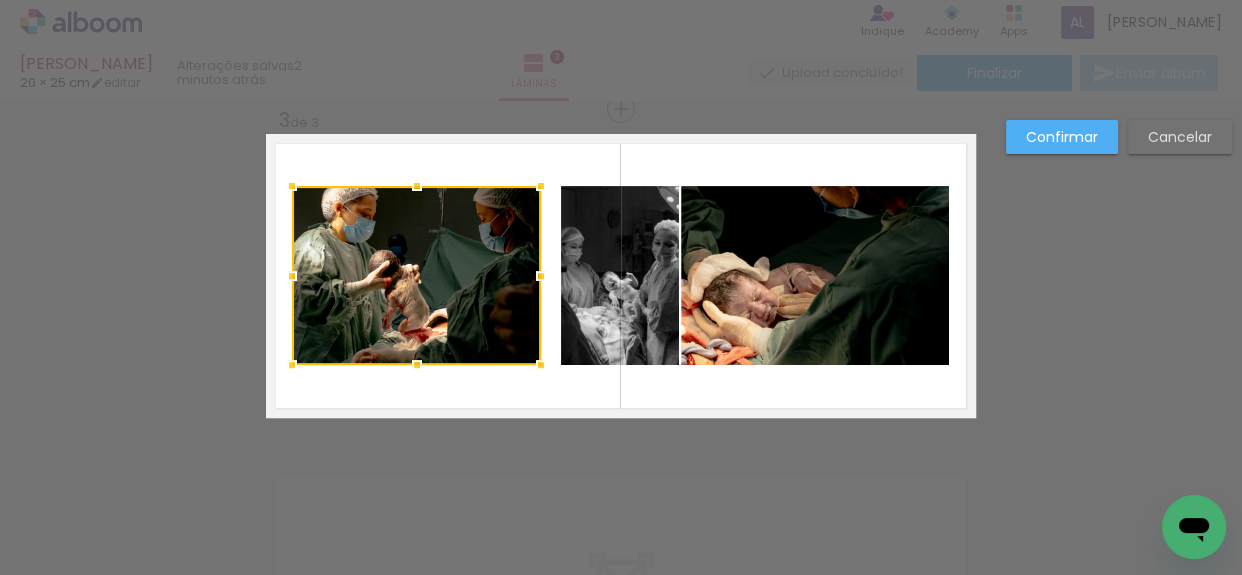 drag, startPoint x: 553, startPoint y: 276, endPoint x: 532, endPoint y: 263, distance: 24.698177 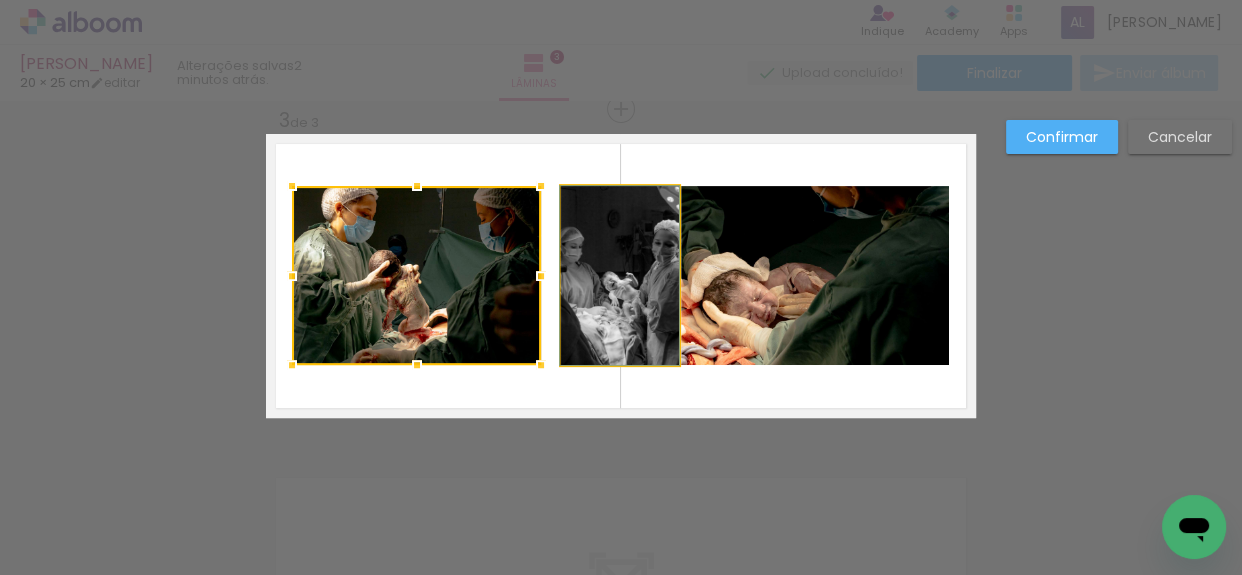 click 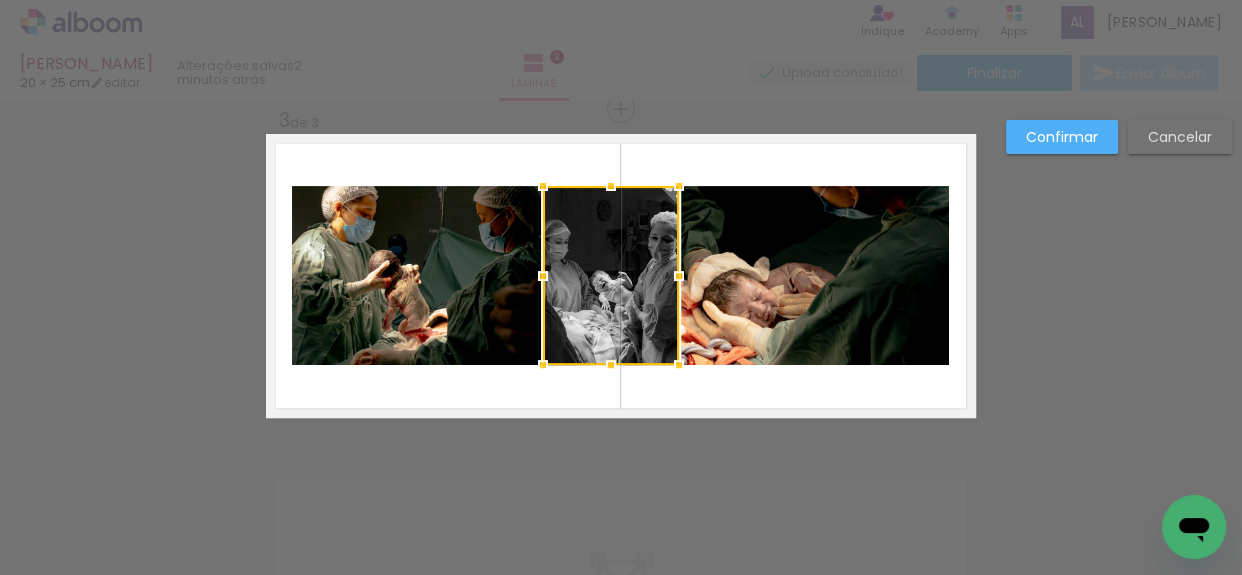 drag, startPoint x: 551, startPoint y: 273, endPoint x: 533, endPoint y: 270, distance: 18.248287 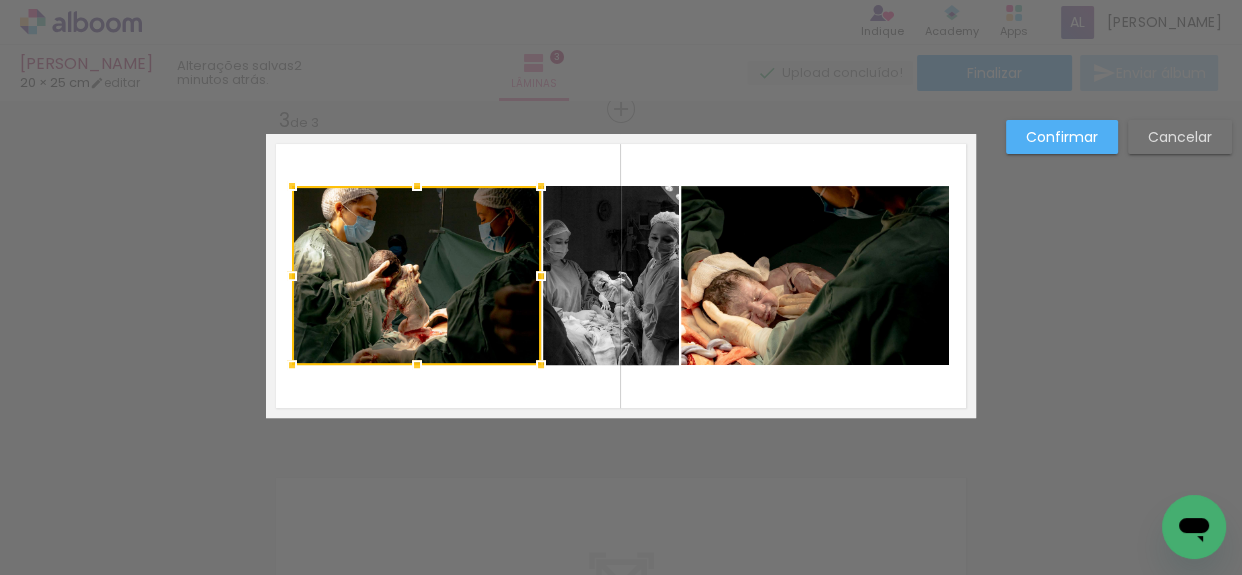 click at bounding box center (621, 276) 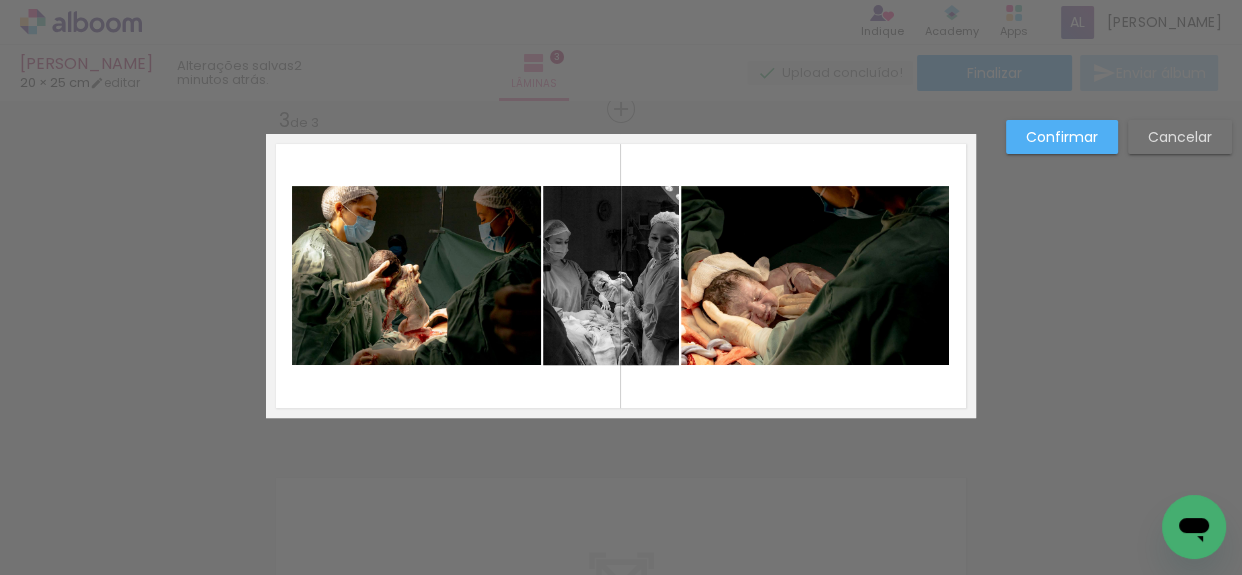 click 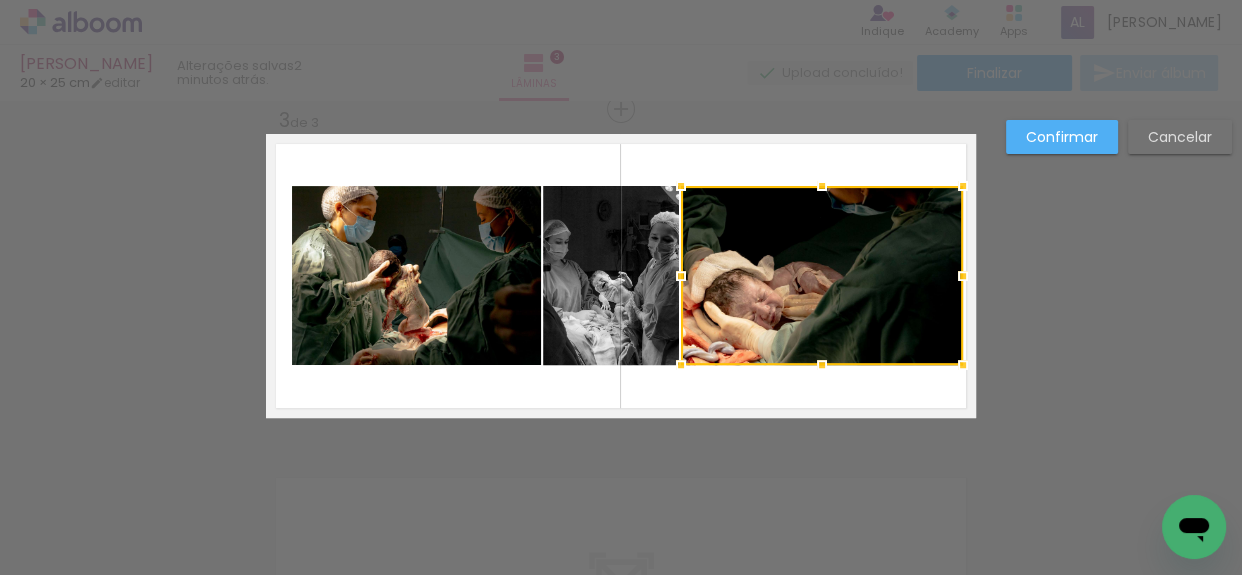 drag, startPoint x: 941, startPoint y: 279, endPoint x: 955, endPoint y: 286, distance: 15.652476 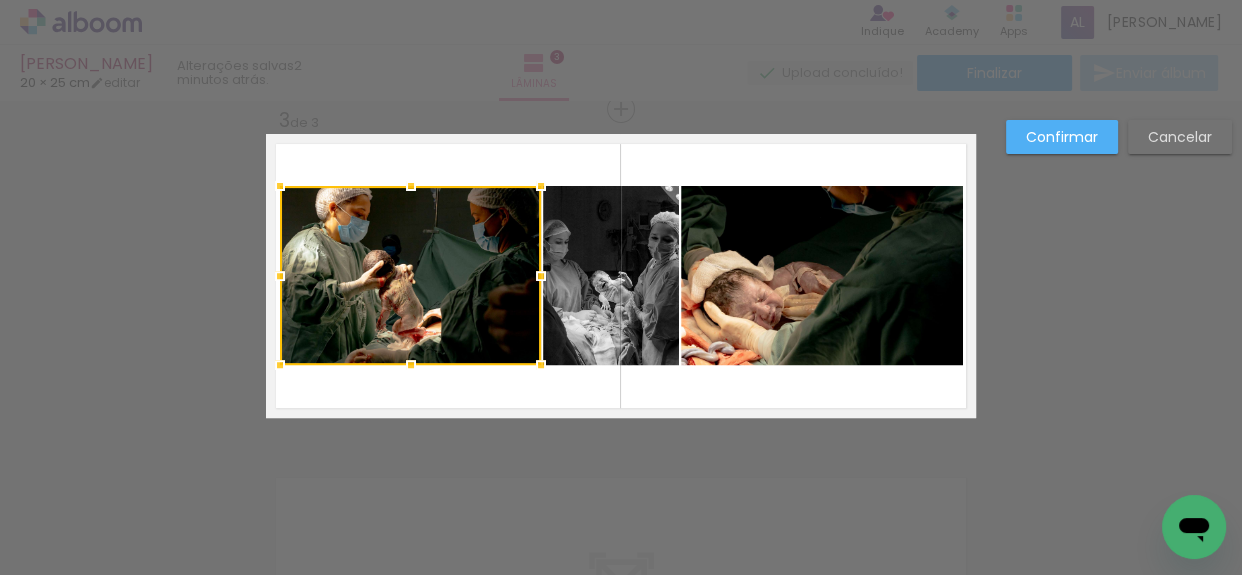 drag, startPoint x: 291, startPoint y: 271, endPoint x: 280, endPoint y: 277, distance: 12.529964 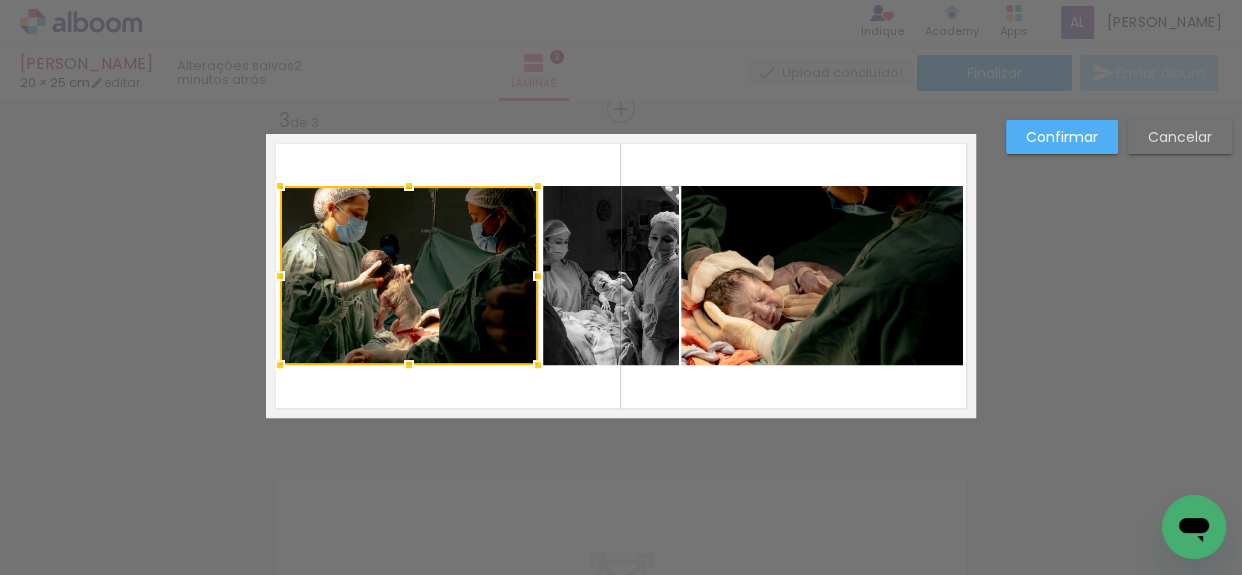 click at bounding box center [538, 276] 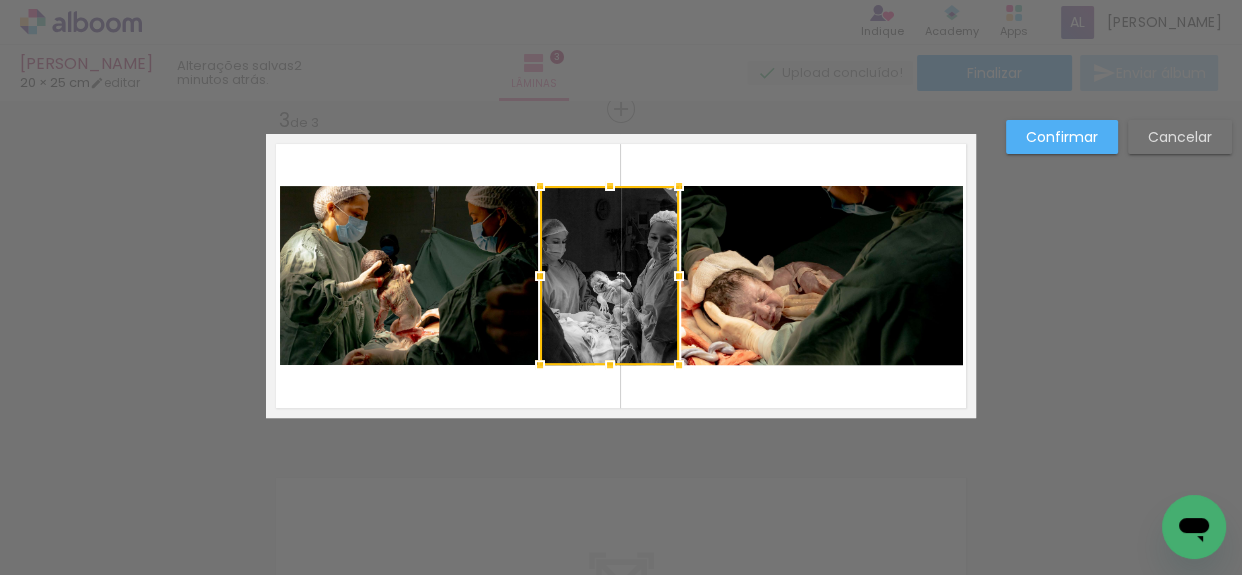click at bounding box center [540, 276] 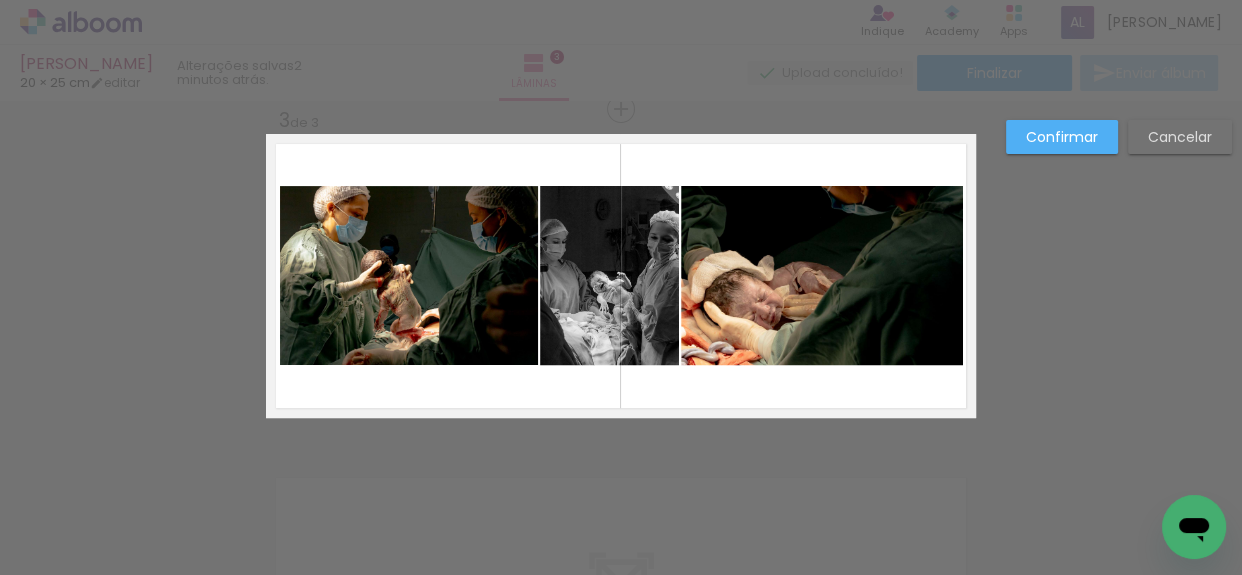 click on "Confirmar" at bounding box center [0, 0] 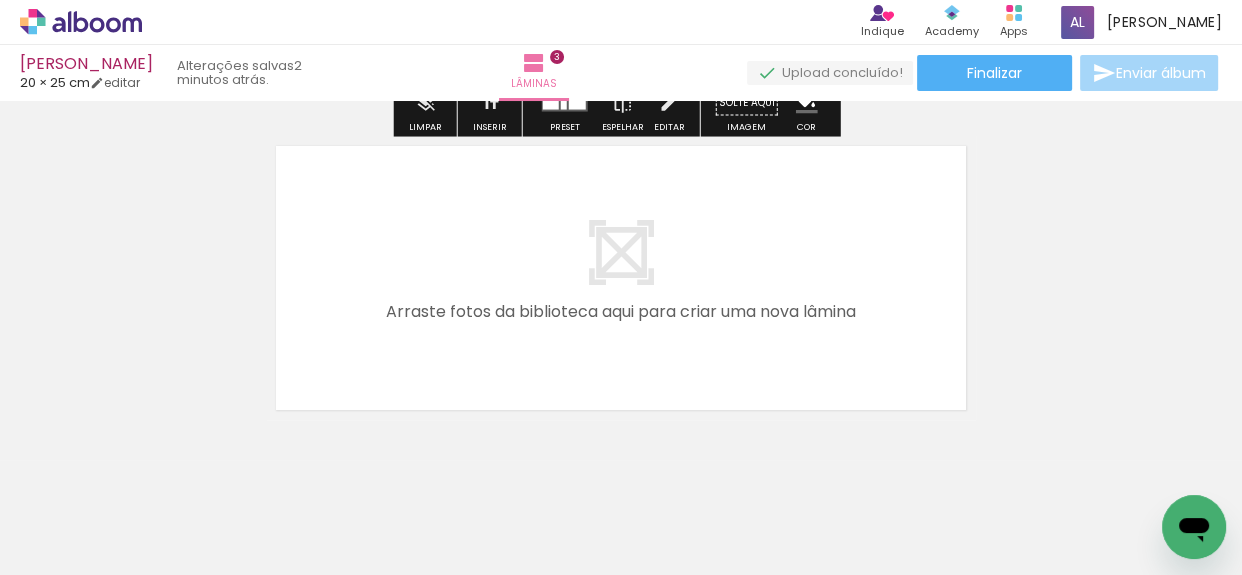 scroll, scrollTop: 1057, scrollLeft: 0, axis: vertical 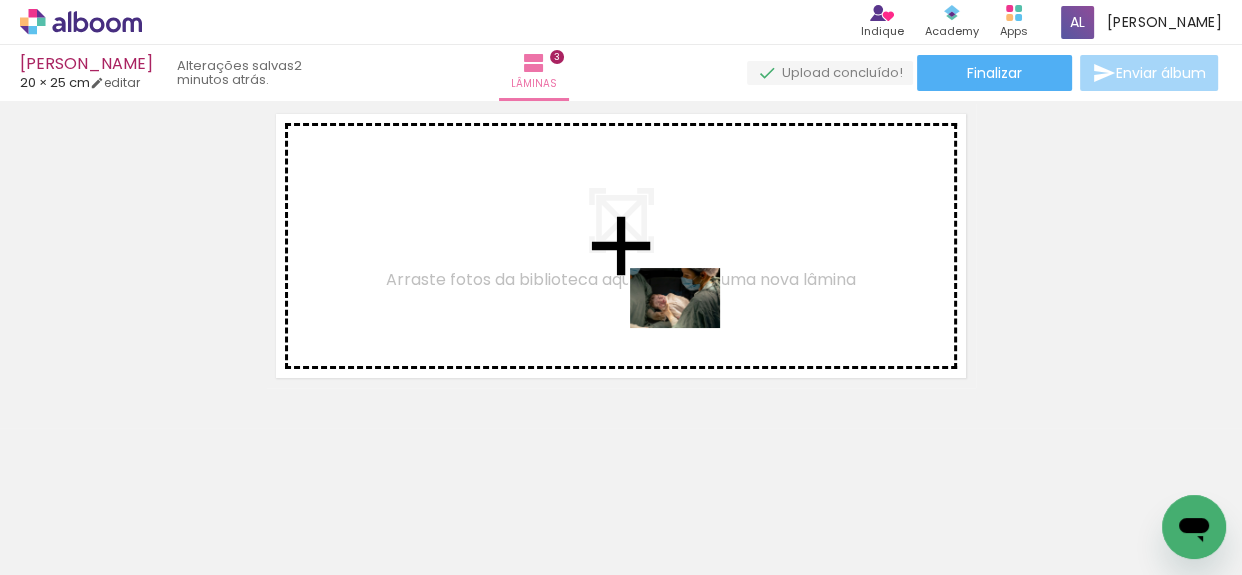 drag, startPoint x: 750, startPoint y: 529, endPoint x: 690, endPoint y: 328, distance: 209.76416 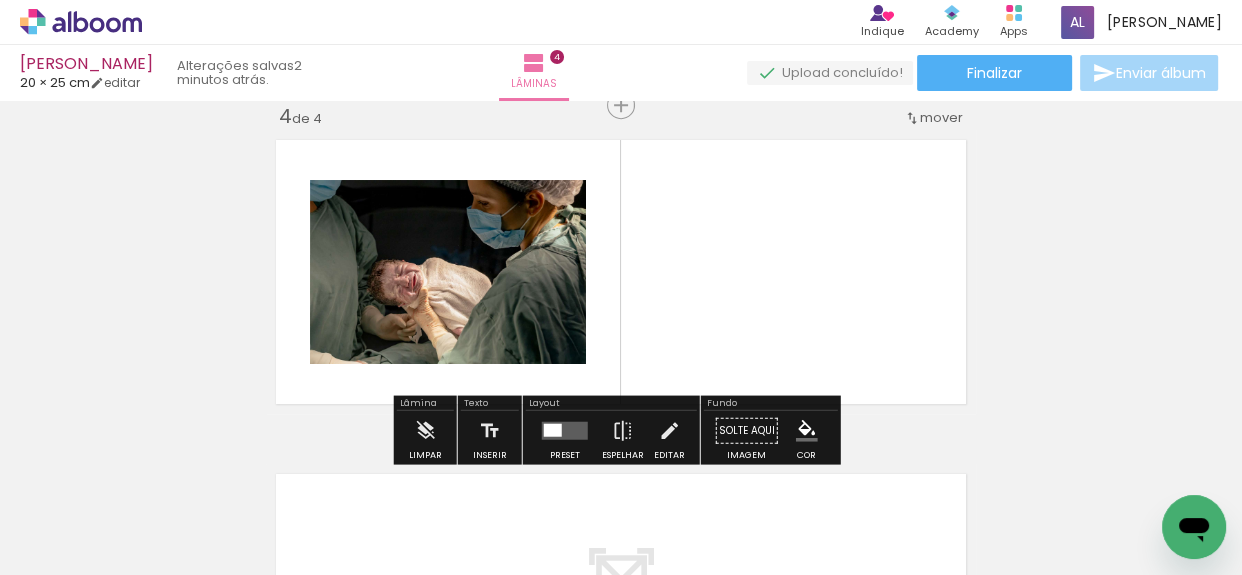 scroll, scrollTop: 1027, scrollLeft: 0, axis: vertical 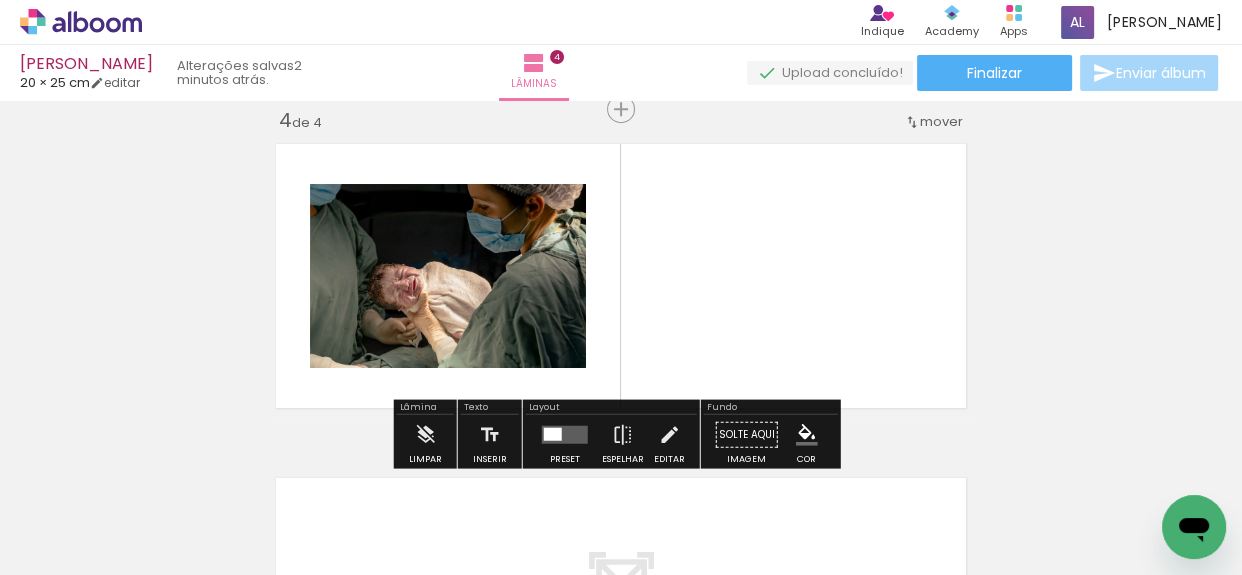 click 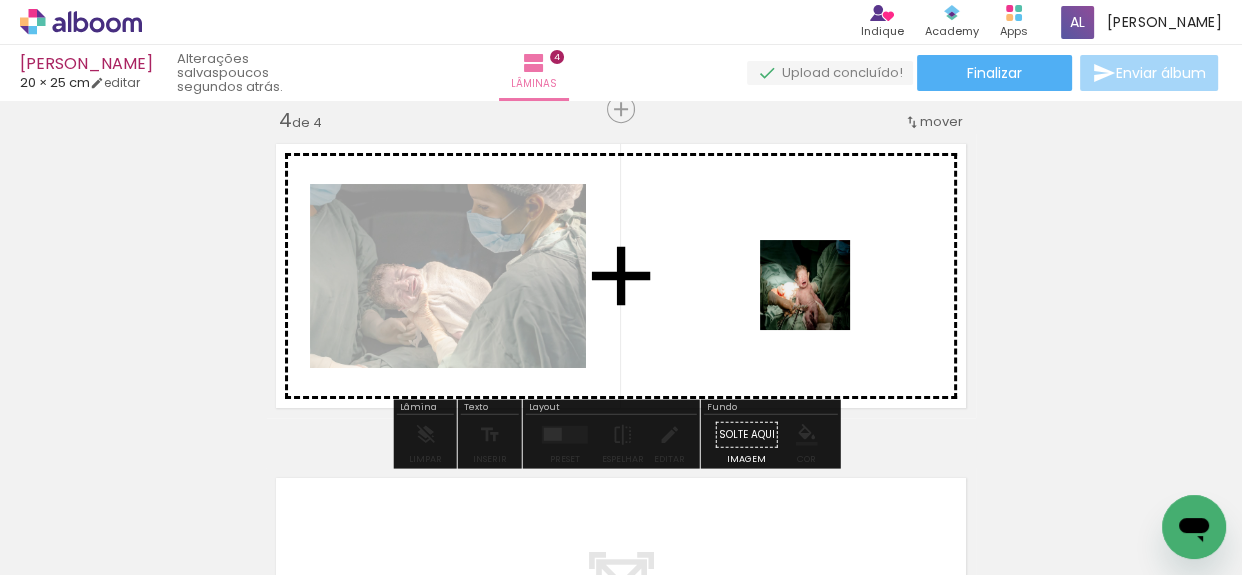 drag, startPoint x: 816, startPoint y: 515, endPoint x: 820, endPoint y: 300, distance: 215.0372 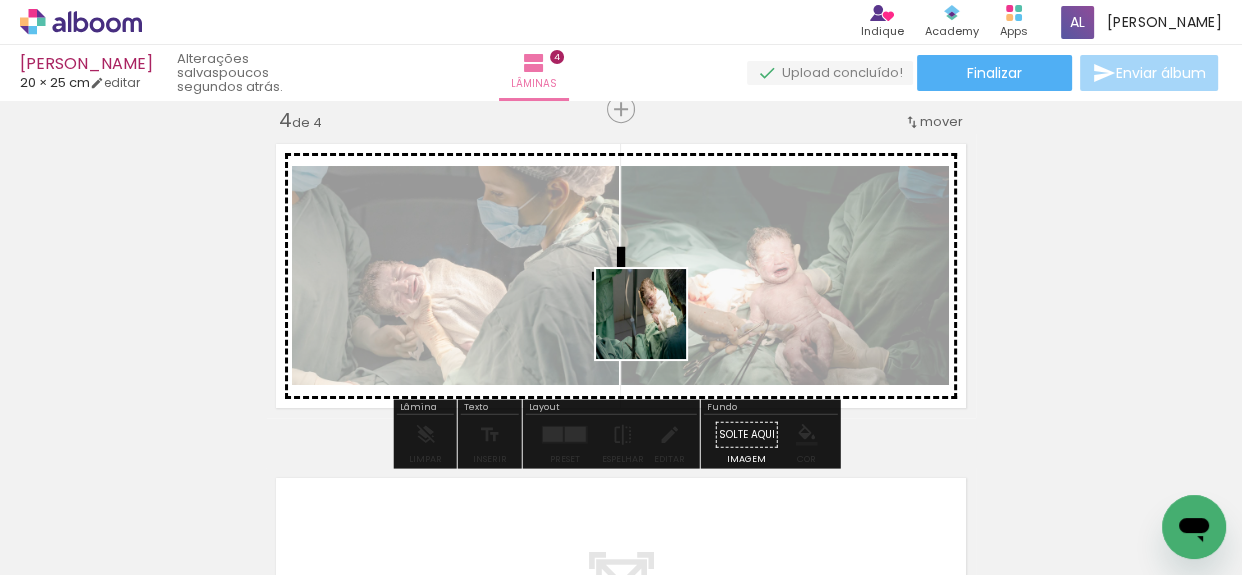 drag, startPoint x: 609, startPoint y: 511, endPoint x: 662, endPoint y: 294, distance: 223.3786 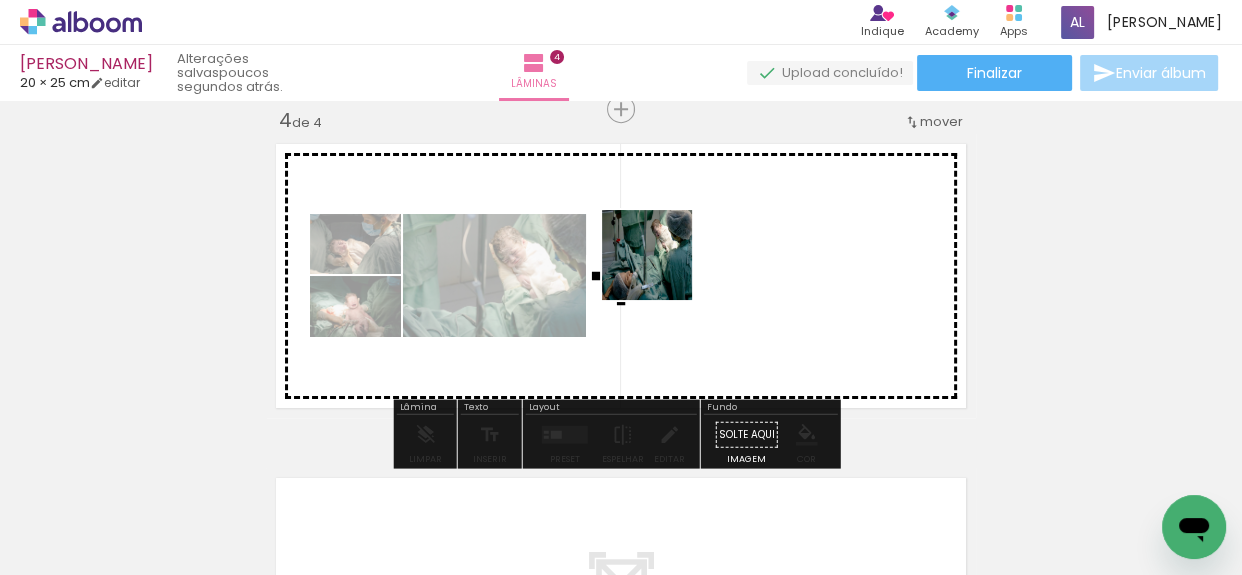 drag, startPoint x: 501, startPoint y: 523, endPoint x: 662, endPoint y: 270, distance: 299.8833 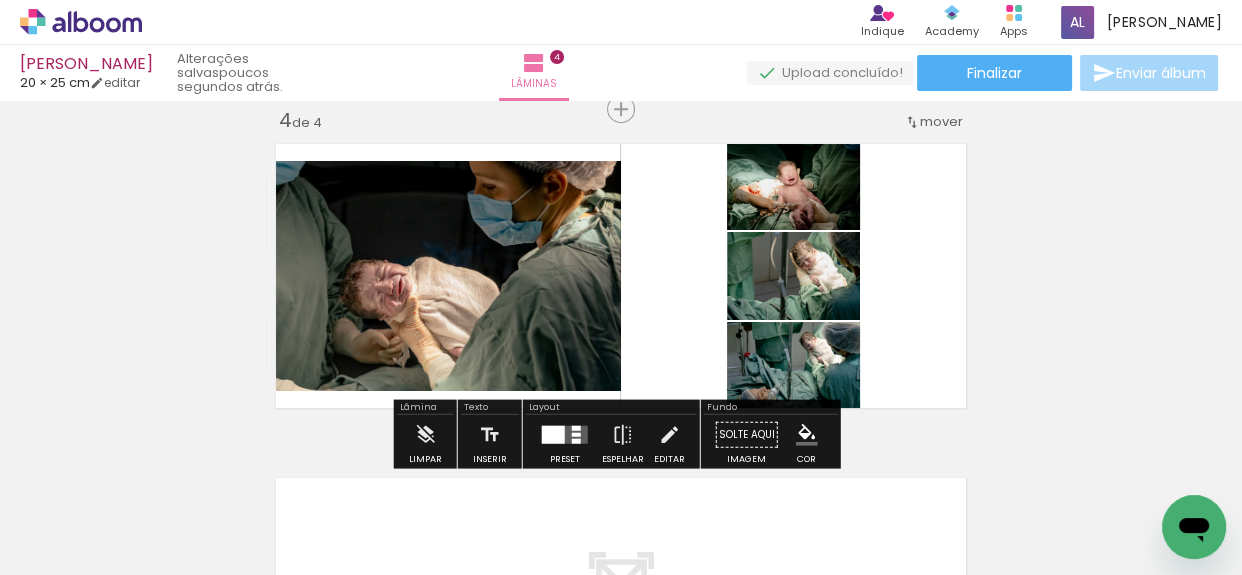 click at bounding box center [565, 435] 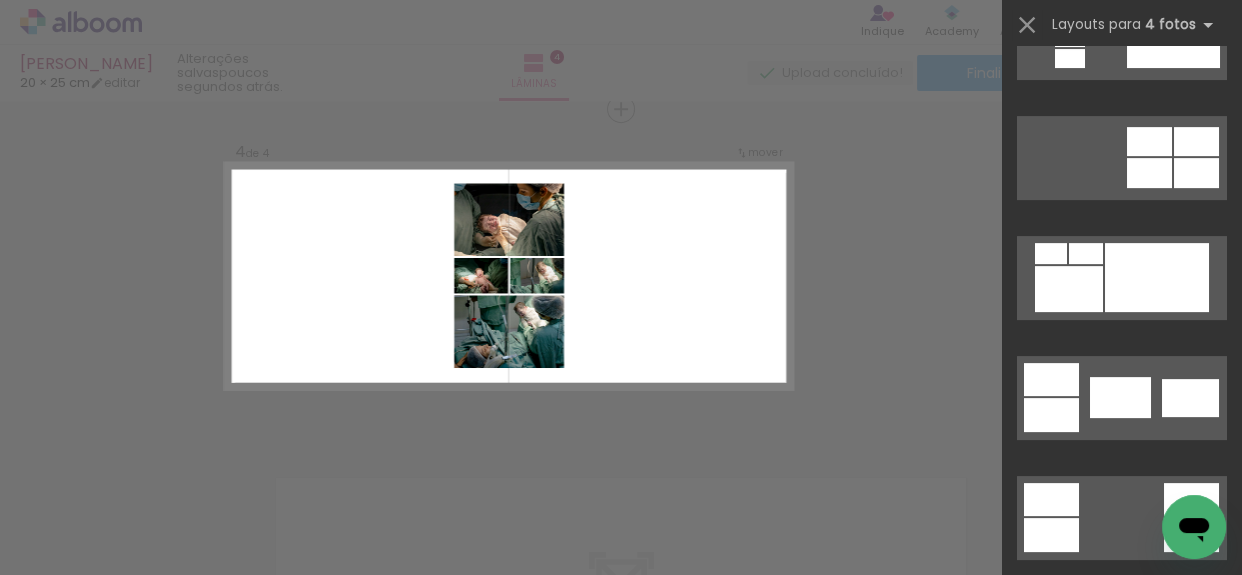 scroll, scrollTop: 454, scrollLeft: 0, axis: vertical 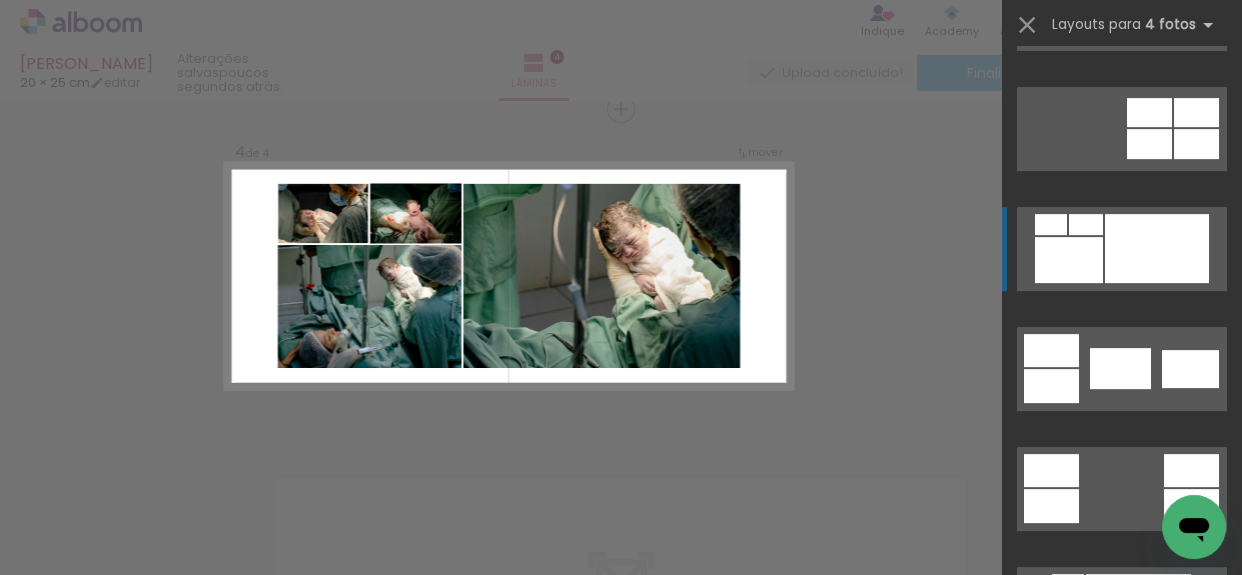 click at bounding box center [1092, -212] 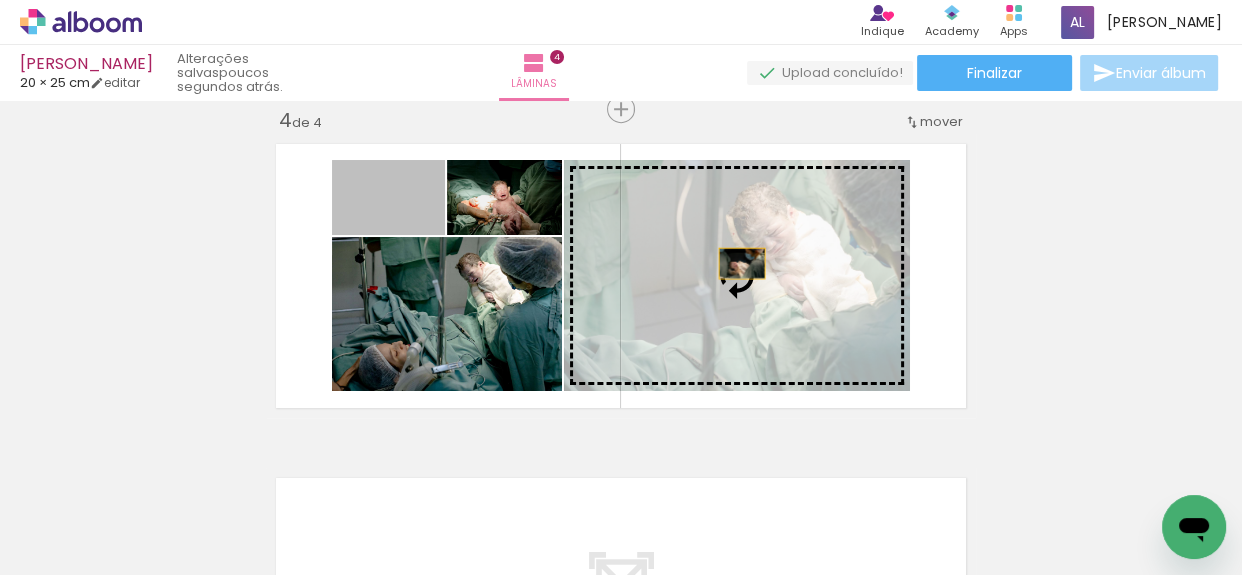 drag, startPoint x: 417, startPoint y: 215, endPoint x: 735, endPoint y: 263, distance: 321.60223 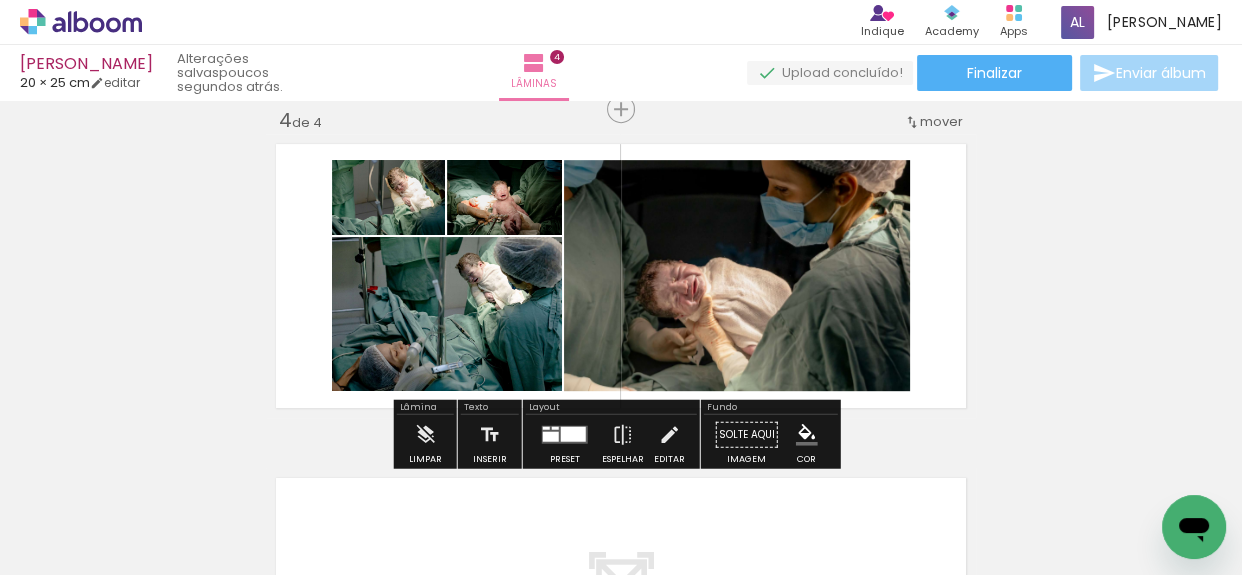 click at bounding box center (621, 276) 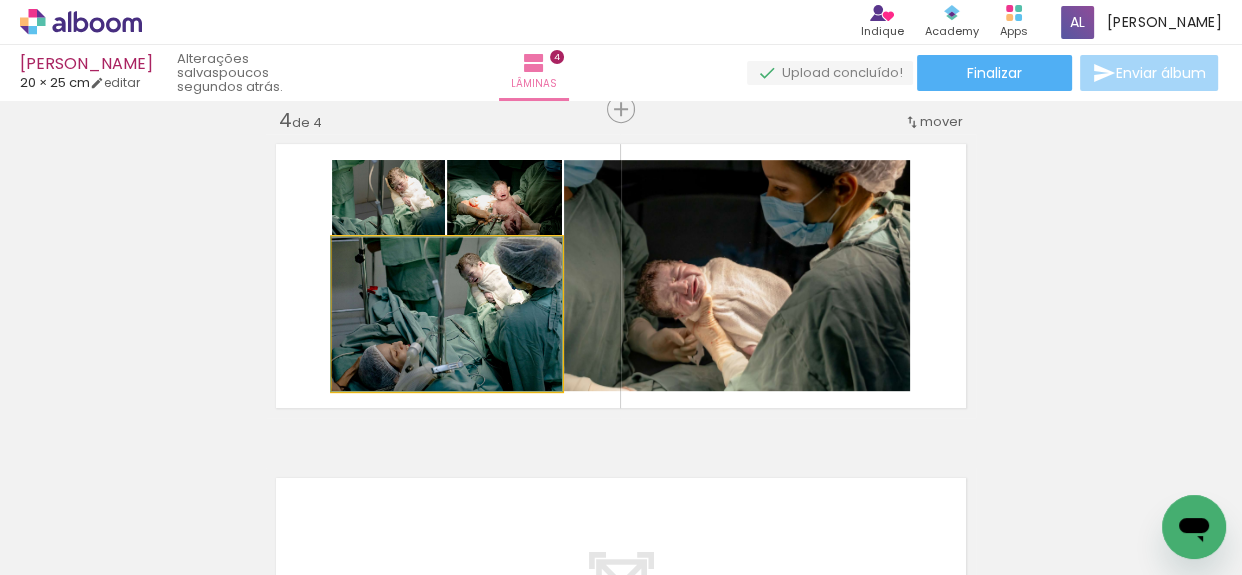 click 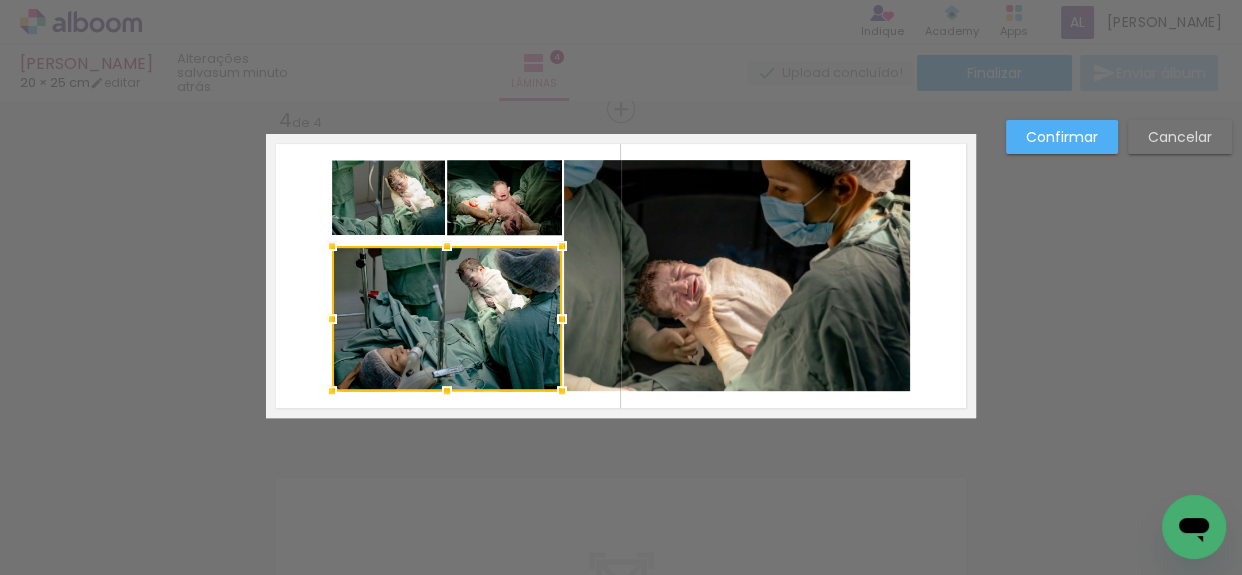 click at bounding box center (447, 246) 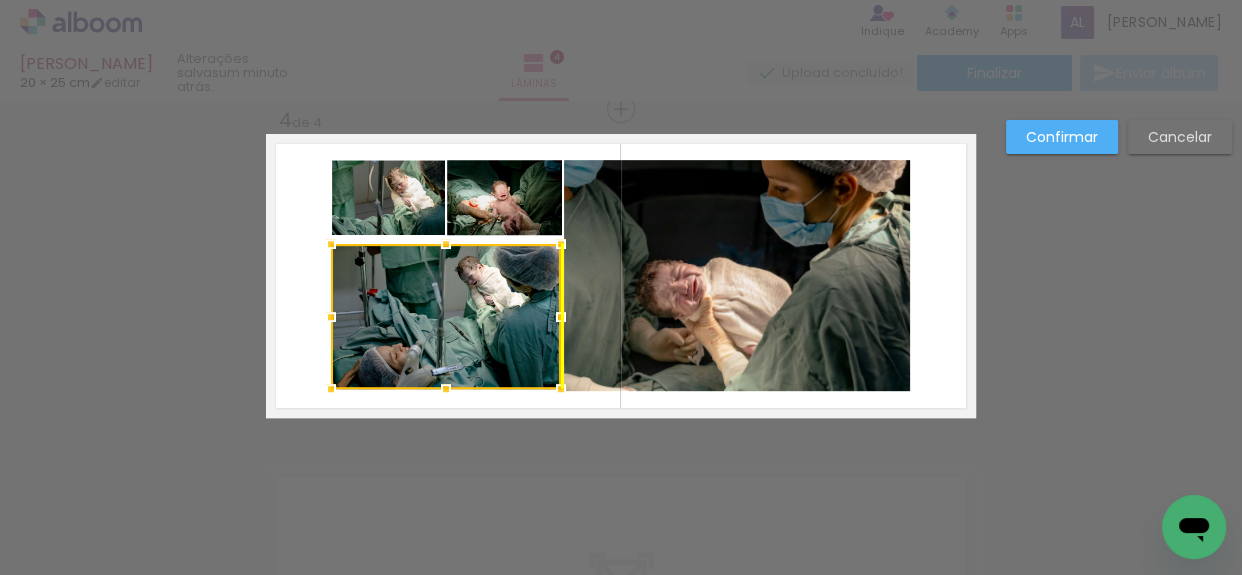 click at bounding box center (446, 316) 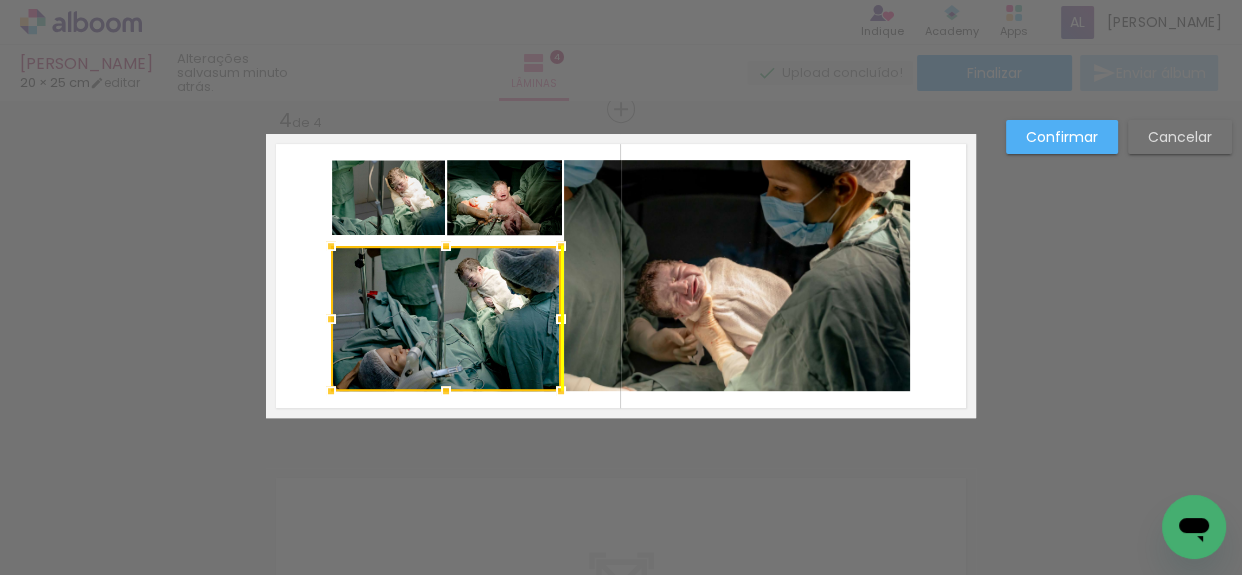 click at bounding box center [446, 318] 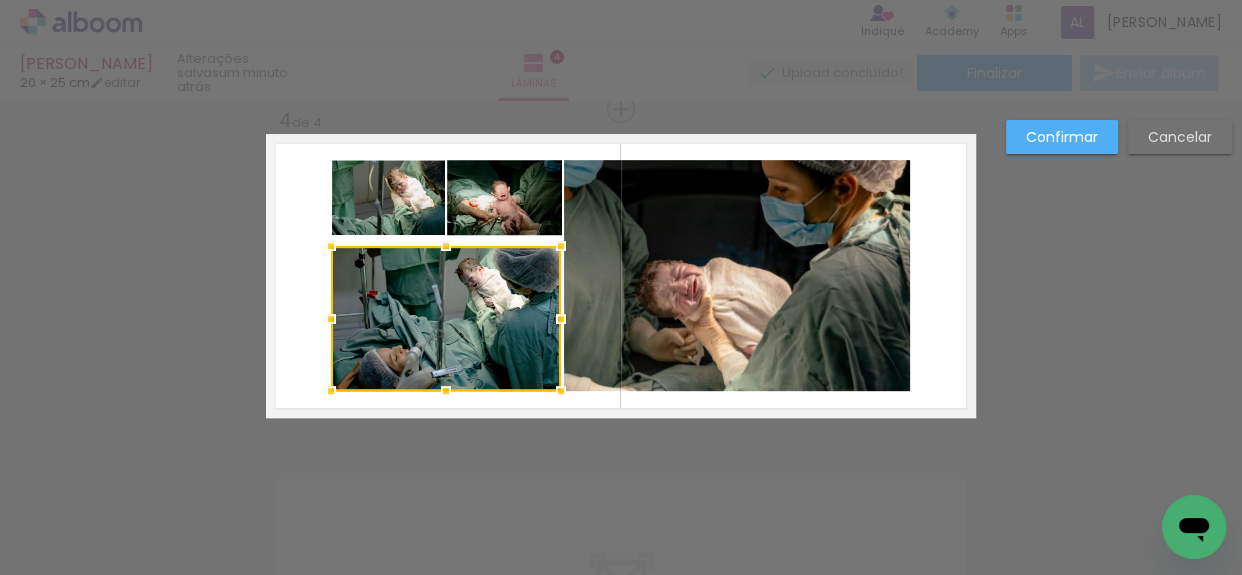 click 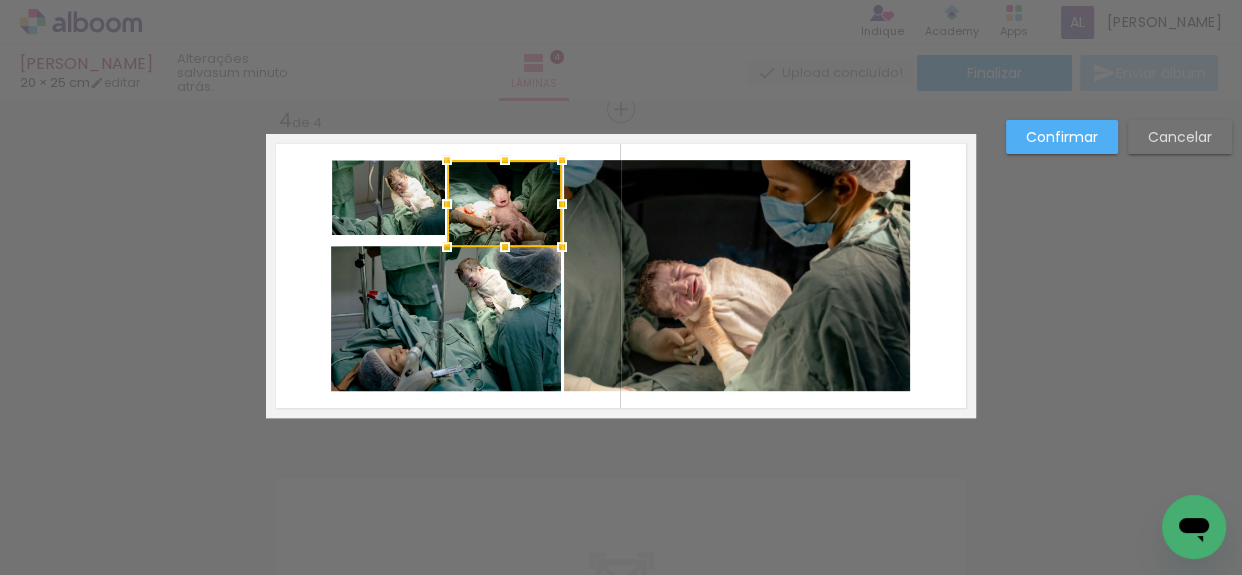 drag, startPoint x: 496, startPoint y: 230, endPoint x: 497, endPoint y: 242, distance: 12.0415945 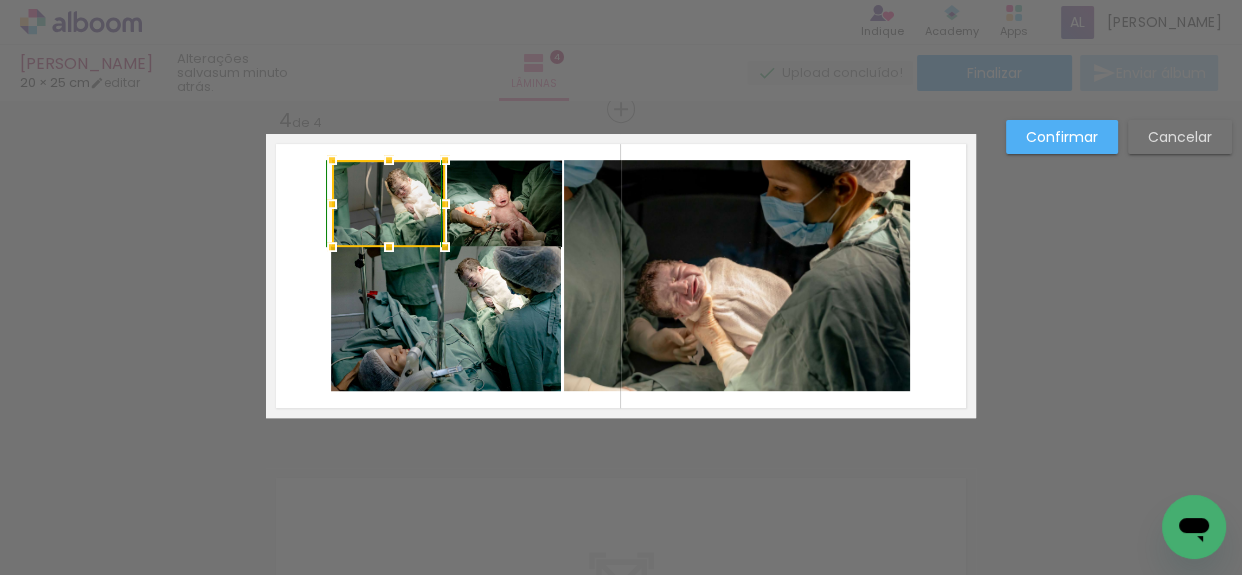 click at bounding box center (389, 247) 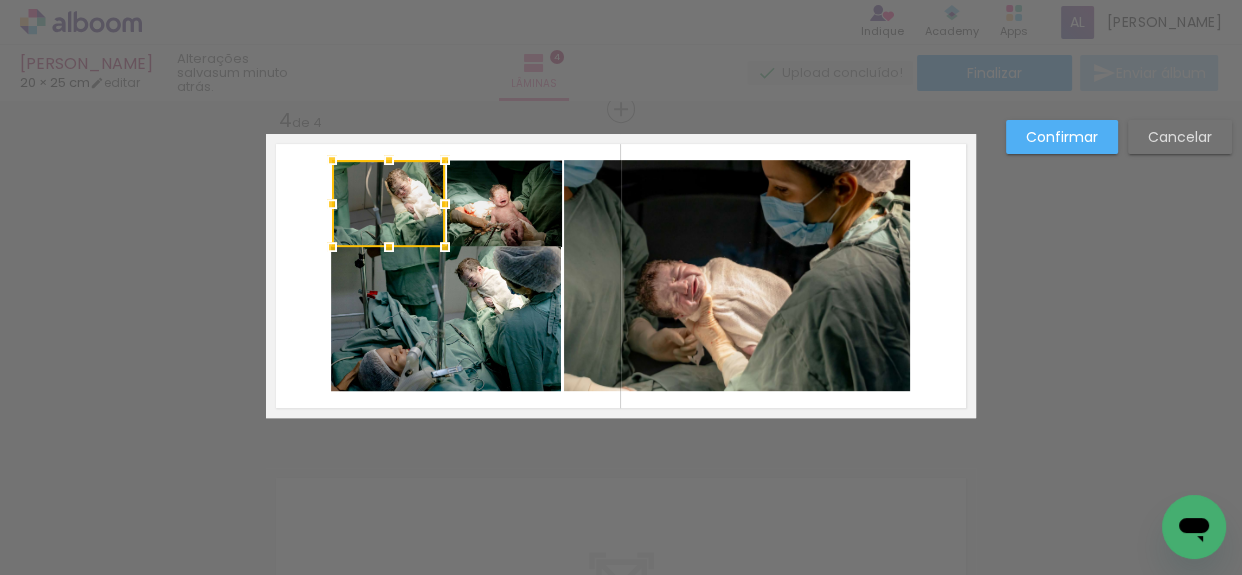 click at bounding box center (621, 276) 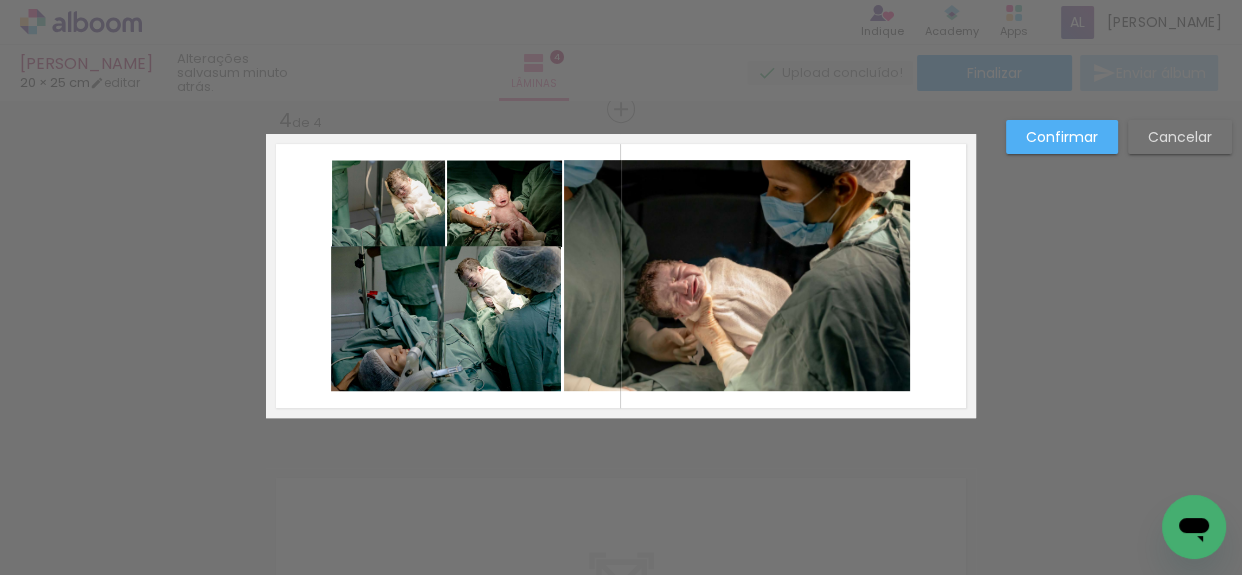 click 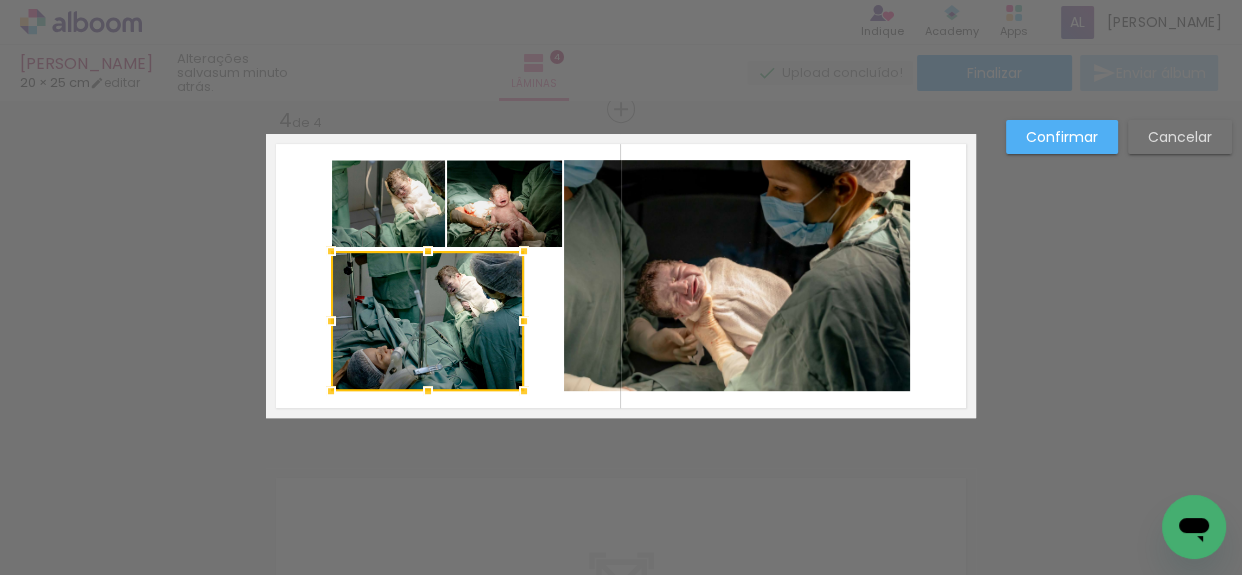 drag, startPoint x: 551, startPoint y: 245, endPoint x: 517, endPoint y: 256, distance: 35.735138 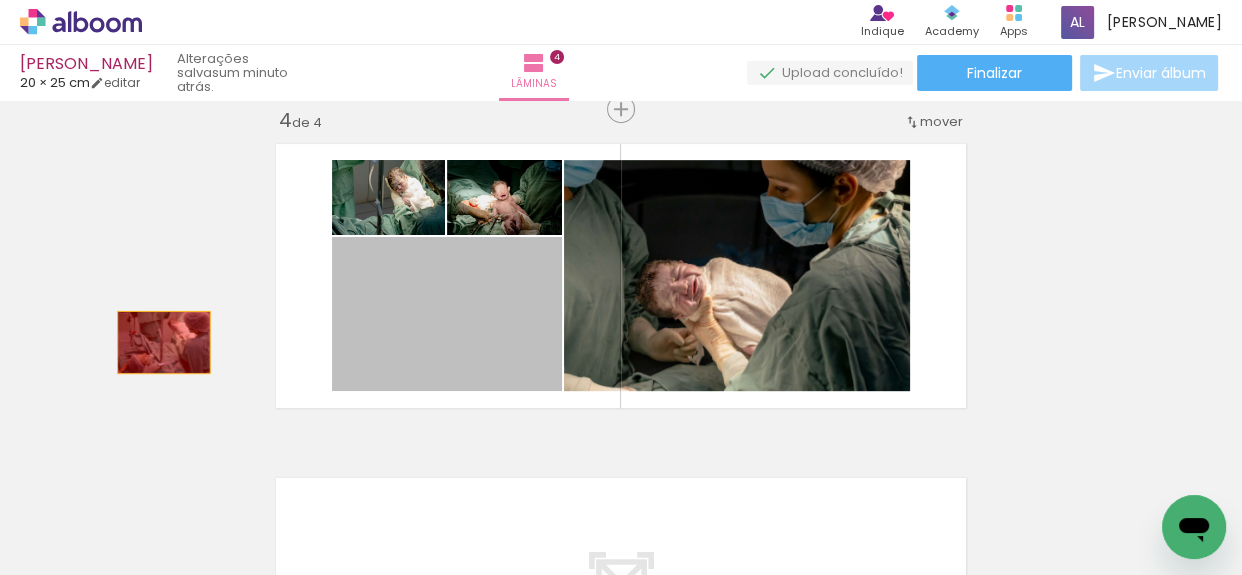 drag, startPoint x: 517, startPoint y: 305, endPoint x: 157, endPoint y: 342, distance: 361.8964 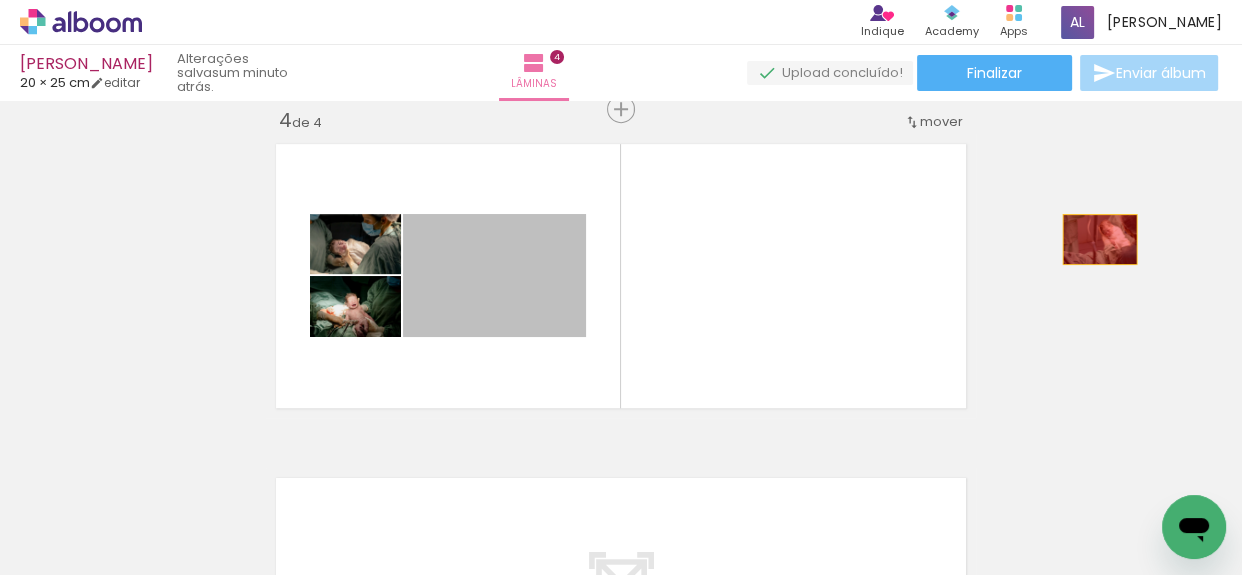 drag, startPoint x: 517, startPoint y: 318, endPoint x: 1107, endPoint y: 239, distance: 595.2655 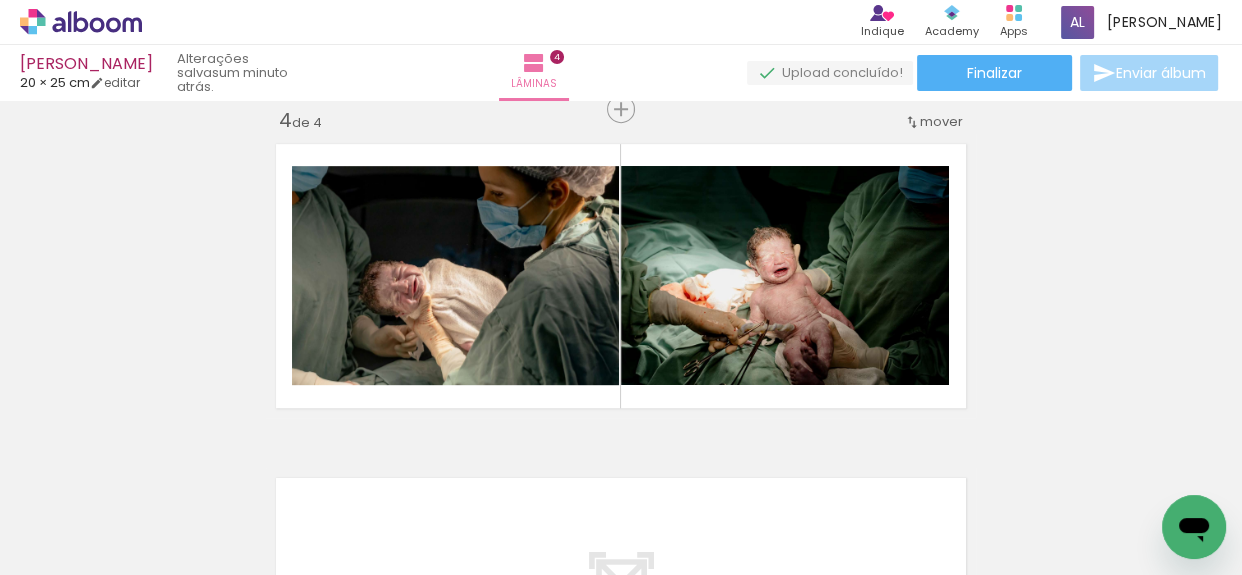 click on "Inserir lâmina 1  de 4  Inserir lâmina 2  de 4  Inserir lâmina 3  de 4  Inserir lâmina 4  de 4" at bounding box center [621, -84] 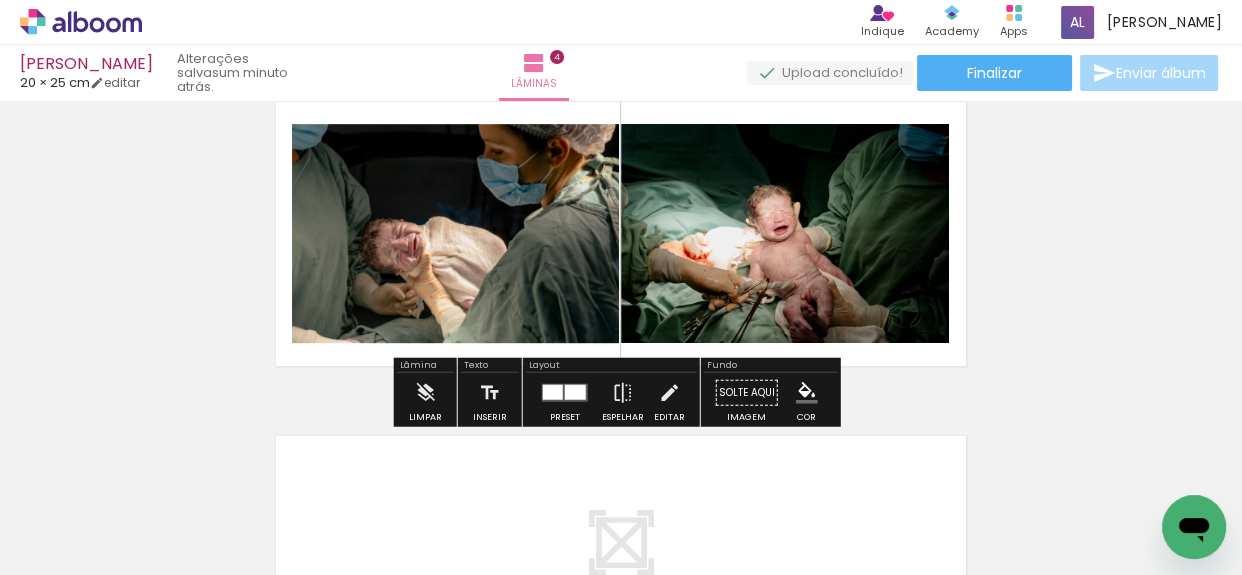 scroll, scrollTop: 1027, scrollLeft: 0, axis: vertical 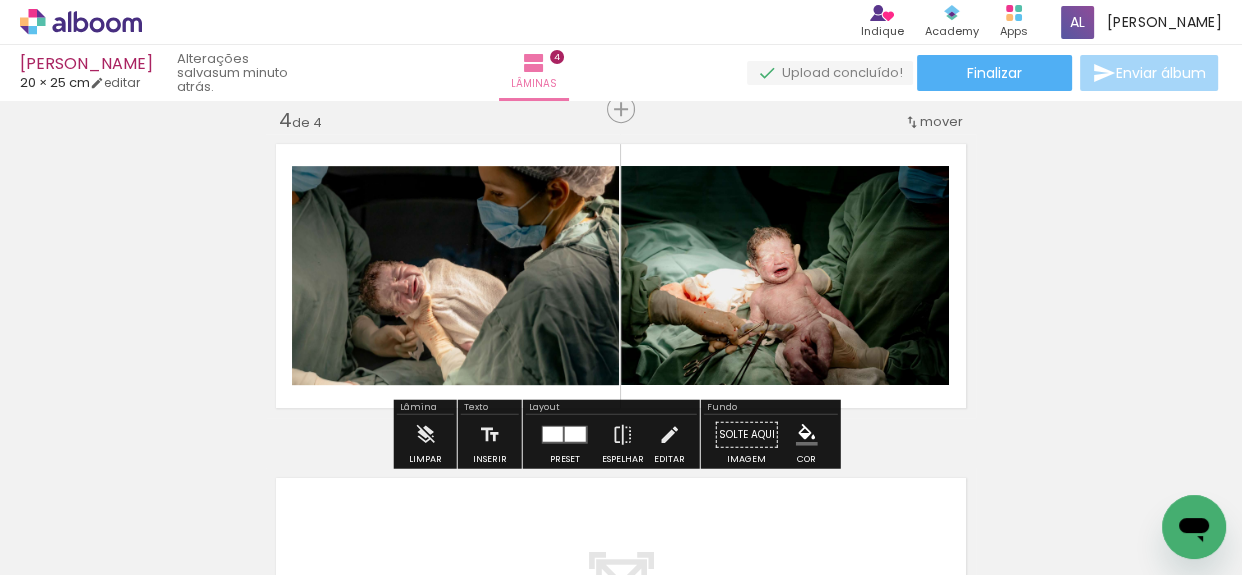 click at bounding box center [575, 434] 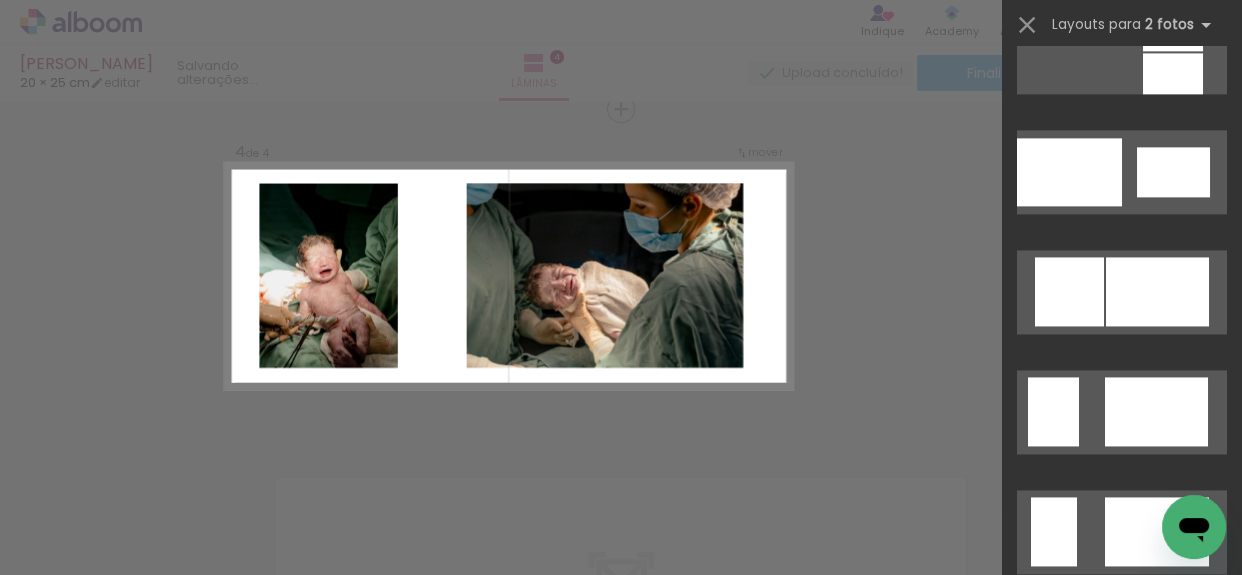 scroll, scrollTop: 2454, scrollLeft: 0, axis: vertical 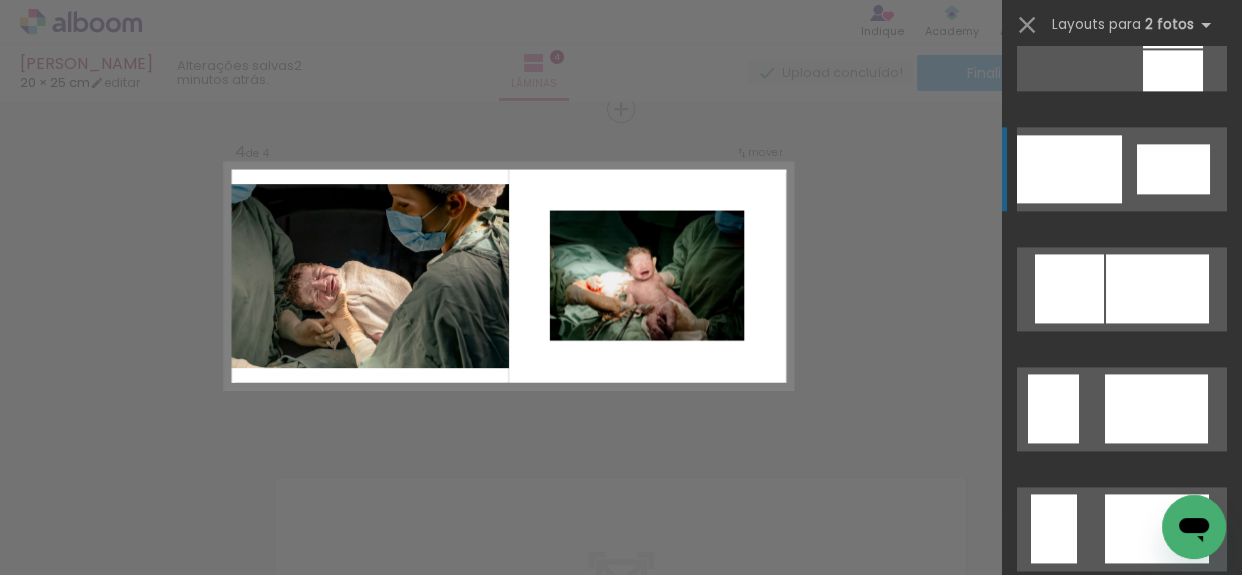 click at bounding box center [1142, 648] 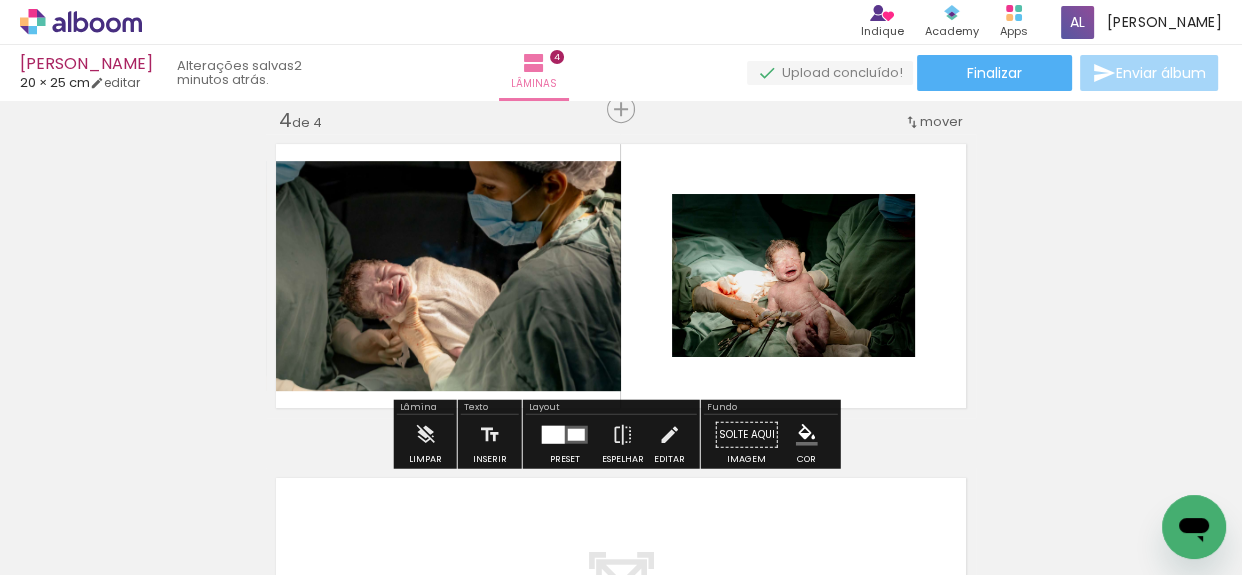 click 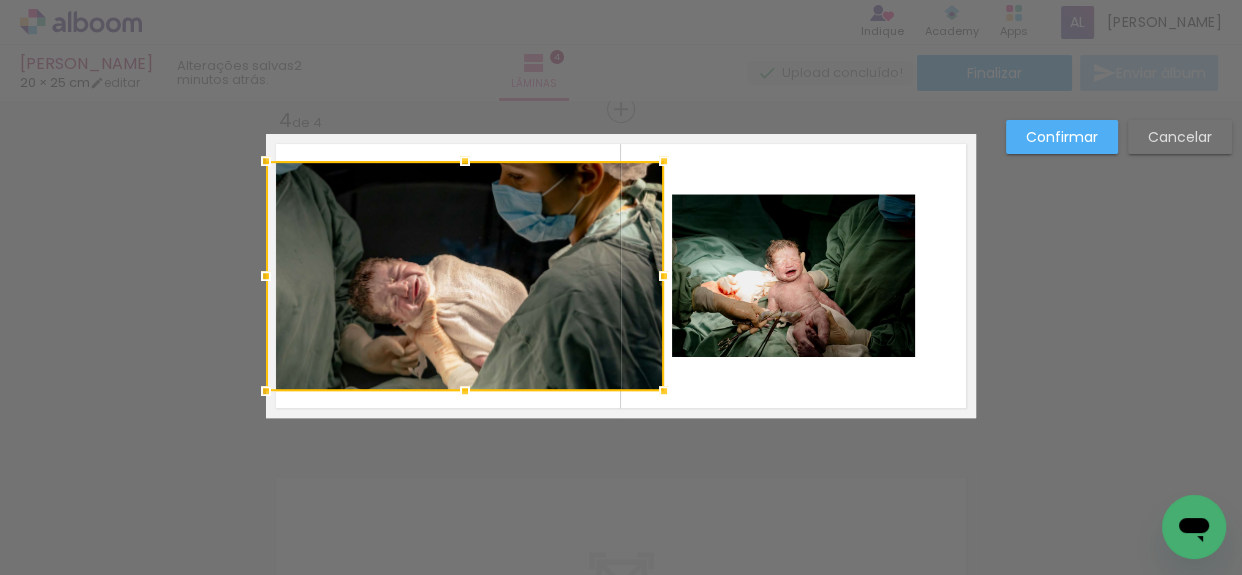 drag, startPoint x: 612, startPoint y: 275, endPoint x: 657, endPoint y: 290, distance: 47.434166 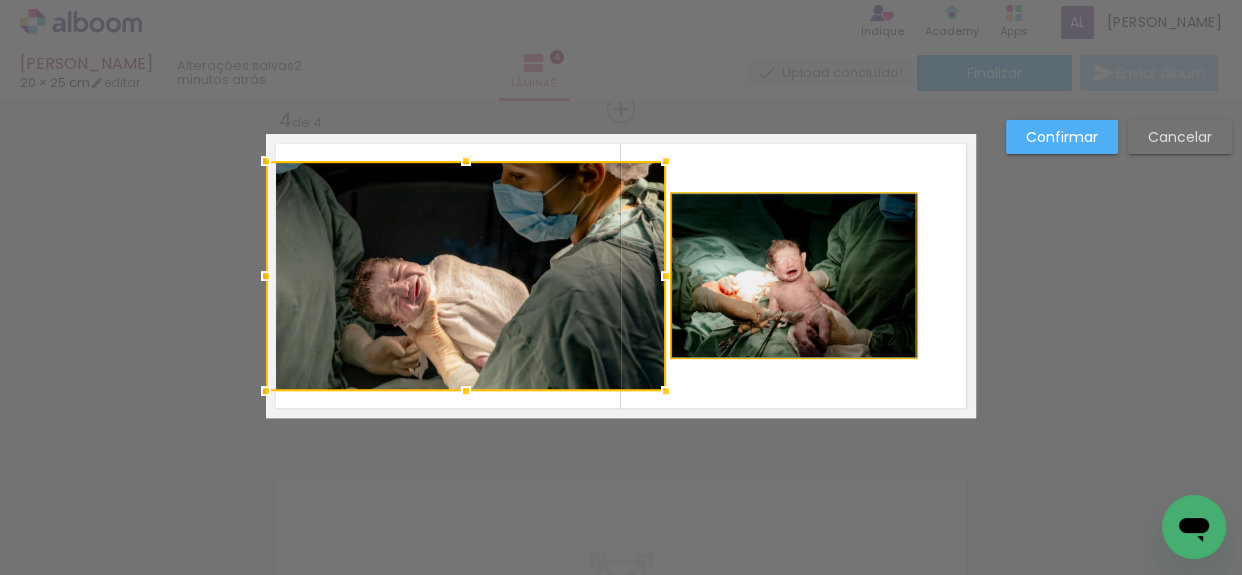 drag, startPoint x: 782, startPoint y: 276, endPoint x: 811, endPoint y: 278, distance: 29.068884 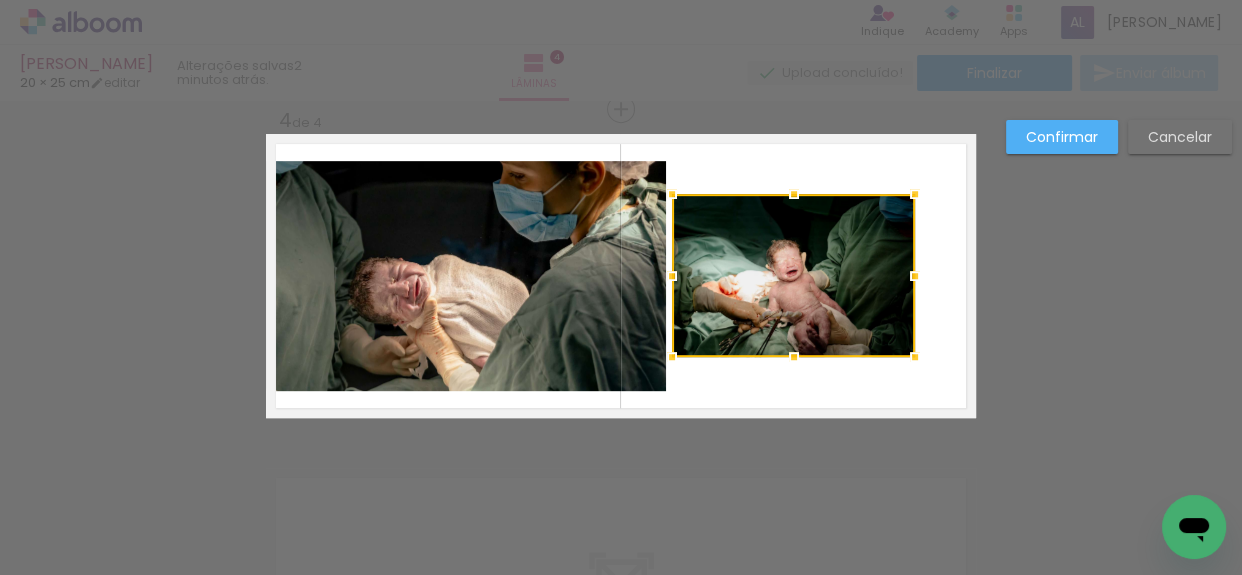 click at bounding box center (793, 275) 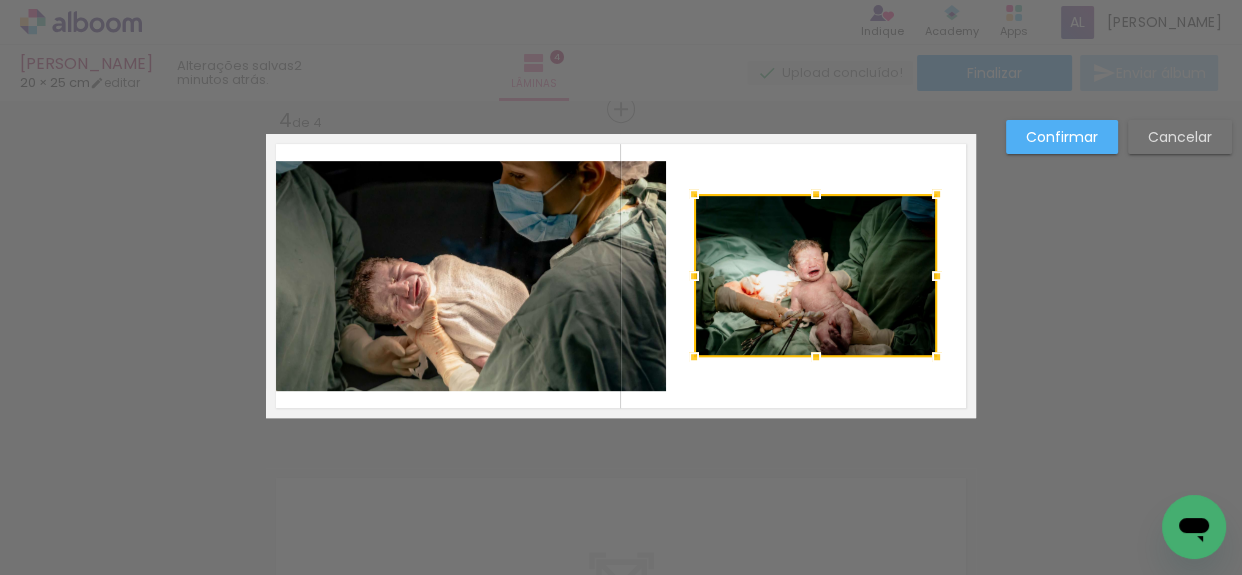 drag, startPoint x: 813, startPoint y: 276, endPoint x: 835, endPoint y: 277, distance: 22.022715 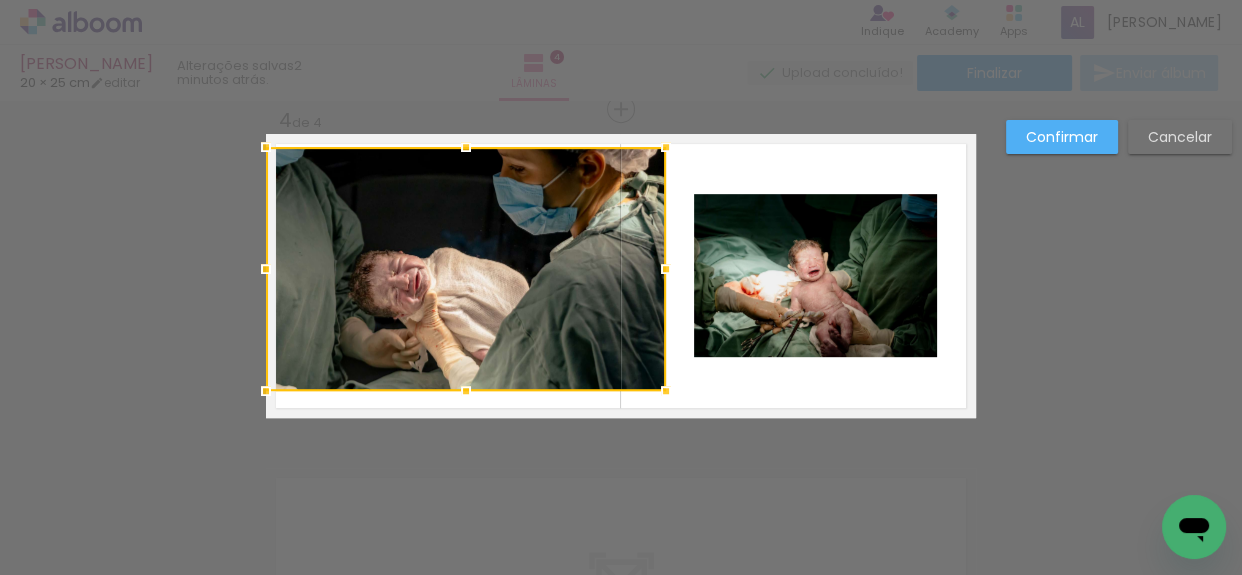 drag, startPoint x: 457, startPoint y: 159, endPoint x: 460, endPoint y: 144, distance: 15.297058 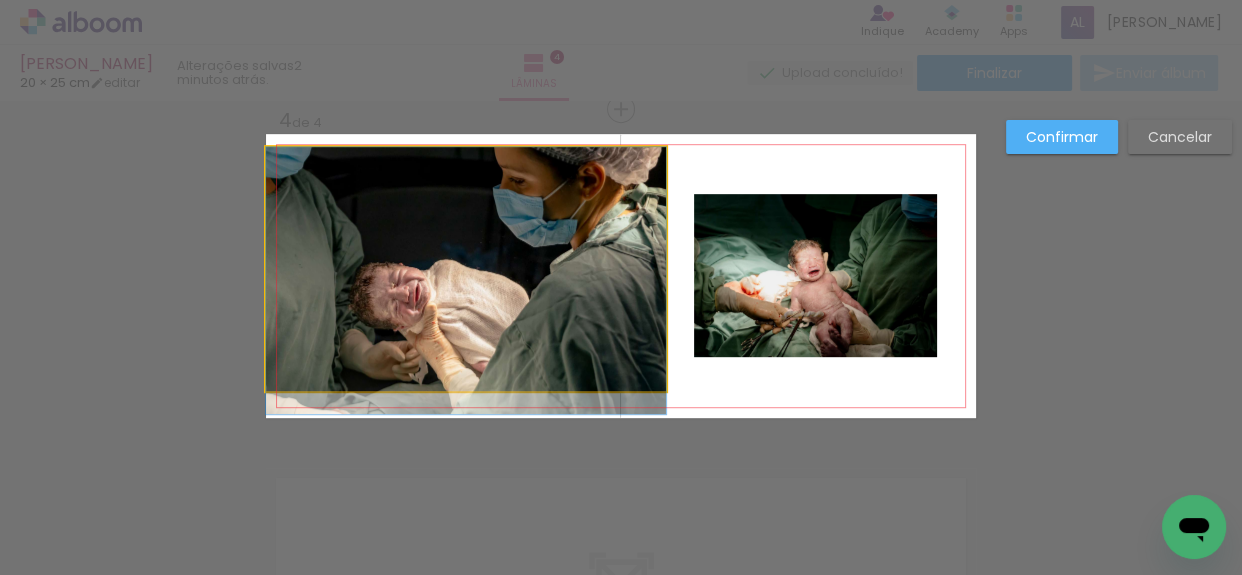 drag, startPoint x: 459, startPoint y: 361, endPoint x: 459, endPoint y: 380, distance: 19 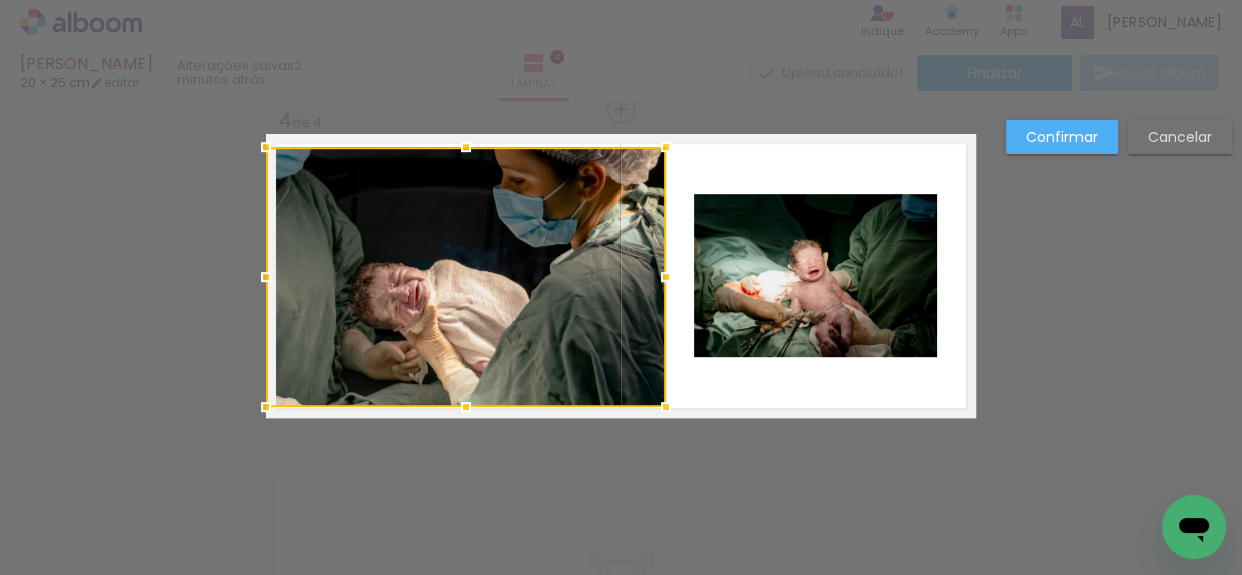 drag, startPoint x: 460, startPoint y: 384, endPoint x: 460, endPoint y: 400, distance: 16 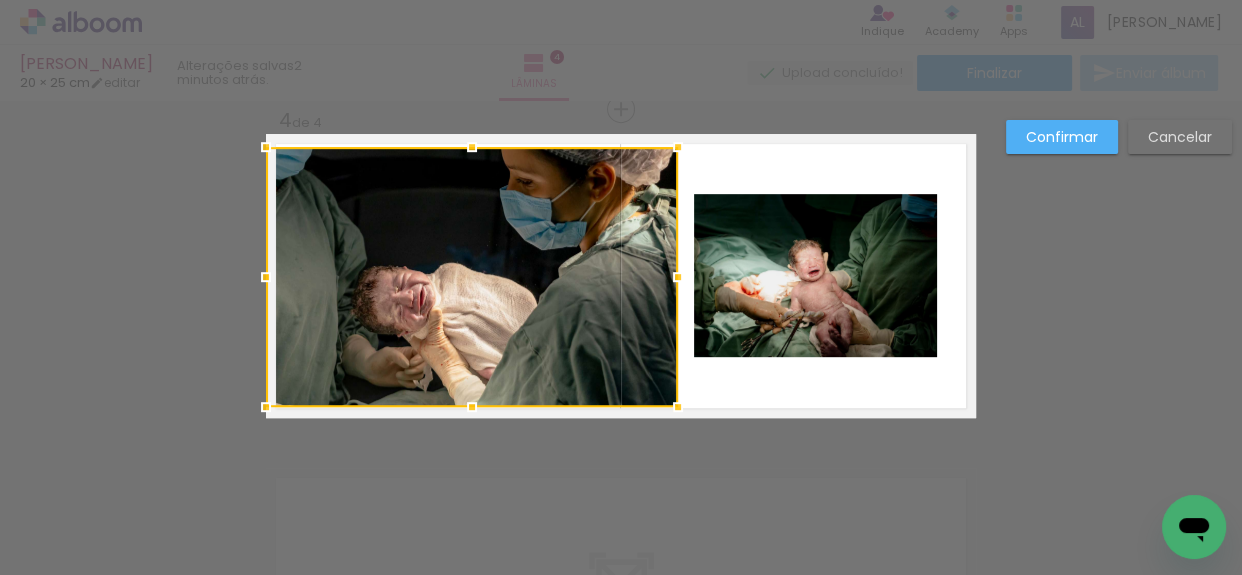 drag, startPoint x: 659, startPoint y: 277, endPoint x: 670, endPoint y: 285, distance: 13.601471 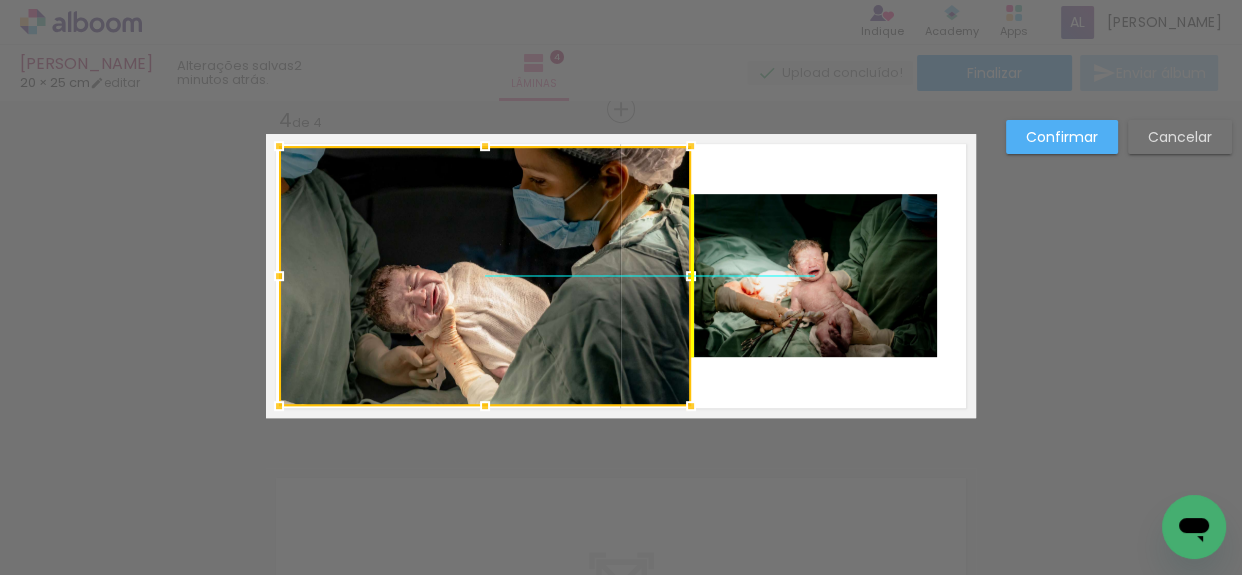 drag, startPoint x: 568, startPoint y: 265, endPoint x: 587, endPoint y: 279, distance: 23.600847 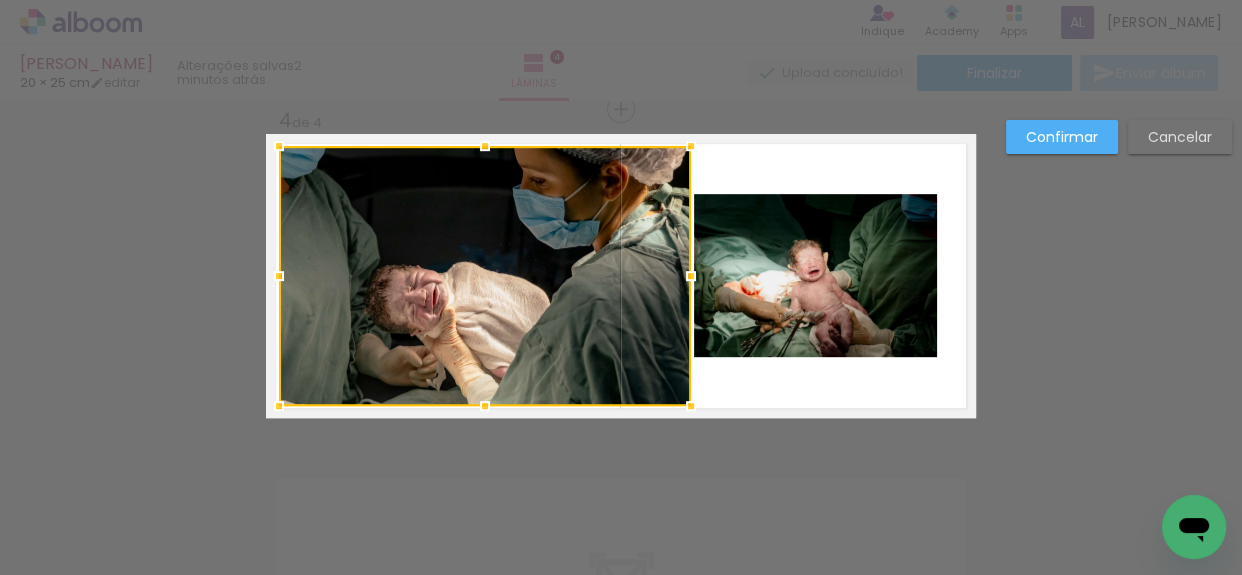 click 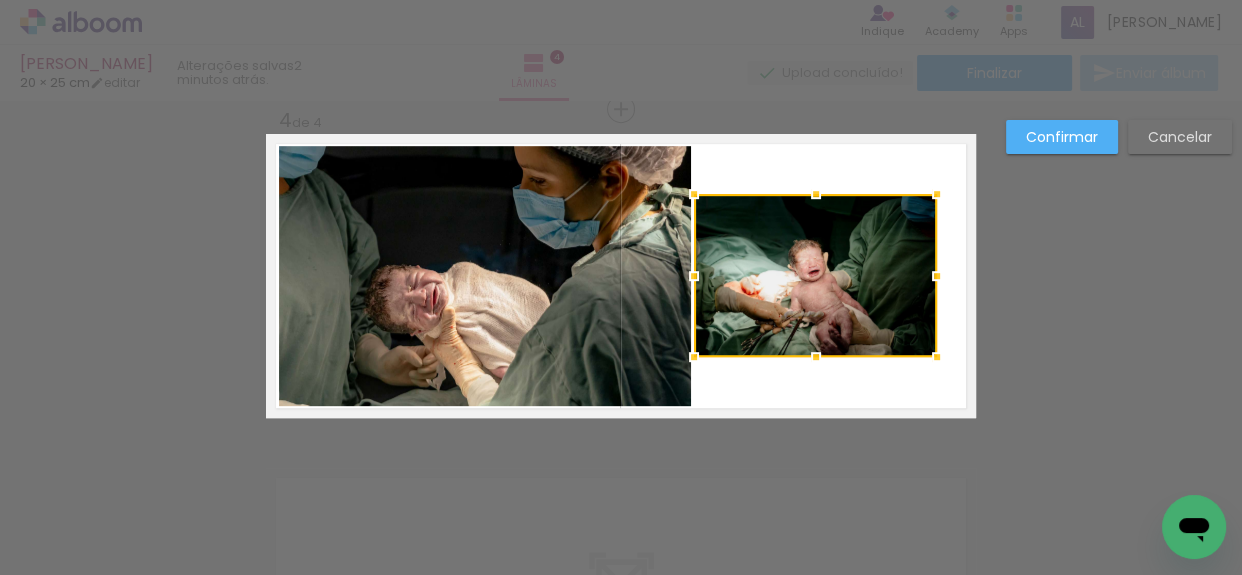 click at bounding box center (815, 275) 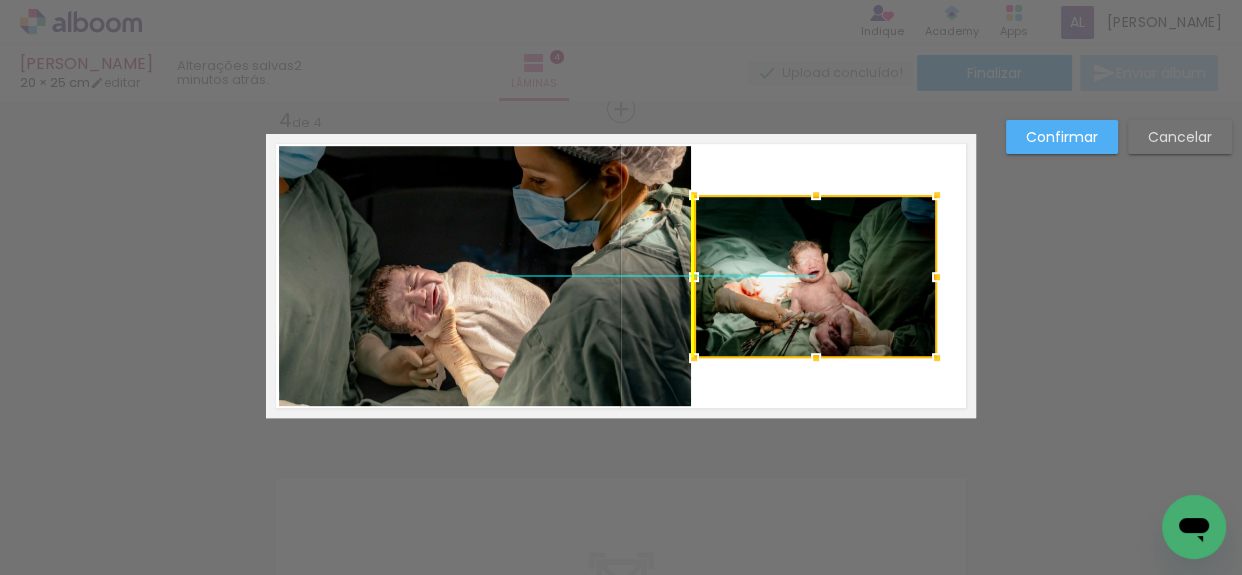 drag, startPoint x: 803, startPoint y: 262, endPoint x: 831, endPoint y: 274, distance: 30.463093 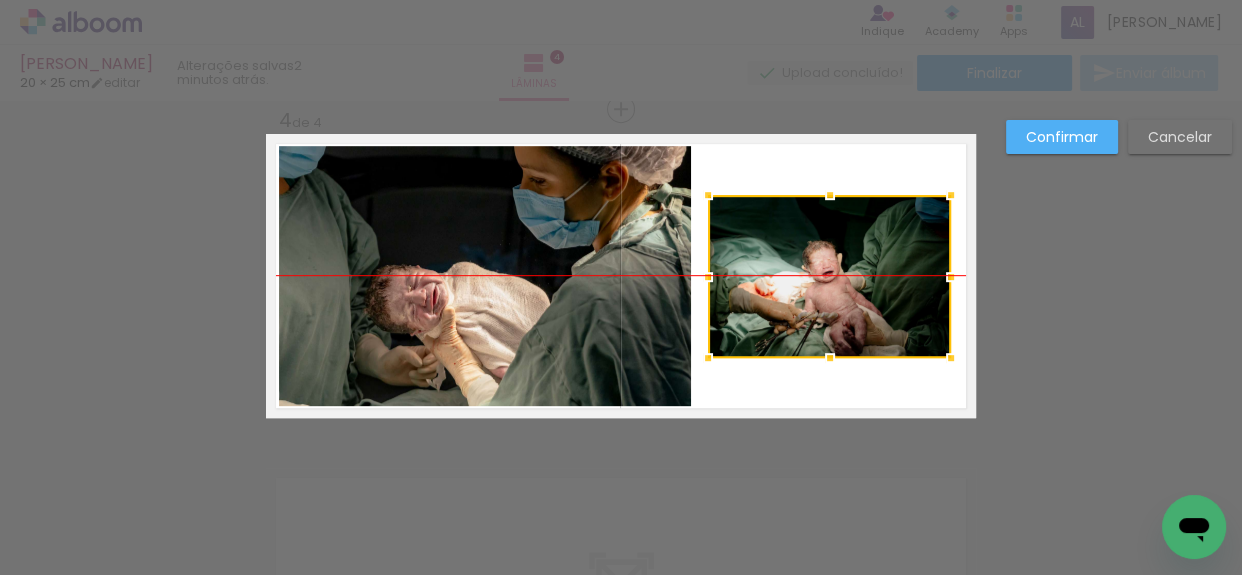 drag, startPoint x: 836, startPoint y: 272, endPoint x: 850, endPoint y: 270, distance: 14.142136 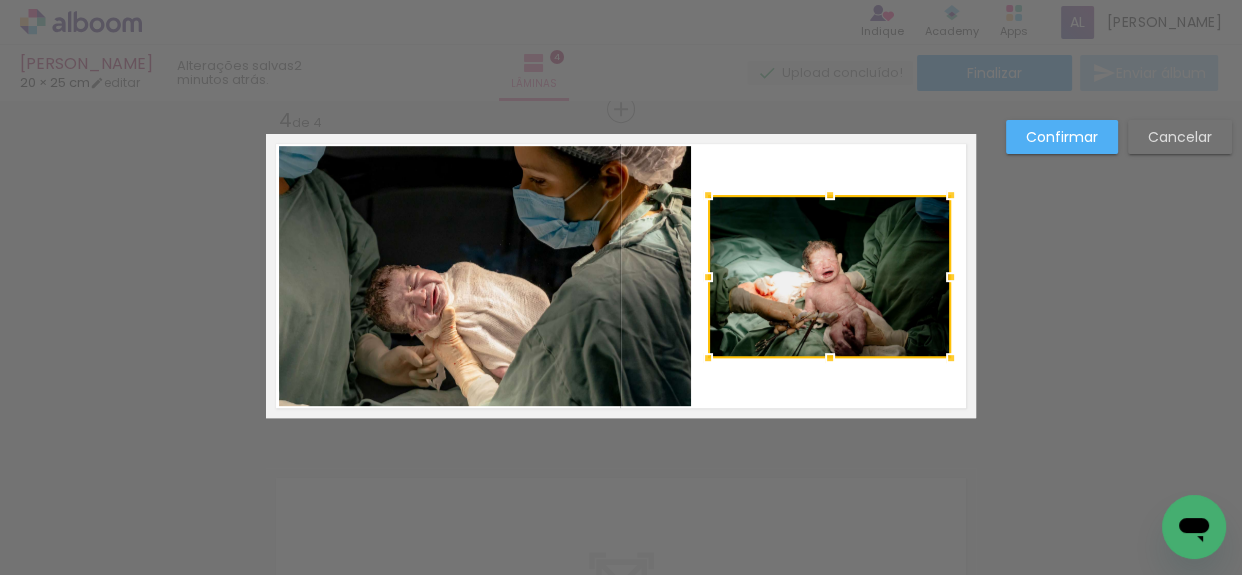 click on "Confirmar Cancelar" at bounding box center (621, -67) 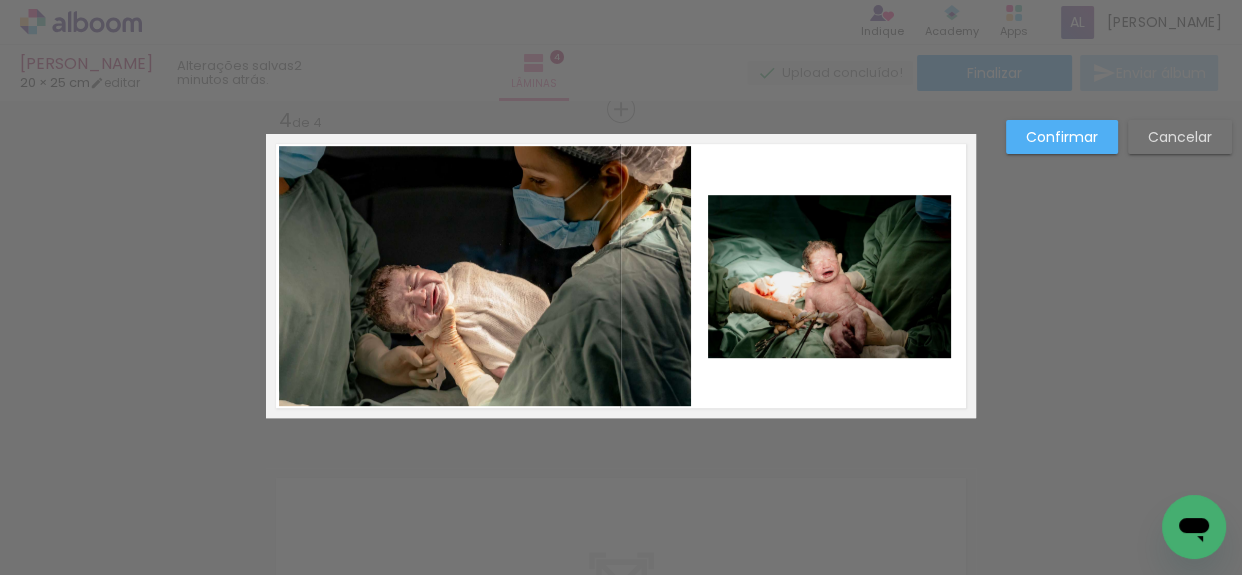 scroll, scrollTop: 1118, scrollLeft: 0, axis: vertical 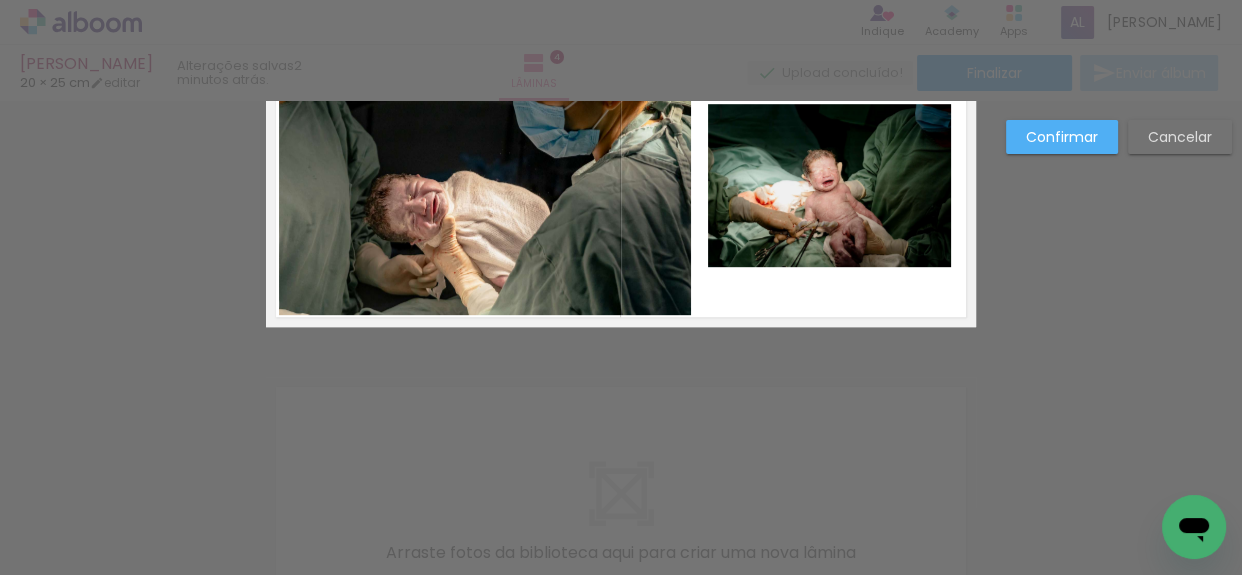 click on "Confirmar" at bounding box center (0, 0) 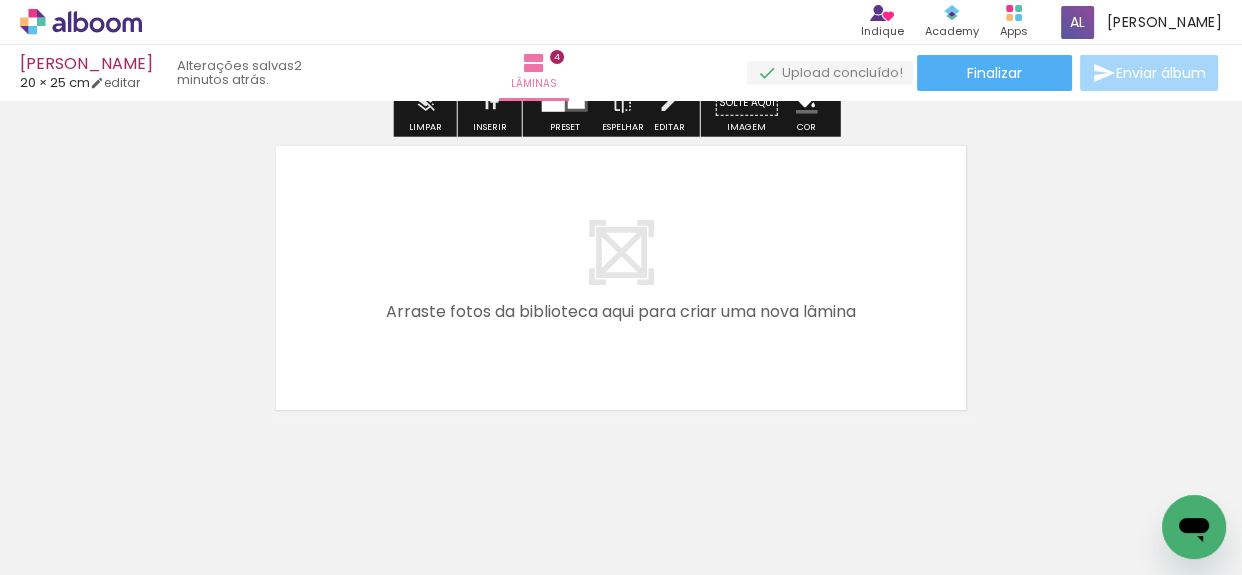 scroll, scrollTop: 1390, scrollLeft: 0, axis: vertical 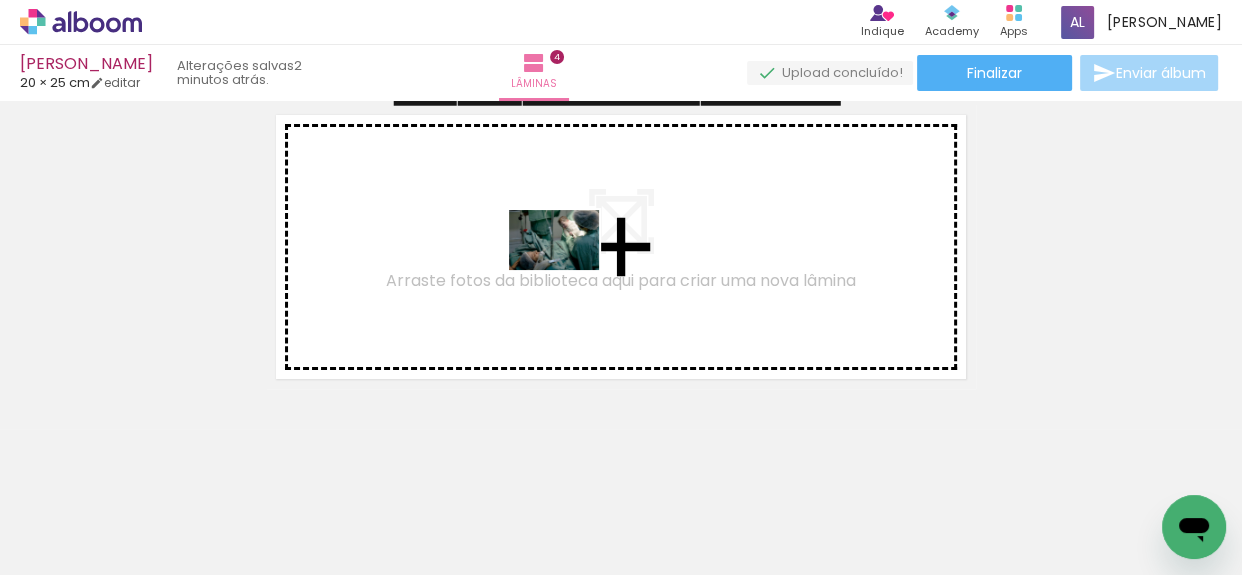 drag, startPoint x: 509, startPoint y: 526, endPoint x: 569, endPoint y: 270, distance: 262.93726 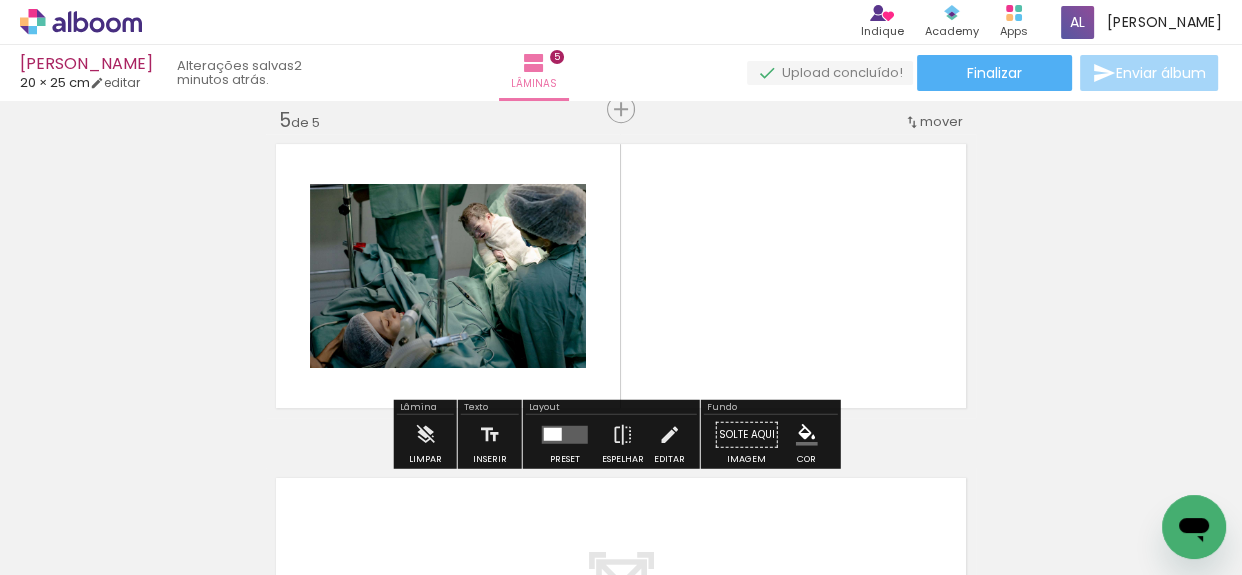 scroll, scrollTop: 1360, scrollLeft: 0, axis: vertical 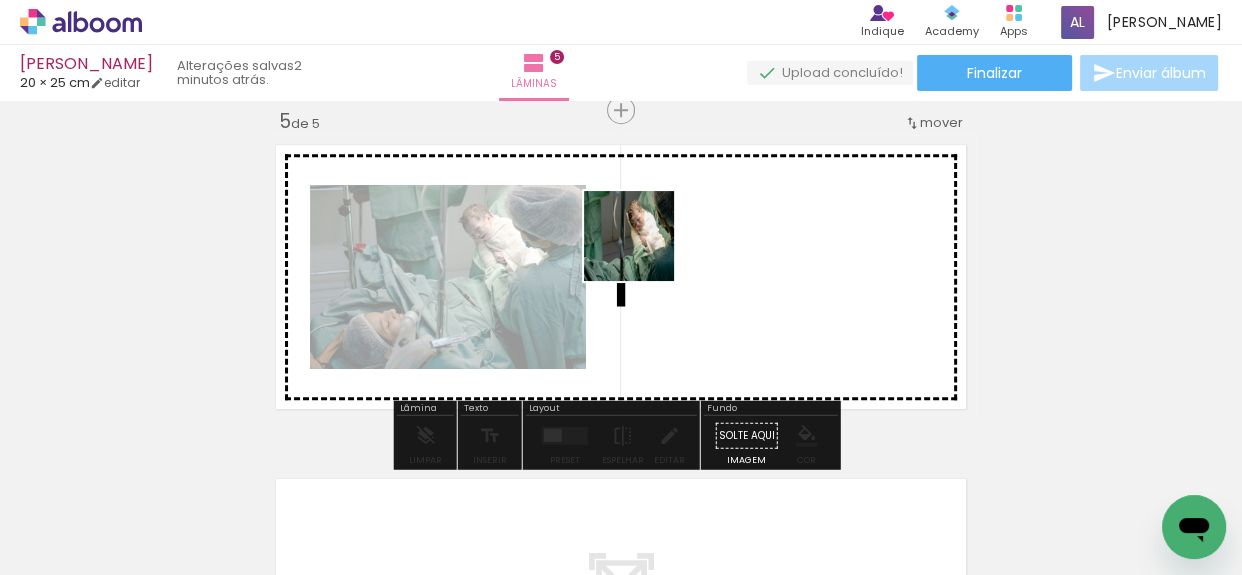 drag, startPoint x: 580, startPoint y: 512, endPoint x: 644, endPoint y: 251, distance: 268.7322 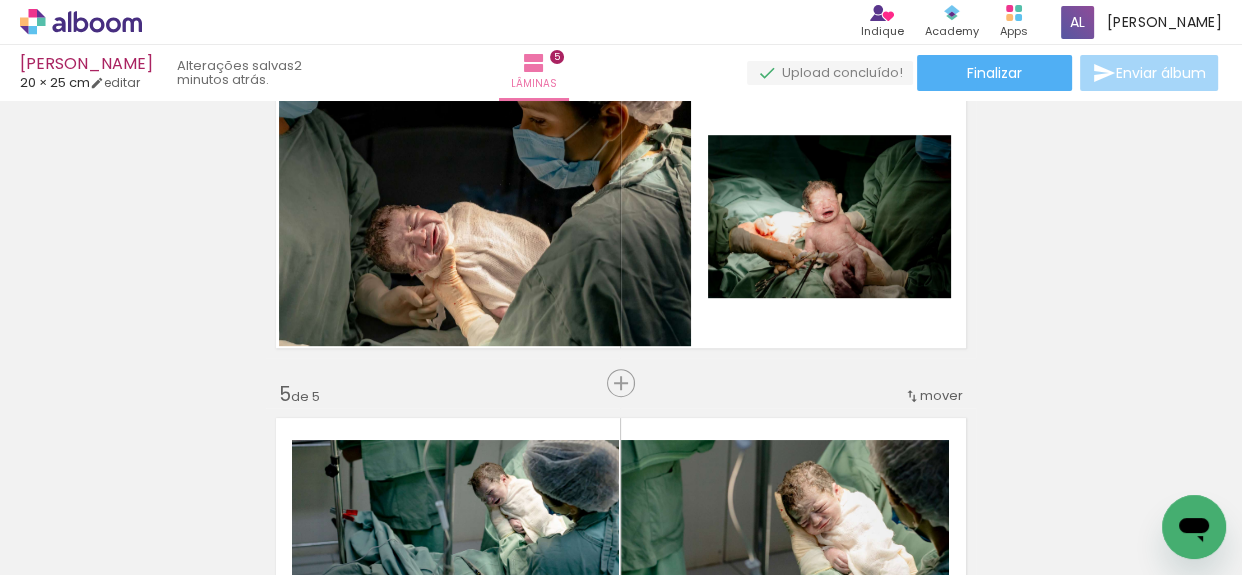 scroll, scrollTop: 997, scrollLeft: 0, axis: vertical 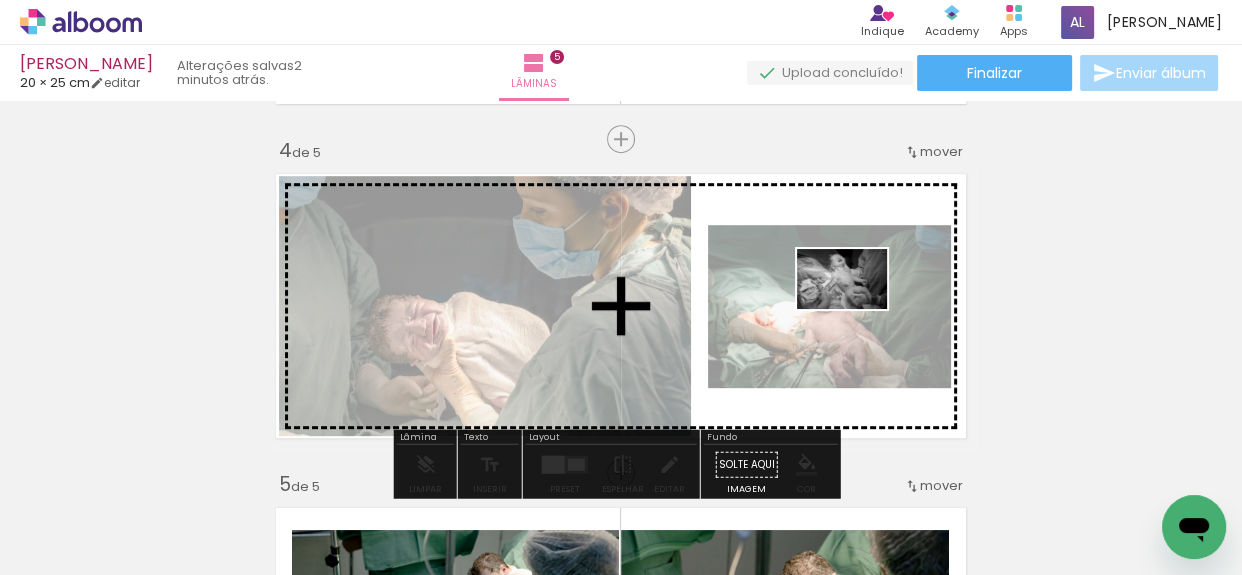 drag, startPoint x: 708, startPoint y: 524, endPoint x: 857, endPoint y: 309, distance: 261.58365 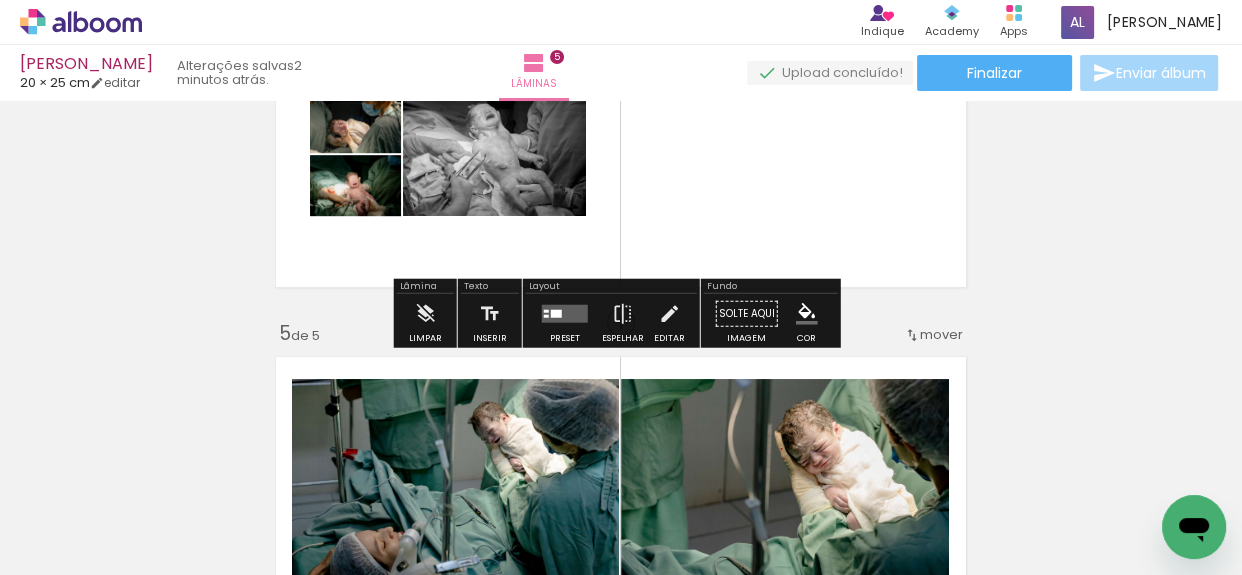 scroll, scrollTop: 1179, scrollLeft: 0, axis: vertical 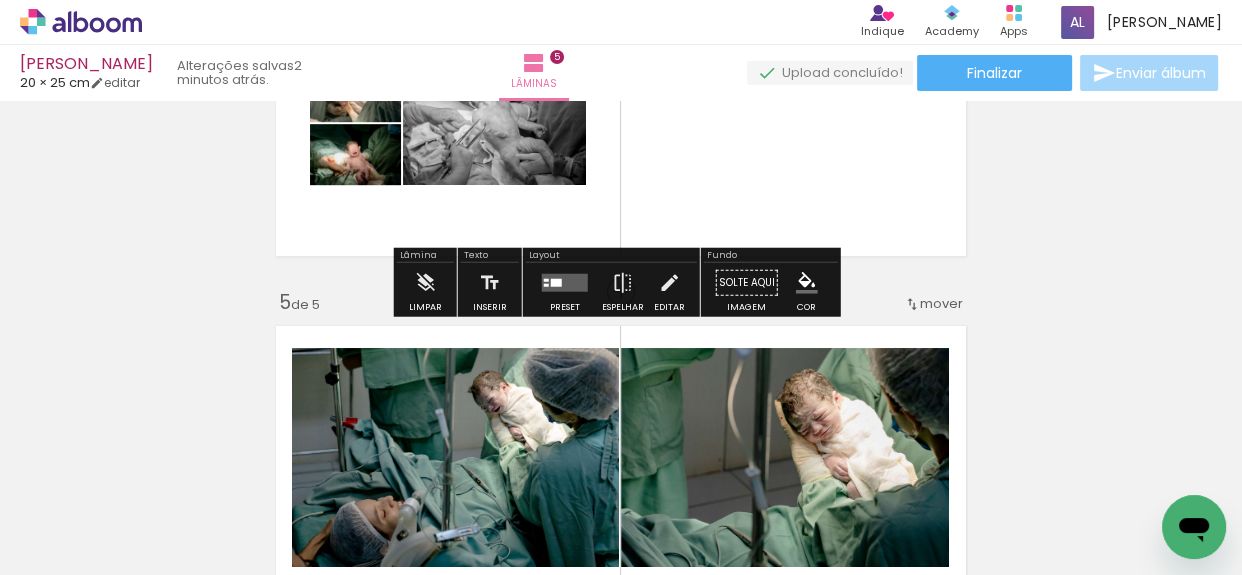 click at bounding box center (565, 283) 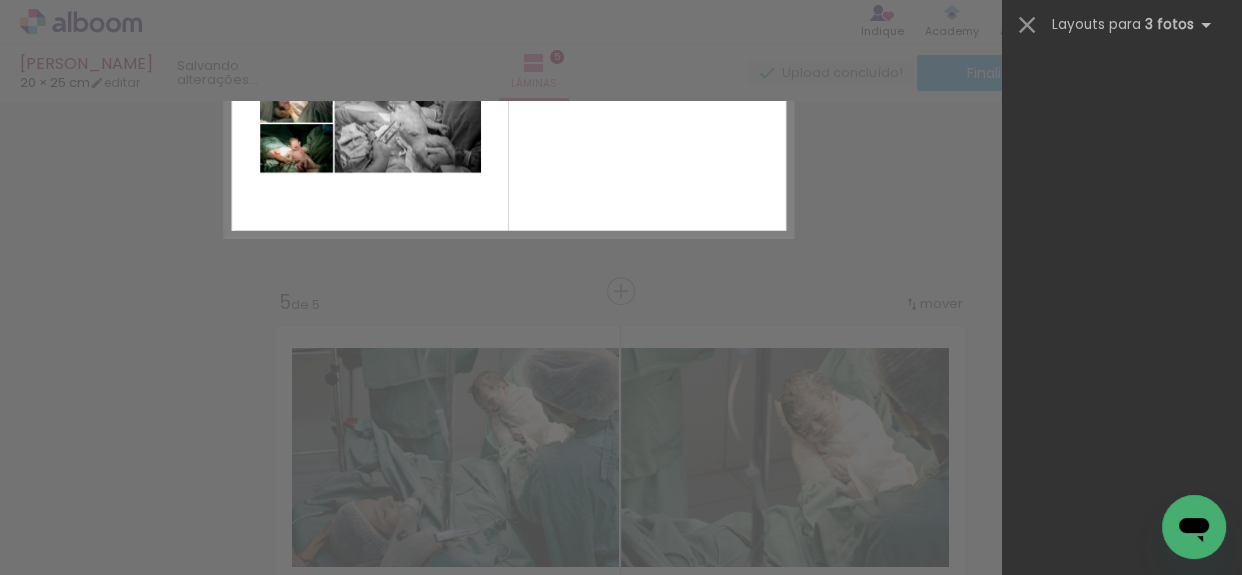 scroll, scrollTop: 0, scrollLeft: 0, axis: both 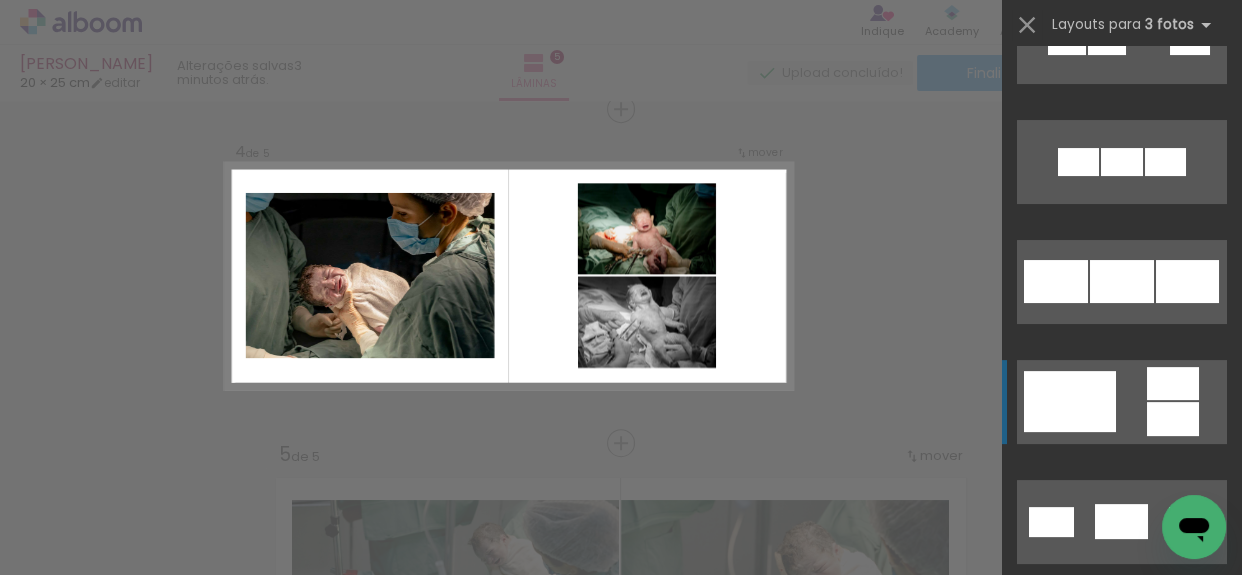 click at bounding box center [1067, 42] 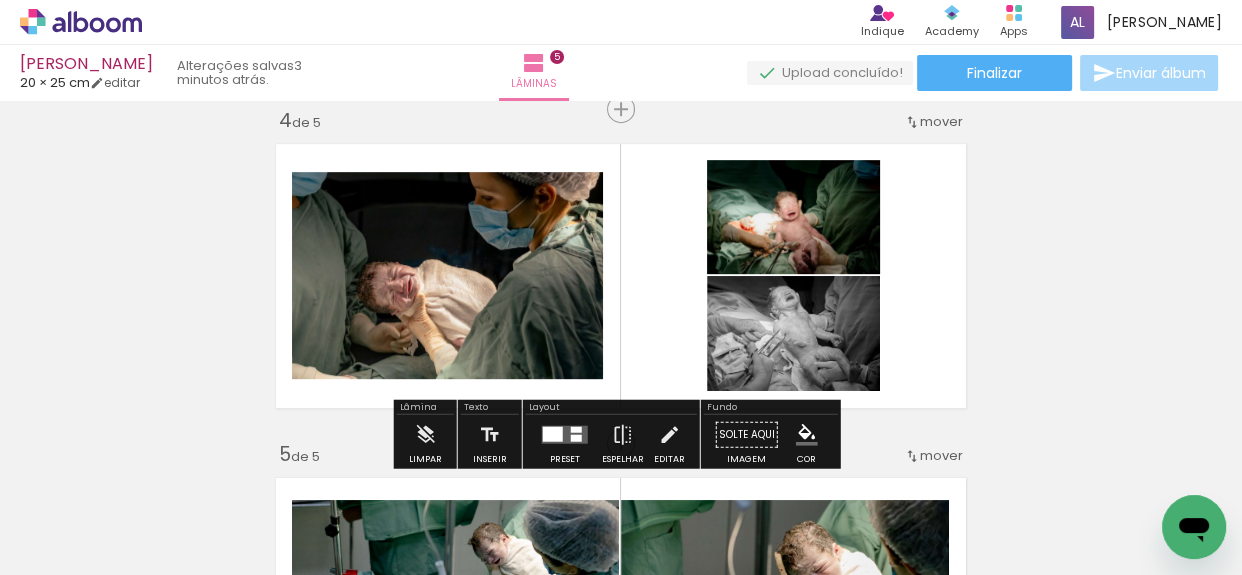 click 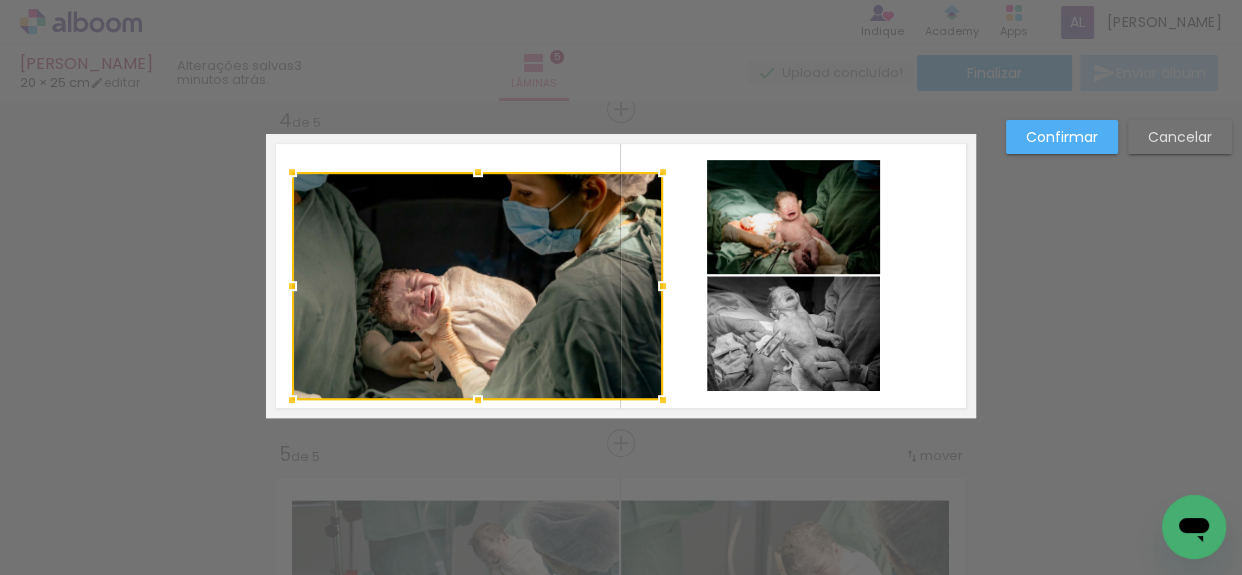drag, startPoint x: 595, startPoint y: 377, endPoint x: 655, endPoint y: 400, distance: 64.25729 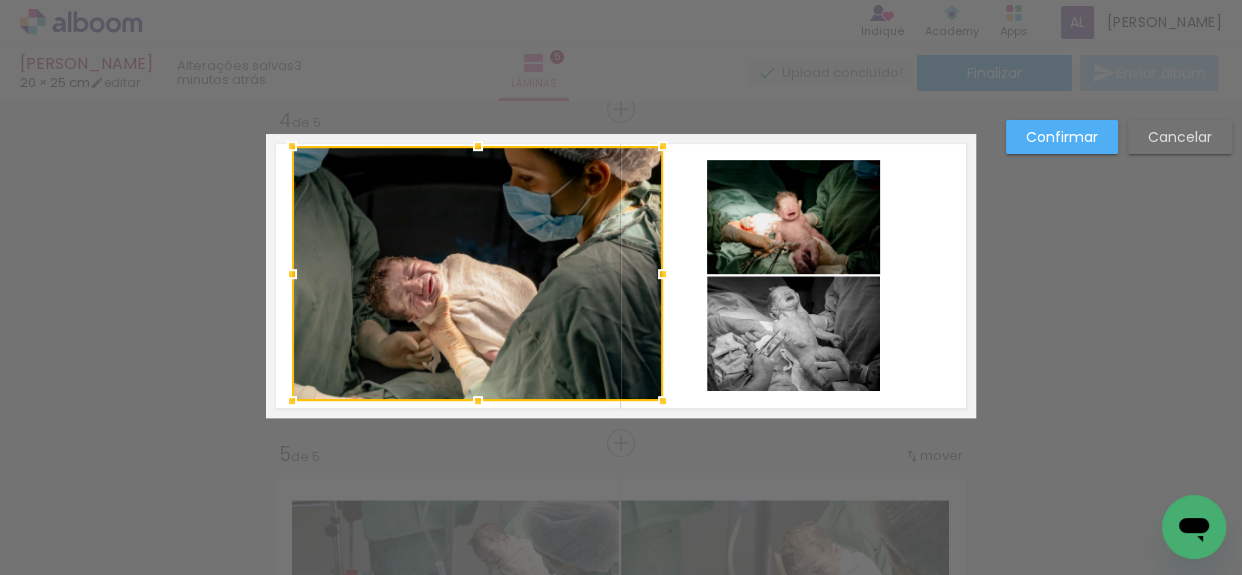 drag, startPoint x: 471, startPoint y: 172, endPoint x: 482, endPoint y: 146, distance: 28.231188 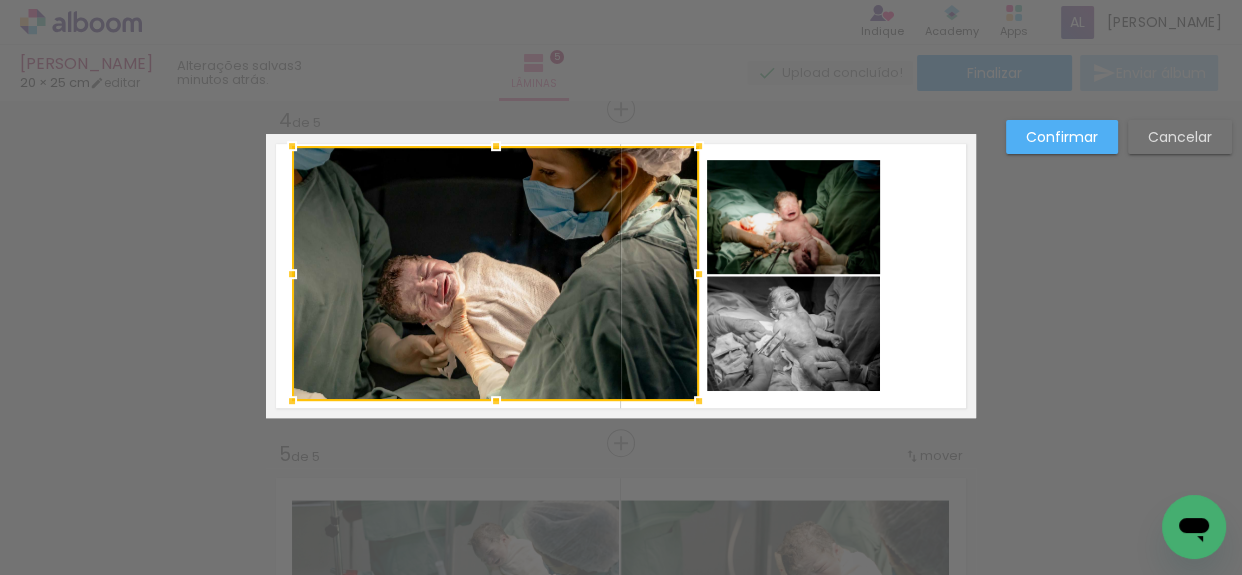 drag, startPoint x: 662, startPoint y: 270, endPoint x: 699, endPoint y: 274, distance: 37.215588 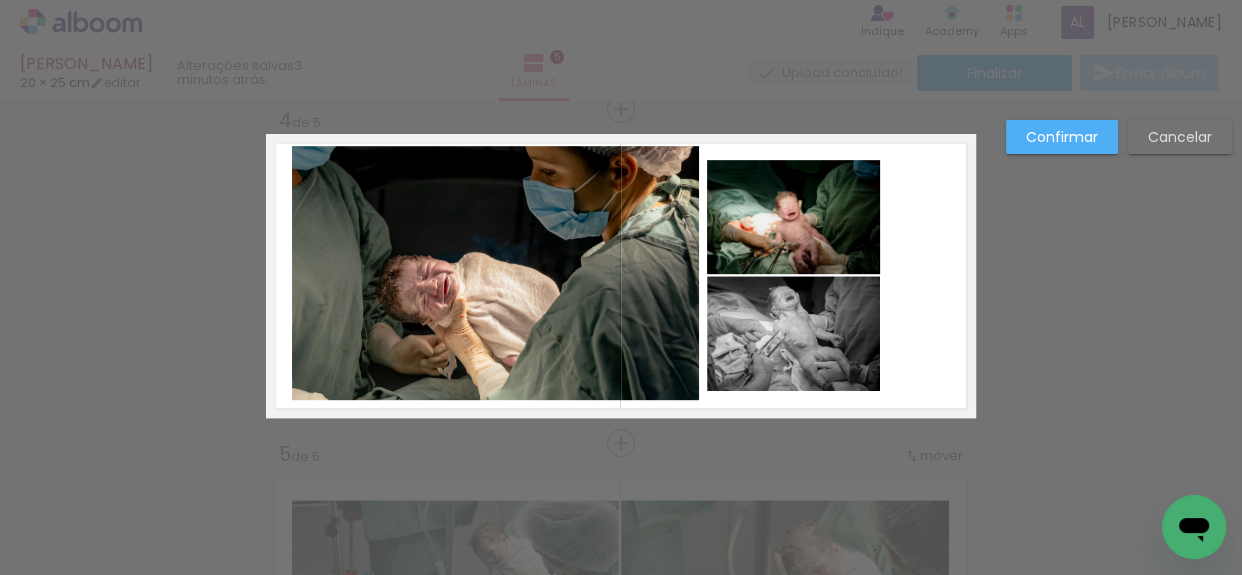 drag, startPoint x: 906, startPoint y: 295, endPoint x: 868, endPoint y: 250, distance: 58.898216 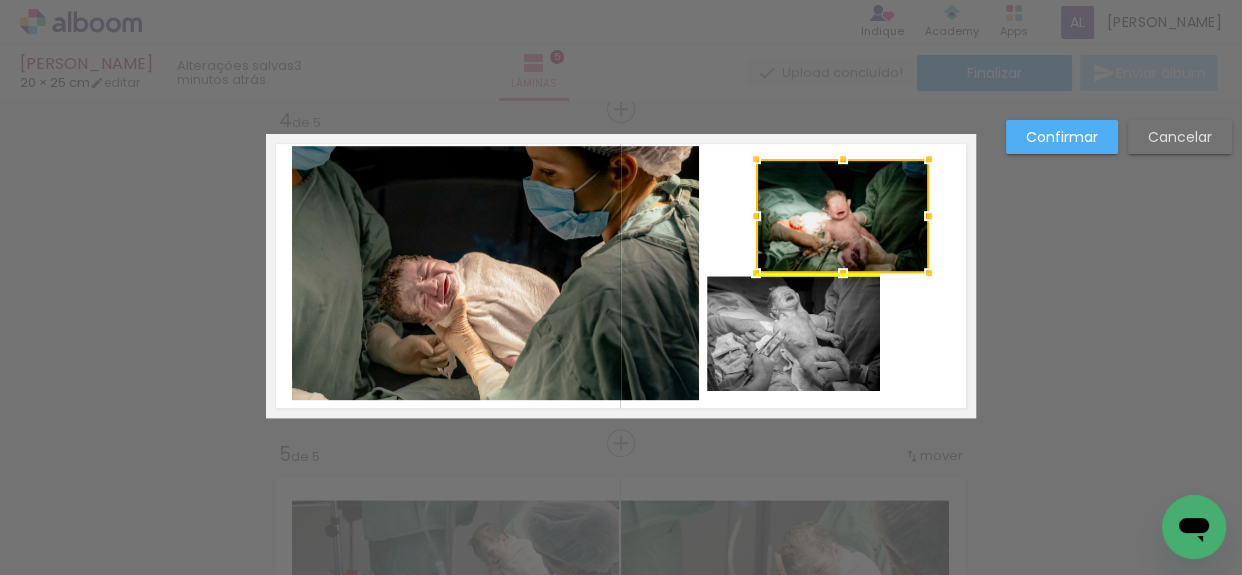 drag, startPoint x: 846, startPoint y: 245, endPoint x: 895, endPoint y: 241, distance: 49.162994 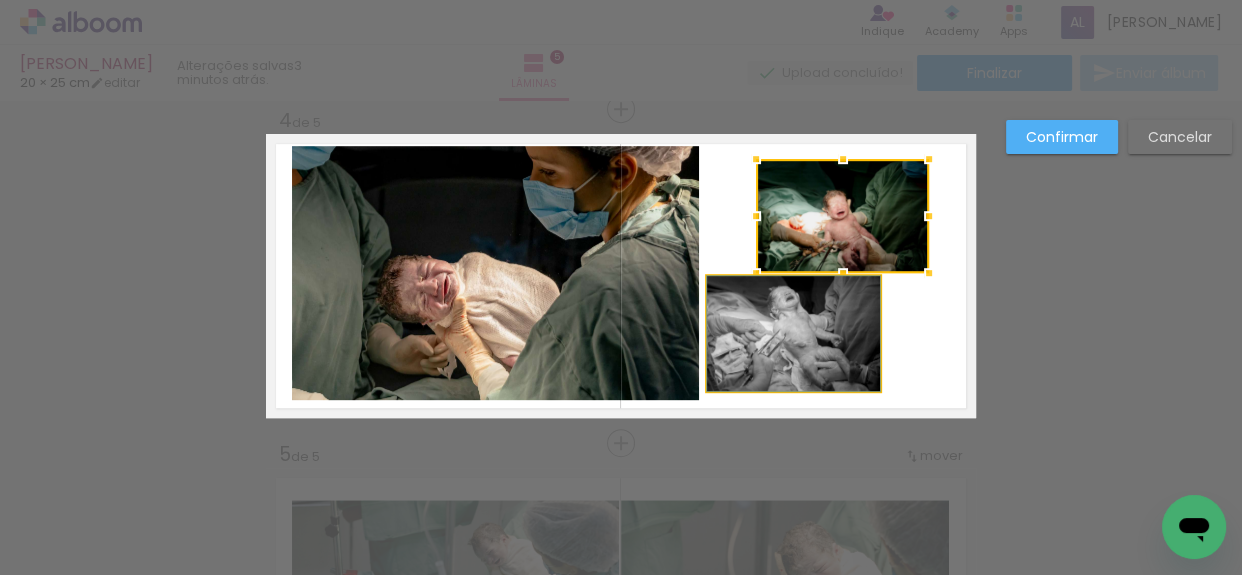 click 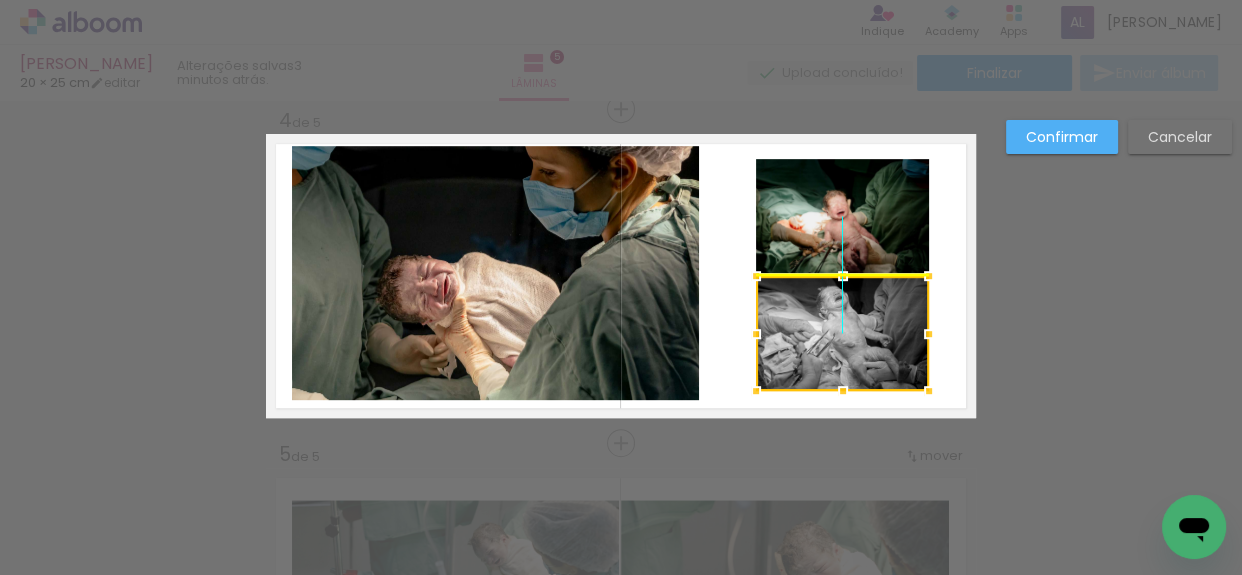drag, startPoint x: 808, startPoint y: 330, endPoint x: 867, endPoint y: 321, distance: 59.682495 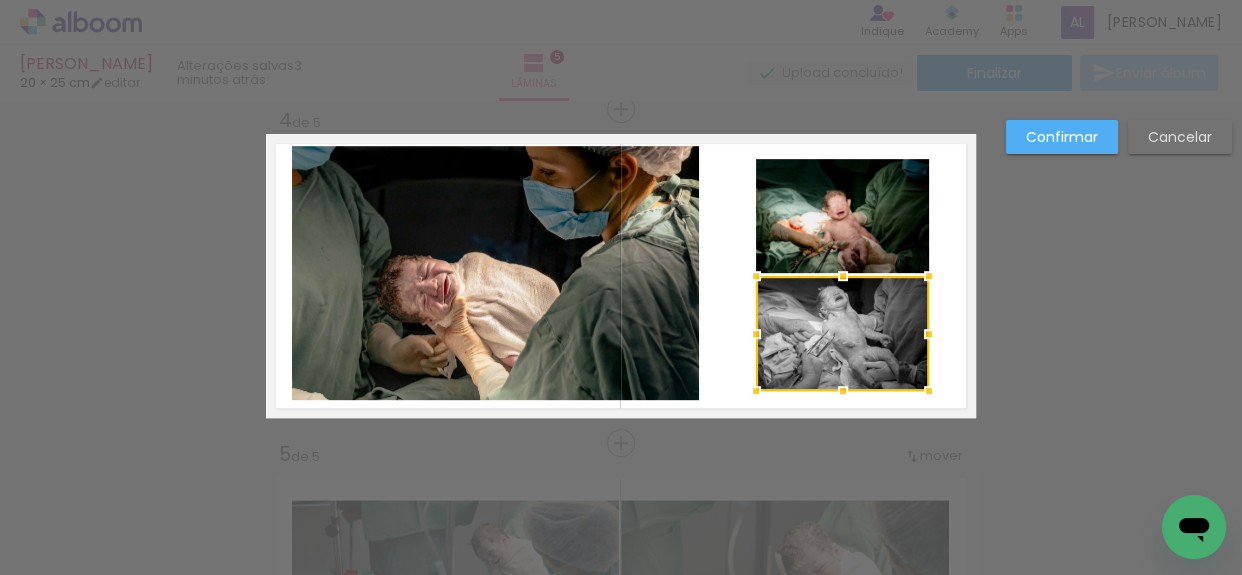 click at bounding box center [621, 276] 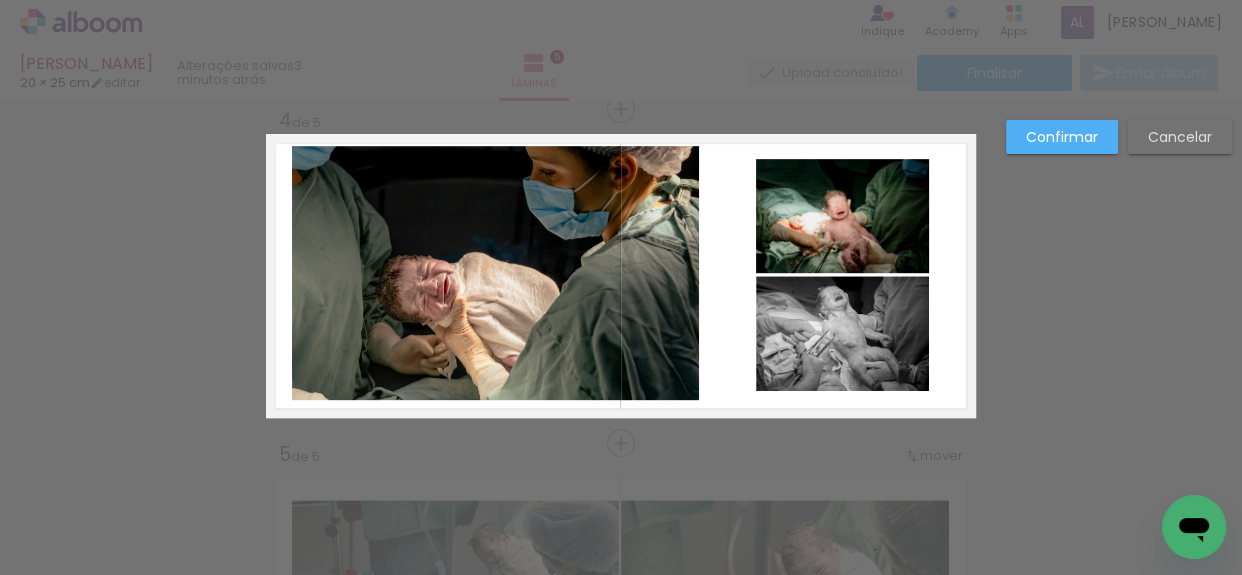 click 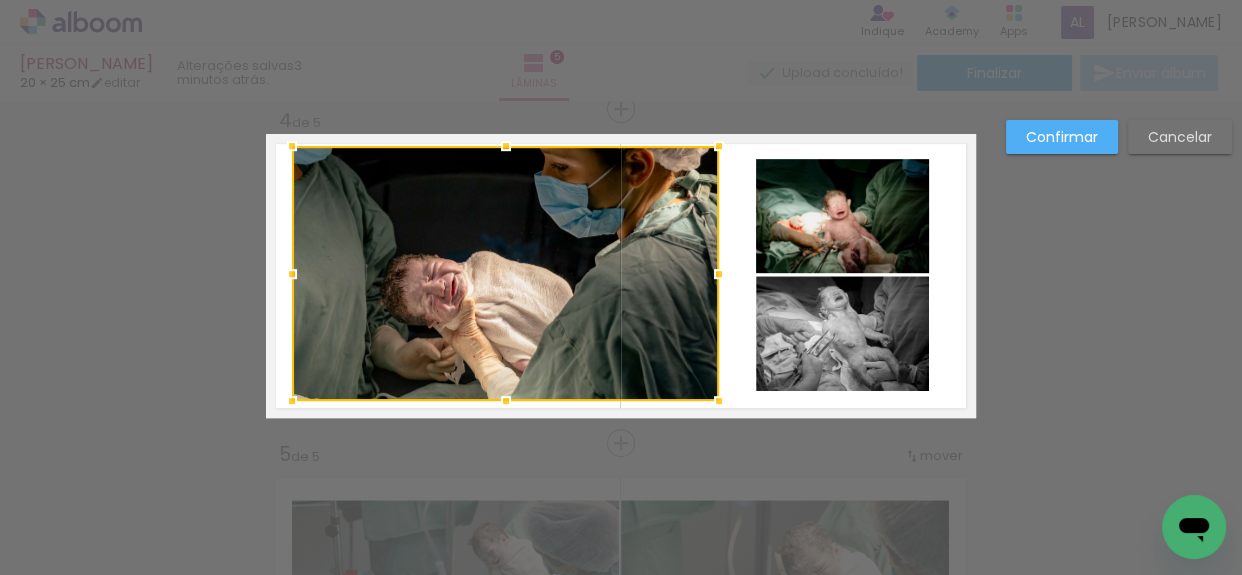 drag, startPoint x: 693, startPoint y: 281, endPoint x: 703, endPoint y: 290, distance: 13.453624 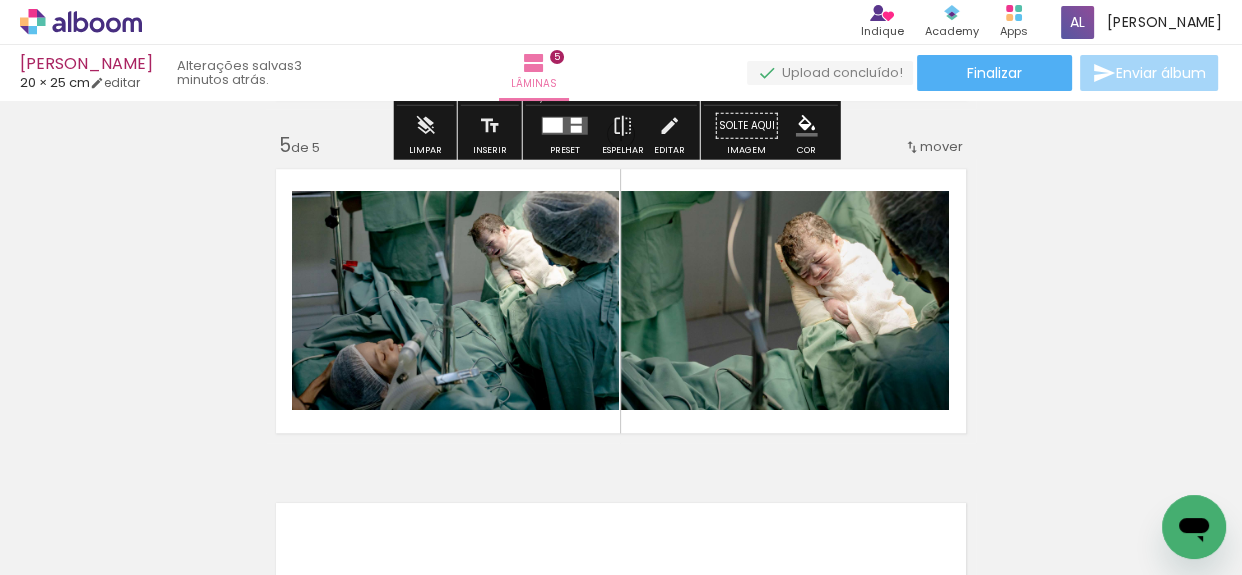 scroll, scrollTop: 1390, scrollLeft: 0, axis: vertical 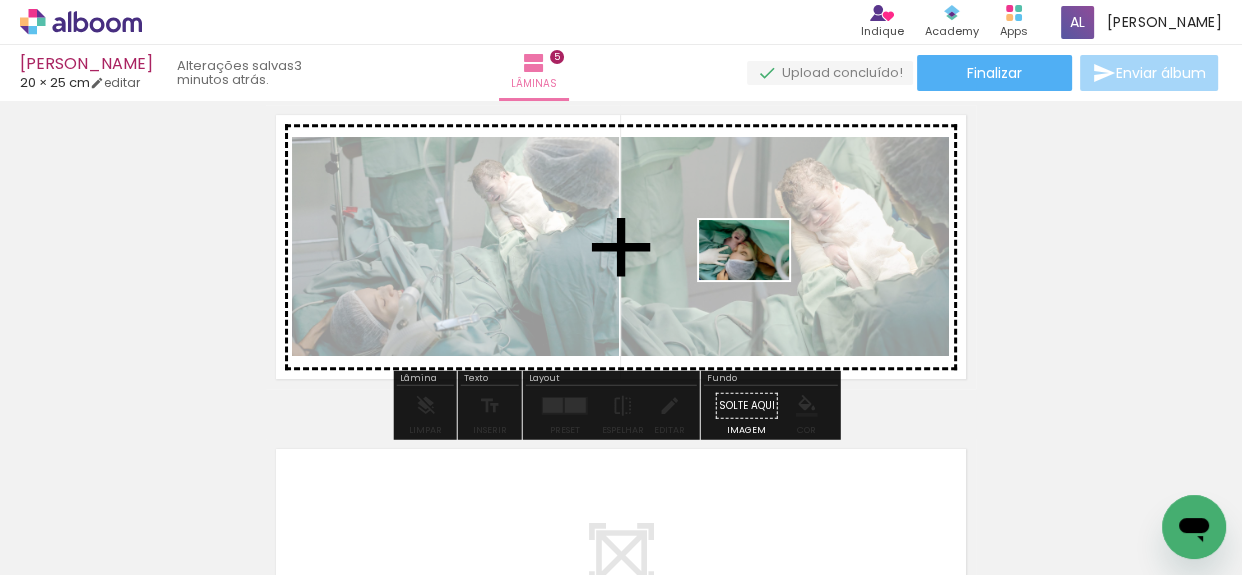 drag, startPoint x: 550, startPoint y: 516, endPoint x: 759, endPoint y: 280, distance: 315.24118 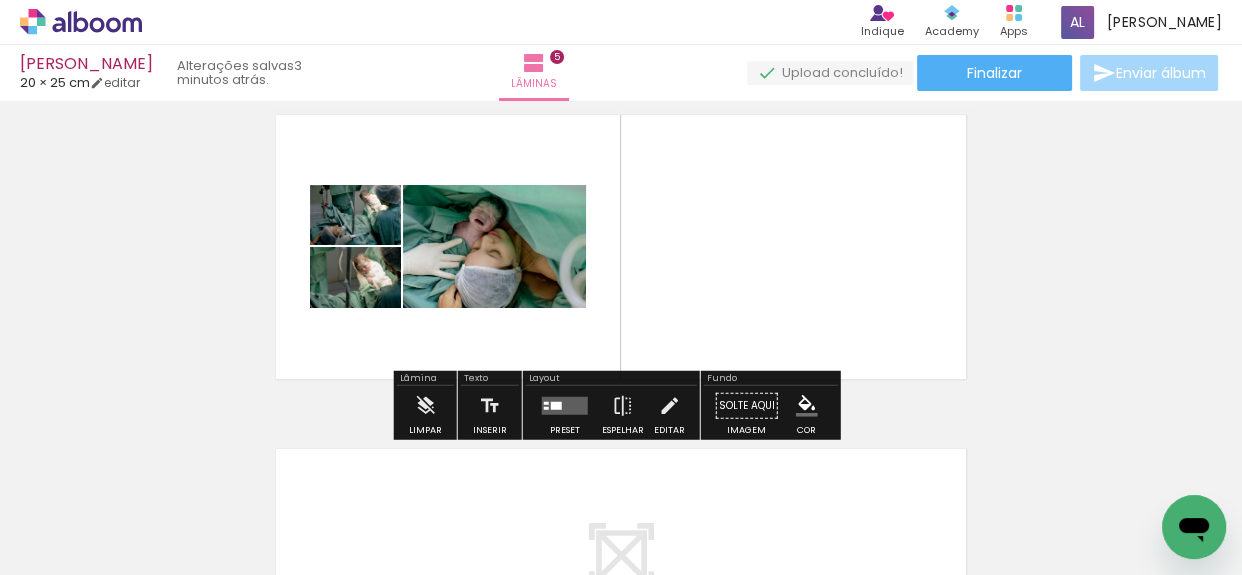 click at bounding box center [565, 406] 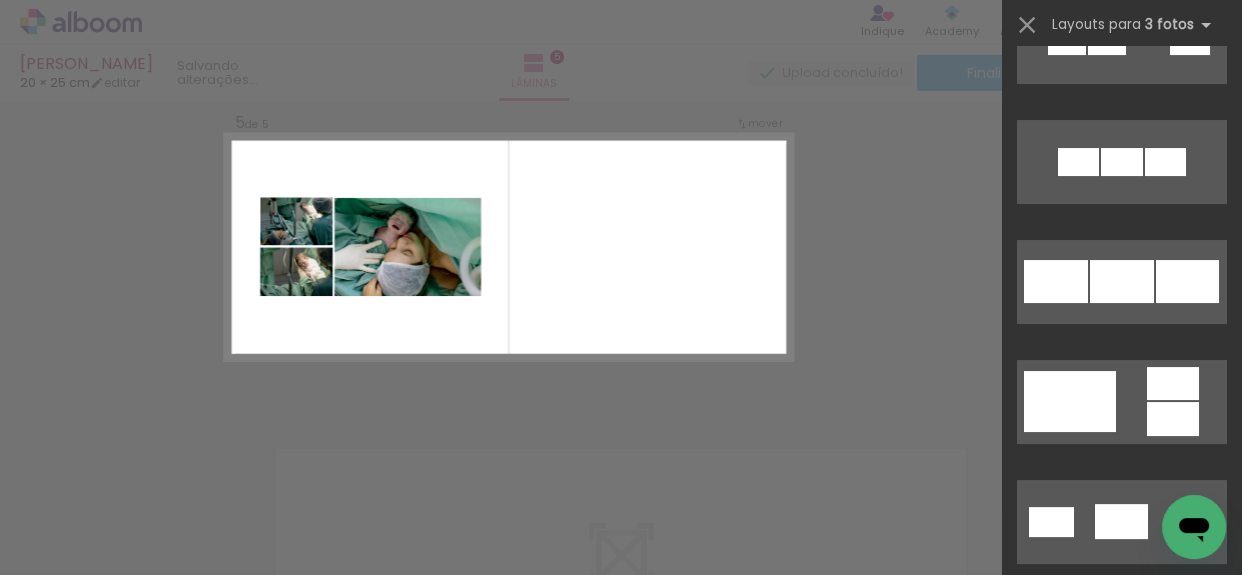 scroll, scrollTop: 0, scrollLeft: 0, axis: both 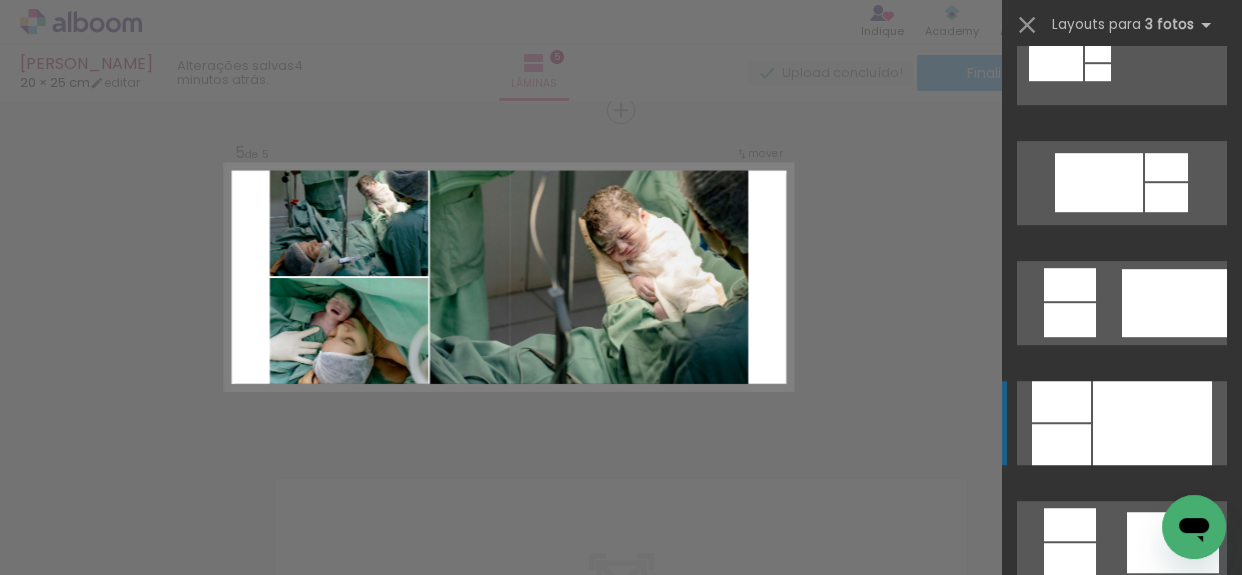click at bounding box center (1152, 423) 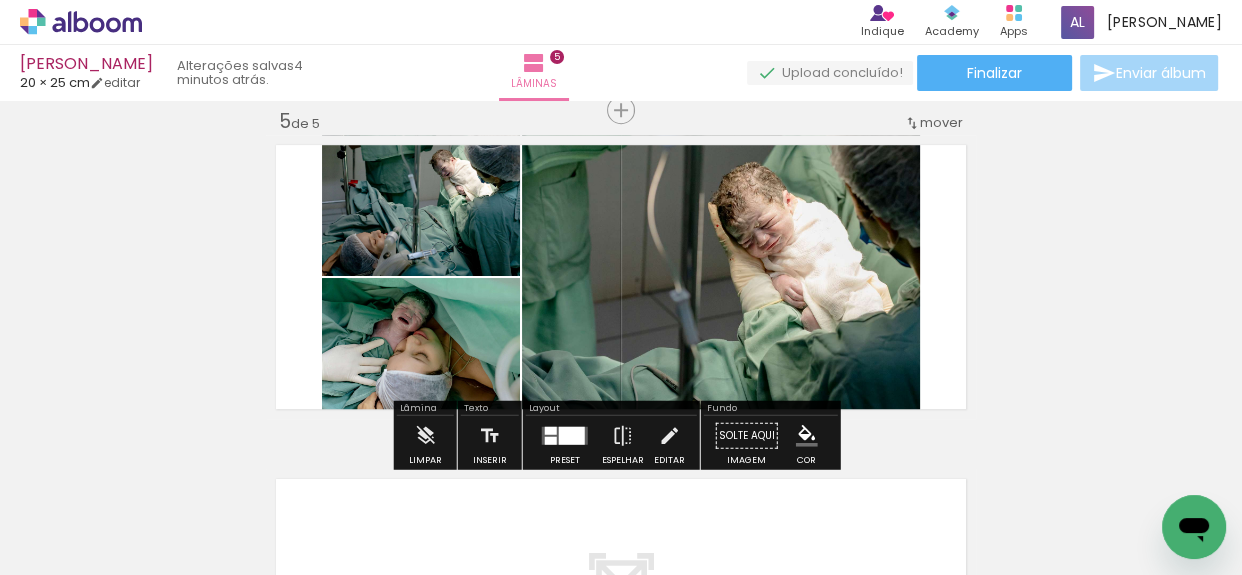 click on "Inserir lâmina 1  de 5  Inserir lâmina 2  de 5  Inserir lâmina 3  de 5  Inserir lâmina 4  de 5  Inserir lâmina 5  de 5" at bounding box center (621, -250) 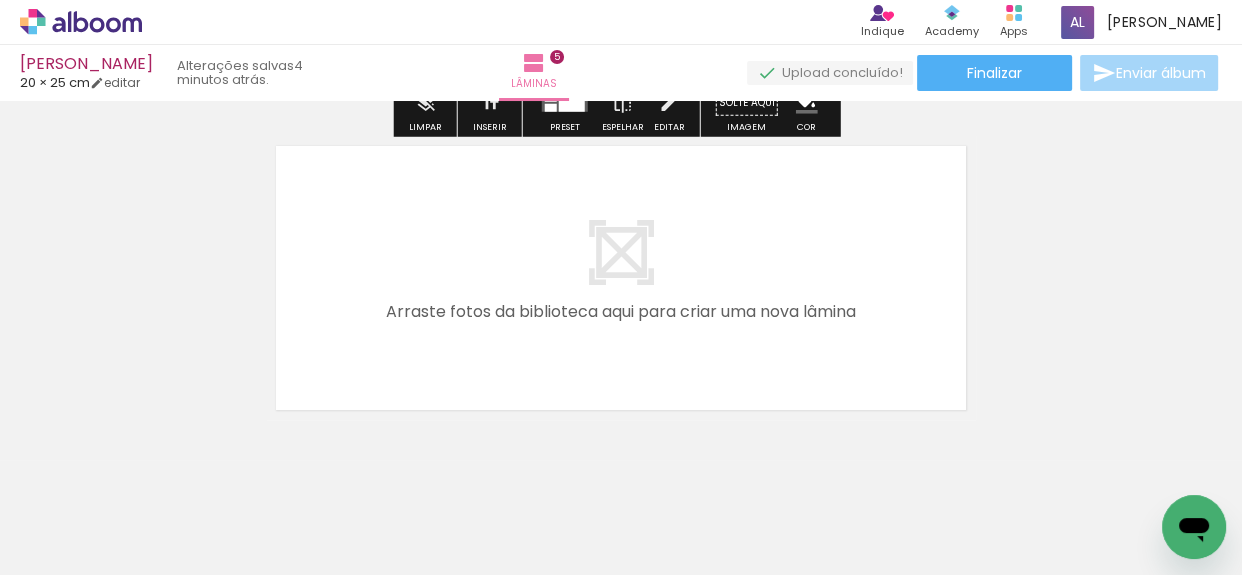 scroll, scrollTop: 1724, scrollLeft: 0, axis: vertical 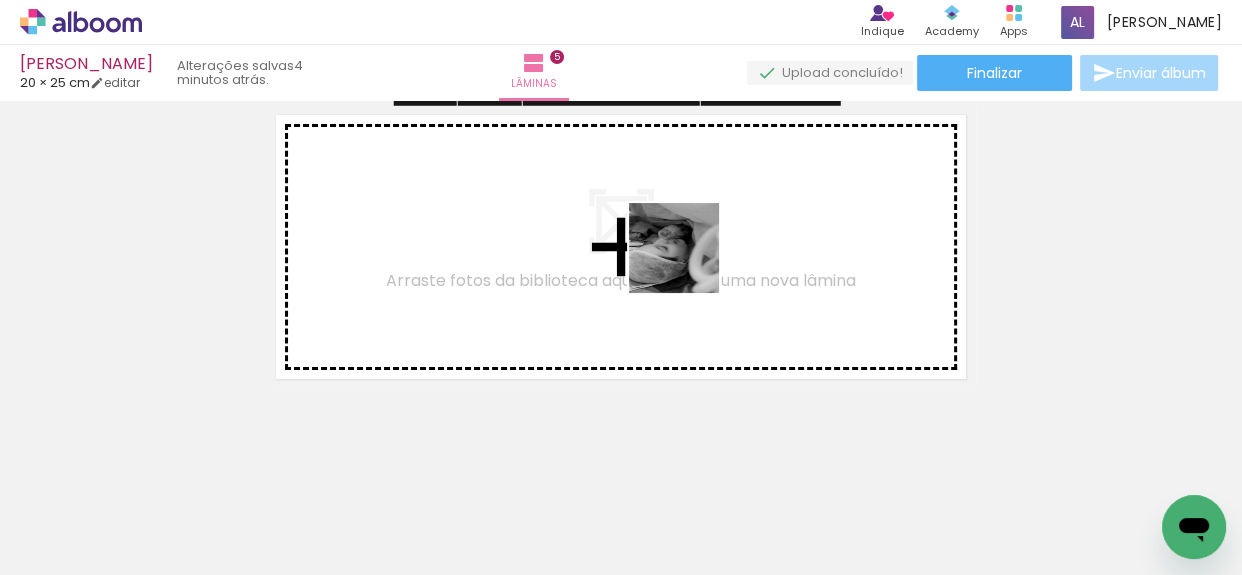 drag, startPoint x: 656, startPoint y: 516, endPoint x: 720, endPoint y: 482, distance: 72.47068 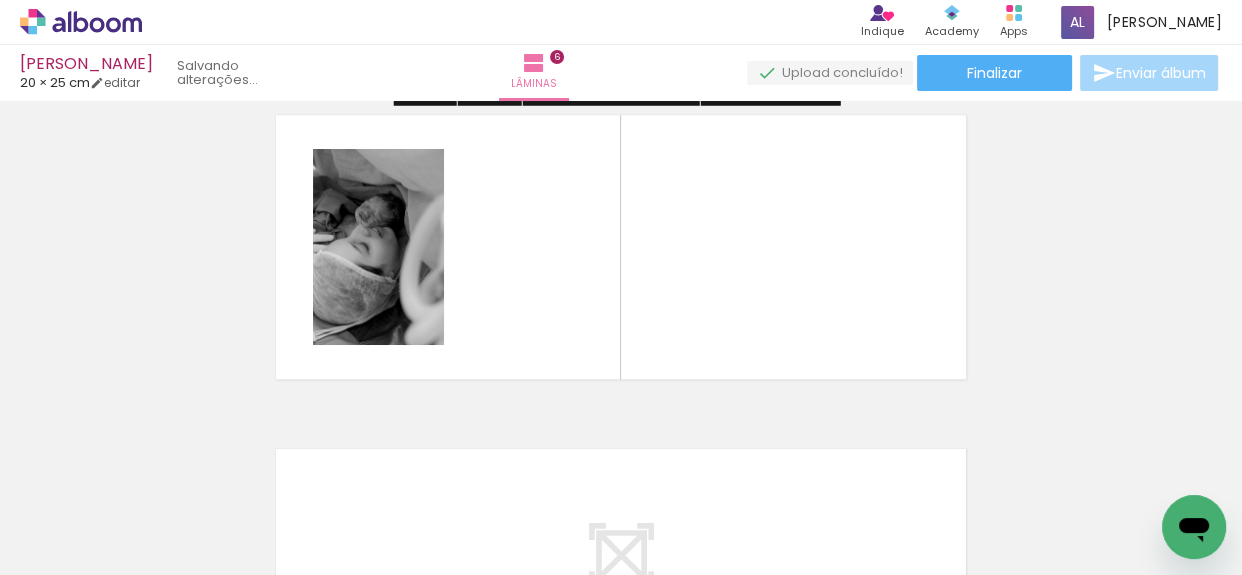 scroll, scrollTop: 1695, scrollLeft: 0, axis: vertical 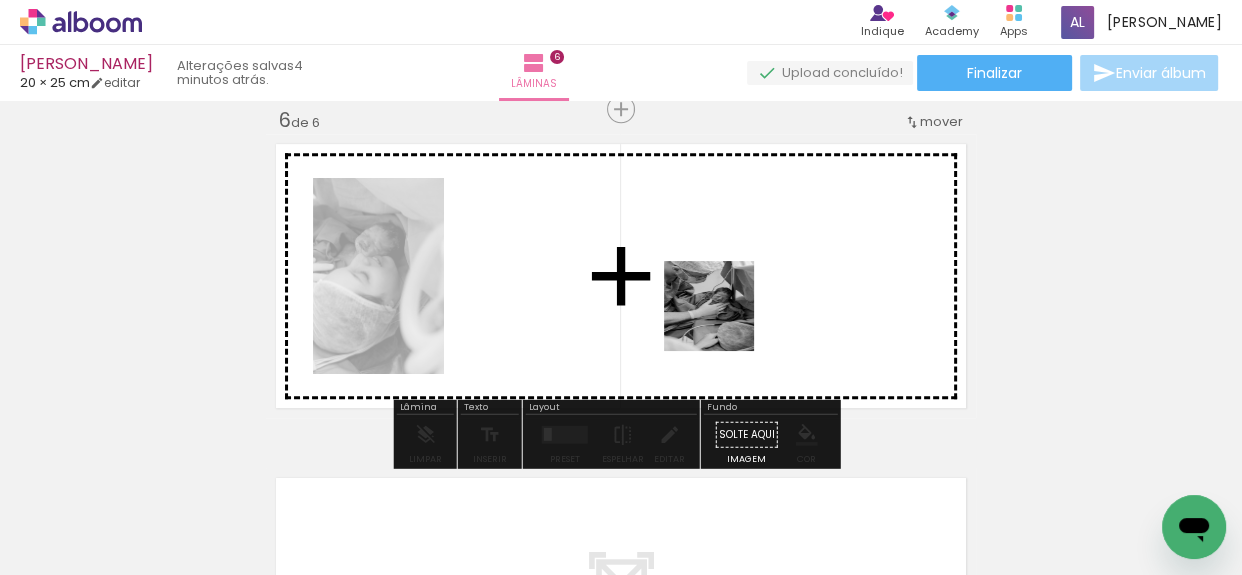 drag, startPoint x: 748, startPoint y: 517, endPoint x: 905, endPoint y: 444, distance: 173.14156 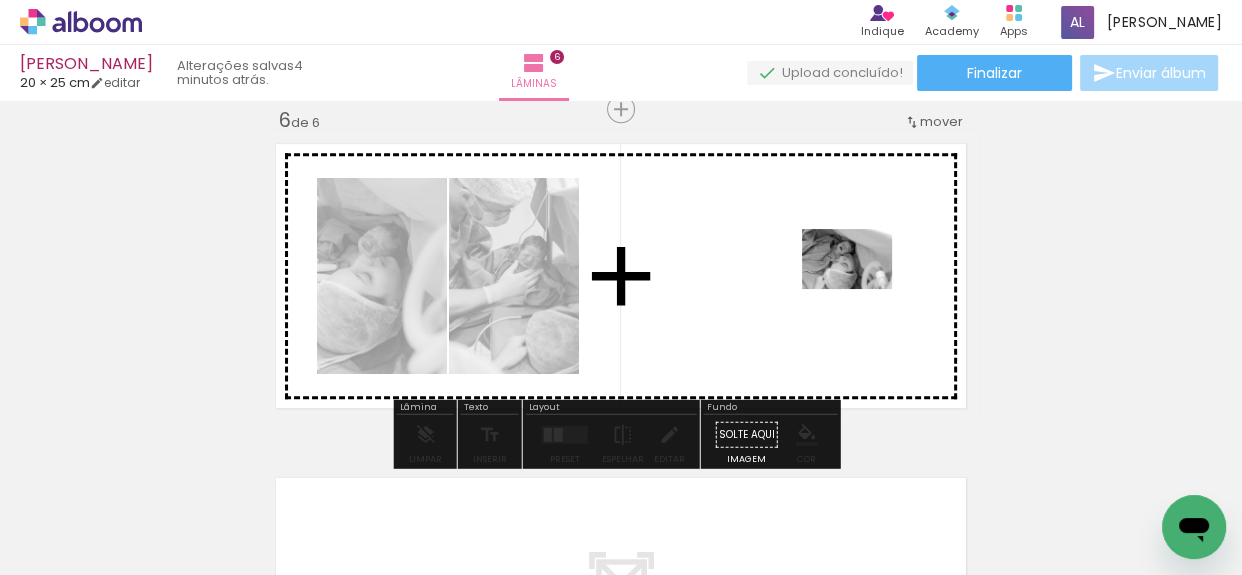 drag, startPoint x: 895, startPoint y: 507, endPoint x: 862, endPoint y: 289, distance: 220.48357 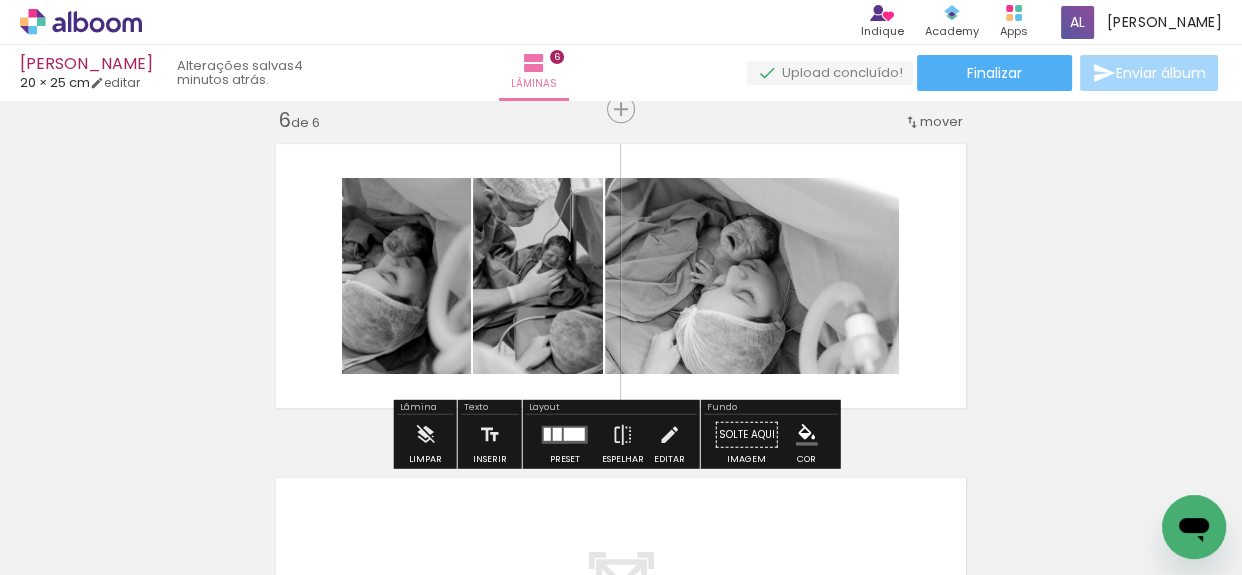 click at bounding box center (621, 276) 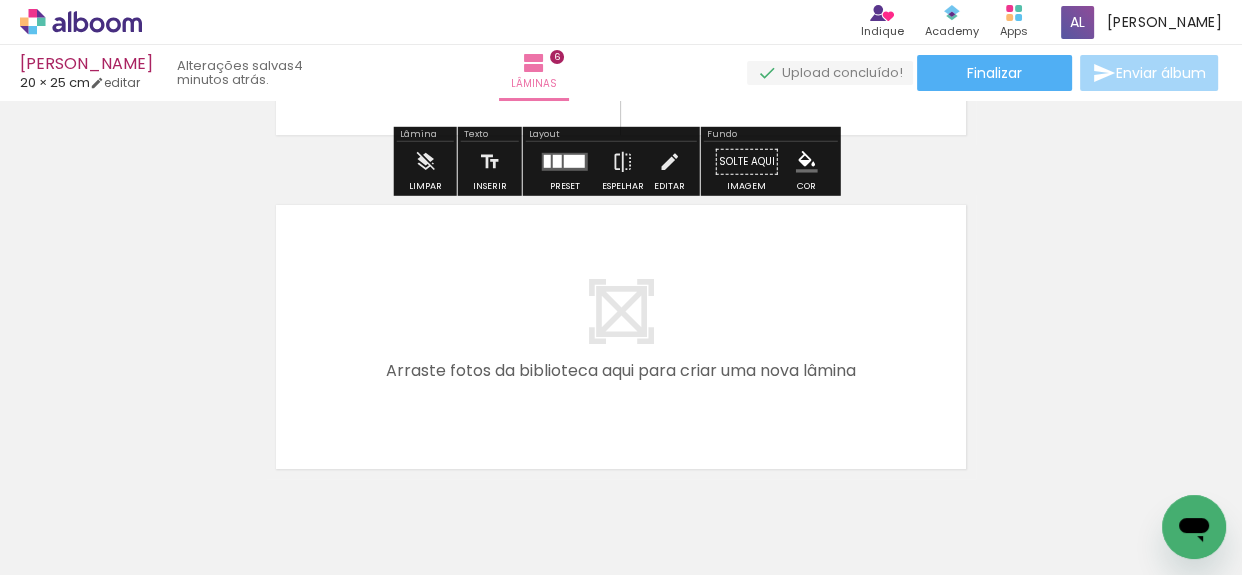 scroll, scrollTop: 2059, scrollLeft: 0, axis: vertical 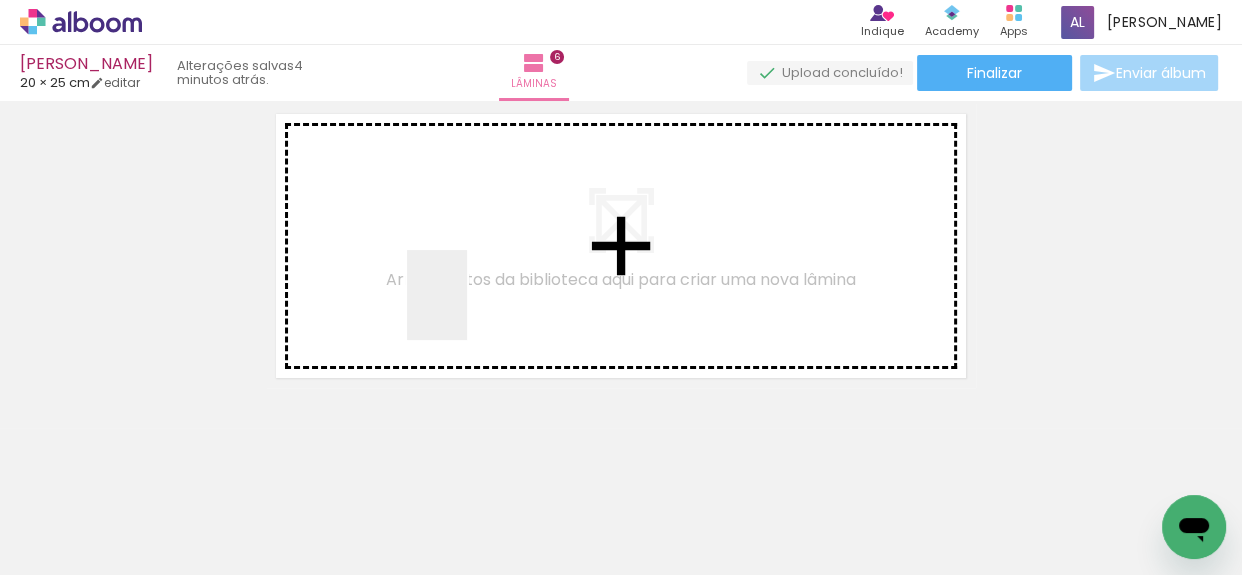 drag, startPoint x: 445, startPoint y: 524, endPoint x: 467, endPoint y: 310, distance: 215.12787 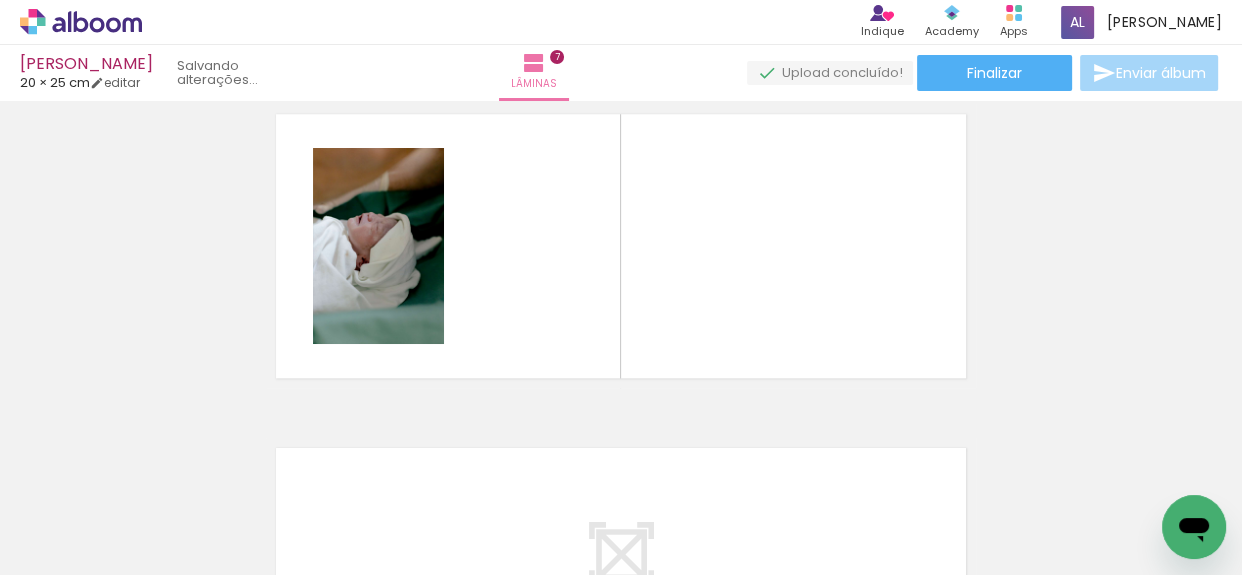 scroll, scrollTop: 2029, scrollLeft: 0, axis: vertical 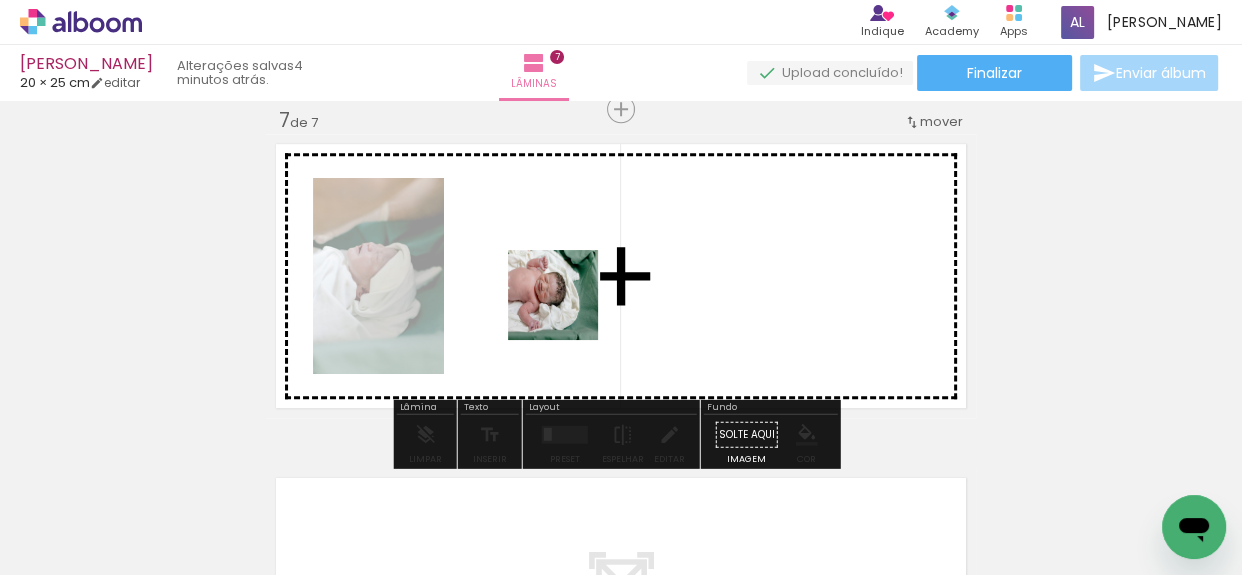 drag, startPoint x: 562, startPoint y: 504, endPoint x: 568, endPoint y: 281, distance: 223.0807 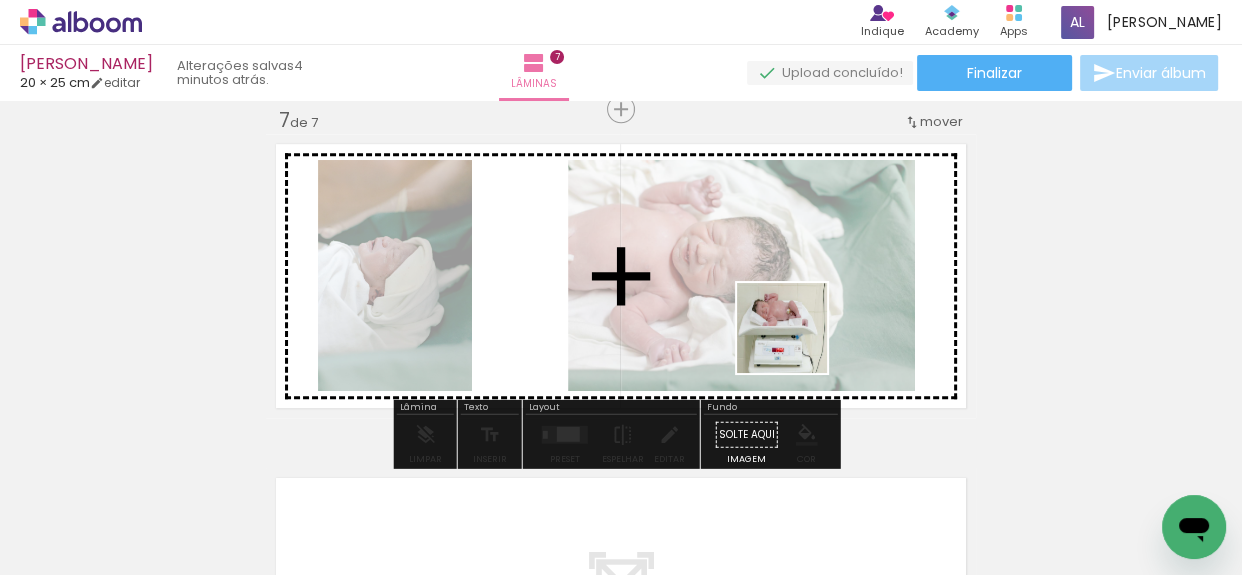 drag, startPoint x: 676, startPoint y: 525, endPoint x: 813, endPoint y: 319, distance: 247.39644 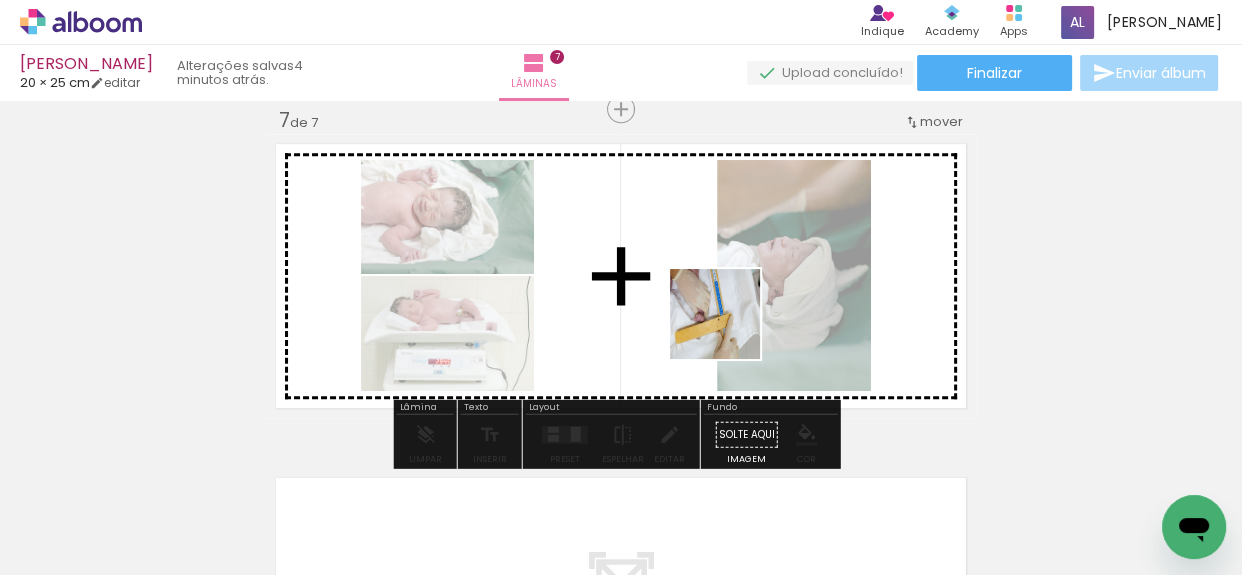 drag, startPoint x: 773, startPoint y: 499, endPoint x: 721, endPoint y: 318, distance: 188.32153 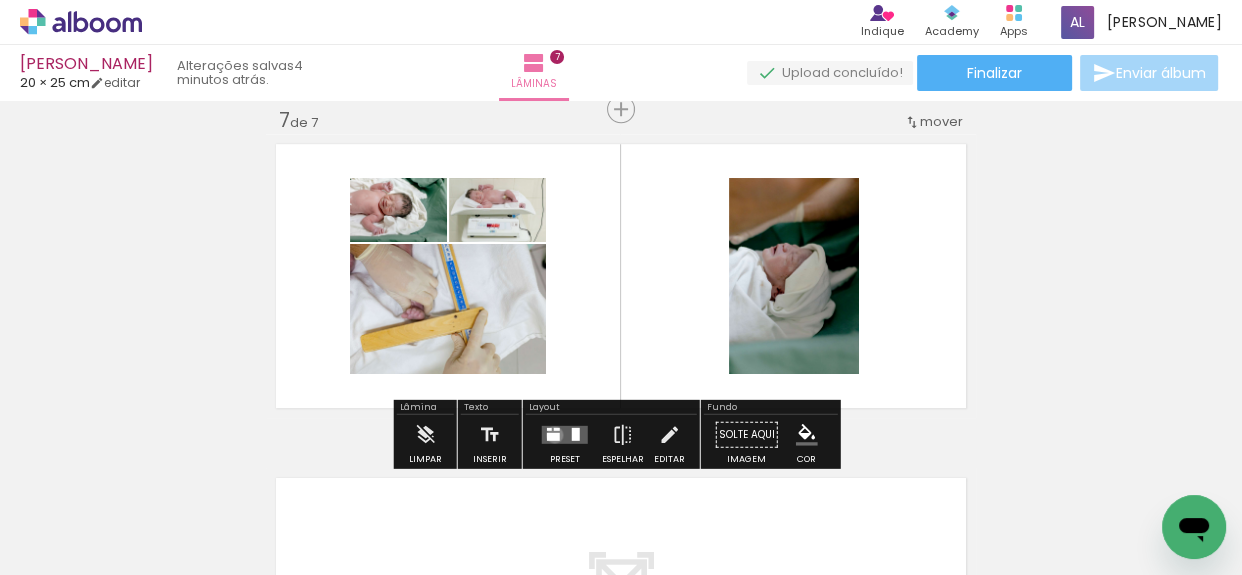 click at bounding box center [553, 436] 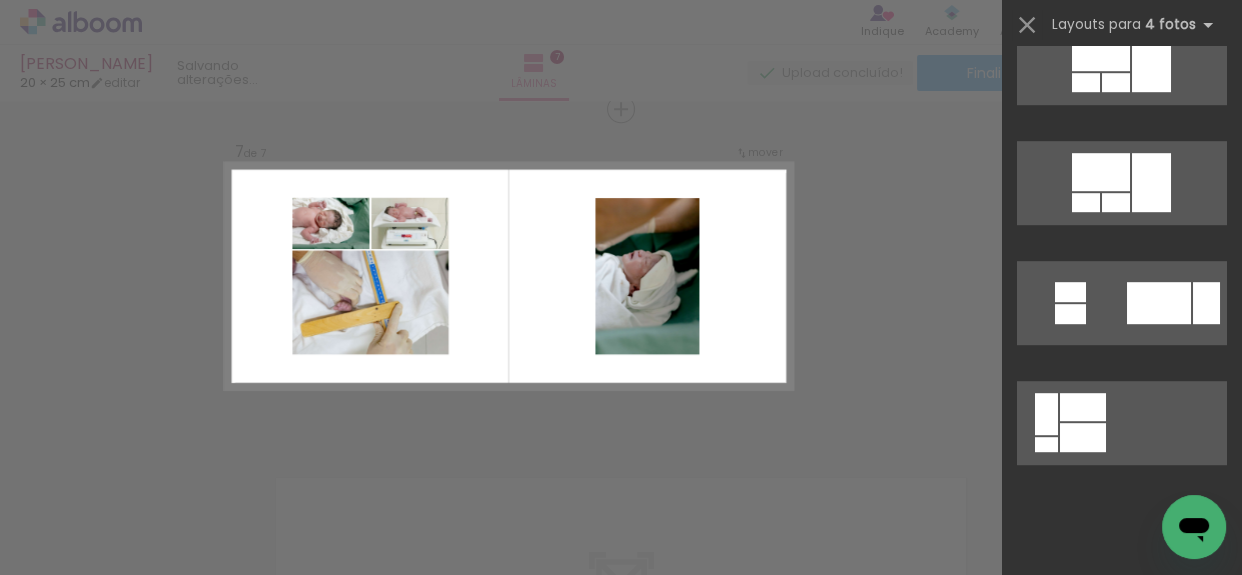 scroll, scrollTop: 0, scrollLeft: 0, axis: both 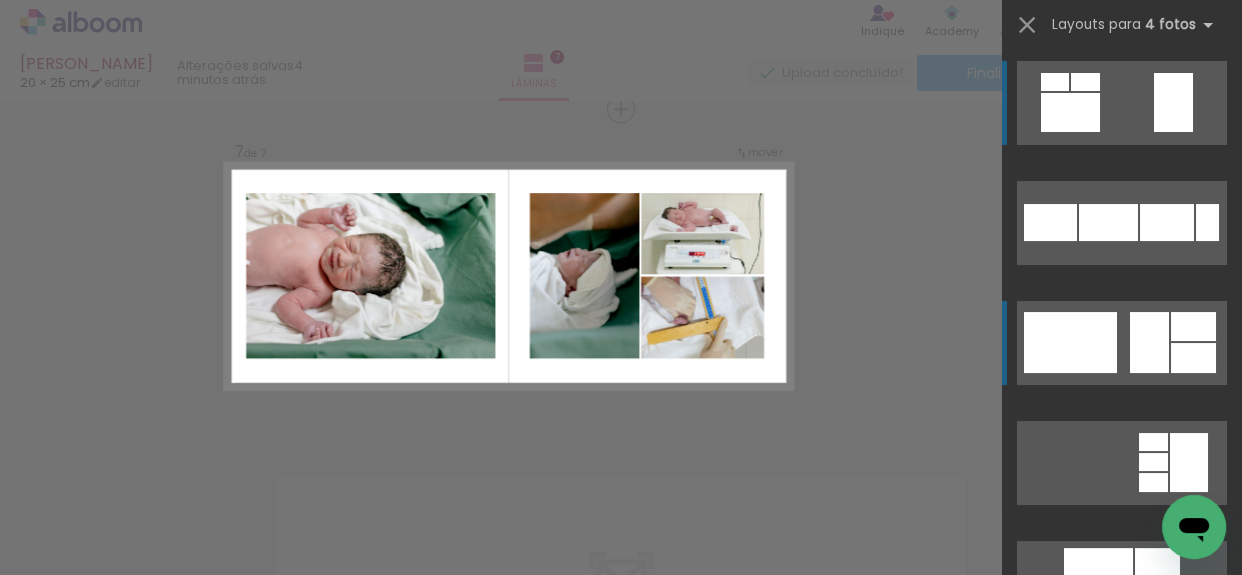 click at bounding box center (1167, 222) 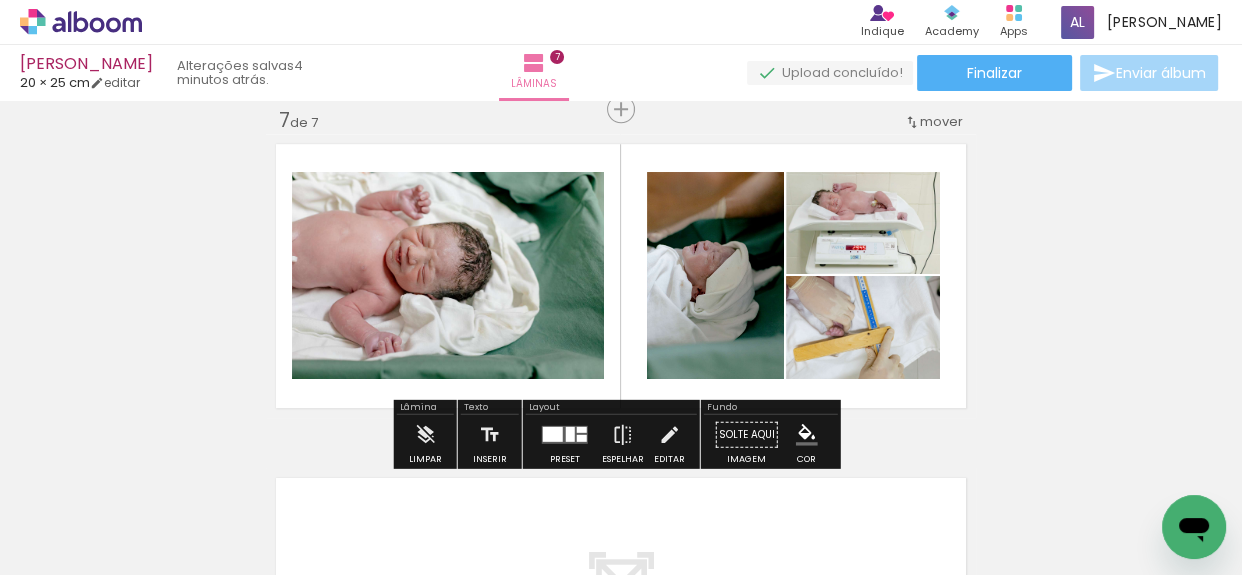 click 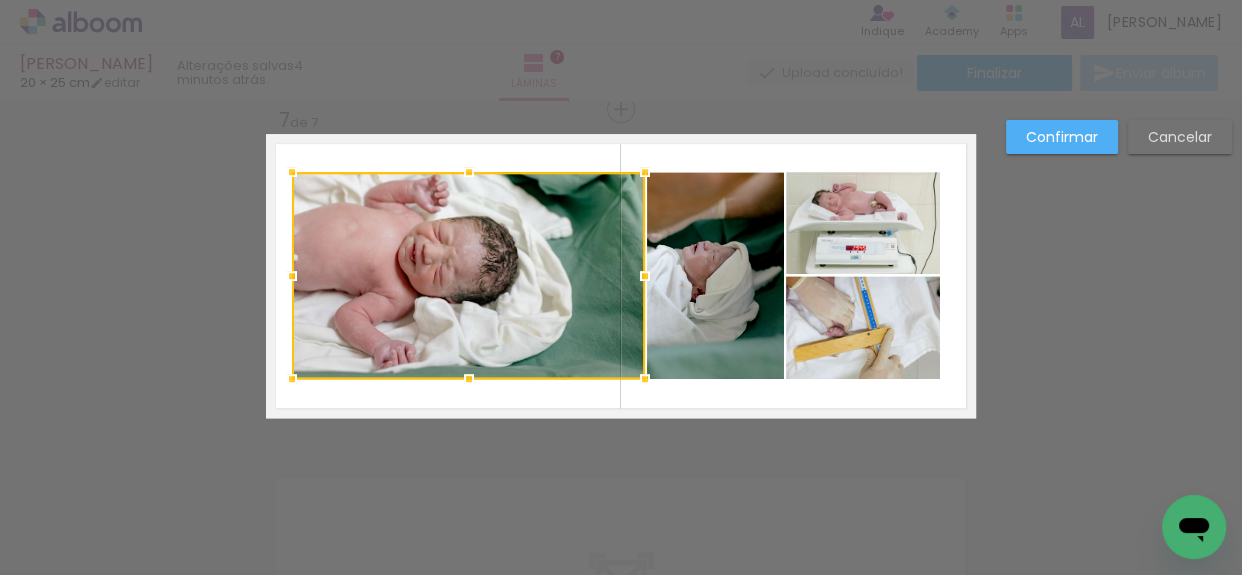 drag, startPoint x: 605, startPoint y: 279, endPoint x: 644, endPoint y: 279, distance: 39 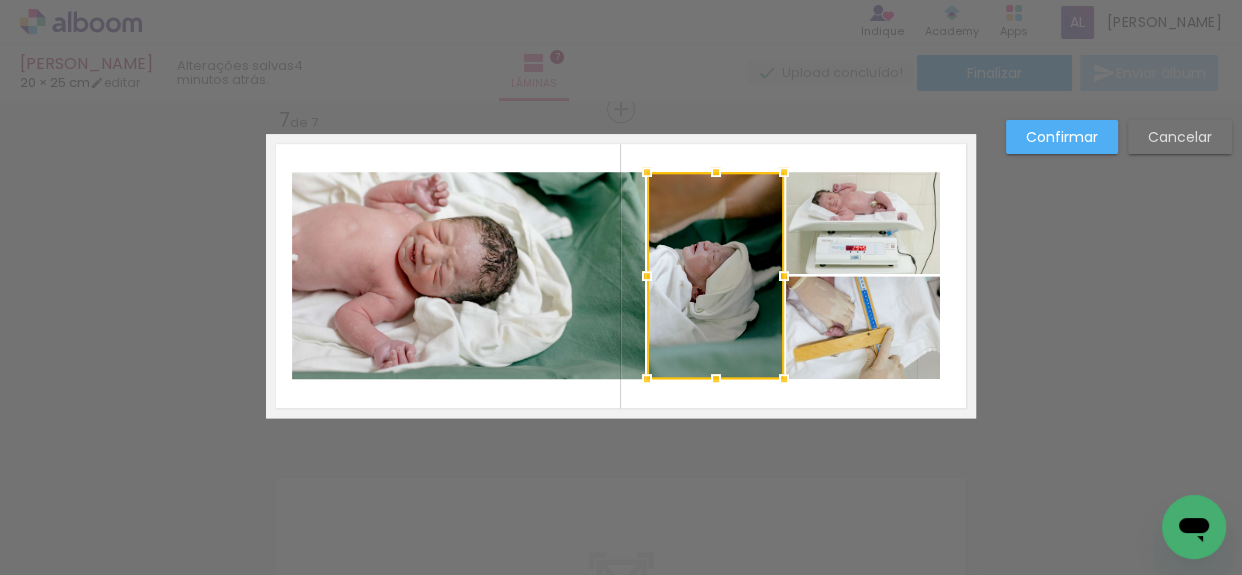 click at bounding box center [621, 276] 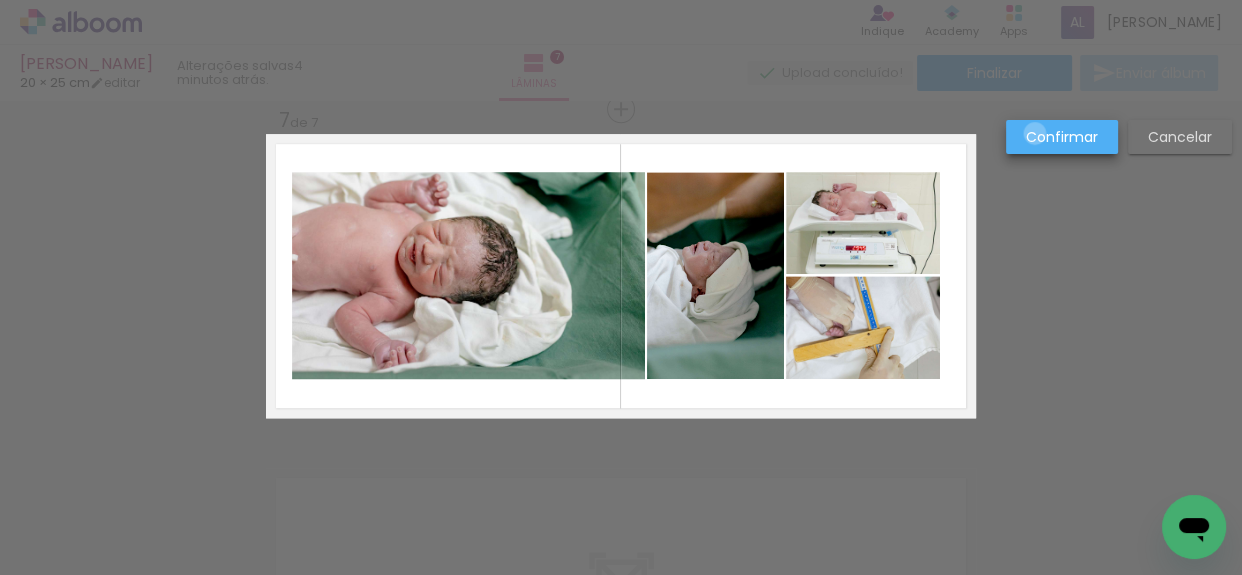 click on "Confirmar" at bounding box center [0, 0] 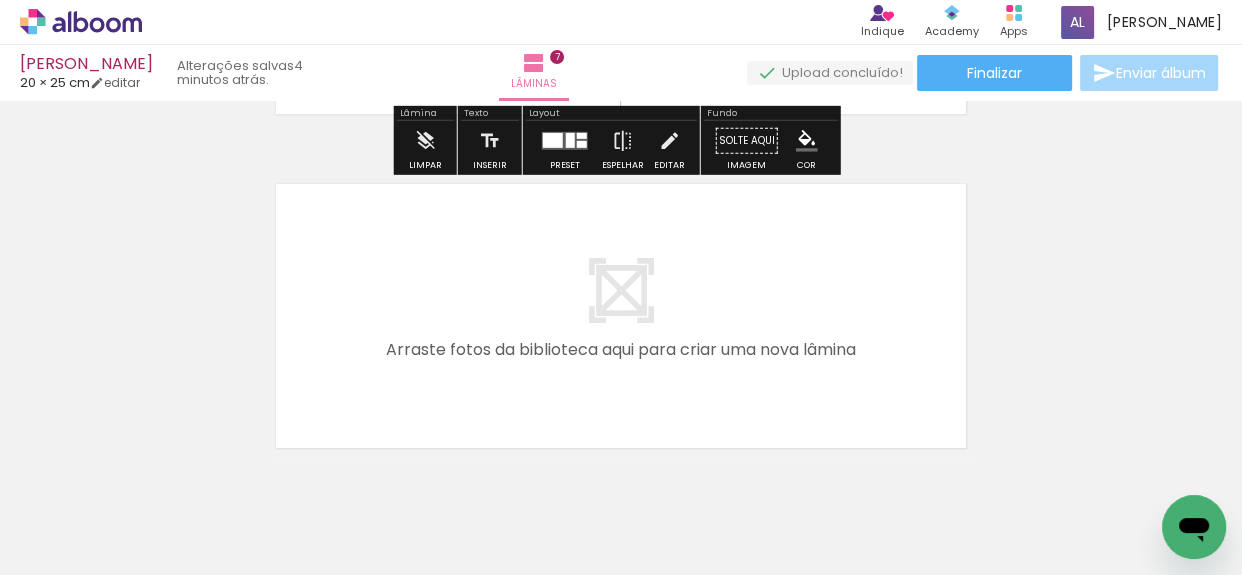 scroll, scrollTop: 2392, scrollLeft: 0, axis: vertical 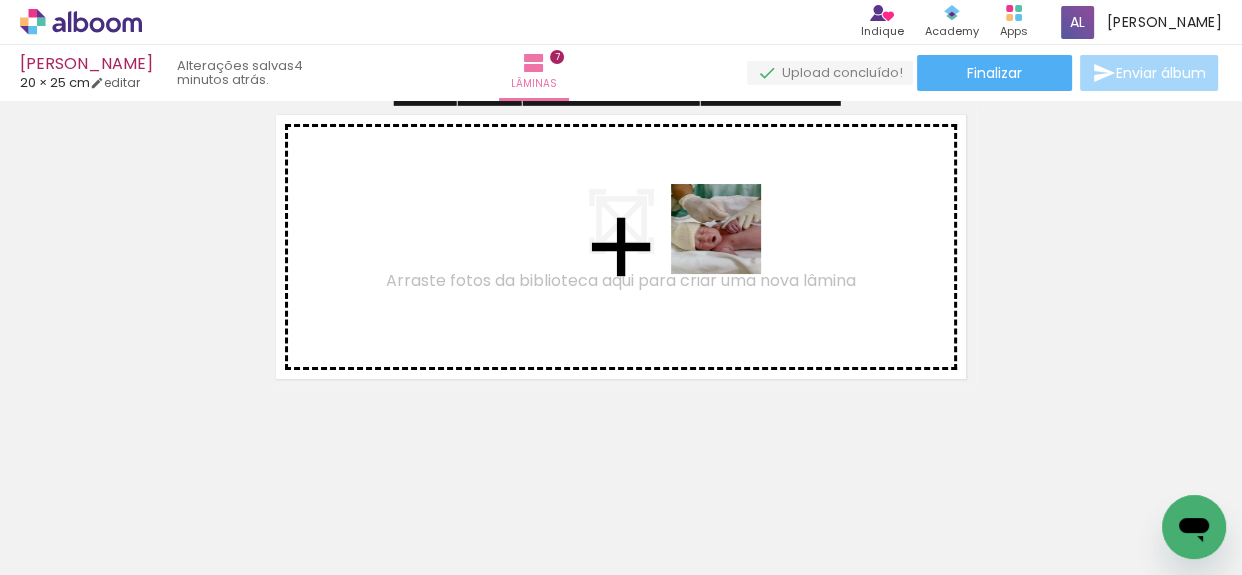 drag, startPoint x: 899, startPoint y: 520, endPoint x: 714, endPoint y: 217, distance: 355.01266 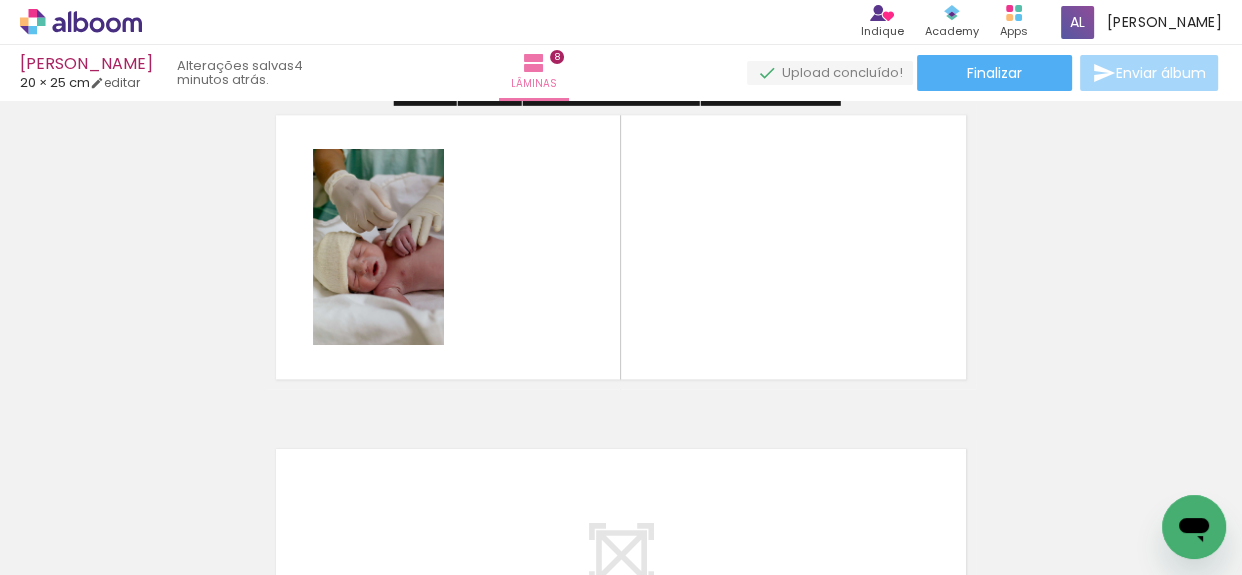 scroll, scrollTop: 2363, scrollLeft: 0, axis: vertical 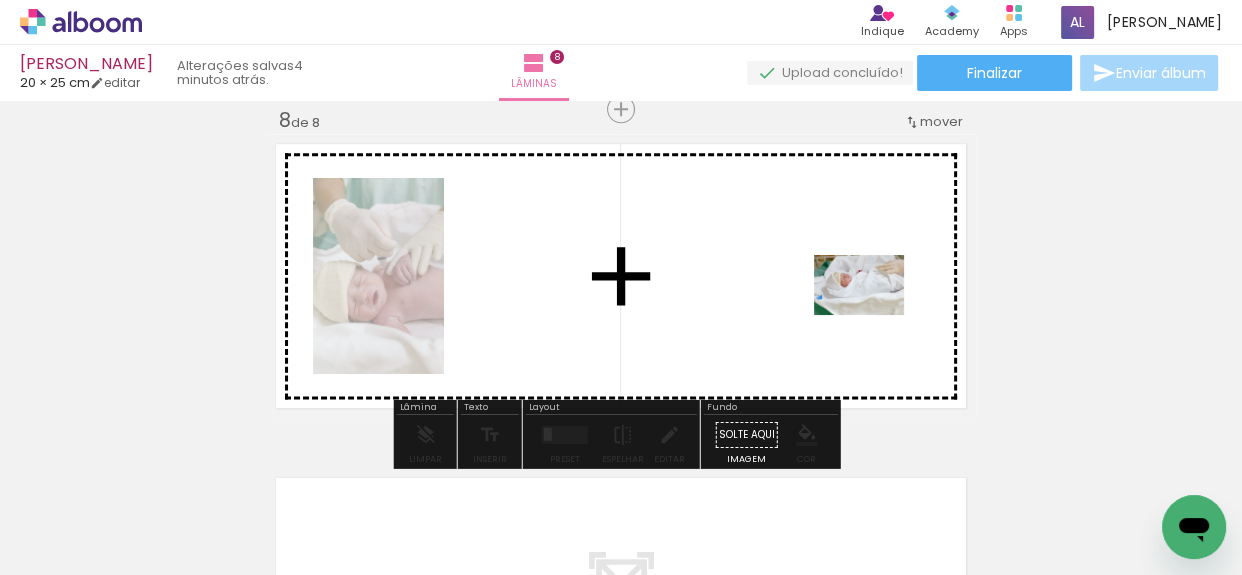 drag, startPoint x: 1006, startPoint y: 515, endPoint x: 873, endPoint y: 313, distance: 241.85326 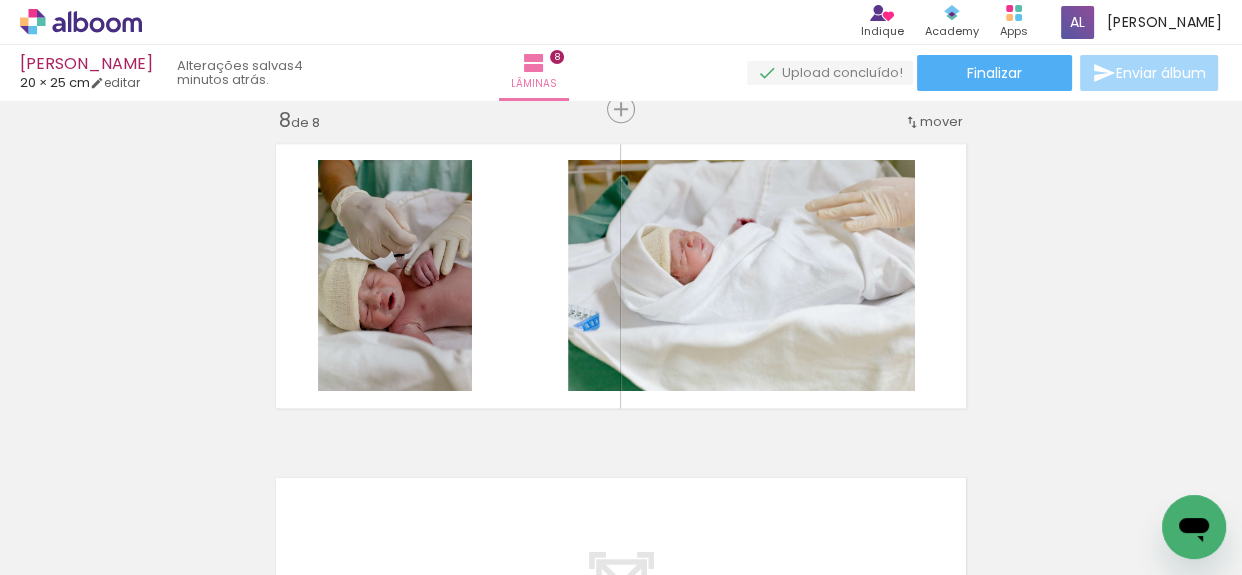 scroll, scrollTop: 0, scrollLeft: 1762, axis: horizontal 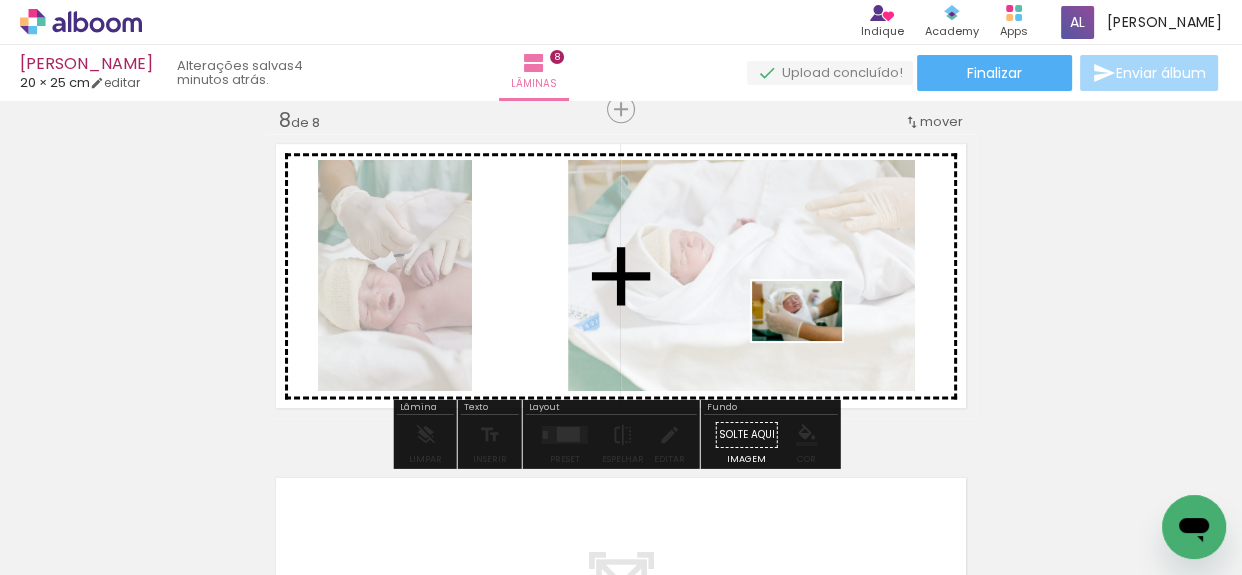 drag, startPoint x: 706, startPoint y: 517, endPoint x: 813, endPoint y: 341, distance: 205.9733 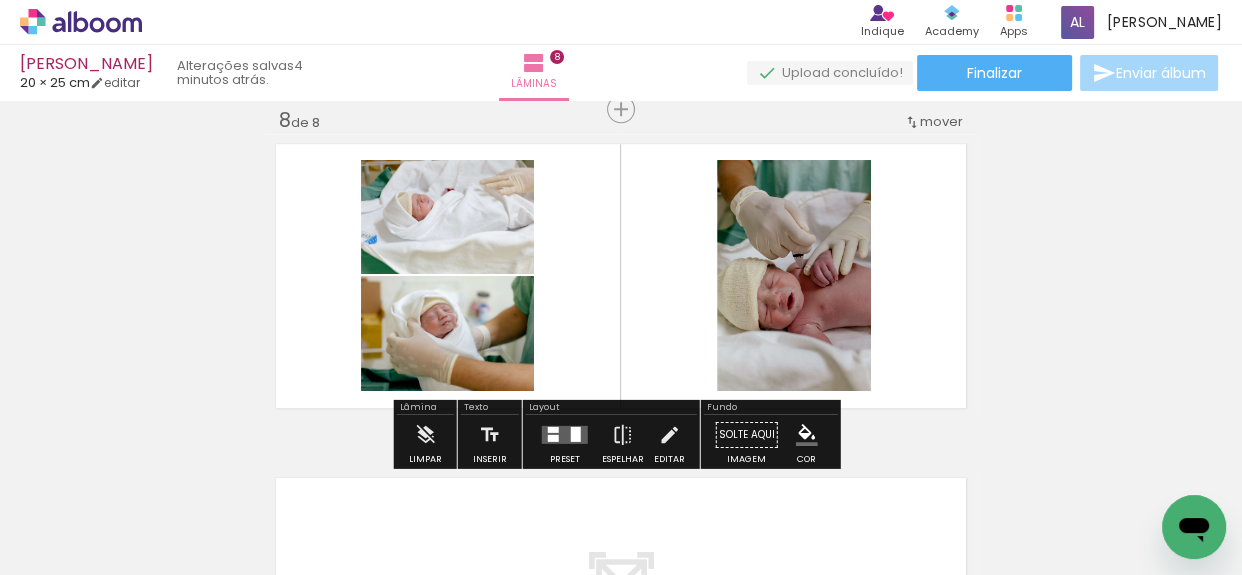 click at bounding box center [565, 434] 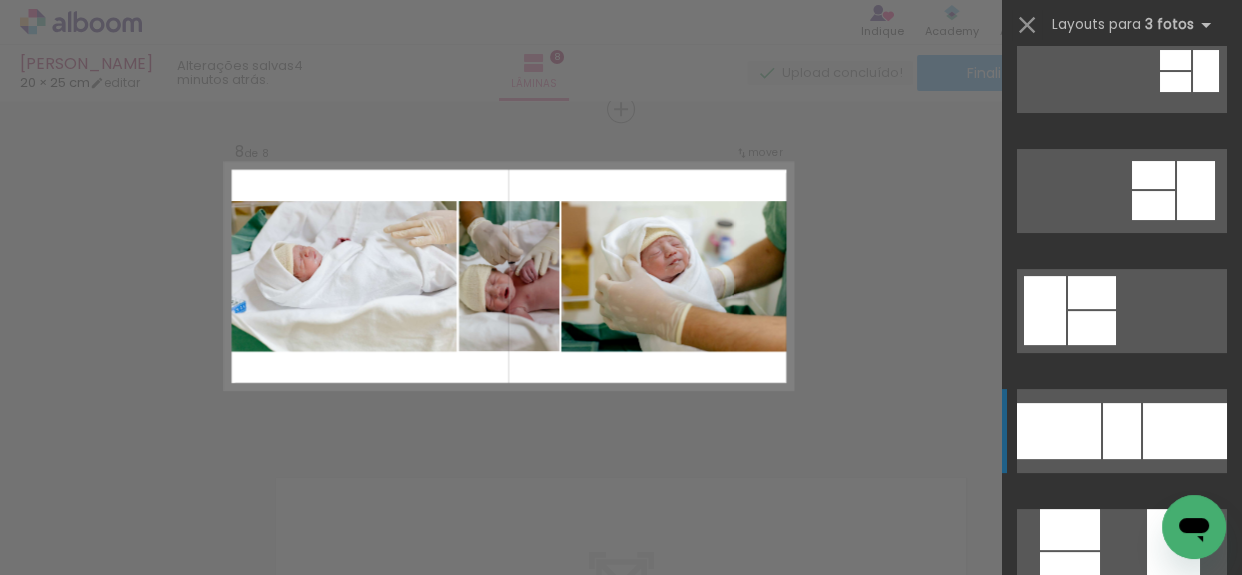 scroll, scrollTop: 363, scrollLeft: 0, axis: vertical 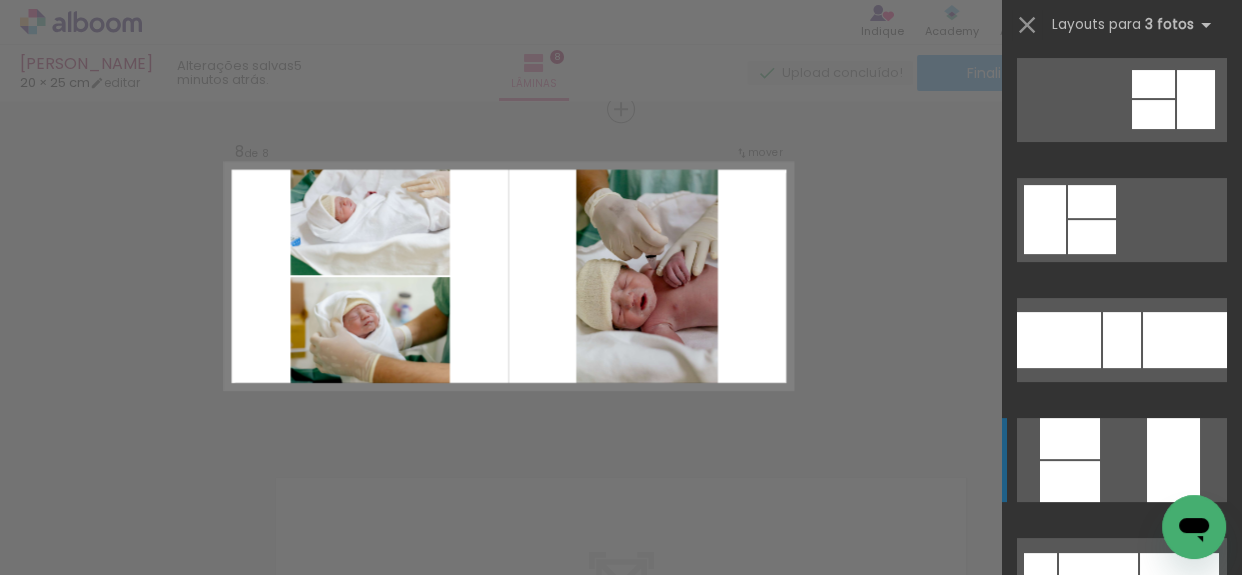 click at bounding box center [1122, -140] 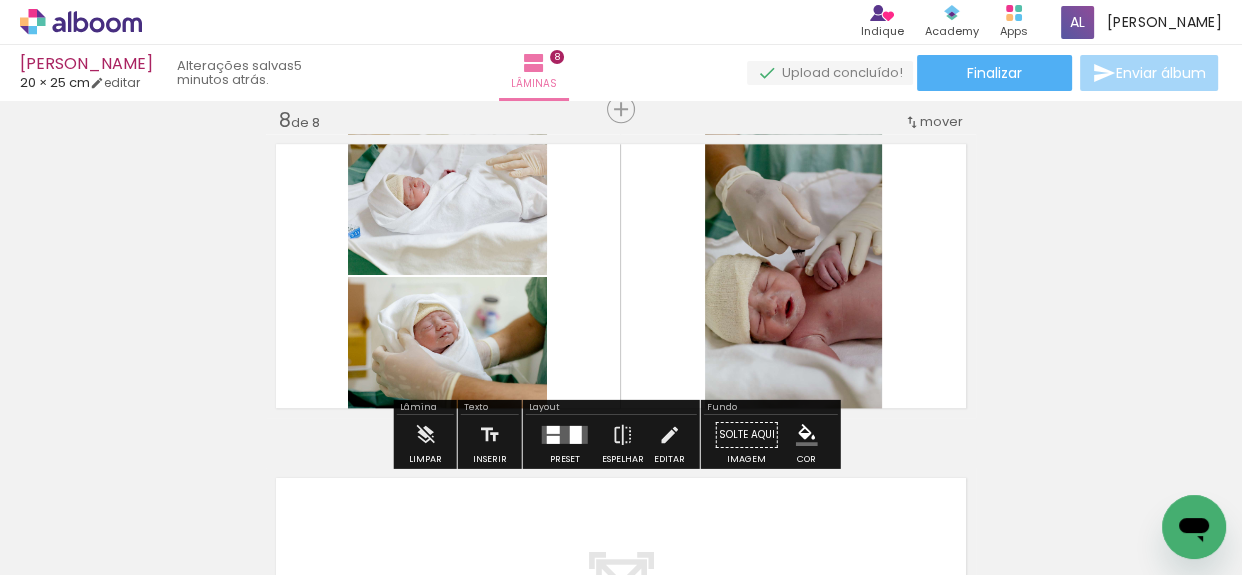 click 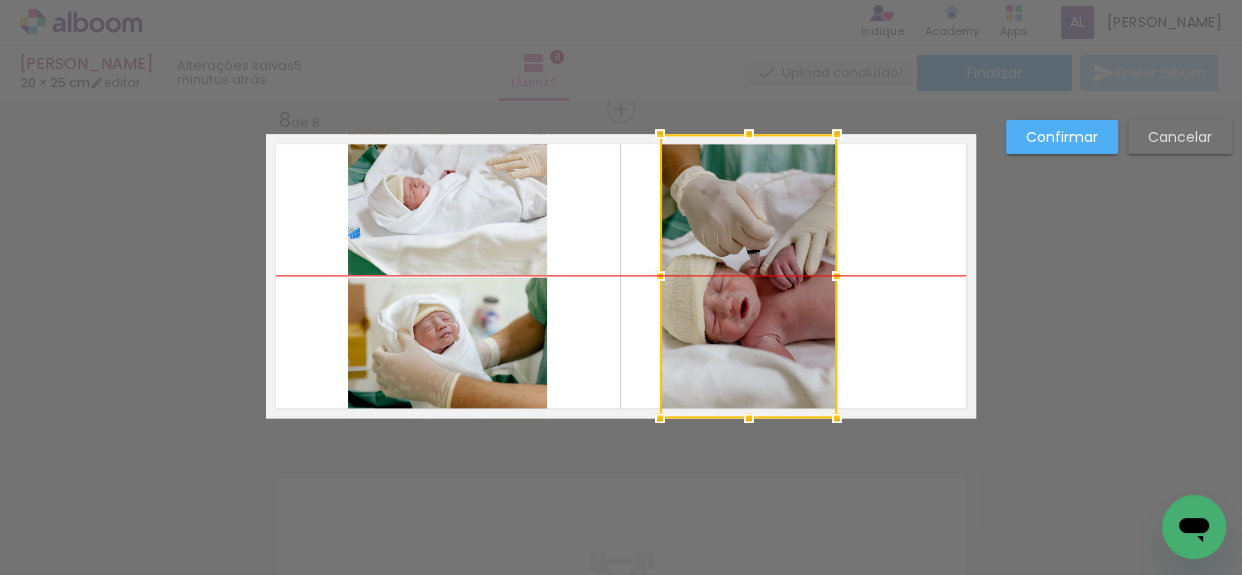 drag, startPoint x: 793, startPoint y: 259, endPoint x: 749, endPoint y: 263, distance: 44.181442 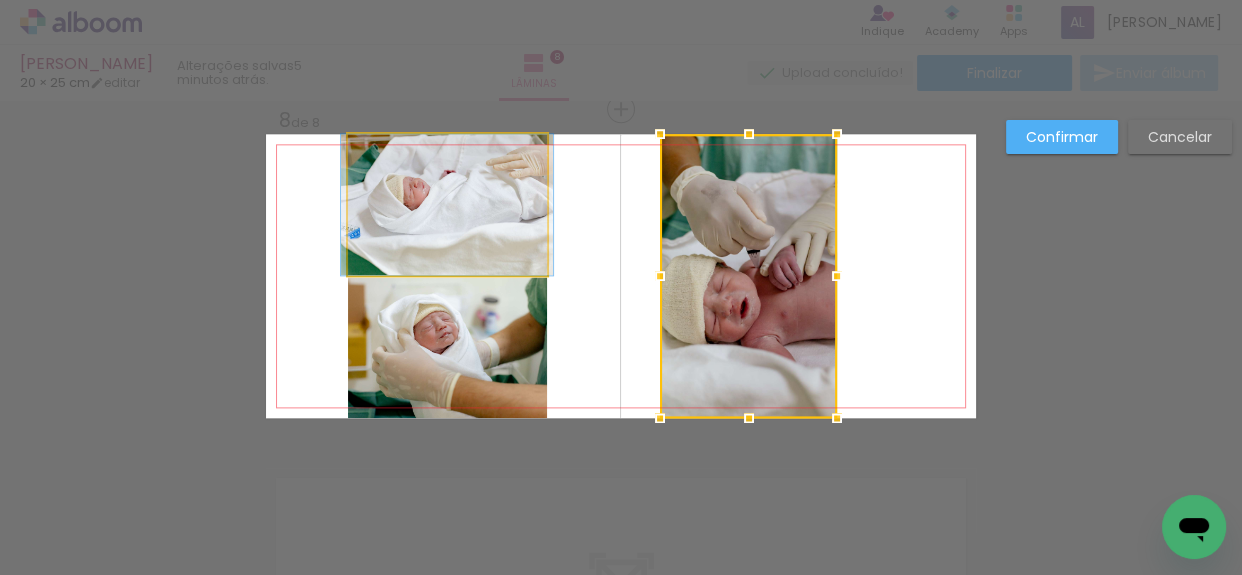 click 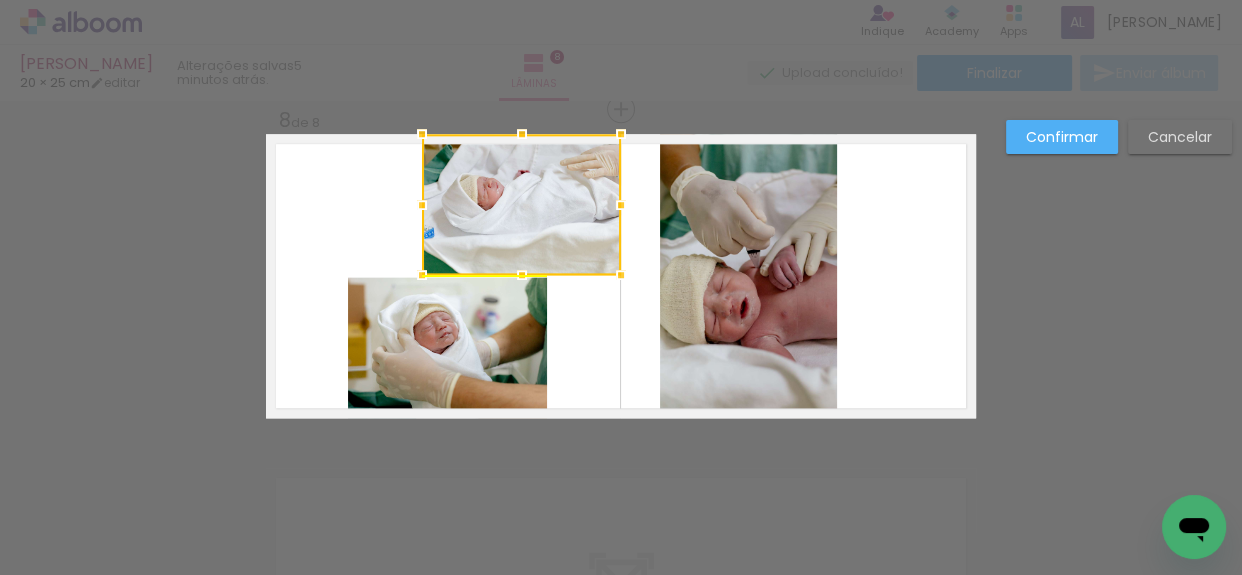 drag, startPoint x: 482, startPoint y: 209, endPoint x: 556, endPoint y: 215, distance: 74.24284 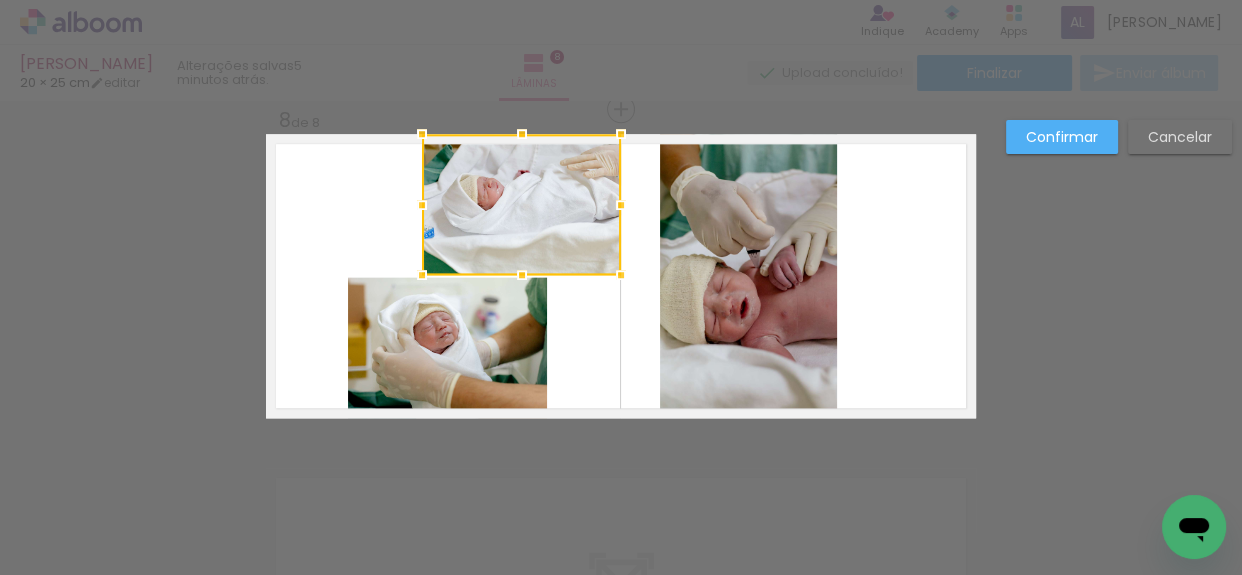 click 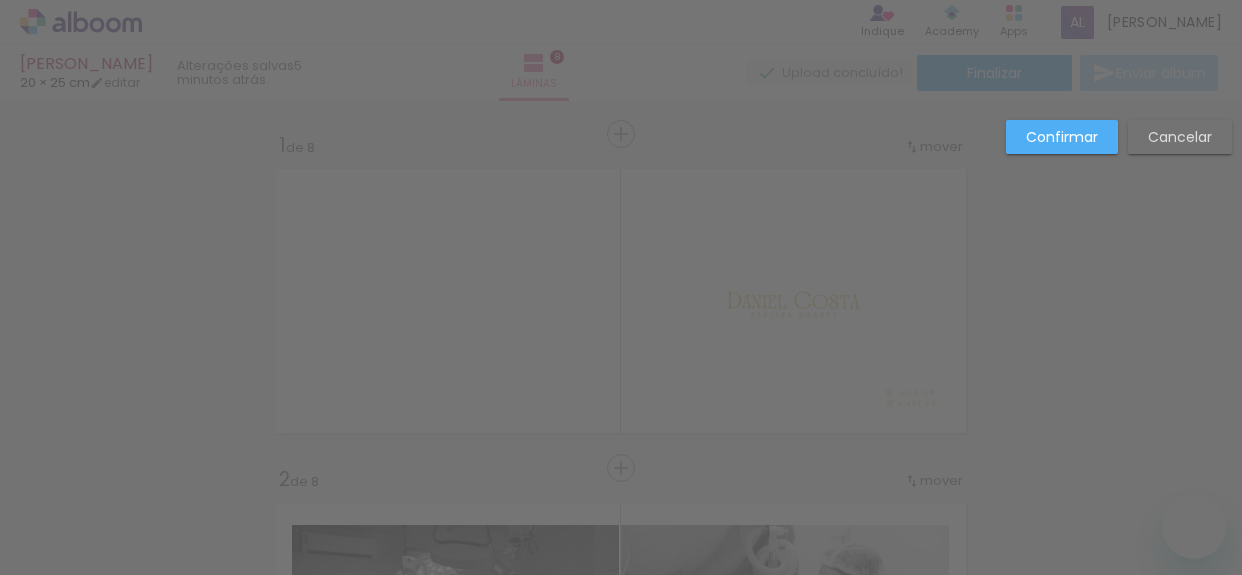 click at bounding box center (502, 2710) 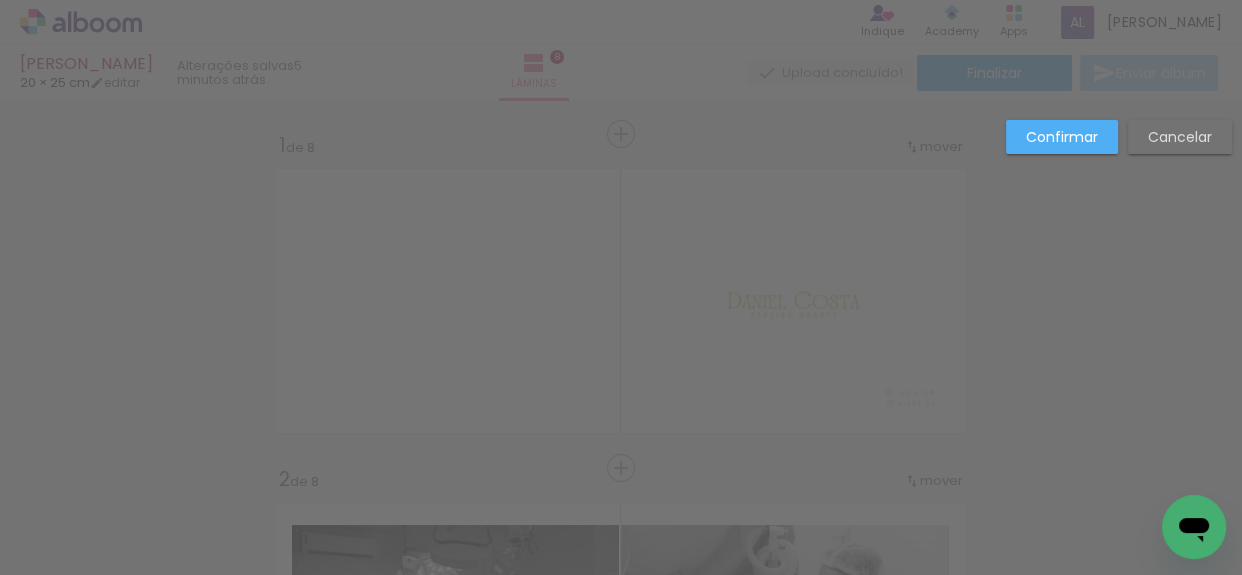 scroll, scrollTop: 0, scrollLeft: 0, axis: both 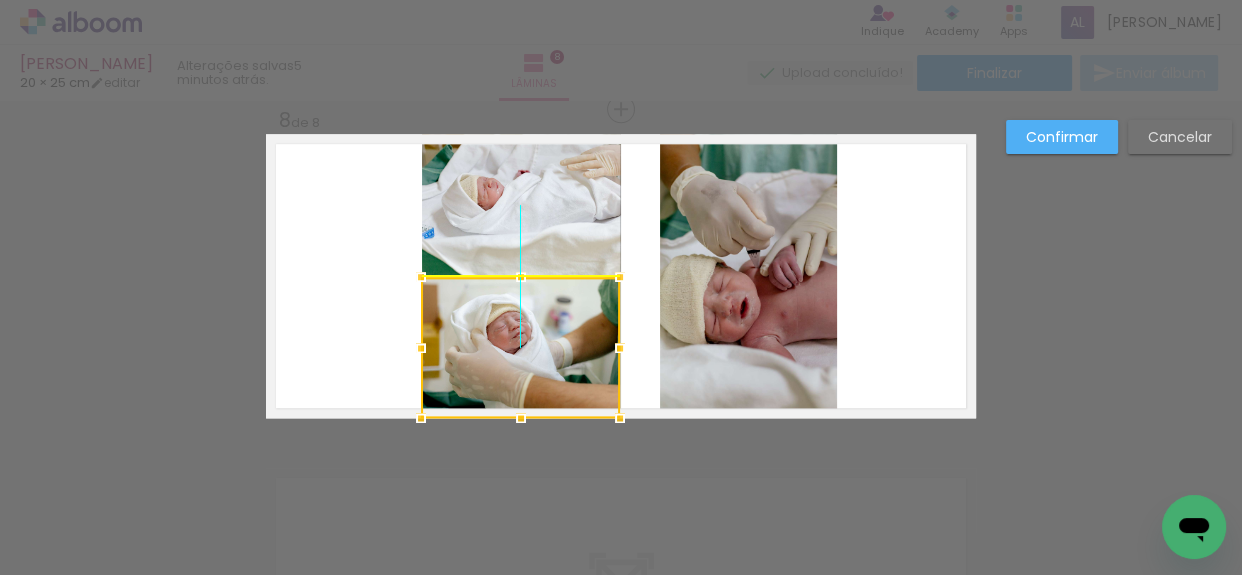 click at bounding box center [520, 347] 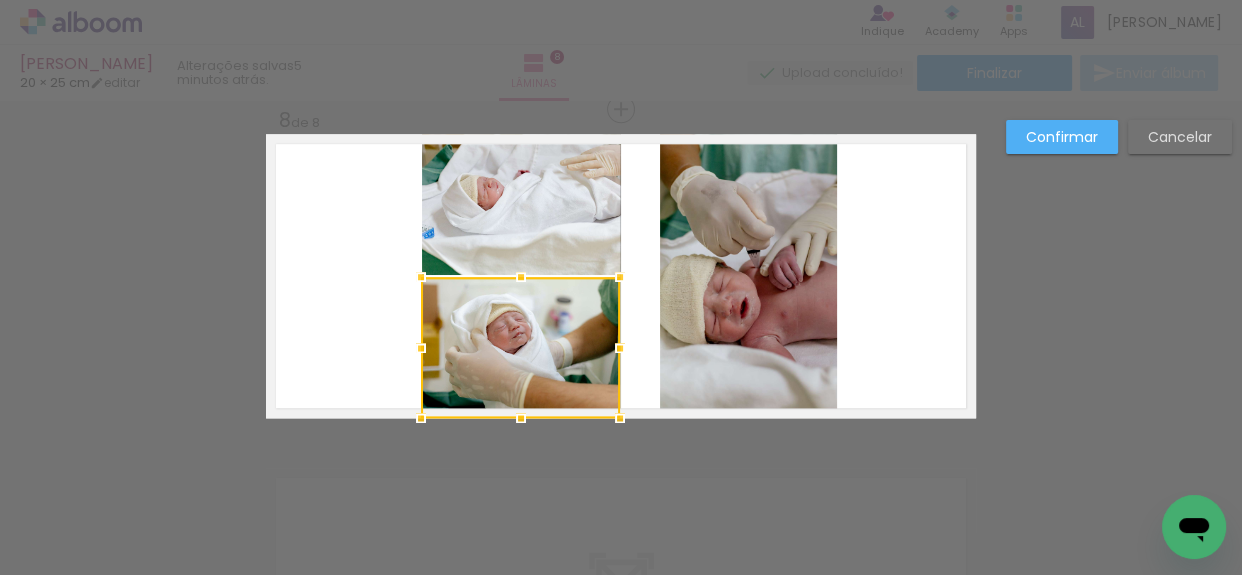 click 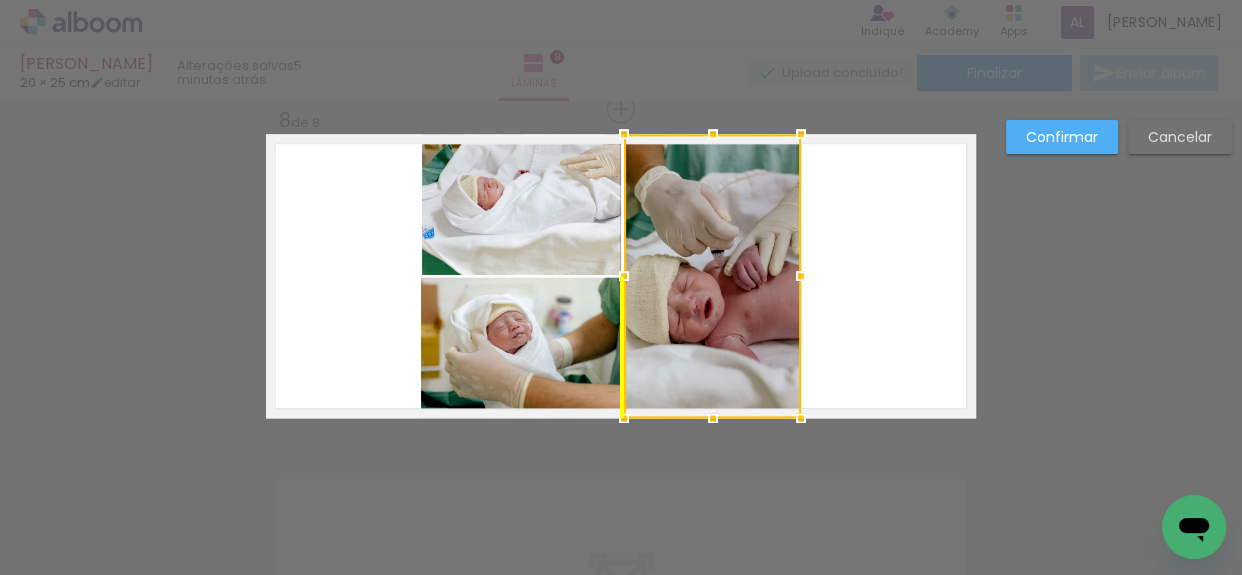 drag, startPoint x: 751, startPoint y: 249, endPoint x: 712, endPoint y: 261, distance: 40.804413 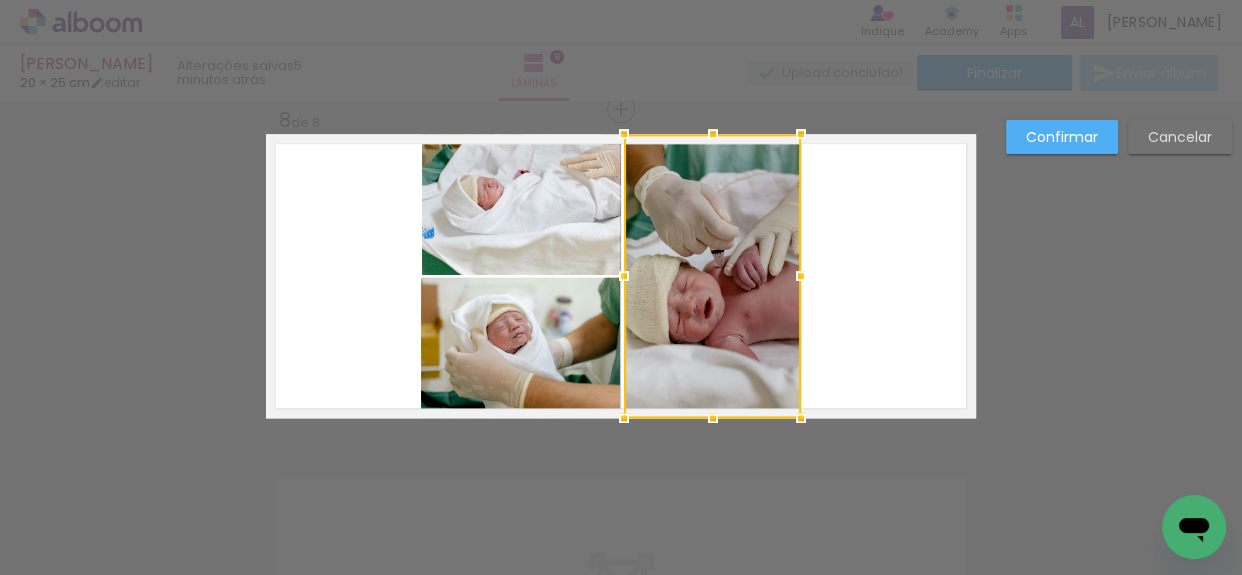 click at bounding box center [621, 276] 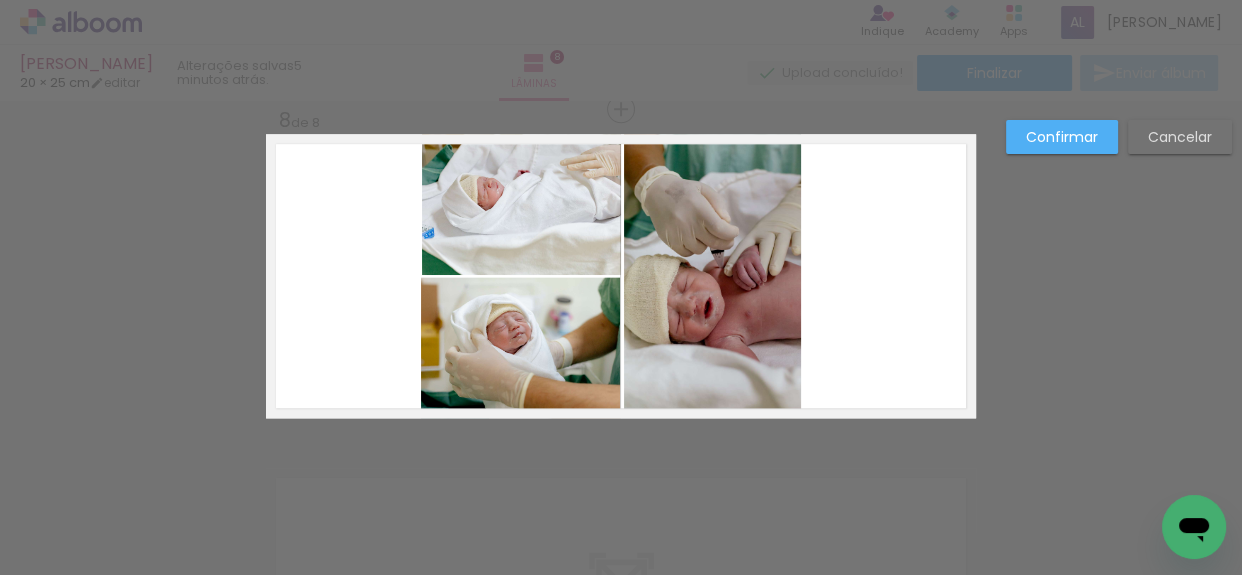 click 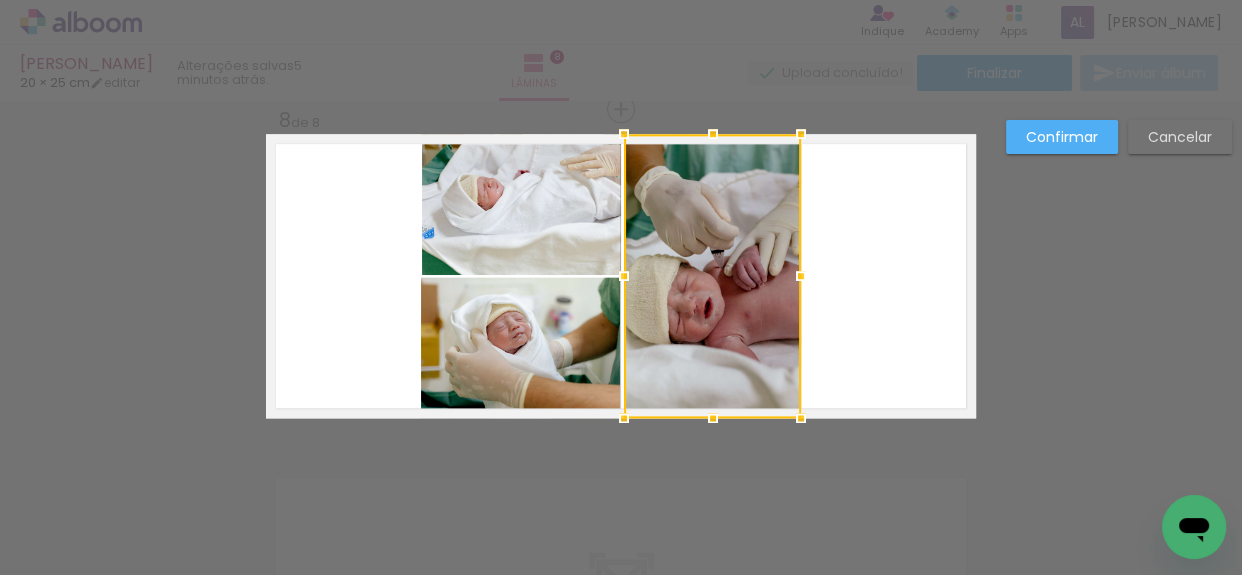 click at bounding box center [712, 276] 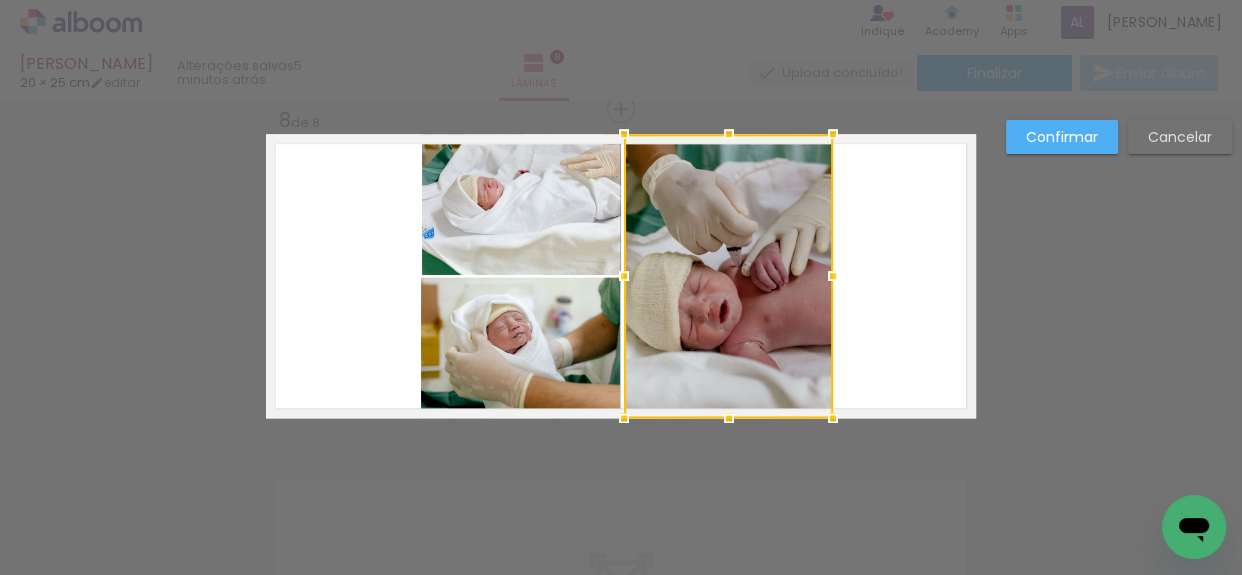 drag, startPoint x: 794, startPoint y: 277, endPoint x: 829, endPoint y: 281, distance: 35.22783 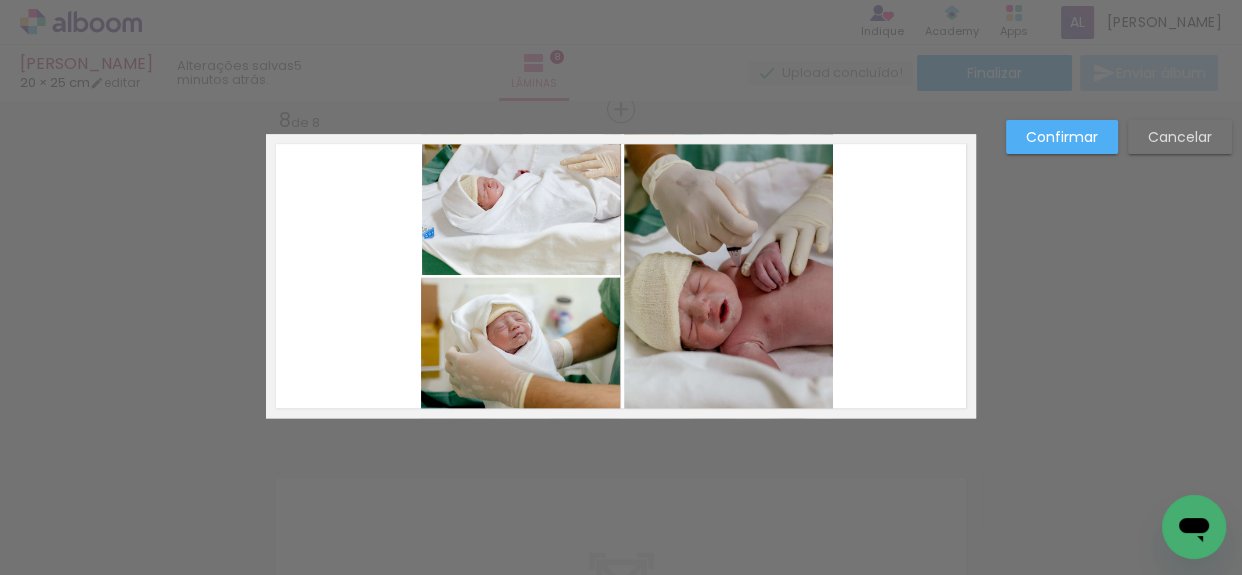 click at bounding box center (621, 276) 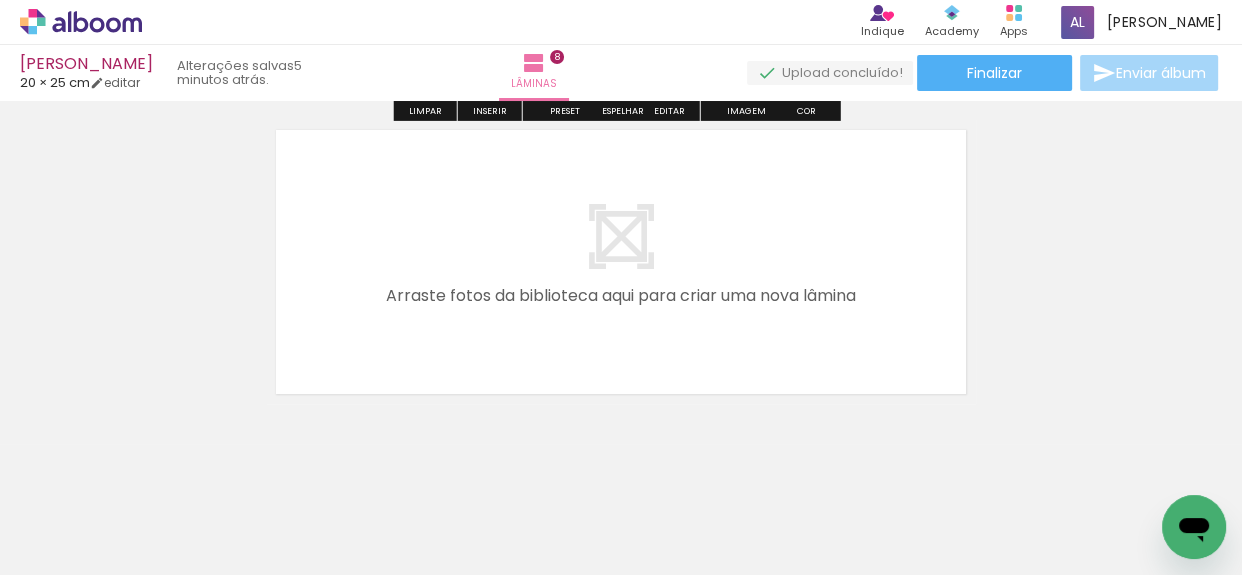 scroll, scrollTop: 2727, scrollLeft: 0, axis: vertical 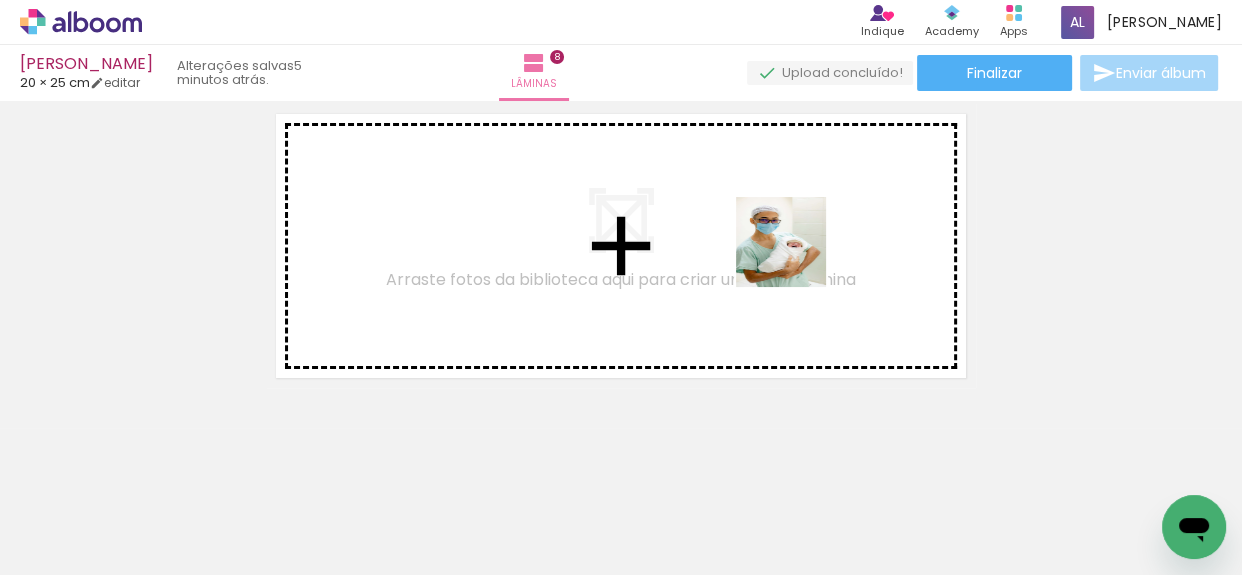 drag, startPoint x: 805, startPoint y: 527, endPoint x: 796, endPoint y: 257, distance: 270.14996 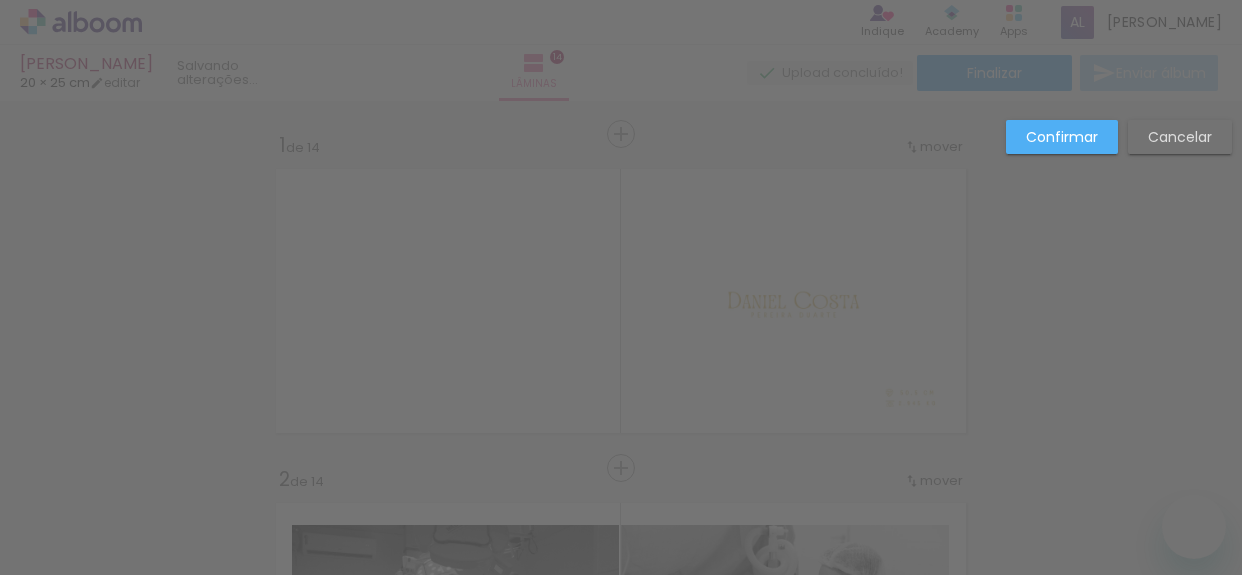 click on "Confirmar Cancelar" at bounding box center [621, 2630] 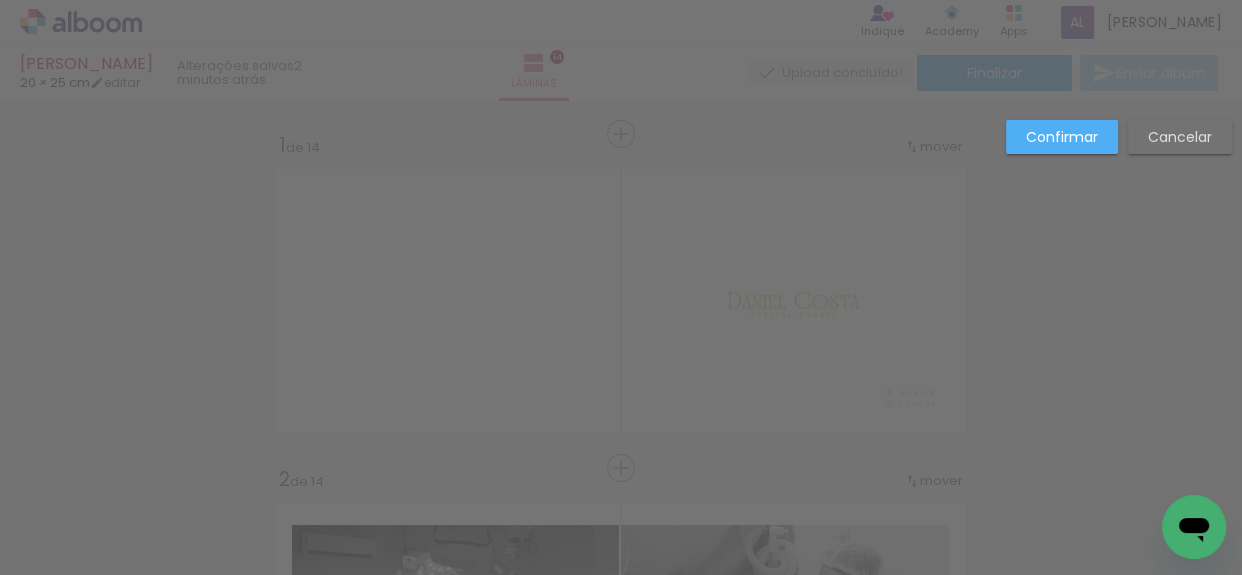 click on "Confirmar" at bounding box center [0, 0] 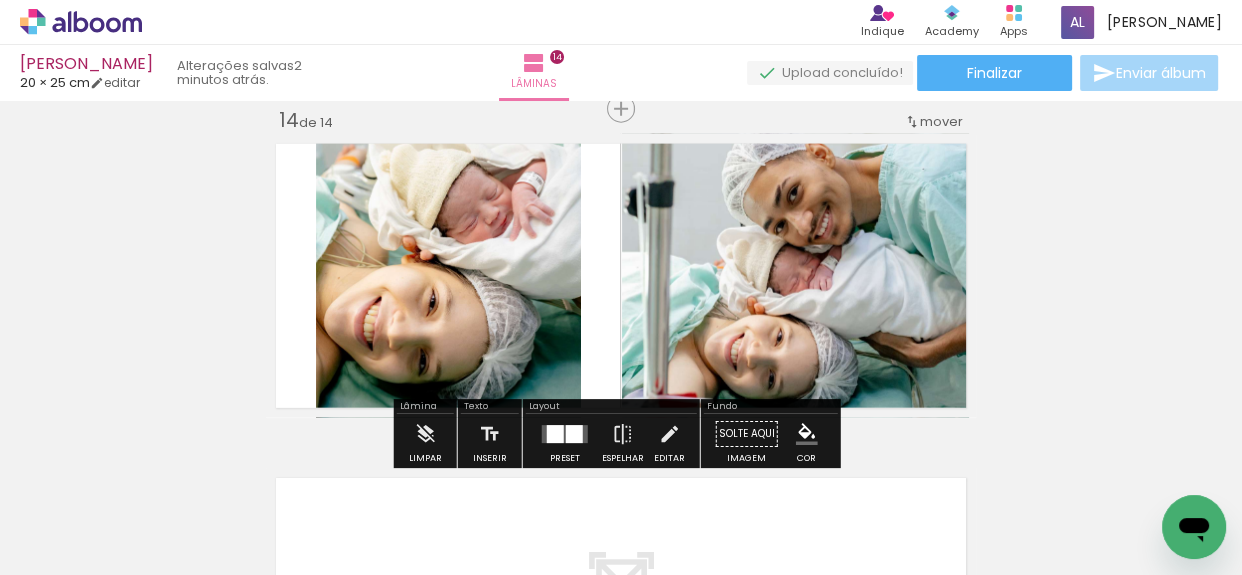 scroll, scrollTop: 0, scrollLeft: 0, axis: both 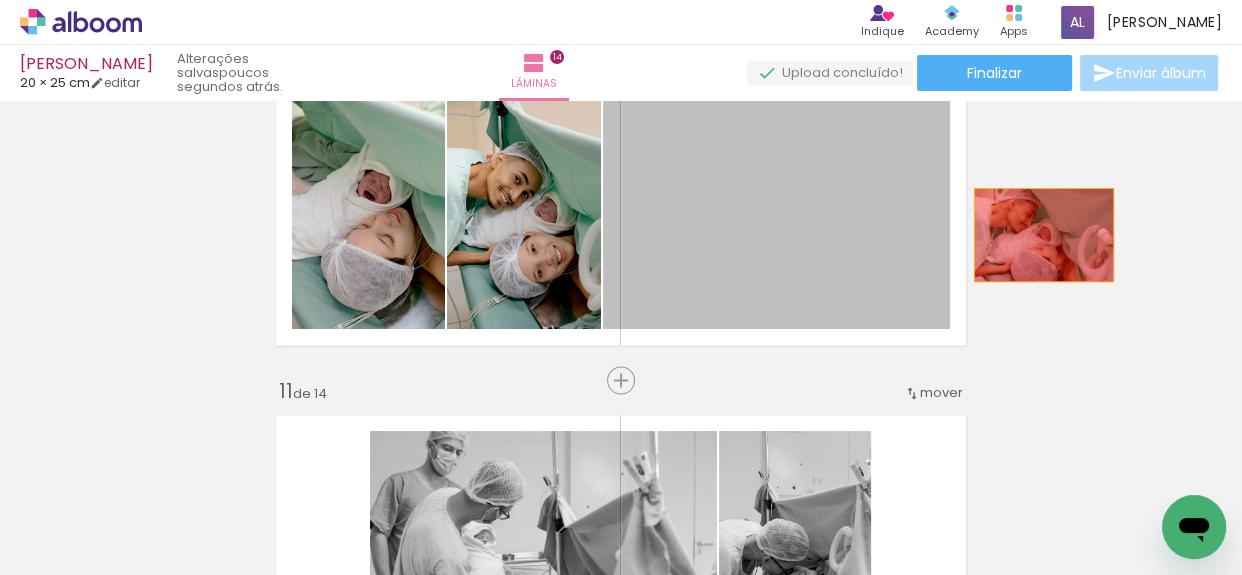 drag, startPoint x: 779, startPoint y: 207, endPoint x: 1037, endPoint y: 234, distance: 259.40894 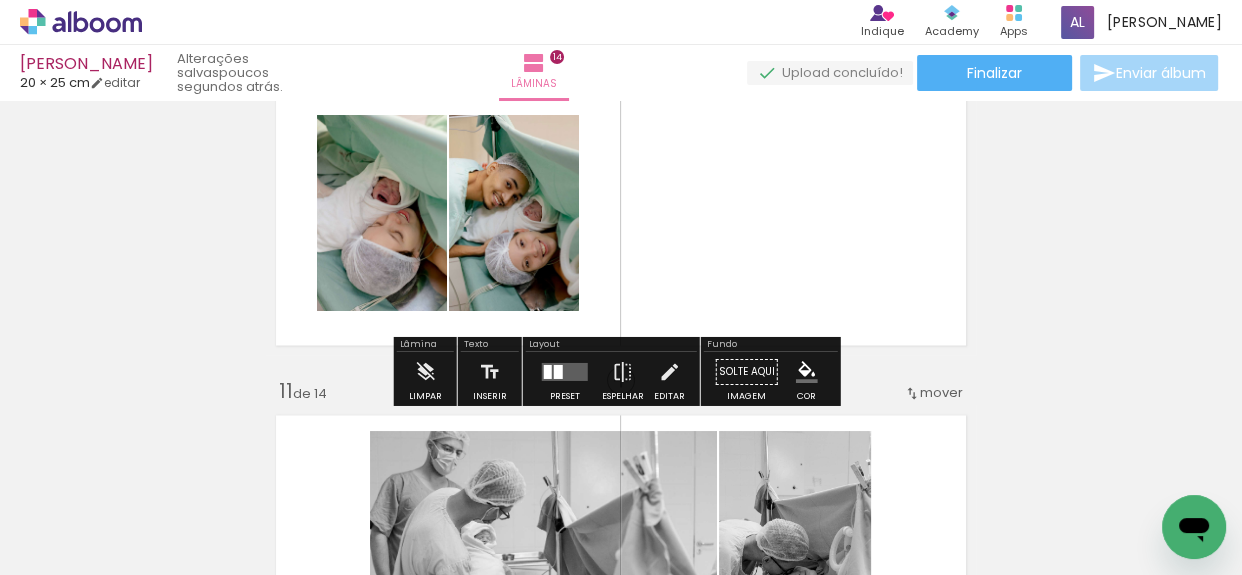 click on "Inserir lâmina 1  de 14  Inserir lâmina 2  de 14  Inserir lâmina 3  de 14  Inserir lâmina 4  de 14  Inserir lâmina 5  de 14  Inserir lâmina 6  de 14  Inserir lâmina 7  de 14  Inserir lâmina 8  de 14  Inserir lâmina 9  de 14  Inserir lâmina 10  de 14  Inserir lâmina 11  de 14  Inserir lâmina 12  de 14  Inserir lâmina 13  de 14  Inserir lâmina 14  de 14" at bounding box center [621, -481] 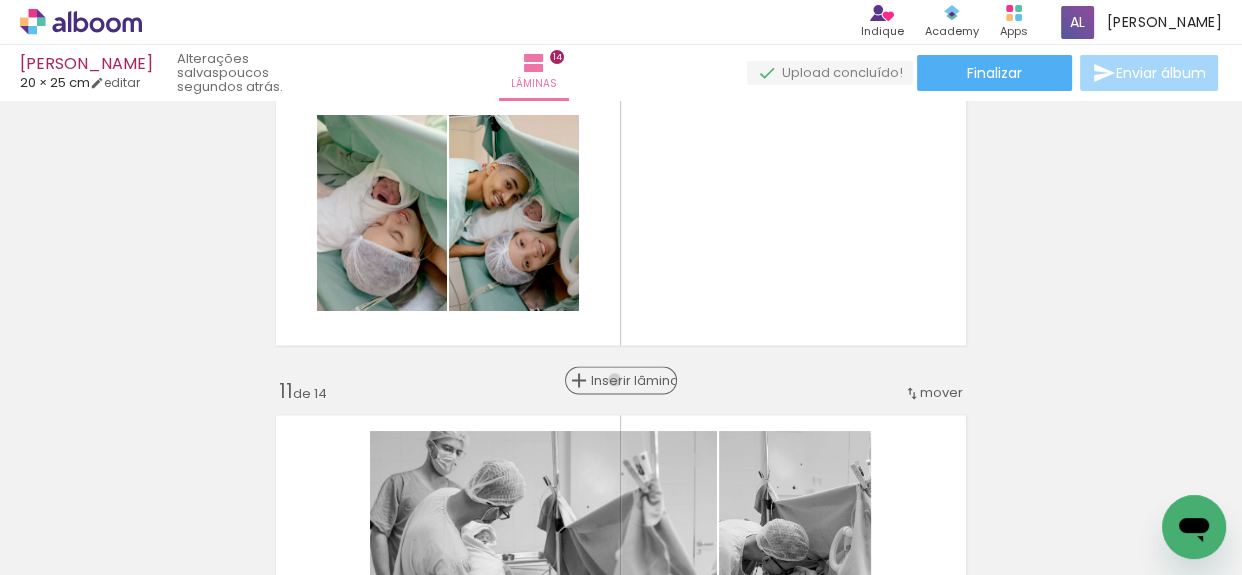 click on "Inserir lâmina" at bounding box center (630, 380) 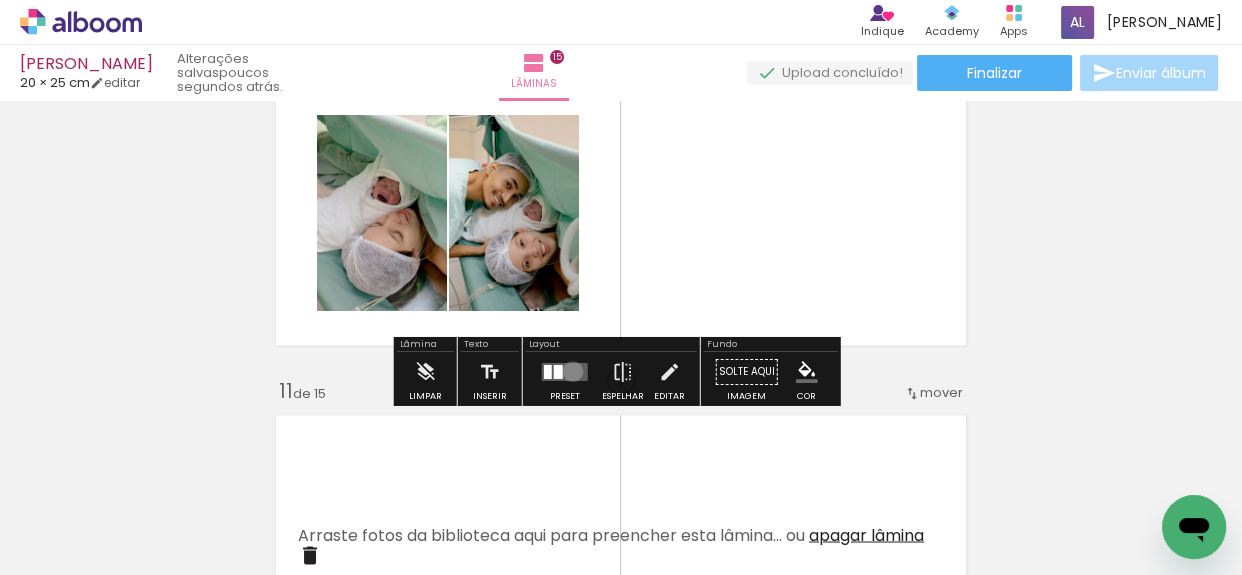 click at bounding box center (565, 371) 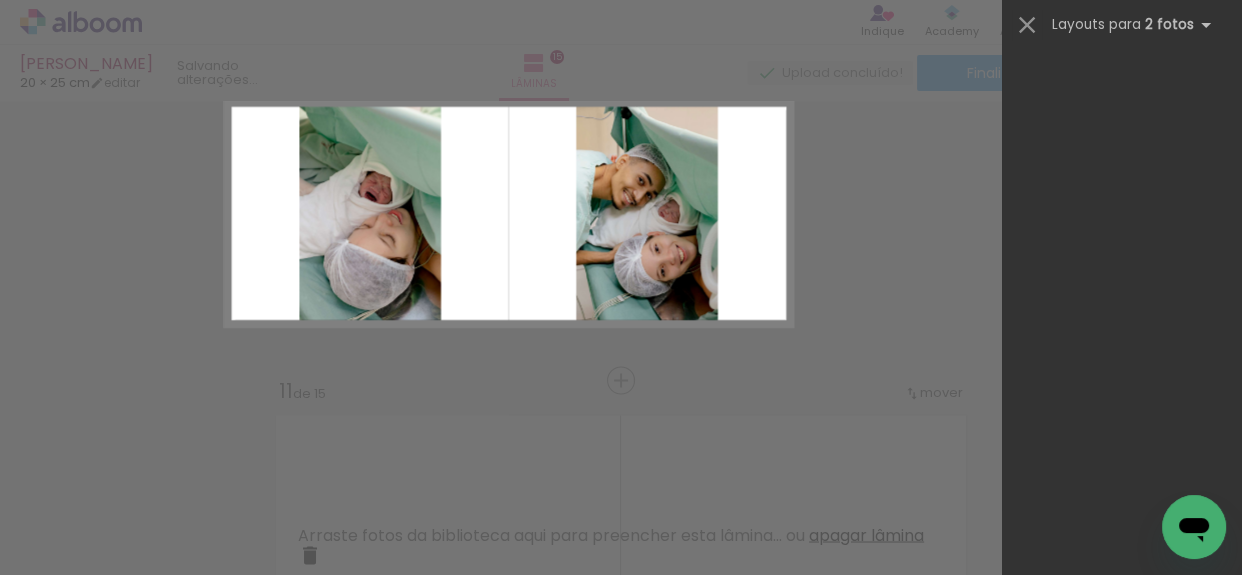 scroll, scrollTop: 0, scrollLeft: 0, axis: both 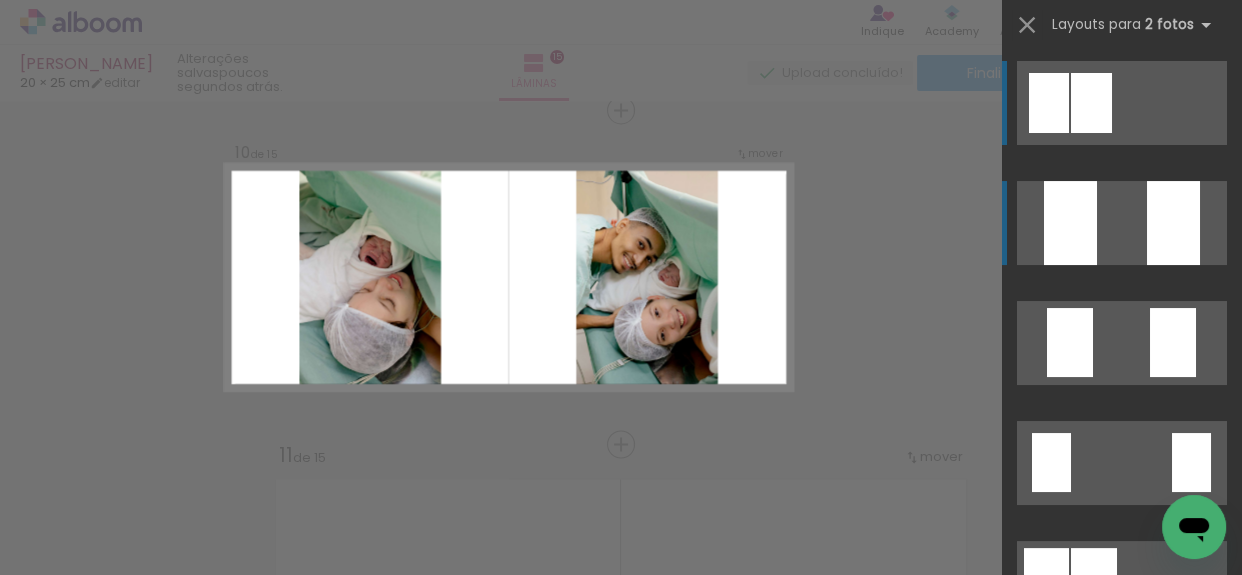 click at bounding box center (1173, 223) 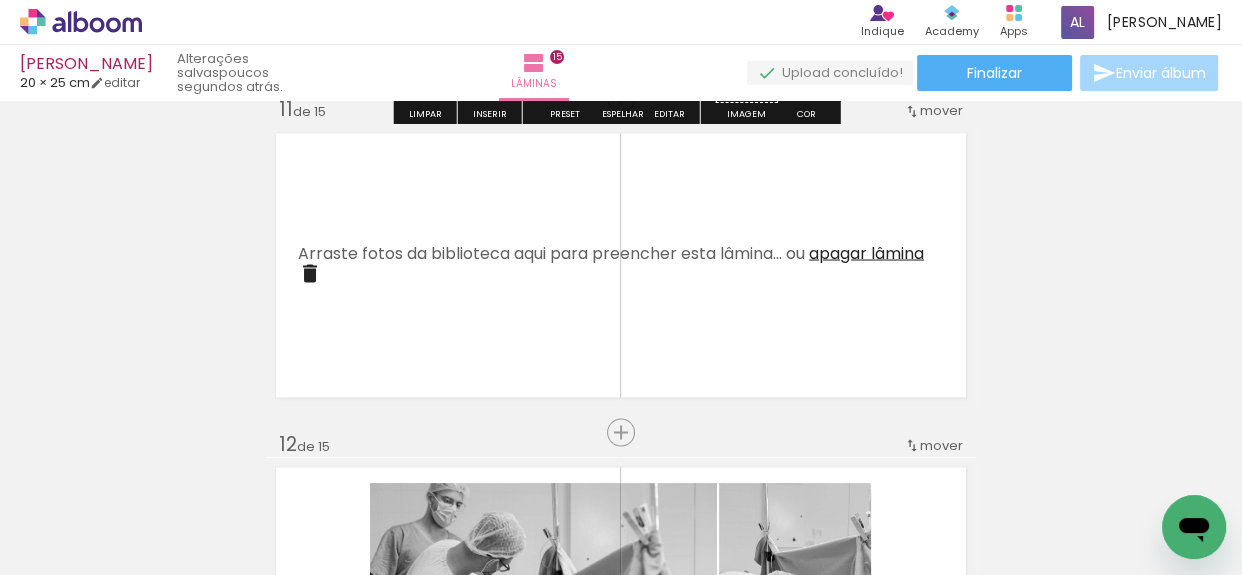 scroll, scrollTop: 3394, scrollLeft: 0, axis: vertical 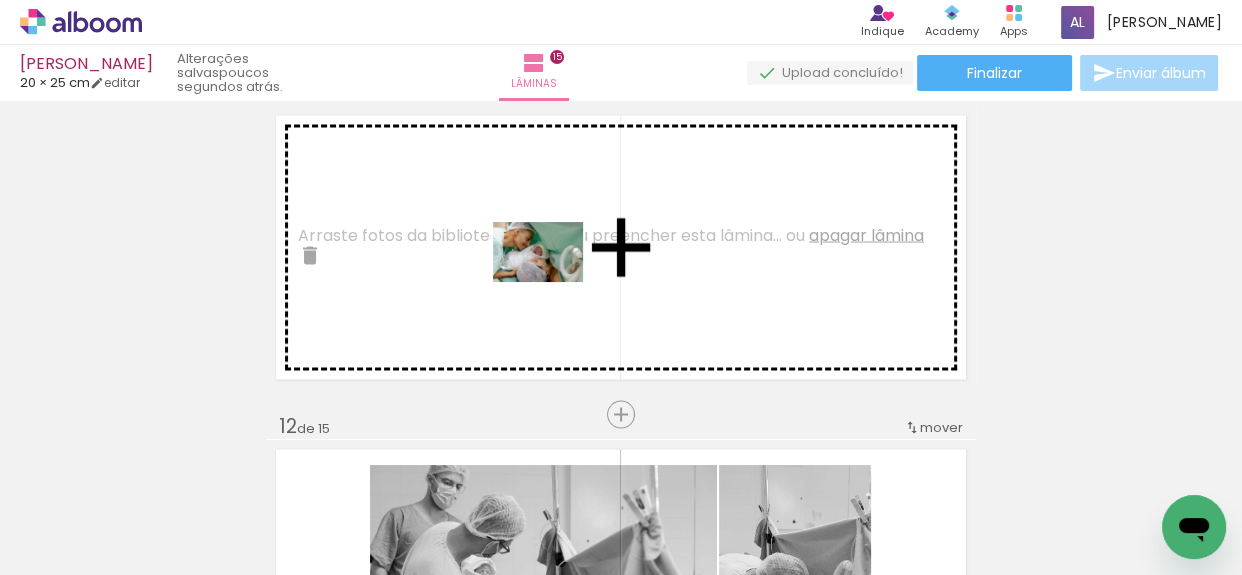 drag, startPoint x: 283, startPoint y: 518, endPoint x: 553, endPoint y: 282, distance: 358.60284 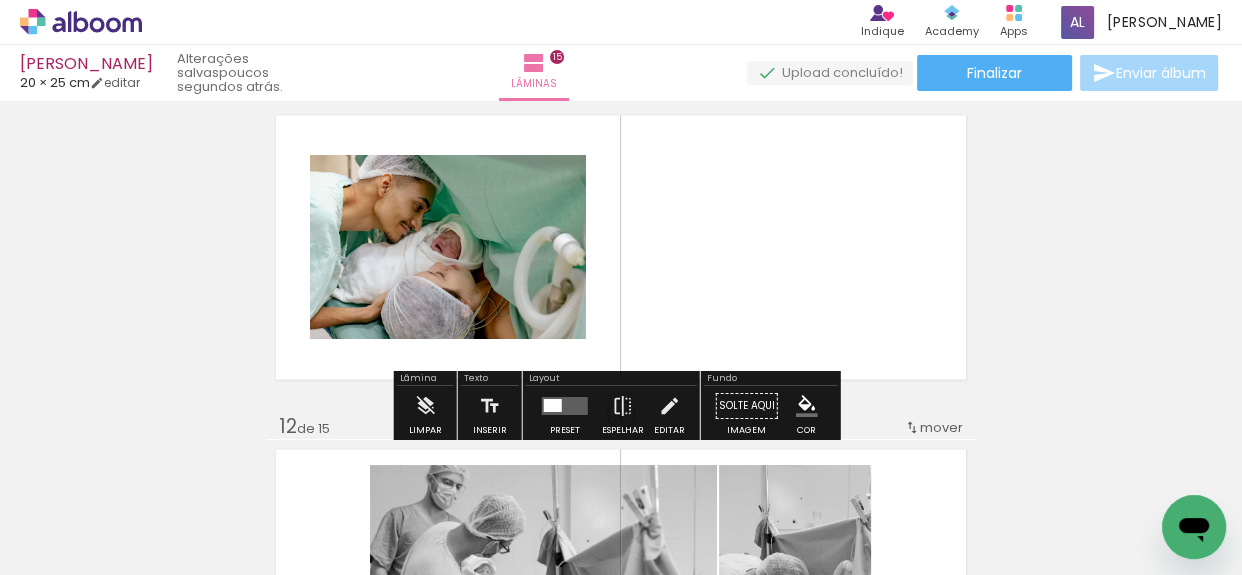 click at bounding box center (565, 405) 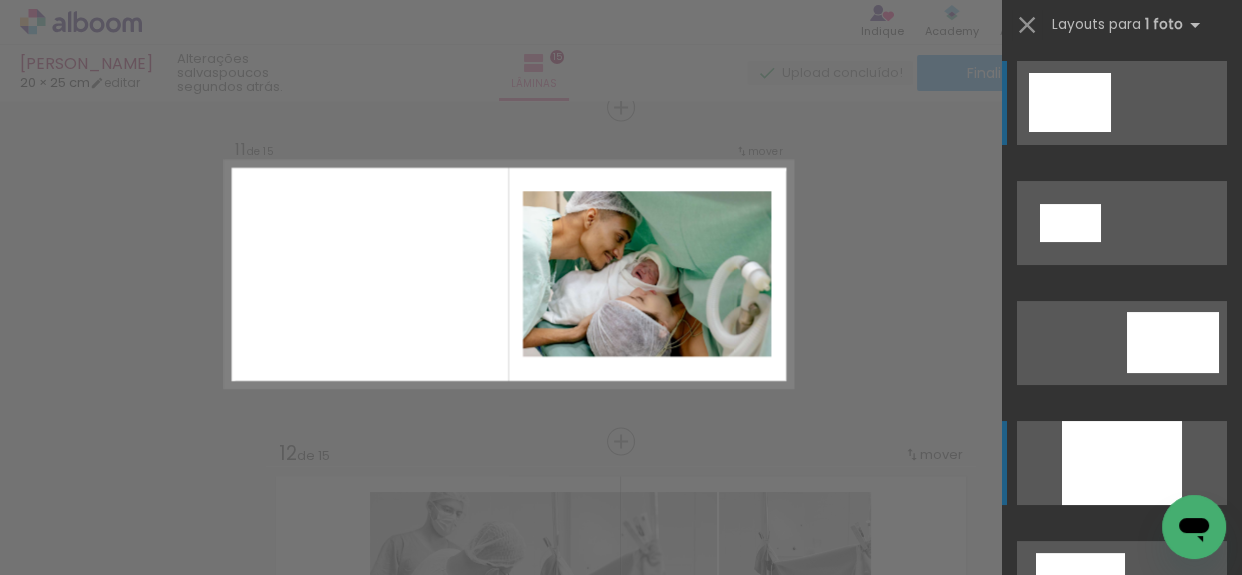 scroll, scrollTop: 3365, scrollLeft: 0, axis: vertical 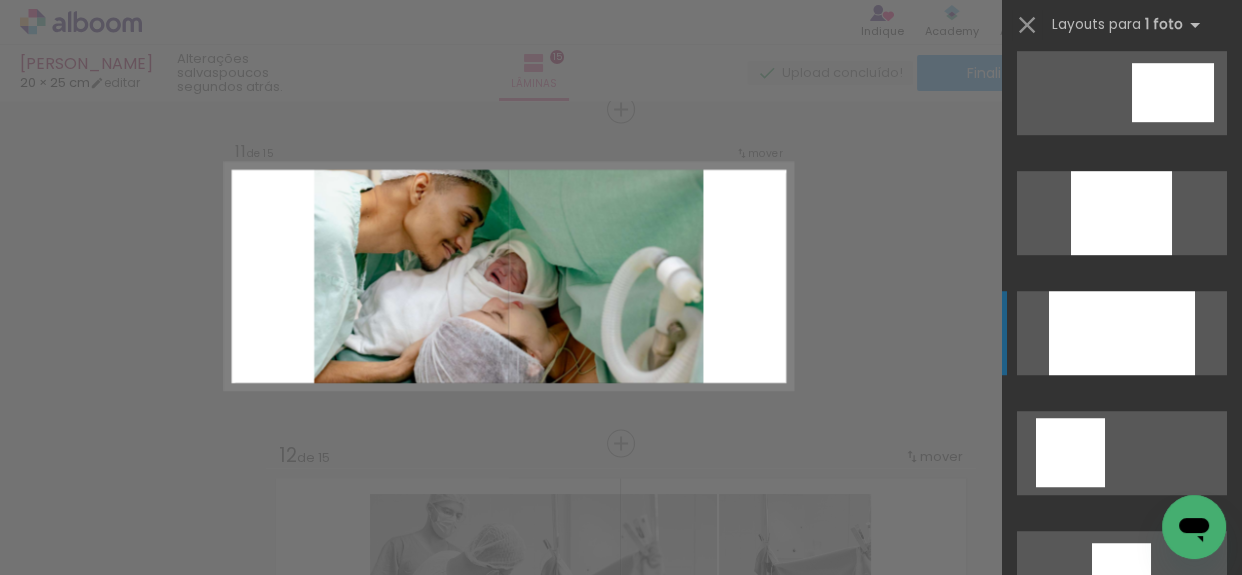 click at bounding box center [1122, 813] 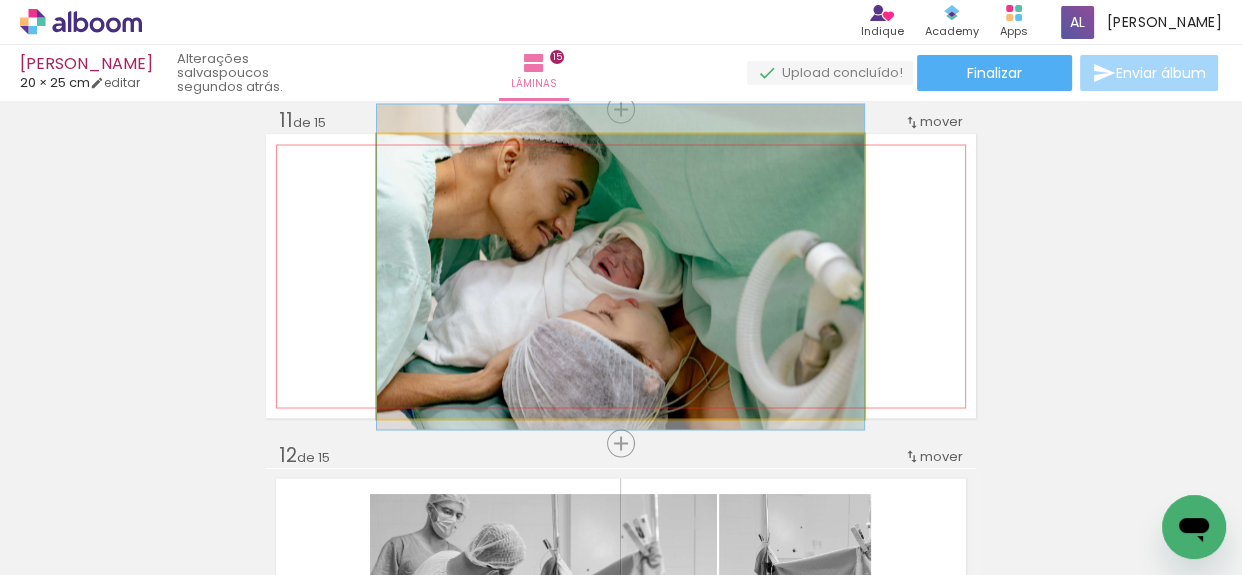 drag, startPoint x: 717, startPoint y: 310, endPoint x: 694, endPoint y: 301, distance: 24.698177 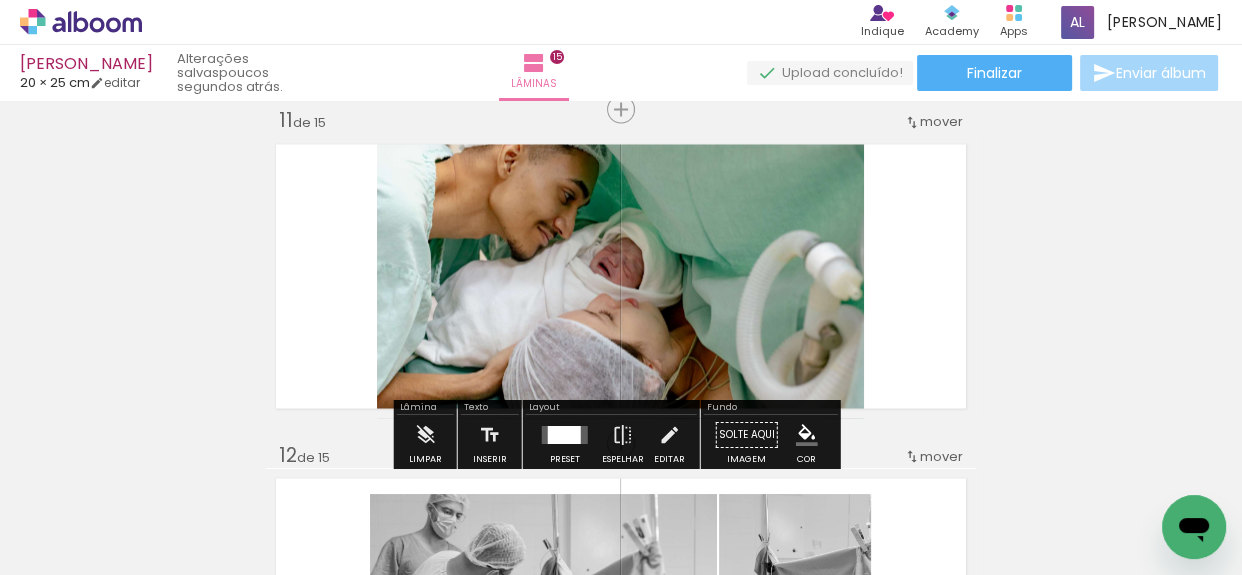 click 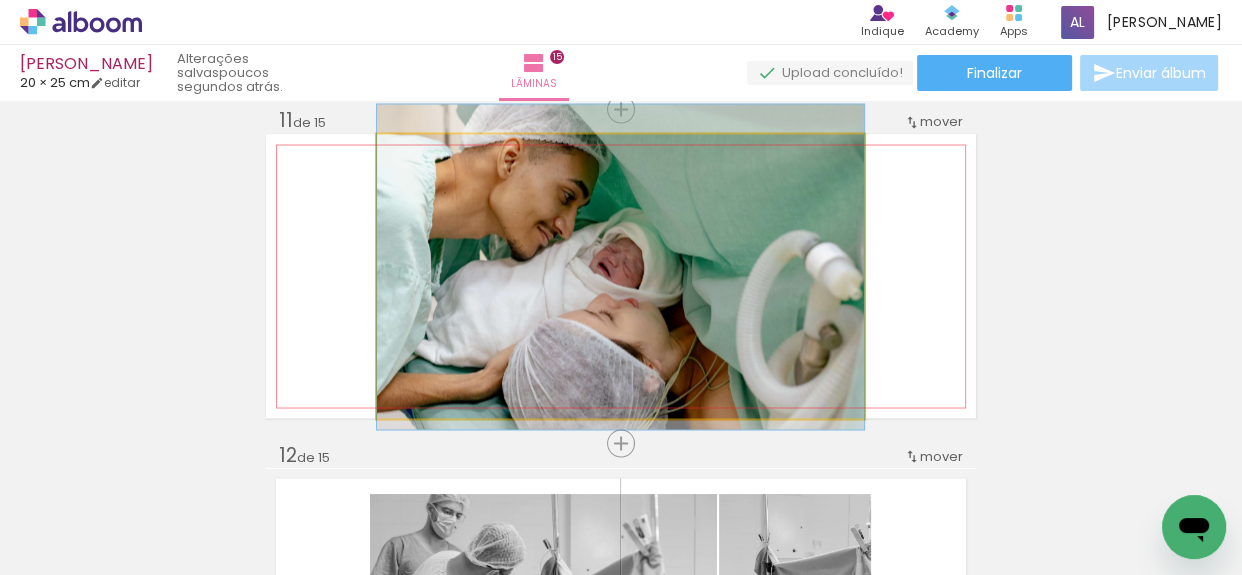 click 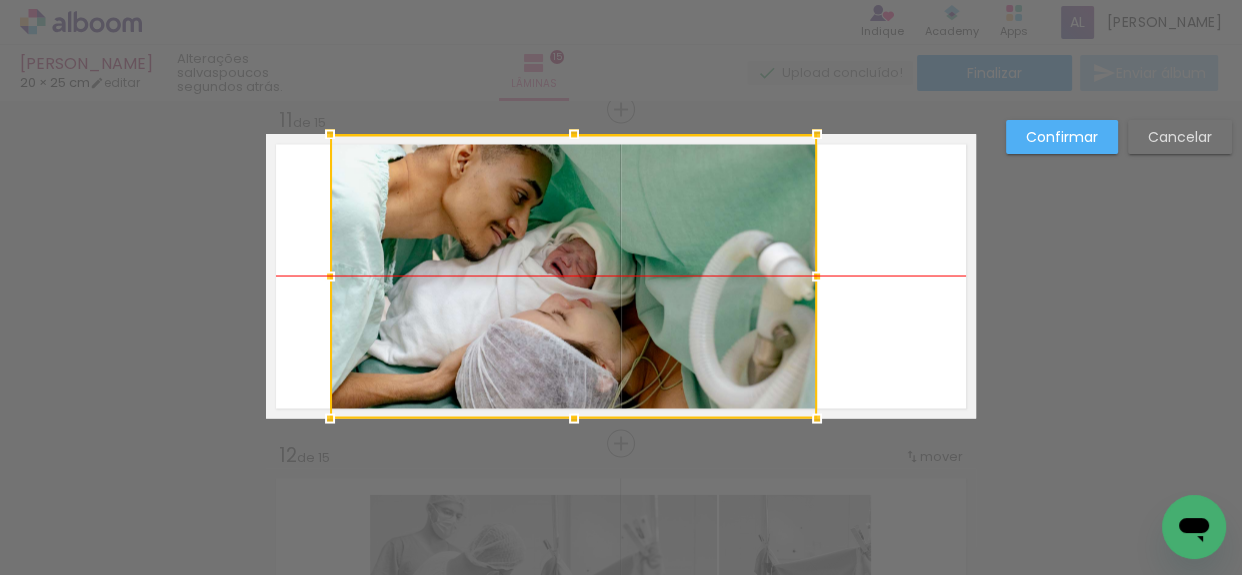drag, startPoint x: 699, startPoint y: 274, endPoint x: 651, endPoint y: 280, distance: 48.373547 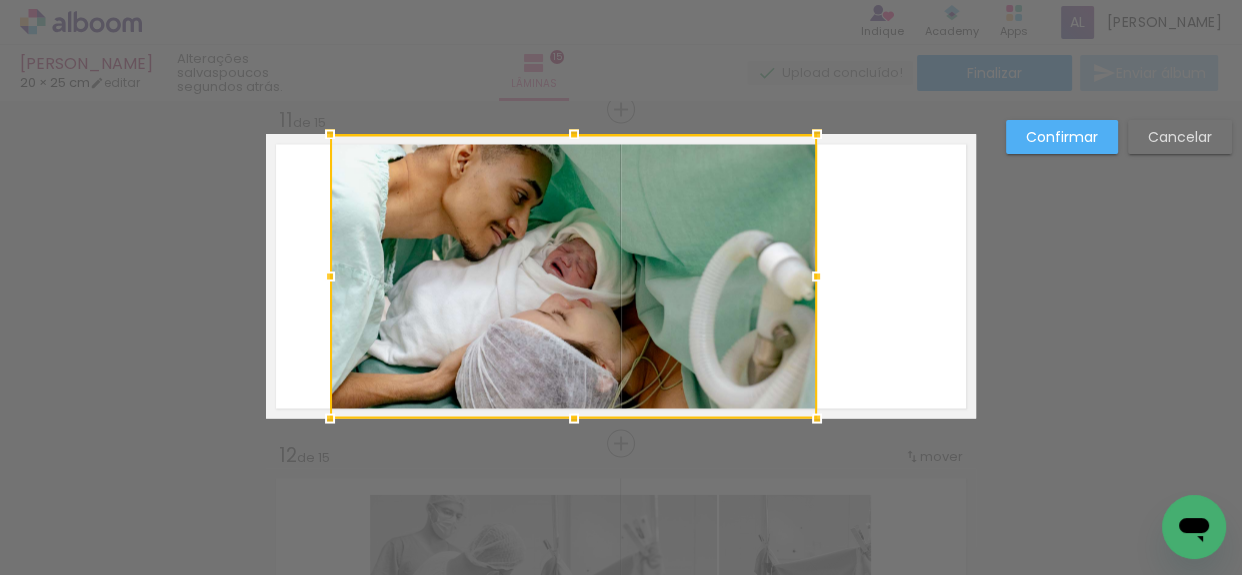 click at bounding box center [621, 276] 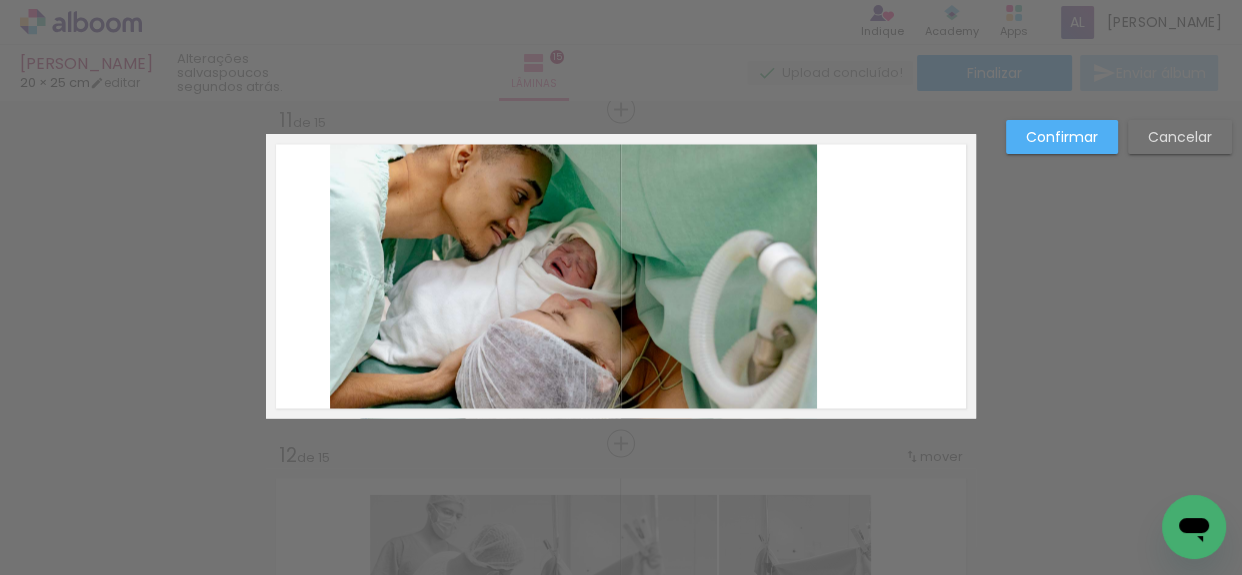 click 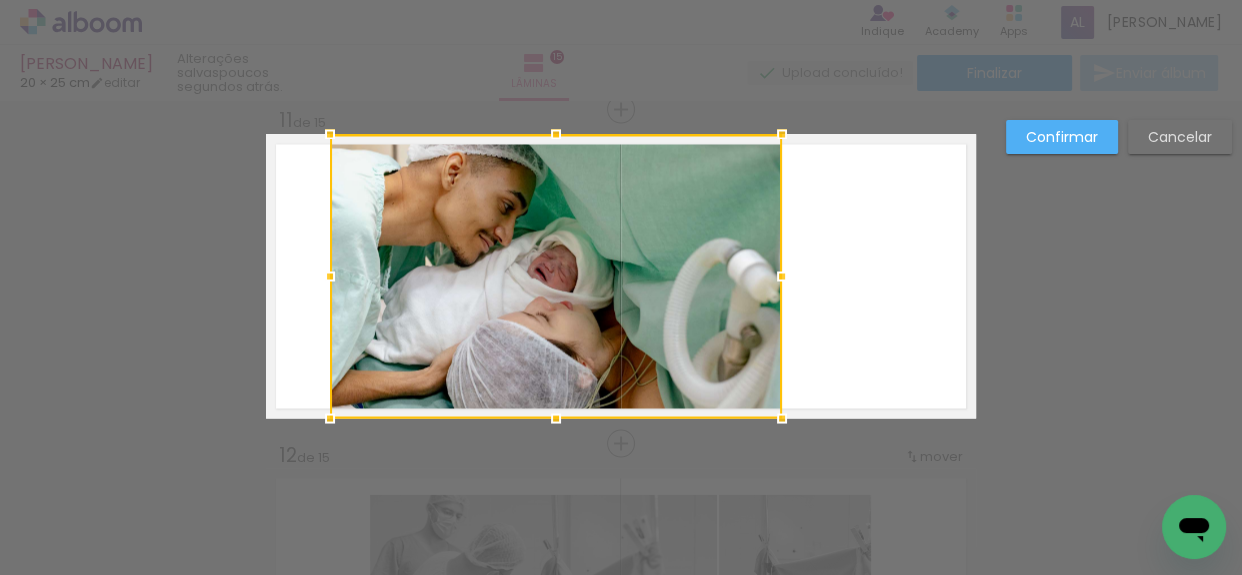 drag, startPoint x: 815, startPoint y: 272, endPoint x: 780, endPoint y: 301, distance: 45.453274 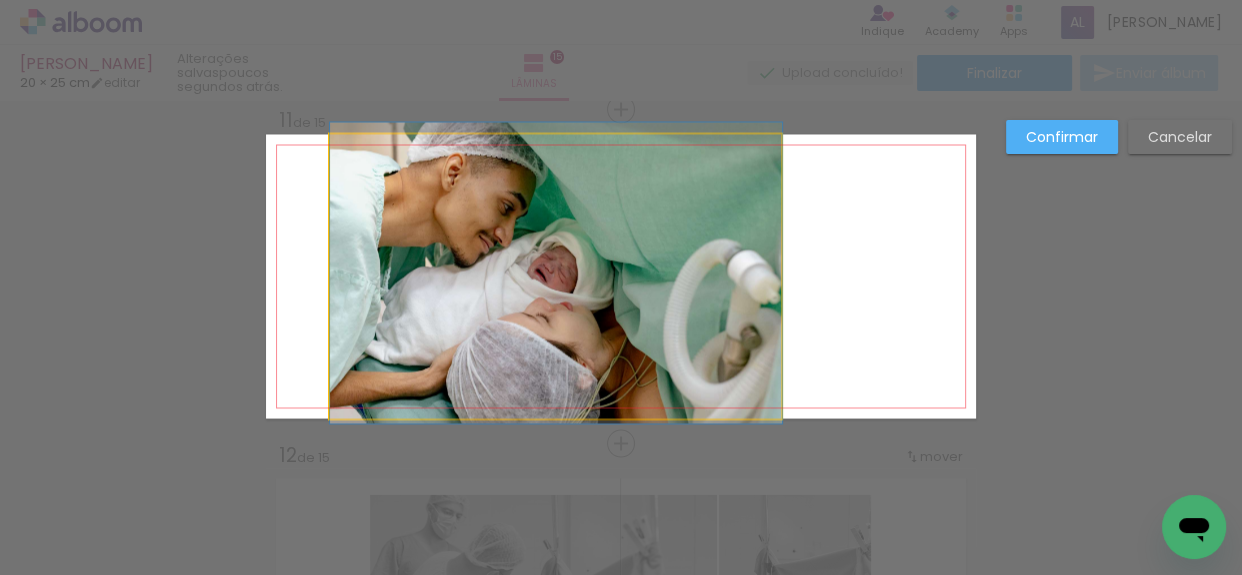 drag, startPoint x: 654, startPoint y: 289, endPoint x: 668, endPoint y: 290, distance: 14.035668 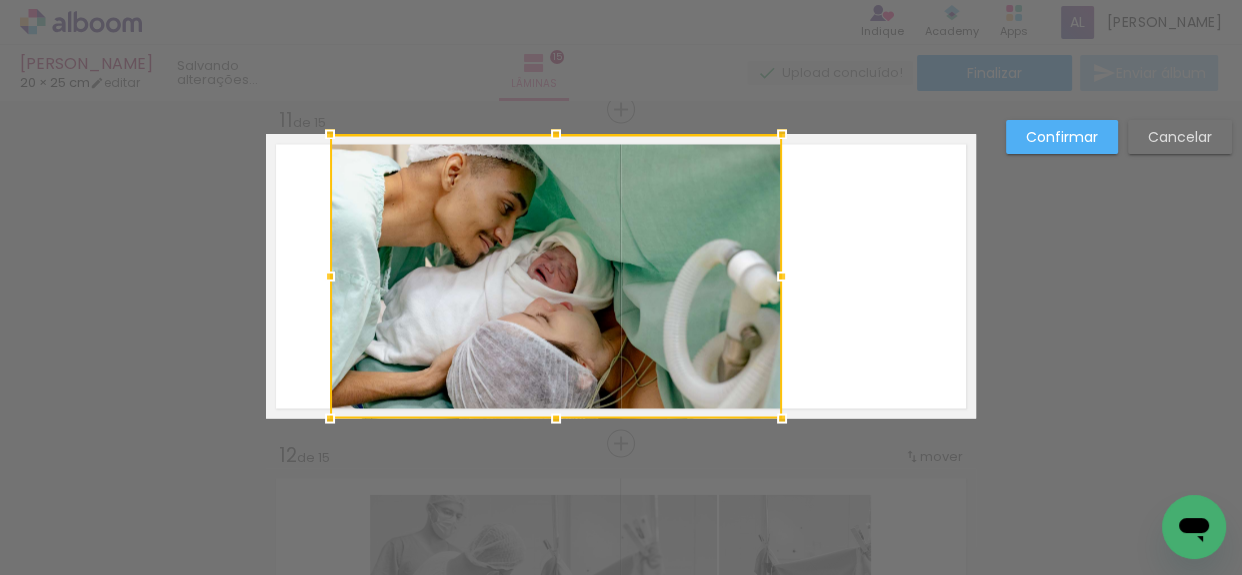 click at bounding box center (556, 276) 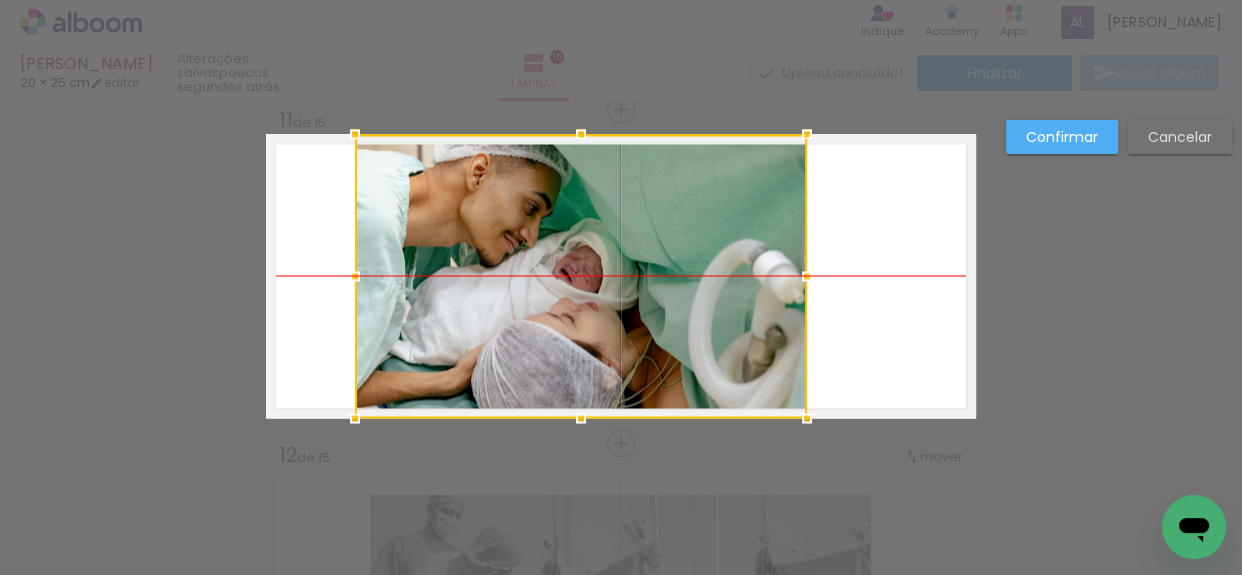 drag, startPoint x: 638, startPoint y: 255, endPoint x: 663, endPoint y: 255, distance: 25 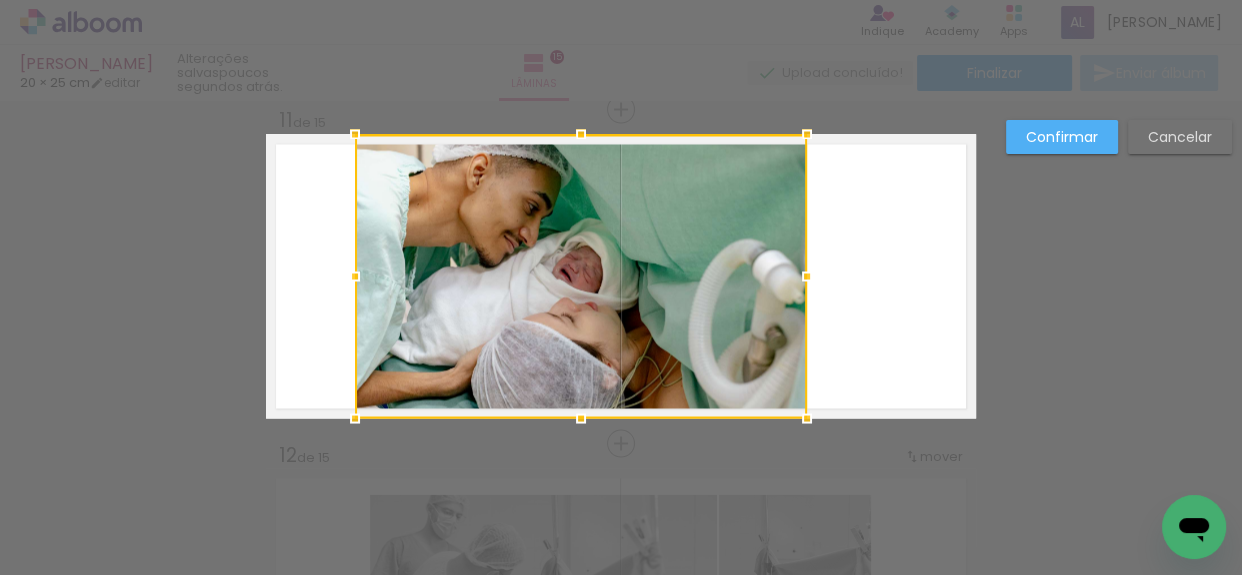 click at bounding box center [621, 276] 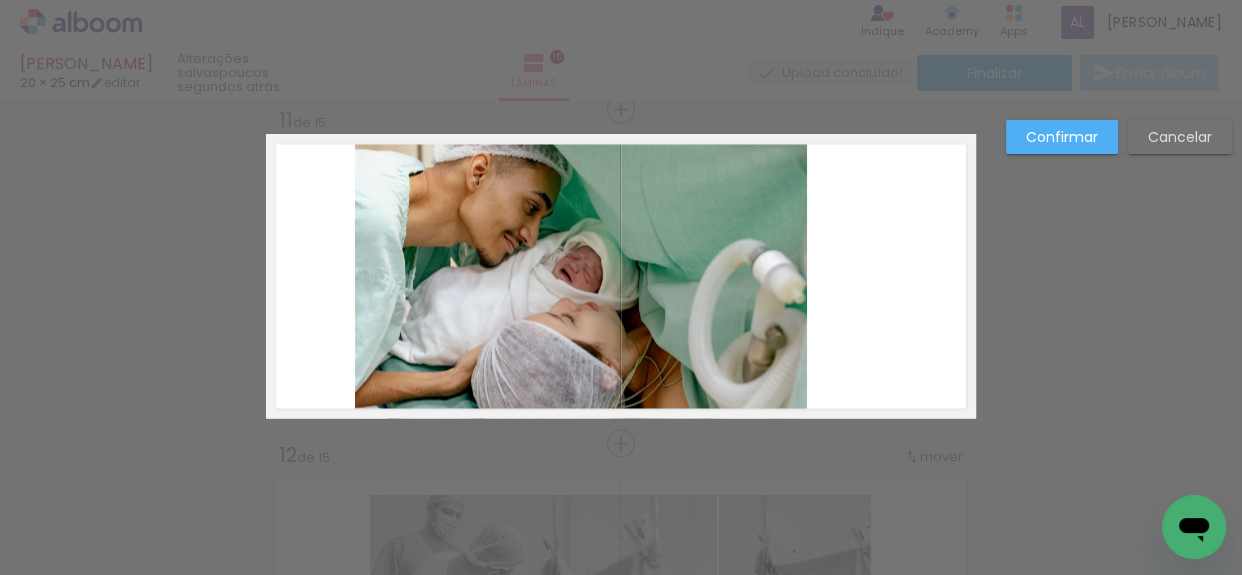 click 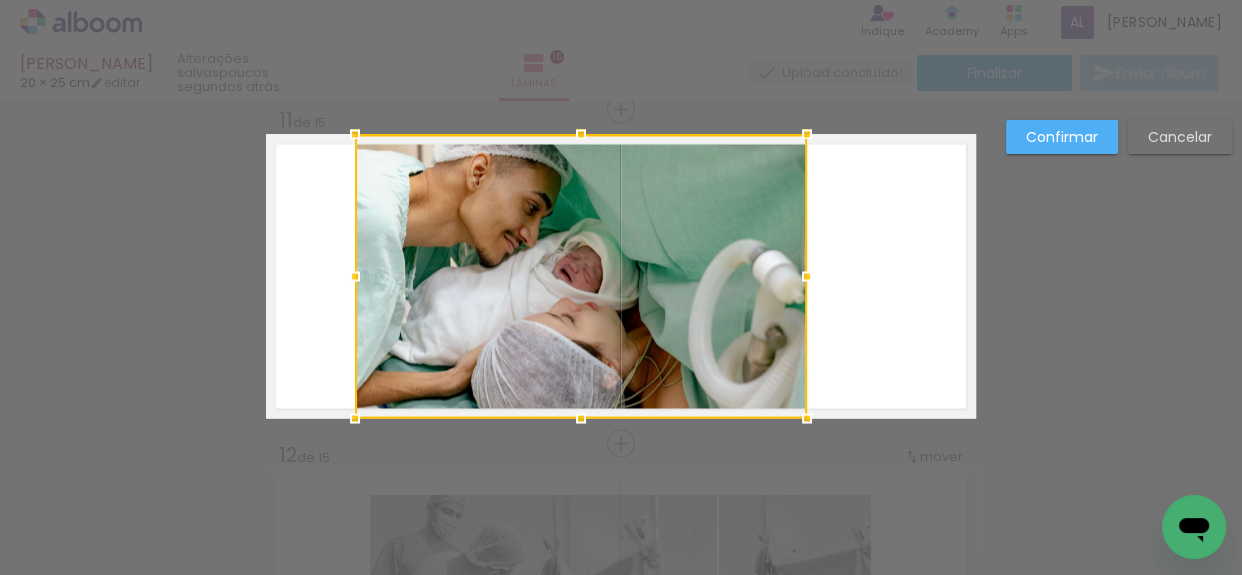 click at bounding box center [581, 276] 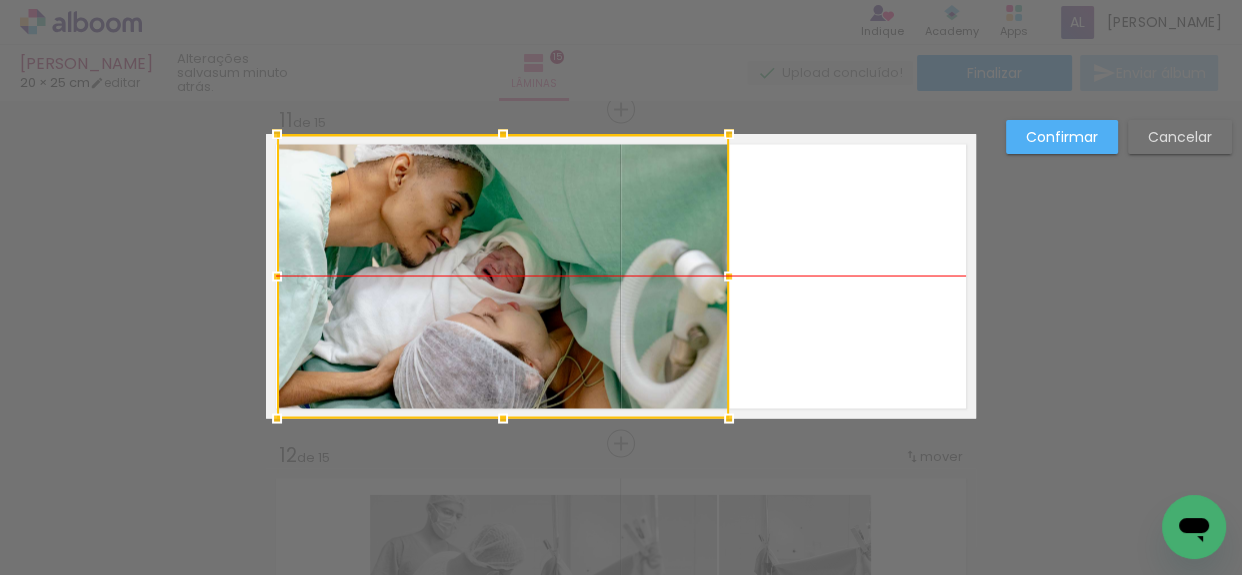 drag, startPoint x: 704, startPoint y: 249, endPoint x: 626, endPoint y: 249, distance: 78 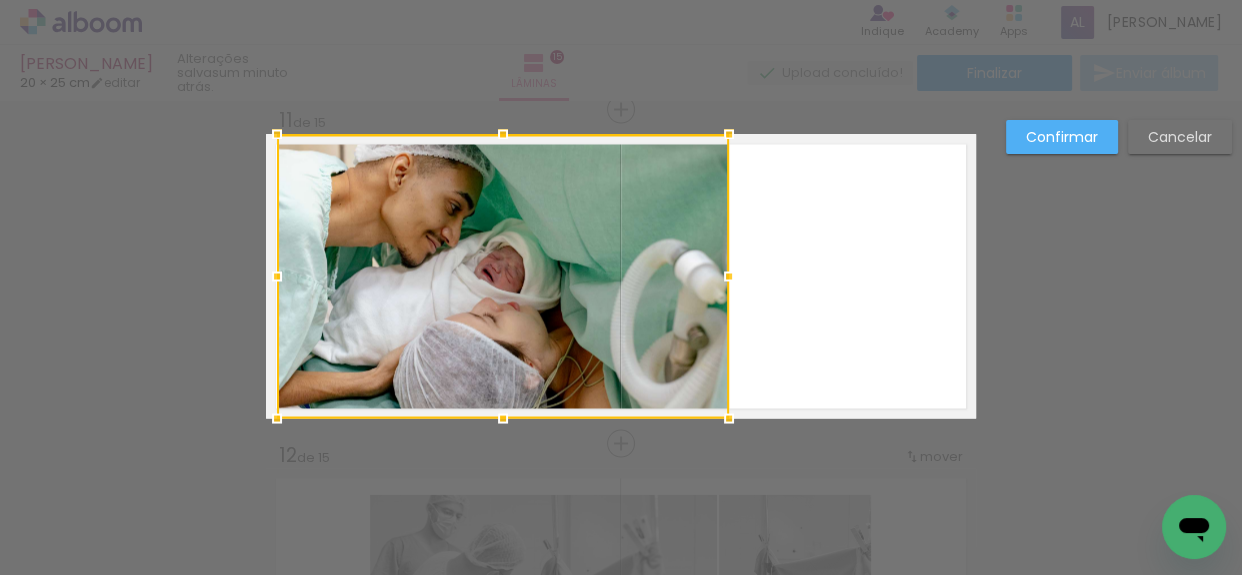 click at bounding box center (621, 276) 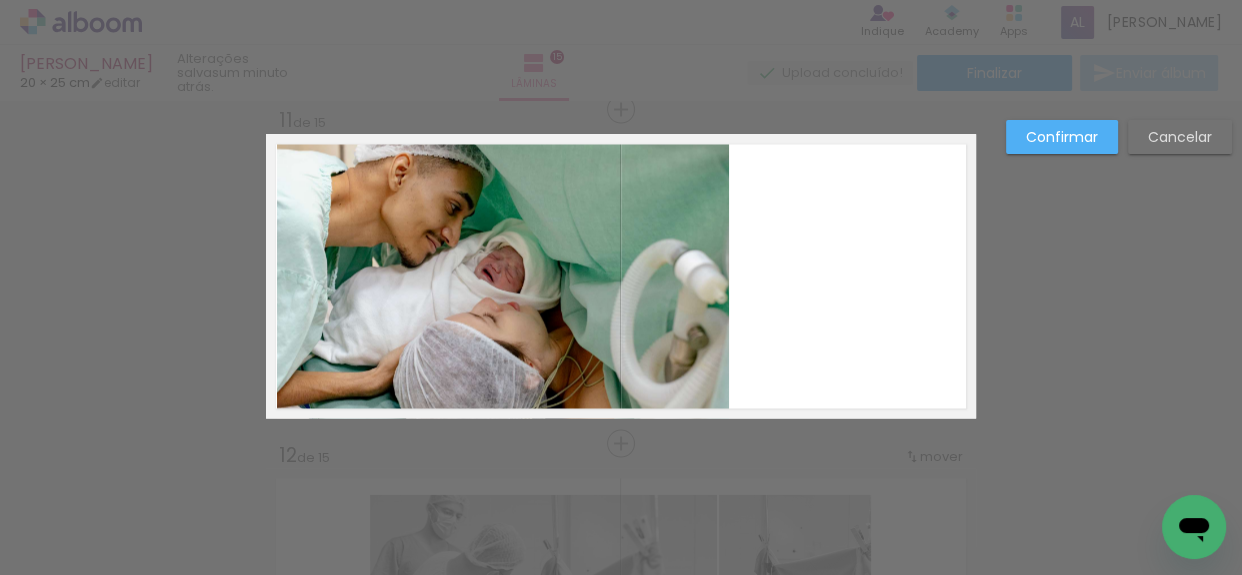 click 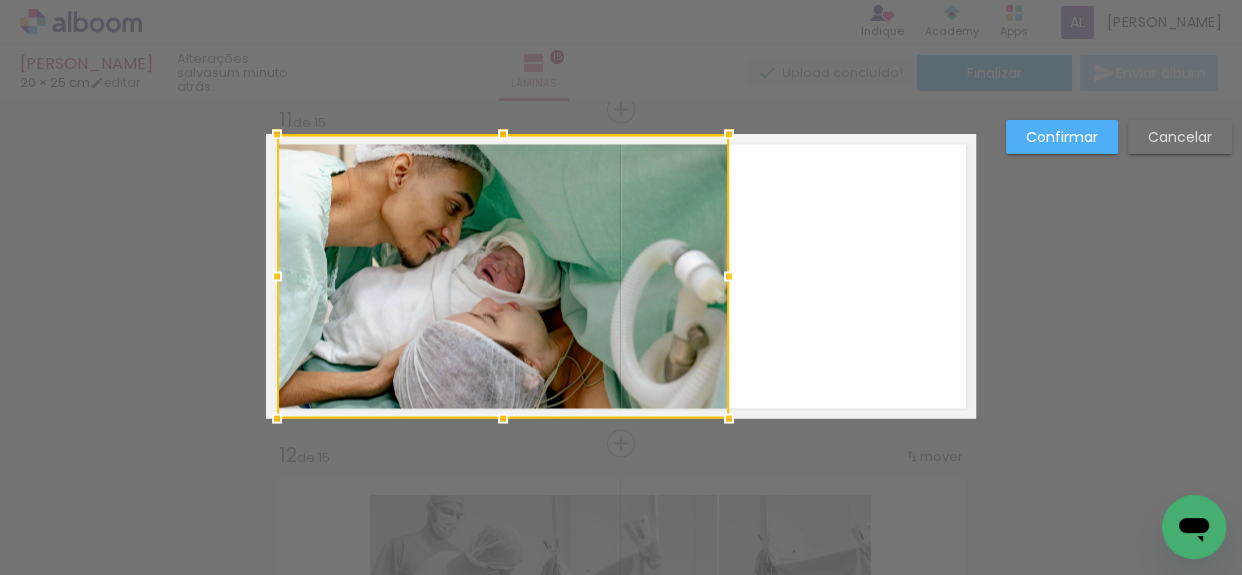 click at bounding box center (503, 276) 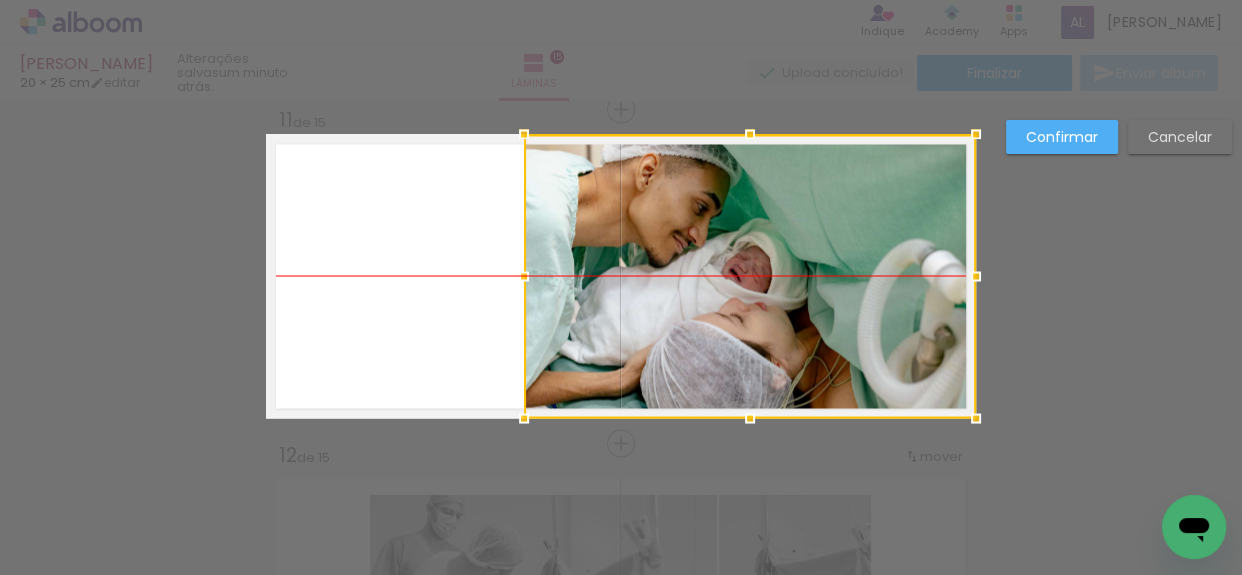 drag, startPoint x: 641, startPoint y: 277, endPoint x: 929, endPoint y: 283, distance: 288.0625 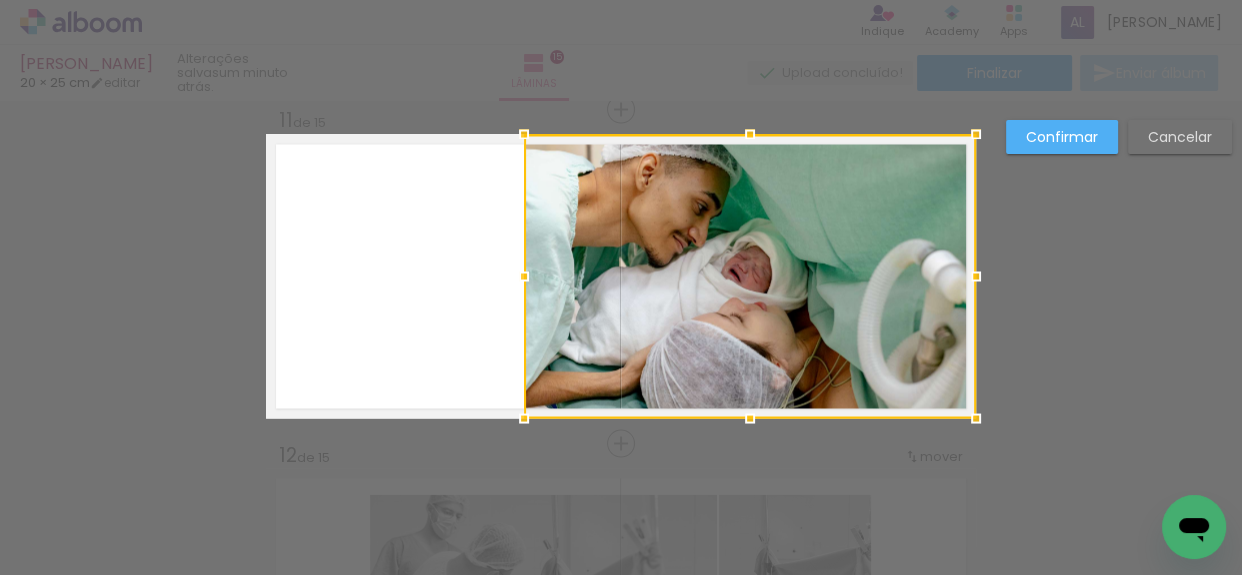 click on "Confirmar Cancelar" at bounding box center [621, -568] 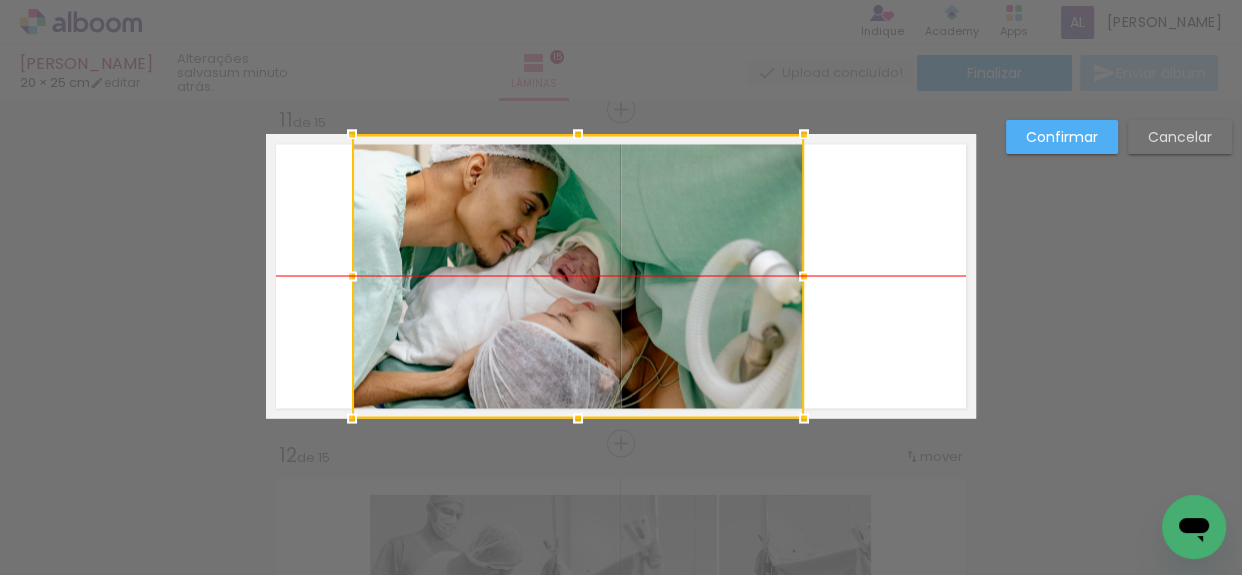 drag, startPoint x: 818, startPoint y: 274, endPoint x: 646, endPoint y: 286, distance: 172.41809 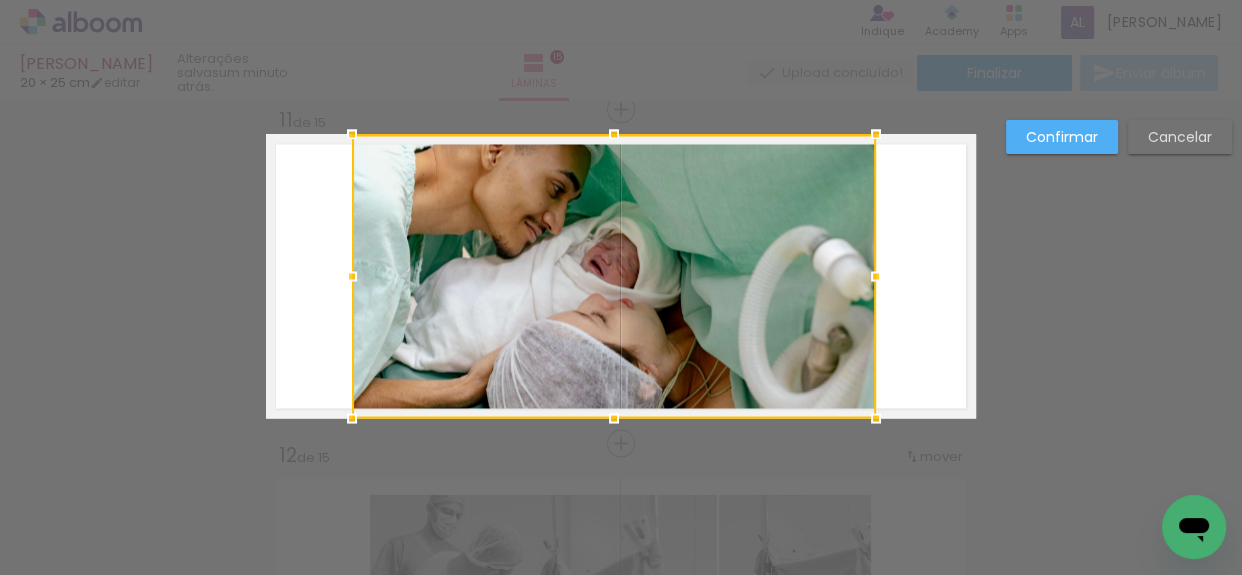 drag, startPoint x: 799, startPoint y: 270, endPoint x: 871, endPoint y: 273, distance: 72.06247 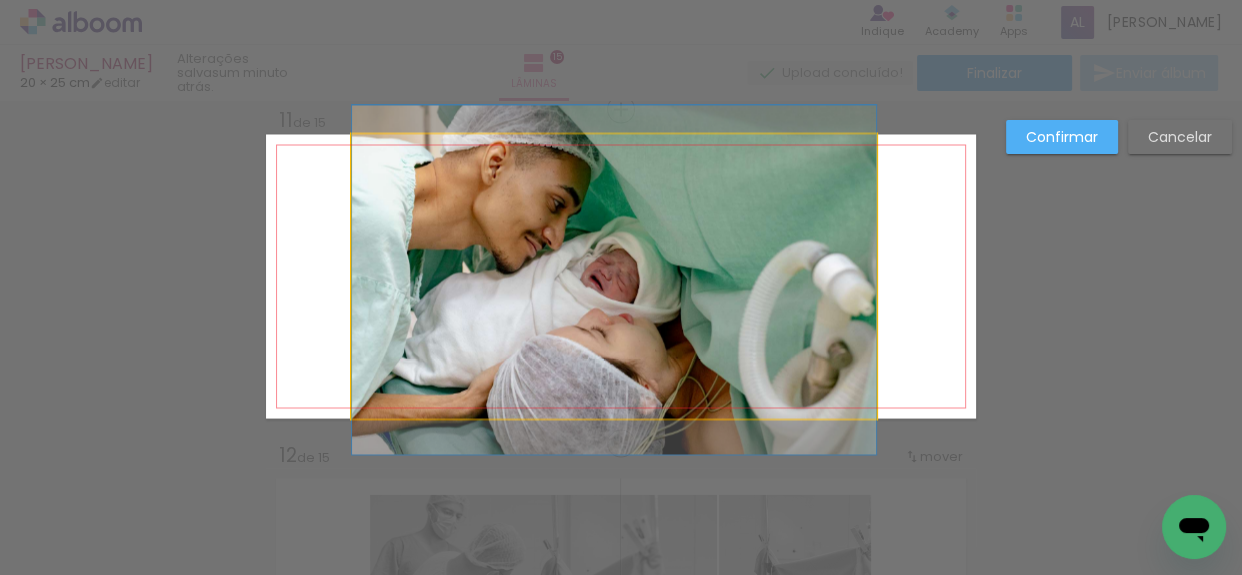 drag, startPoint x: 770, startPoint y: 285, endPoint x: 753, endPoint y: 300, distance: 22.671568 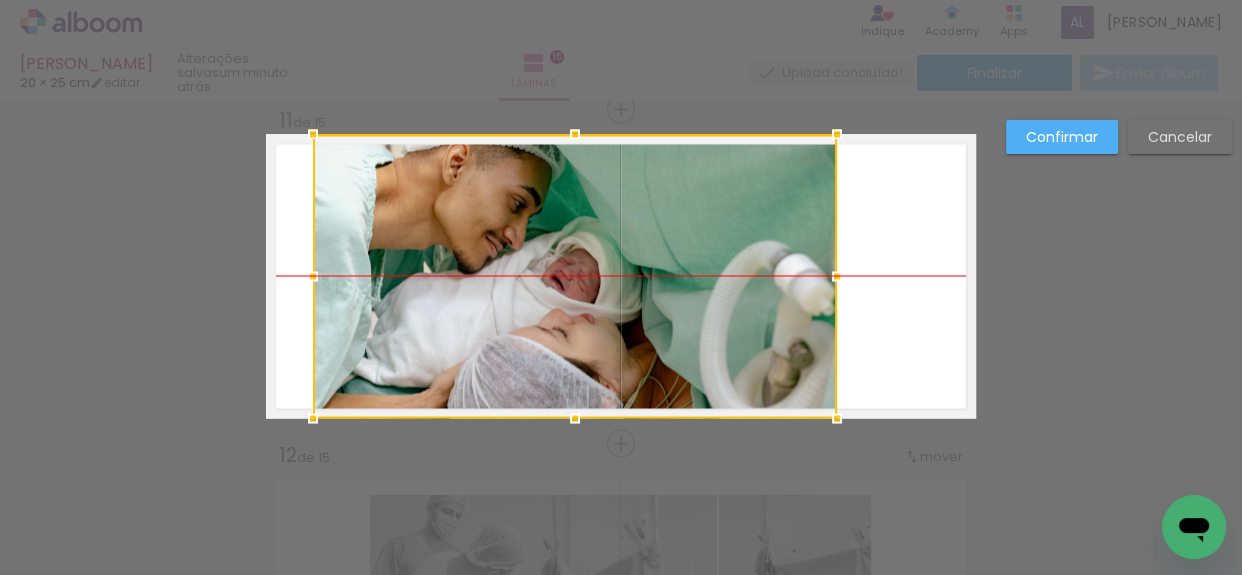 drag, startPoint x: 751, startPoint y: 266, endPoint x: 712, endPoint y: 270, distance: 39.20459 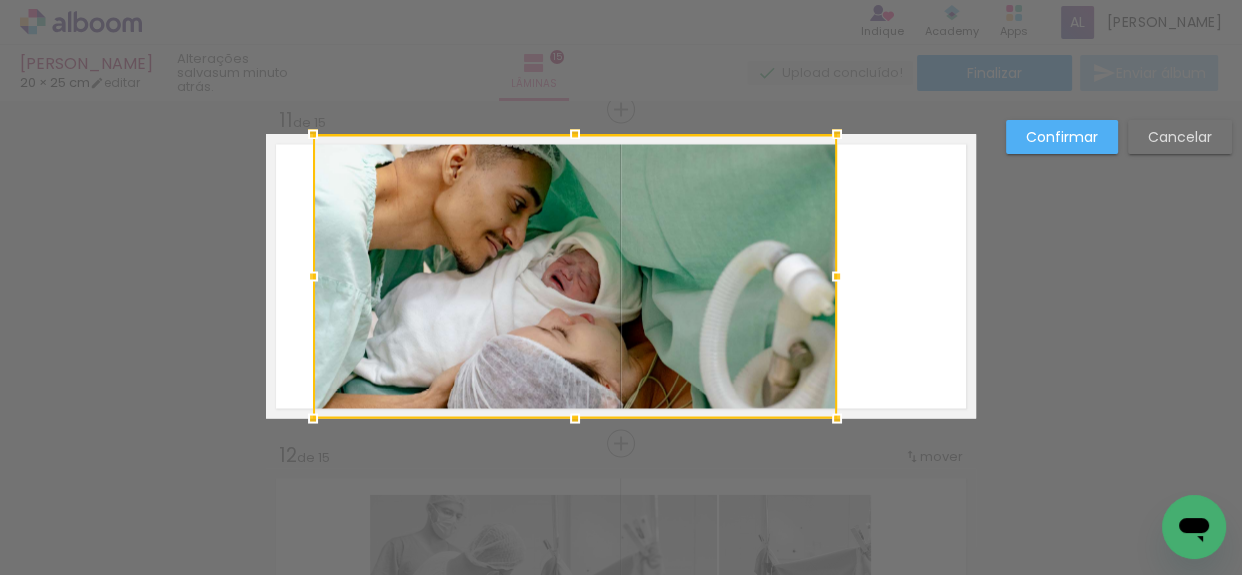 click at bounding box center (621, 276) 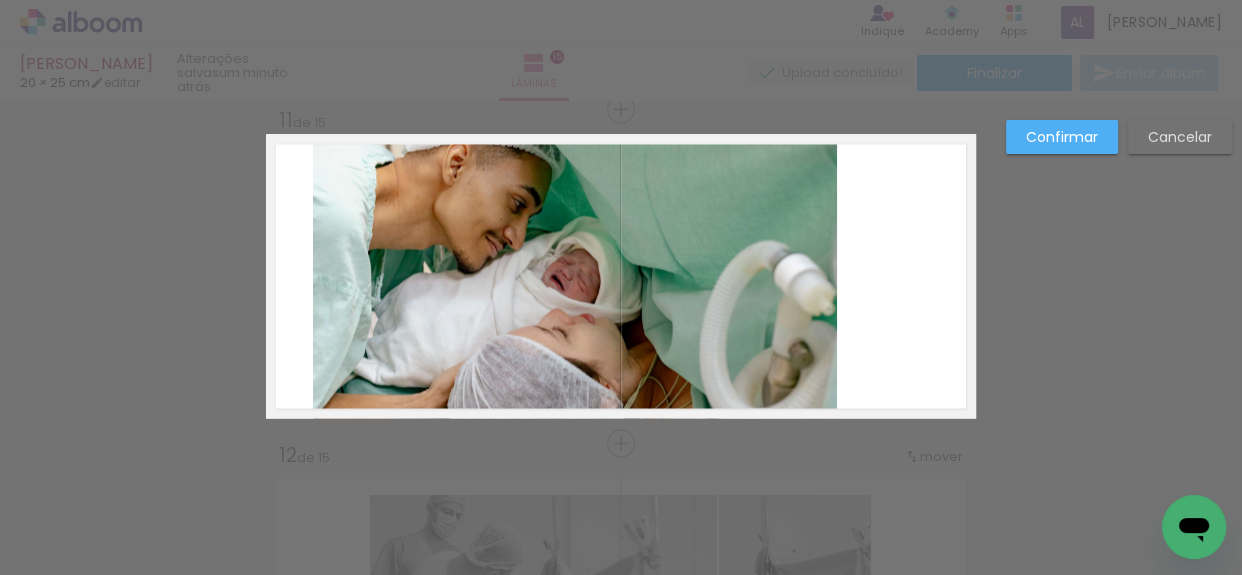 click on "Confirmar" at bounding box center (1062, 137) 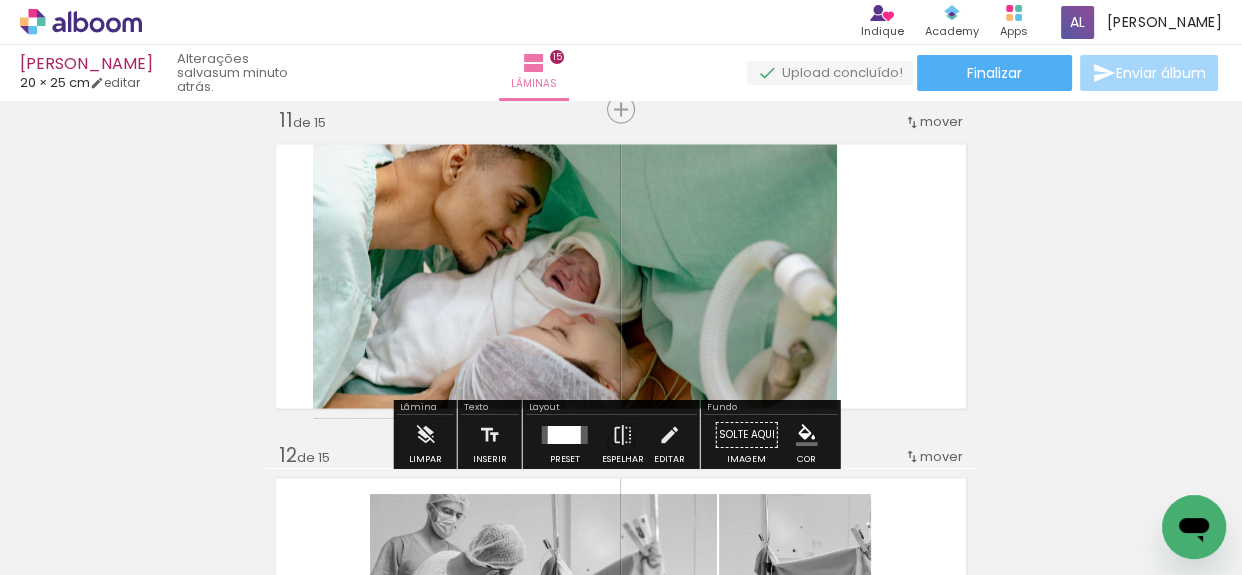click on "Inserir lâmina 1  de 15  Inserir lâmina 2  de 15  Inserir lâmina 3  de 15  Inserir lâmina 4  de 15  Inserir lâmina 5  de 15  Inserir lâmina 6  de 15  Inserir lâmina 7  de 15  Inserir lâmina 8  de 15  Inserir lâmina 9  de 15  Inserir lâmina 10  de 15  Inserir lâmina 11  de 15  Inserir lâmina 12  de 15  Inserir lâmina 13  de 15  Inserir lâmina 14  de 15  Inserir lâmina 15  de 15" at bounding box center (621, -585) 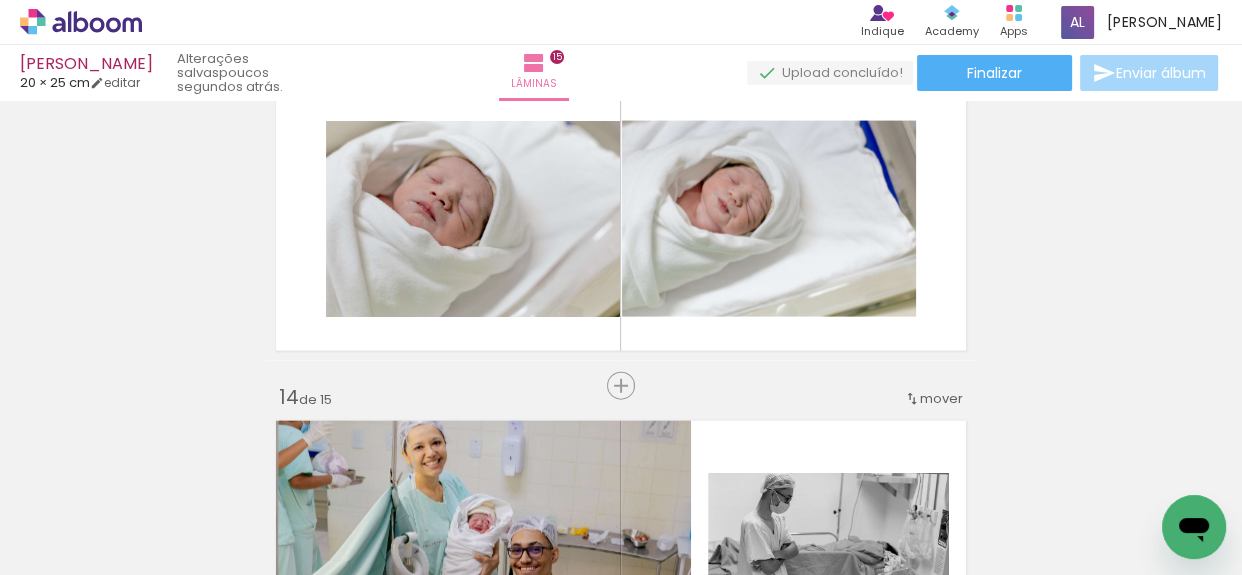 scroll, scrollTop: 4000, scrollLeft: 0, axis: vertical 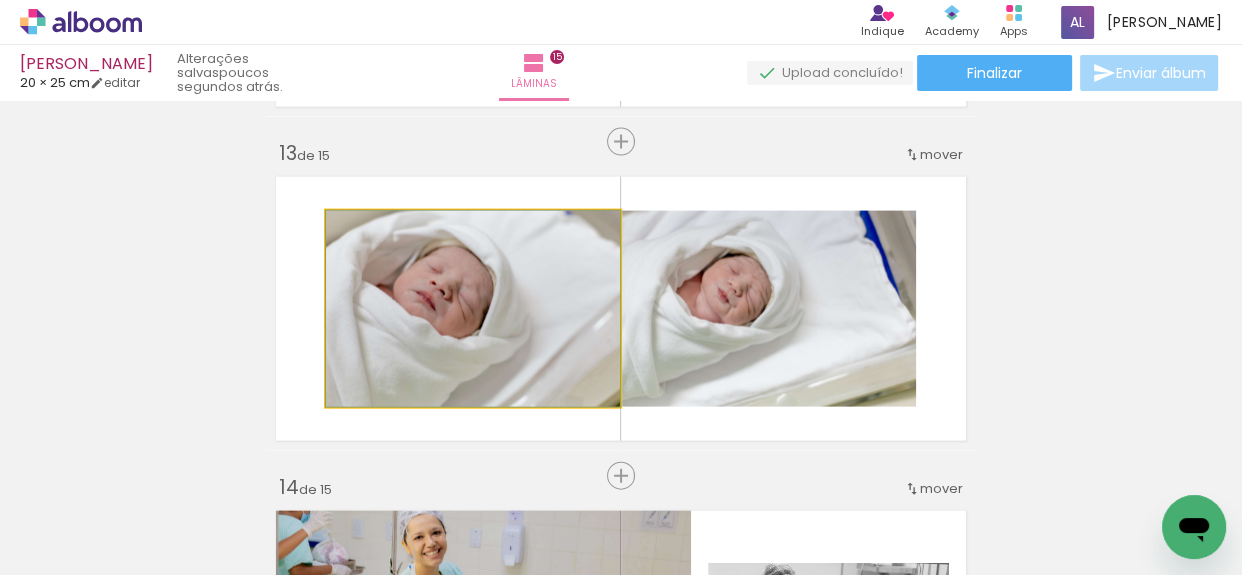 click 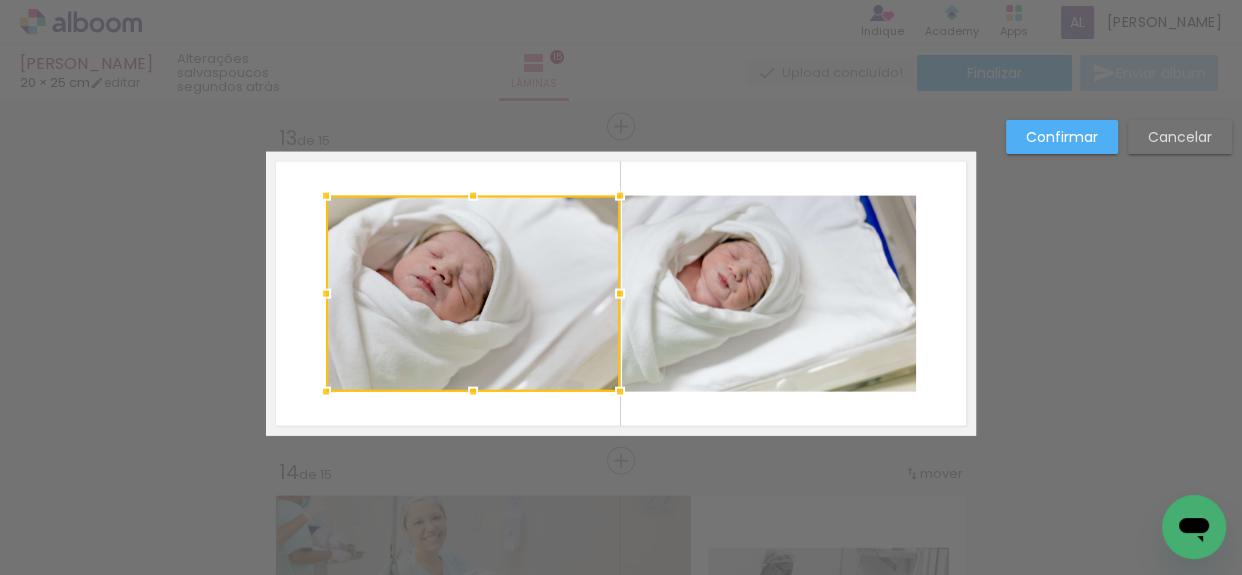 scroll, scrollTop: 4032, scrollLeft: 0, axis: vertical 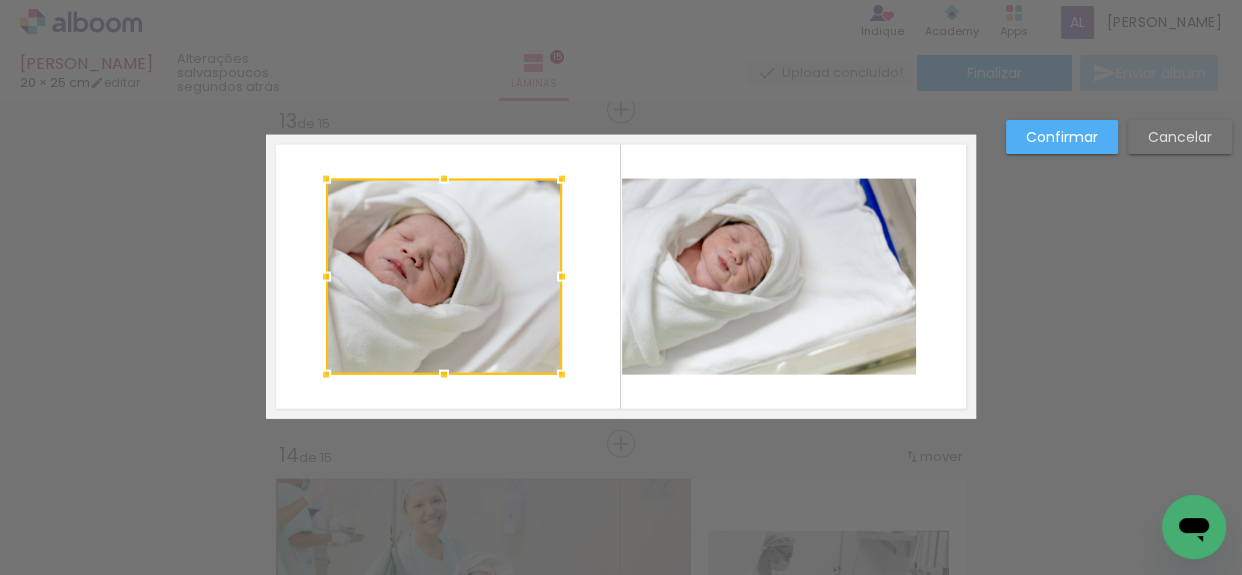 drag, startPoint x: 617, startPoint y: 278, endPoint x: 554, endPoint y: 280, distance: 63.03174 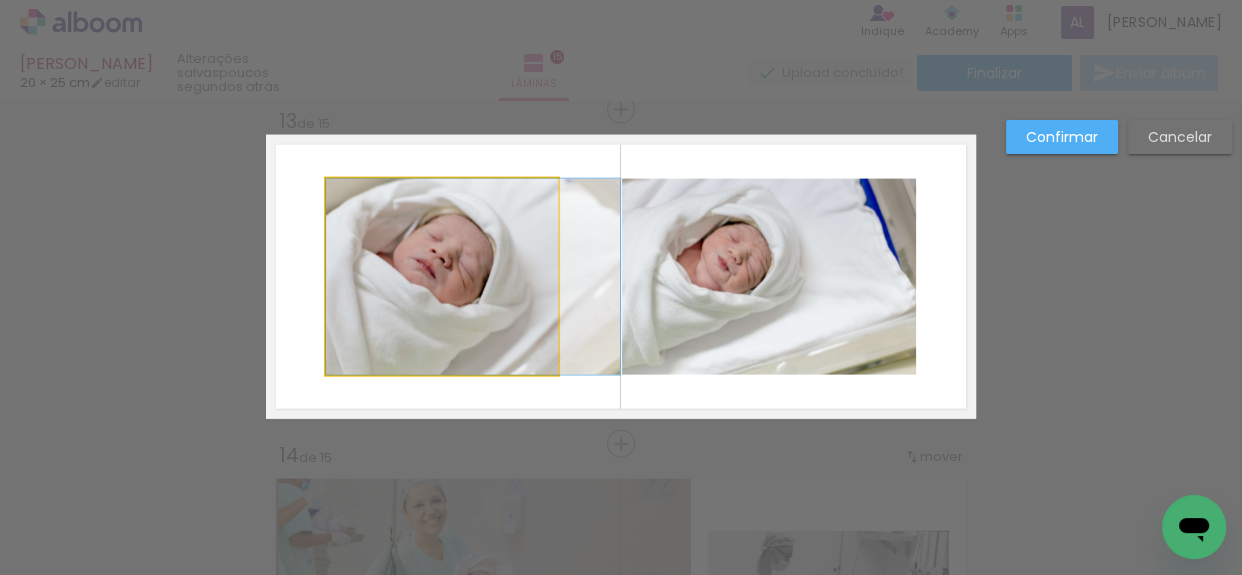 drag, startPoint x: 492, startPoint y: 287, endPoint x: 532, endPoint y: 296, distance: 41 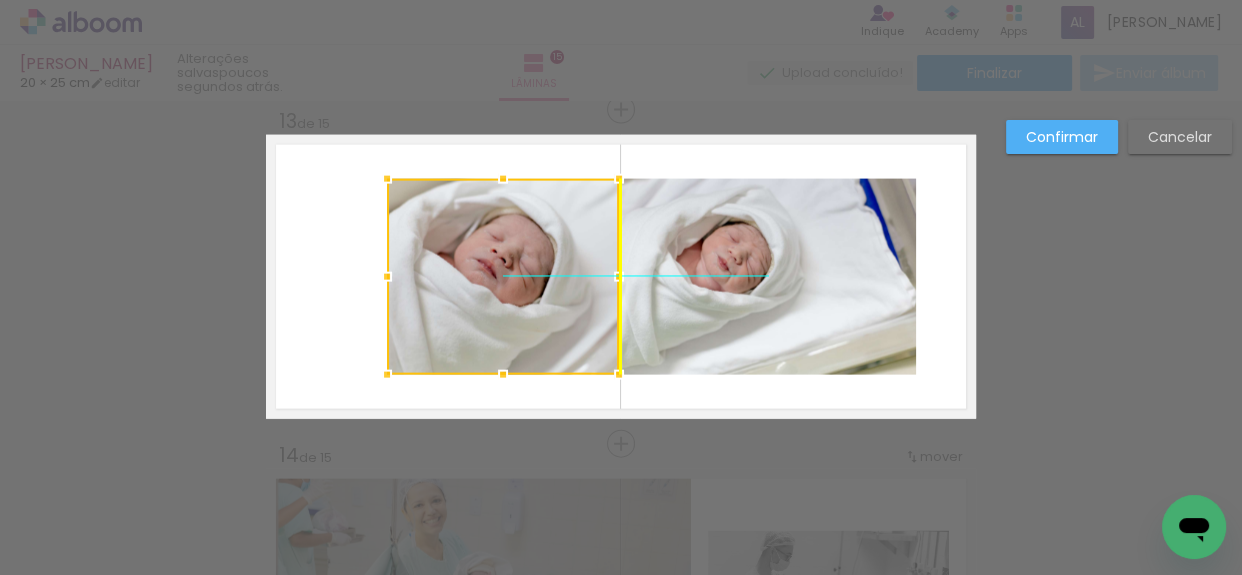 drag, startPoint x: 500, startPoint y: 282, endPoint x: 574, endPoint y: 276, distance: 74.24284 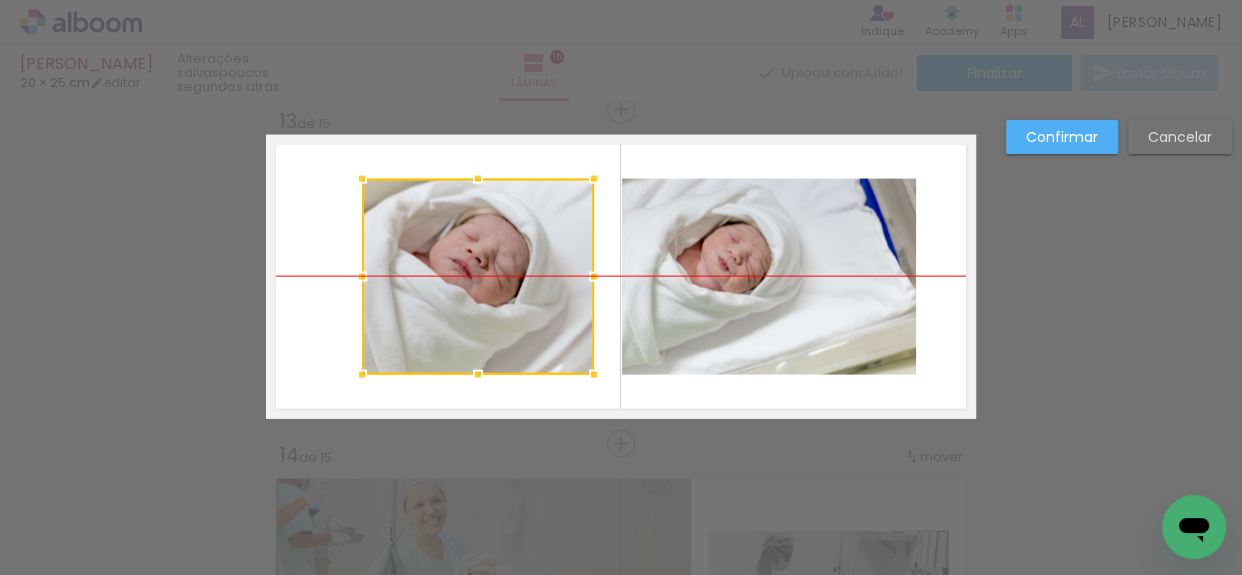 drag, startPoint x: 550, startPoint y: 284, endPoint x: 524, endPoint y: 280, distance: 26.305893 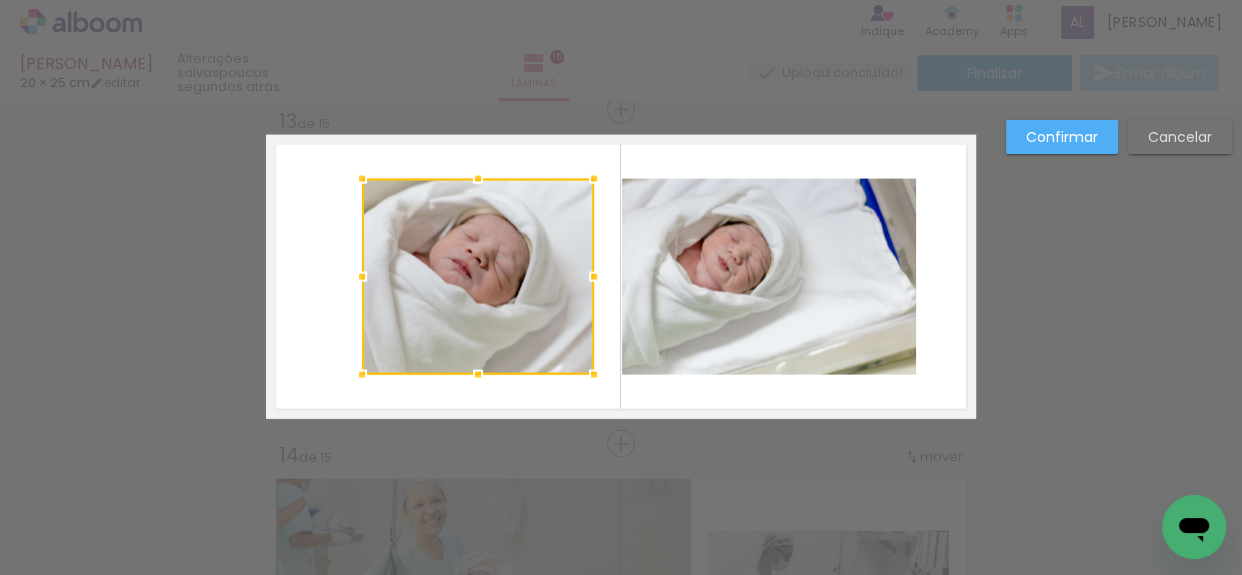 click 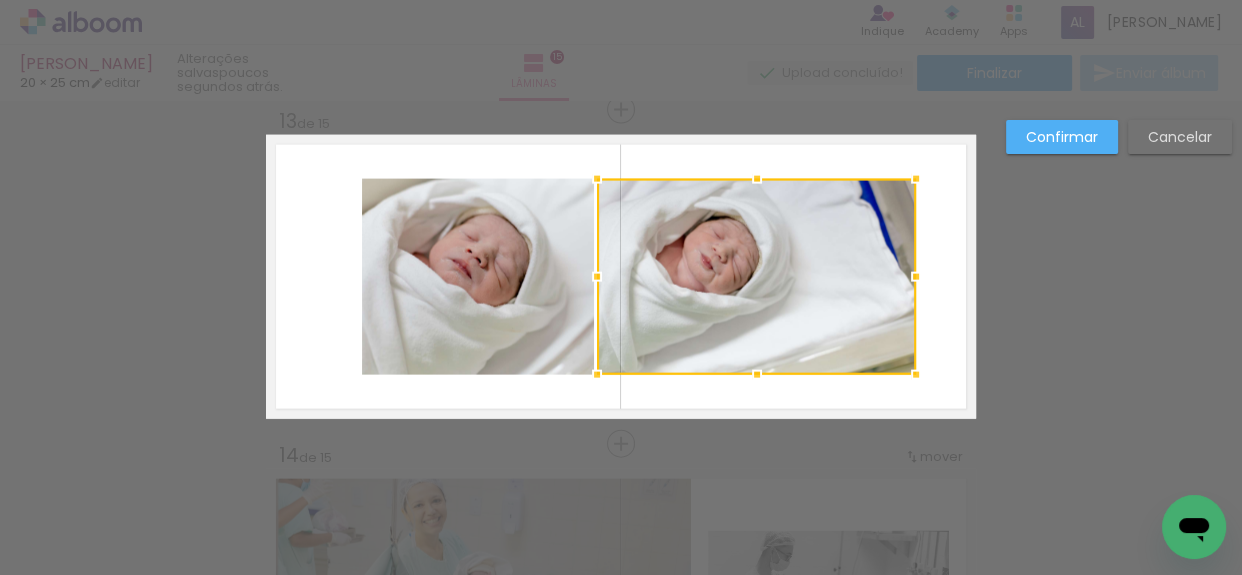 drag, startPoint x: 613, startPoint y: 271, endPoint x: 588, endPoint y: 278, distance: 25.96151 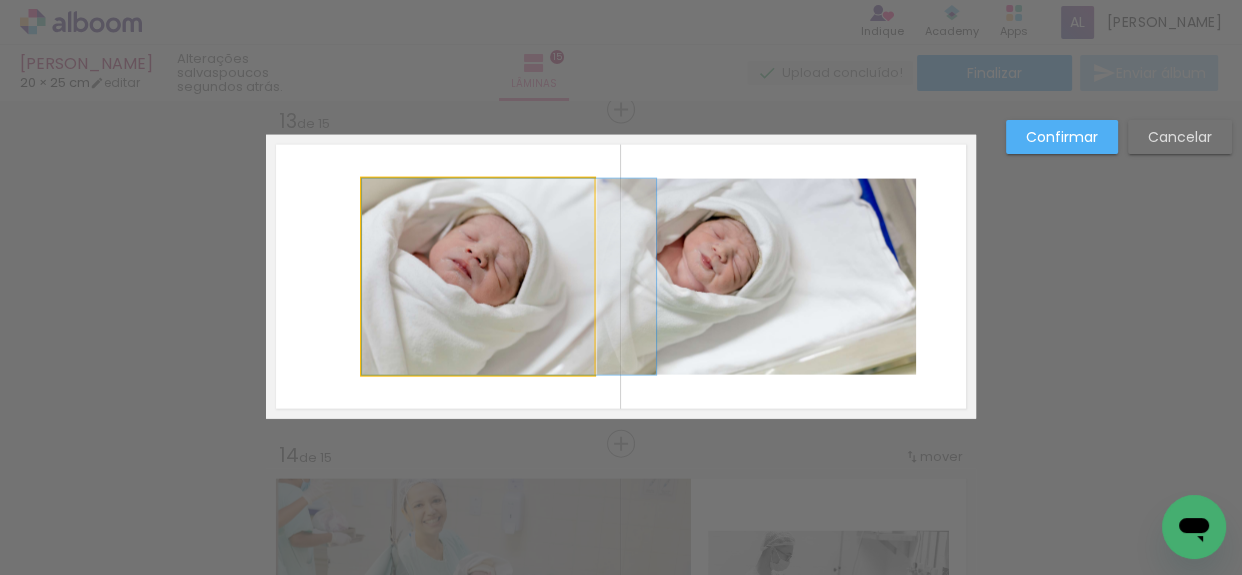 click 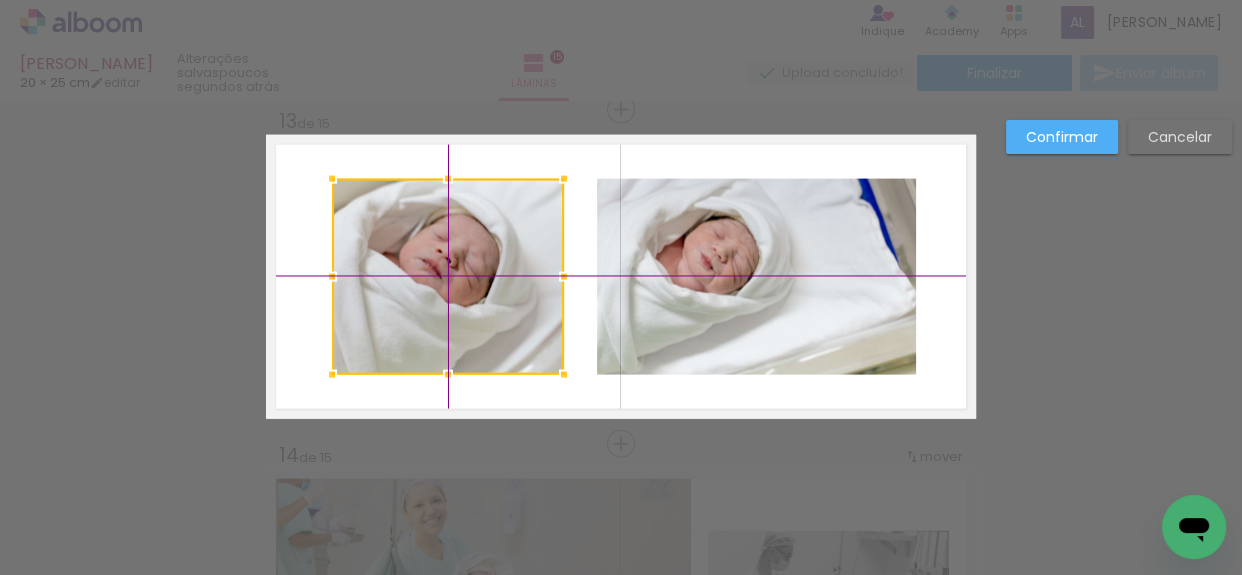 drag, startPoint x: 429, startPoint y: 266, endPoint x: 410, endPoint y: 272, distance: 19.924858 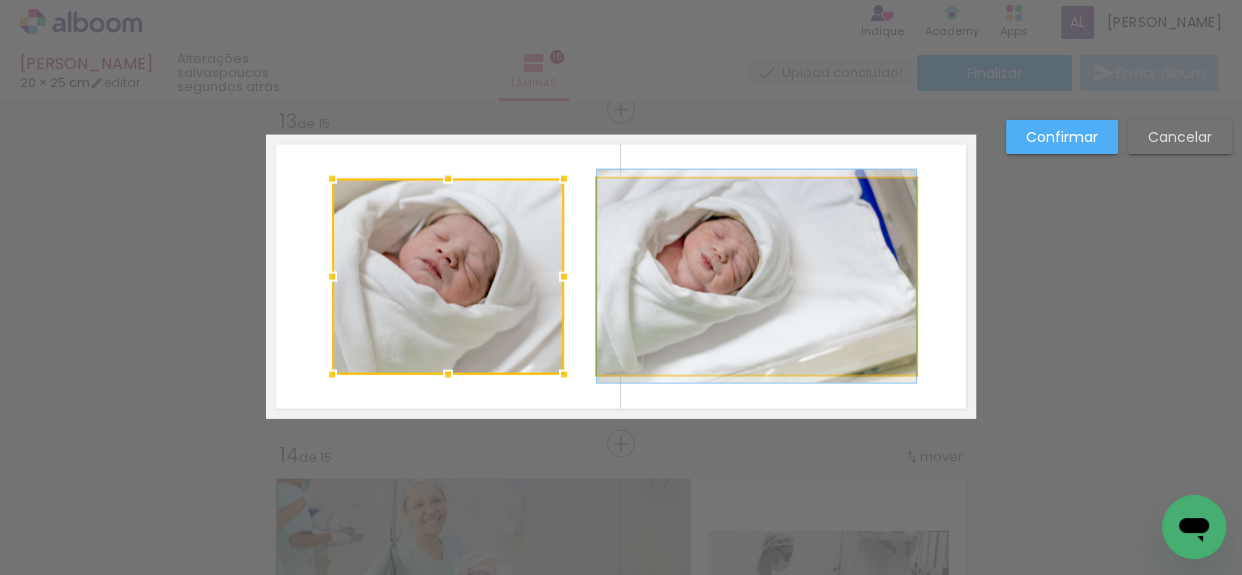 click 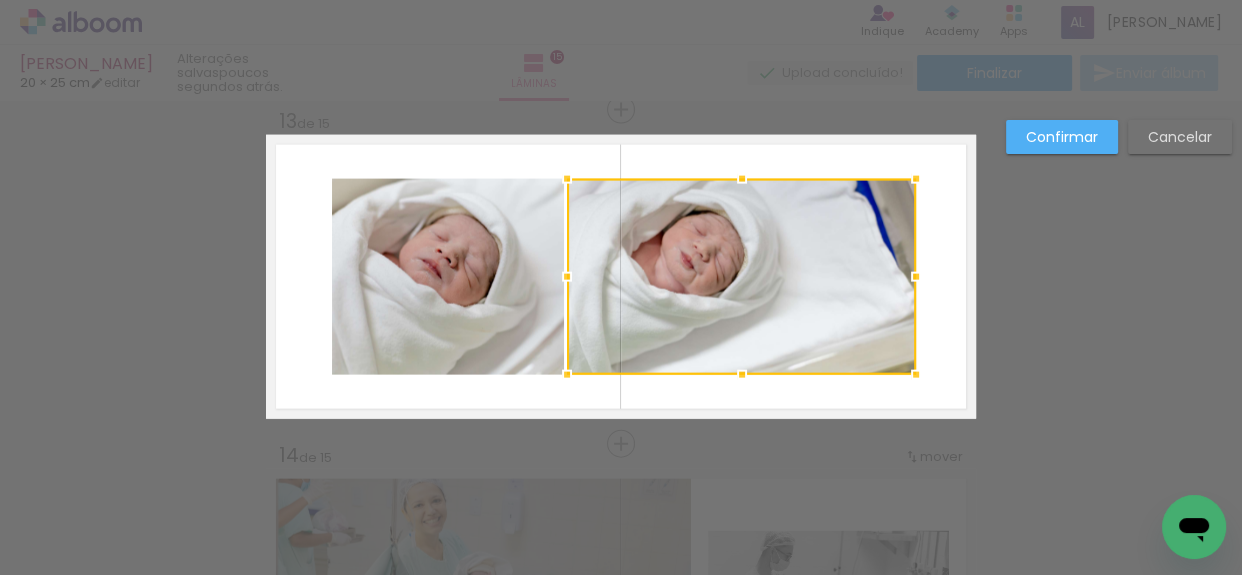 drag, startPoint x: 592, startPoint y: 273, endPoint x: 552, endPoint y: 283, distance: 41.231056 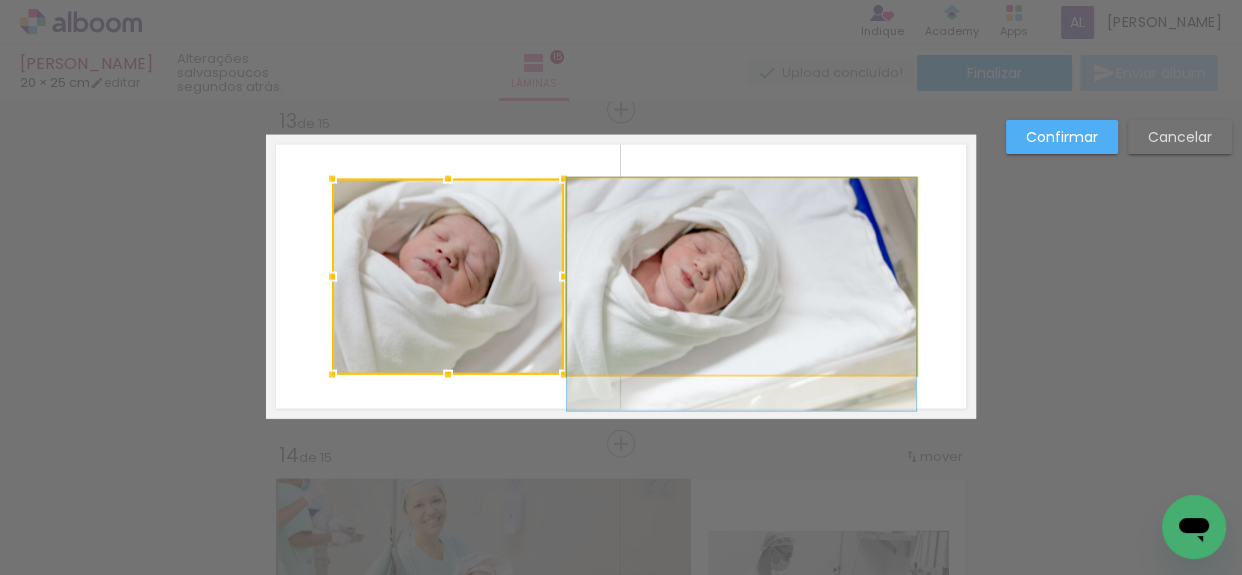 drag, startPoint x: 830, startPoint y: 269, endPoint x: 830, endPoint y: 294, distance: 25 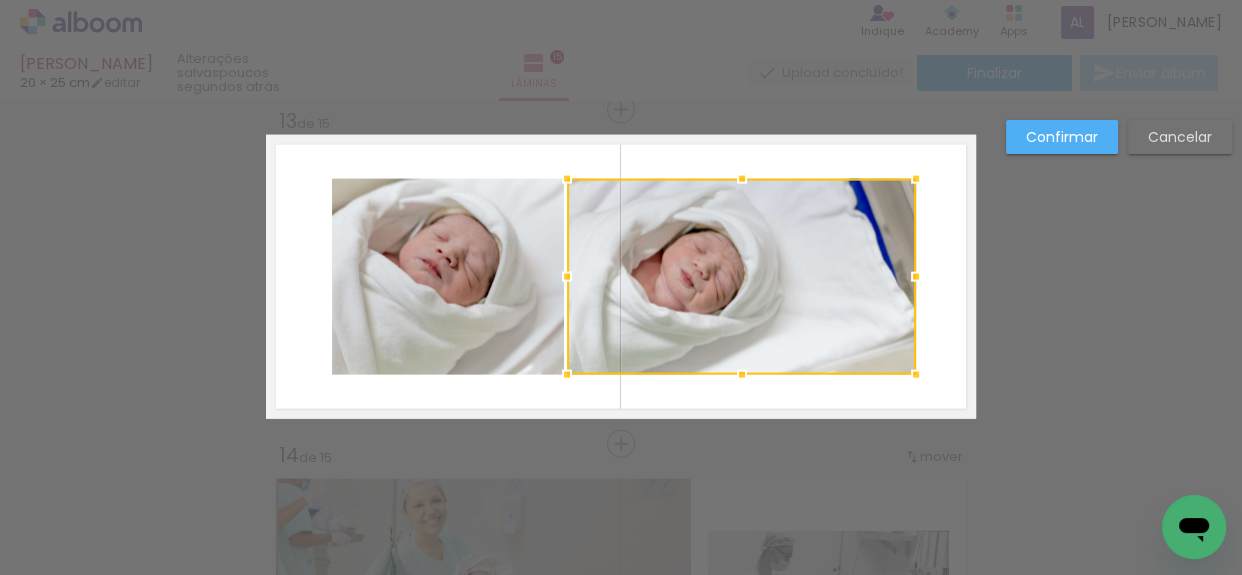 click at bounding box center [621, 277] 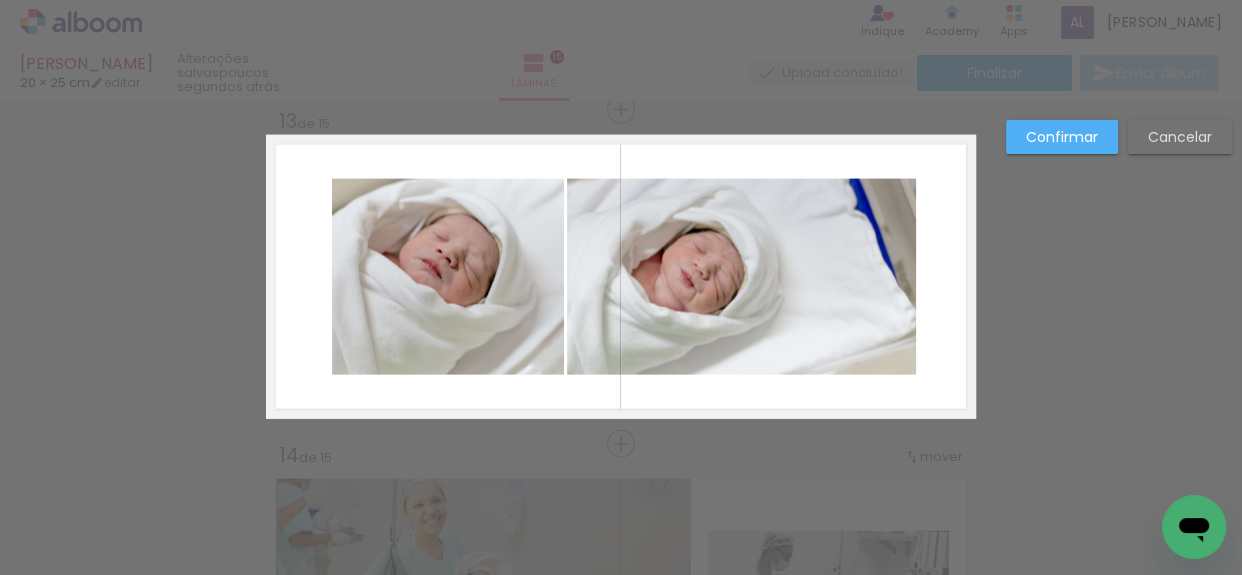 click on "Confirmar" at bounding box center [1062, 137] 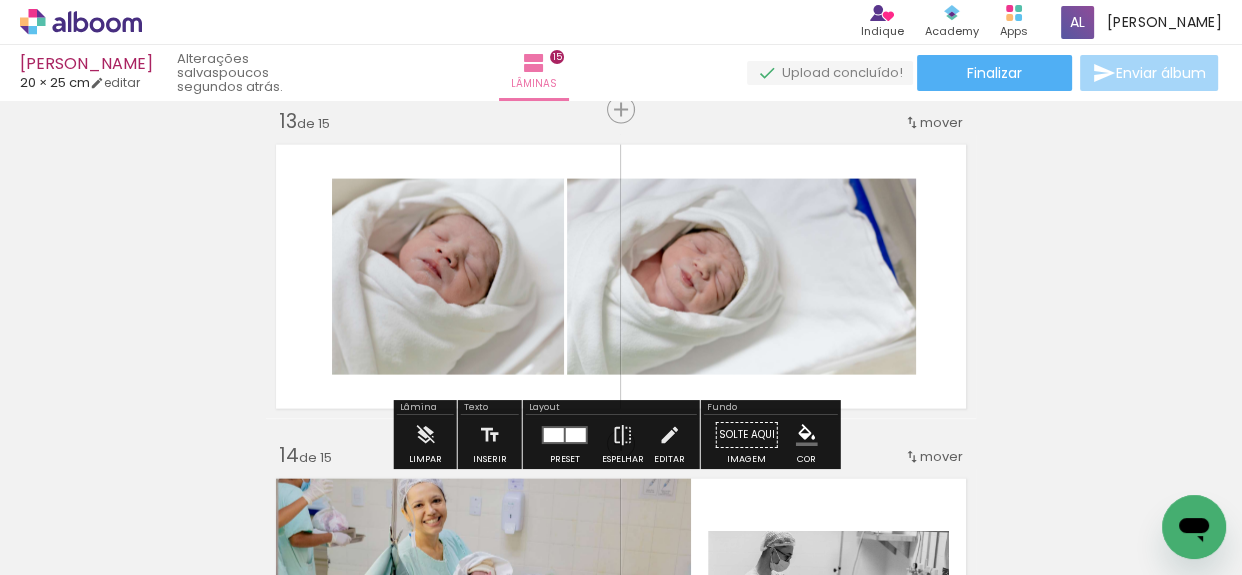 click on "Inserir lâmina 1  de 15  Inserir lâmina 2  de 15  Inserir lâmina 3  de 15  Inserir lâmina 4  de 15  Inserir lâmina 5  de 15  Inserir lâmina 6  de 15  Inserir lâmina 7  de 15  Inserir lâmina 8  de 15  Inserir lâmina 9  de 15  Inserir lâmina 10  de 15  Inserir lâmina 11  de 15  Inserir lâmina 12  de 15  Inserir lâmina 13  de 15  Inserir lâmina 14  de 15  Inserir lâmina 15  de 15" at bounding box center [621, -1252] 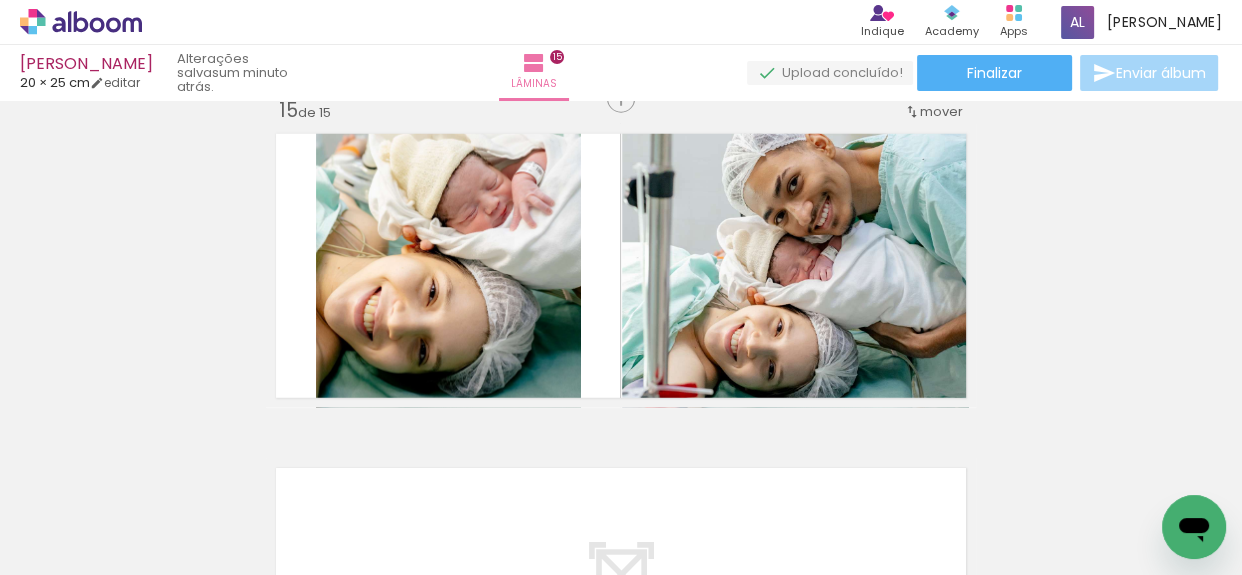 scroll, scrollTop: 4669, scrollLeft: 0, axis: vertical 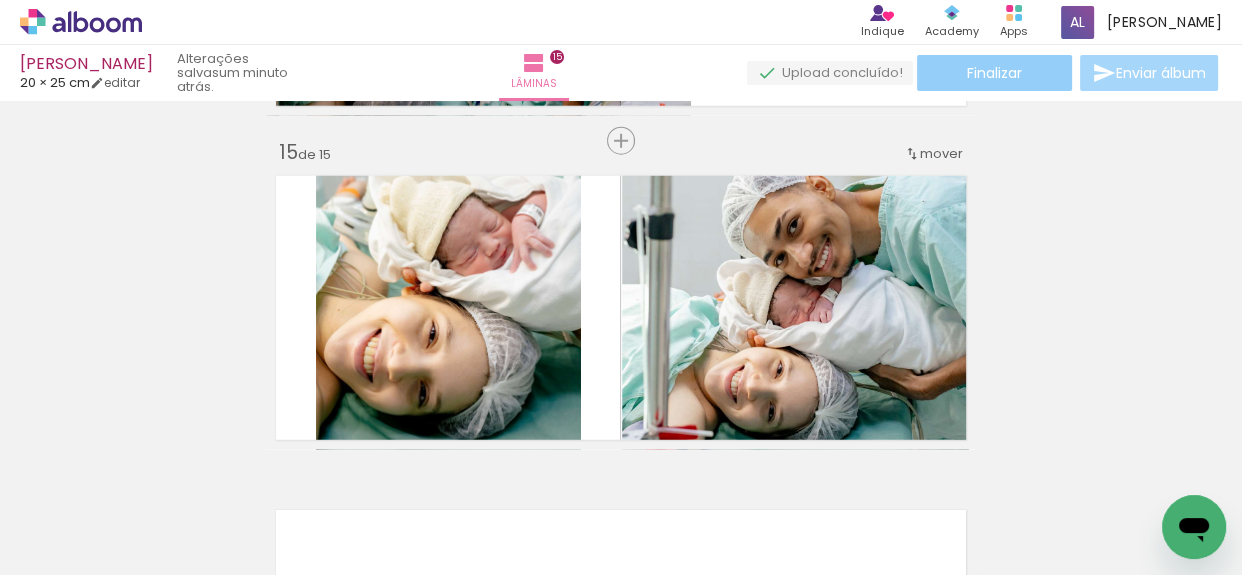 click on "Finalizar" 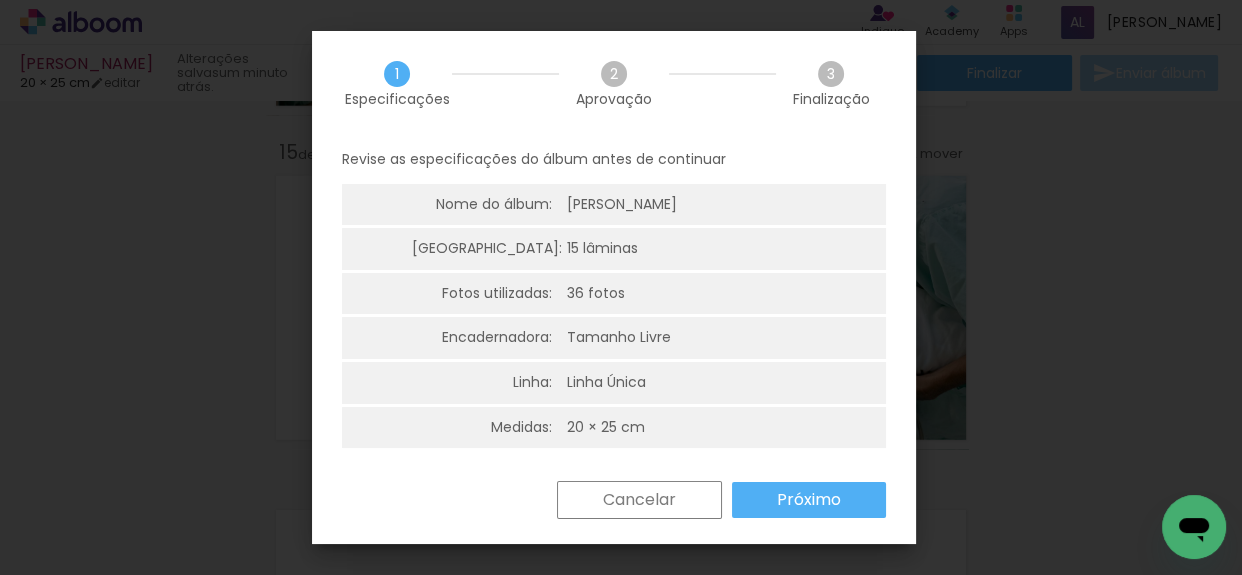 click on "Próximo" at bounding box center [809, 500] 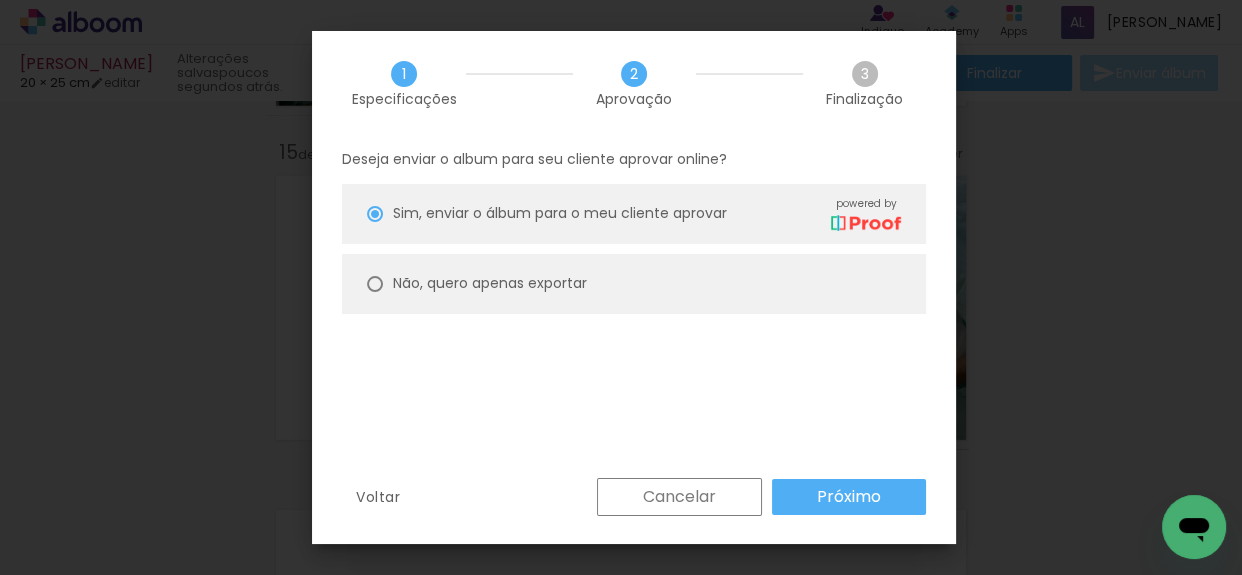 click on "Próximo" at bounding box center [0, 0] 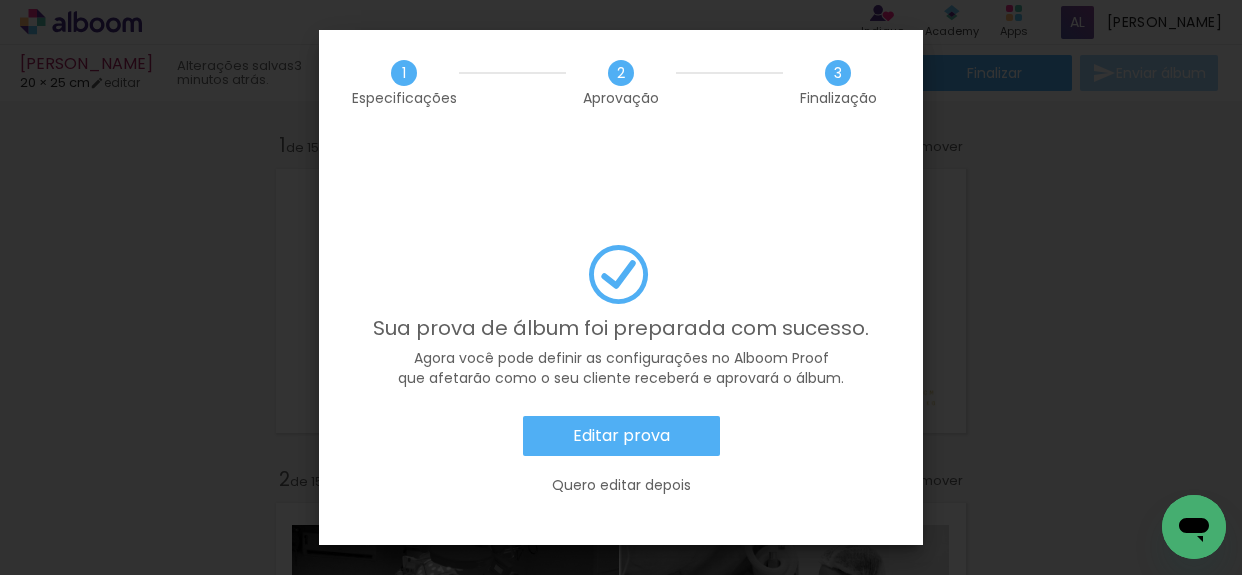 scroll, scrollTop: 0, scrollLeft: 0, axis: both 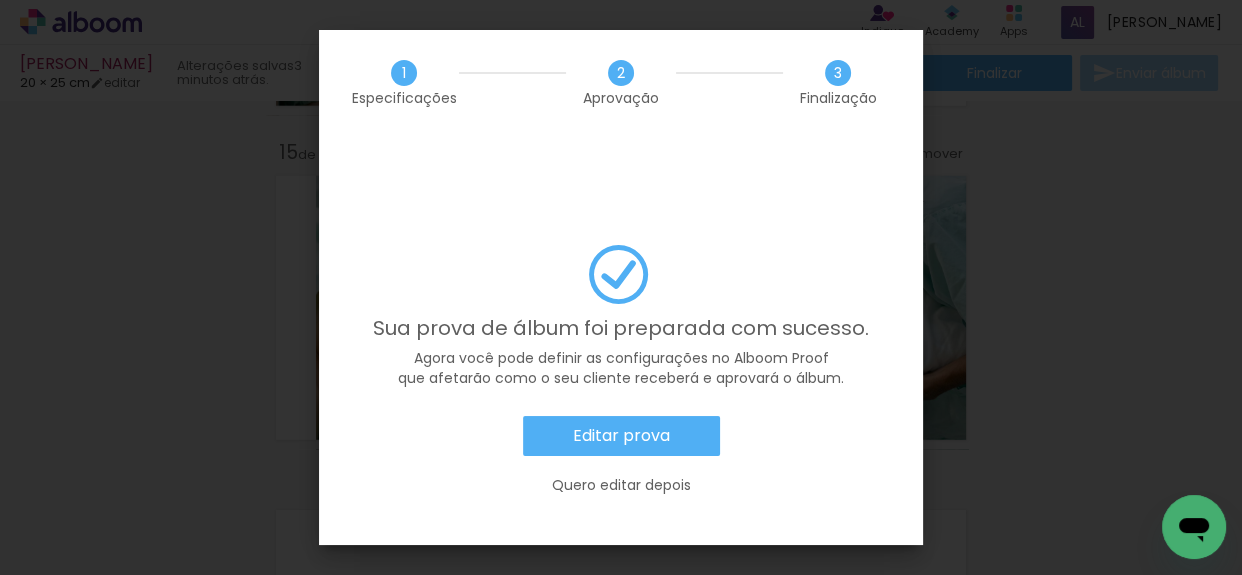 click on "Editar prova" at bounding box center [0, 0] 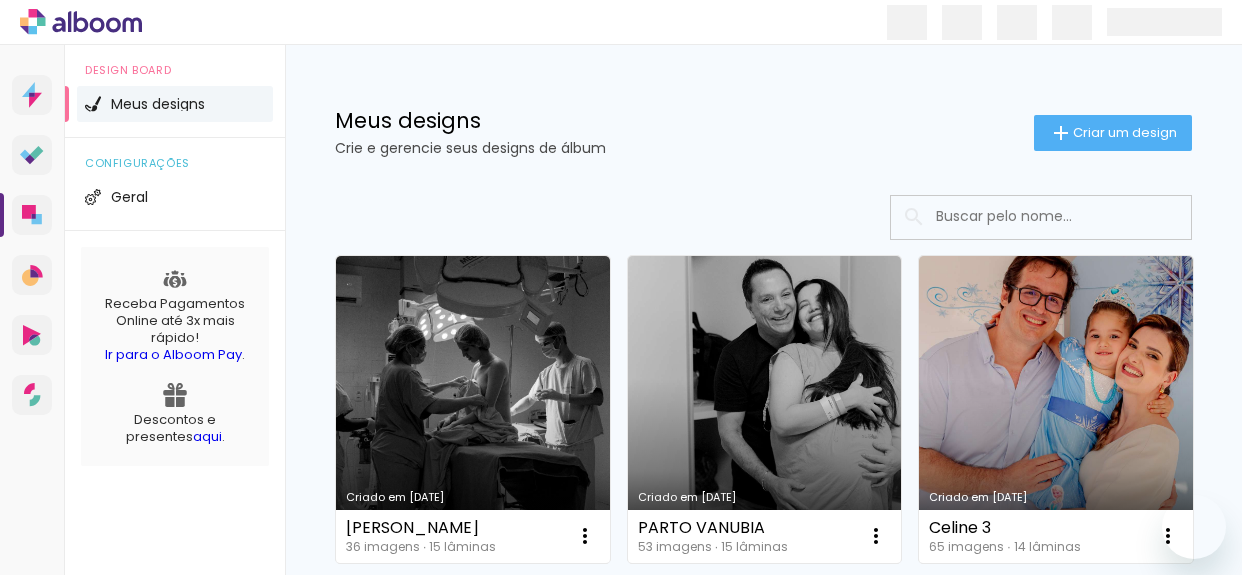 scroll, scrollTop: 0, scrollLeft: 0, axis: both 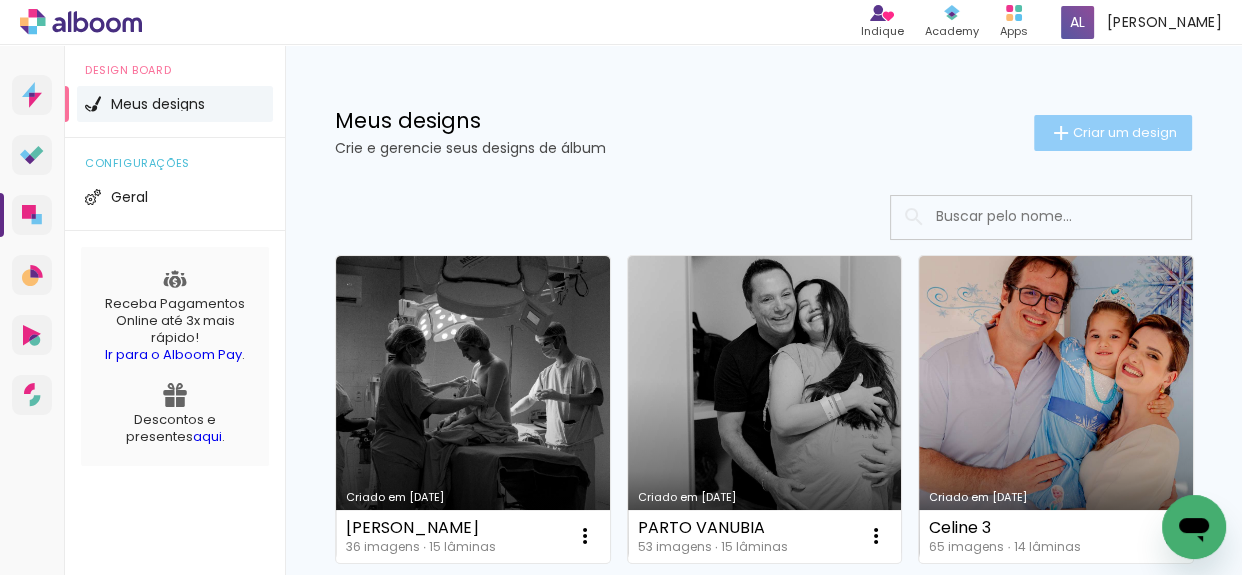 click on "Criar um design" 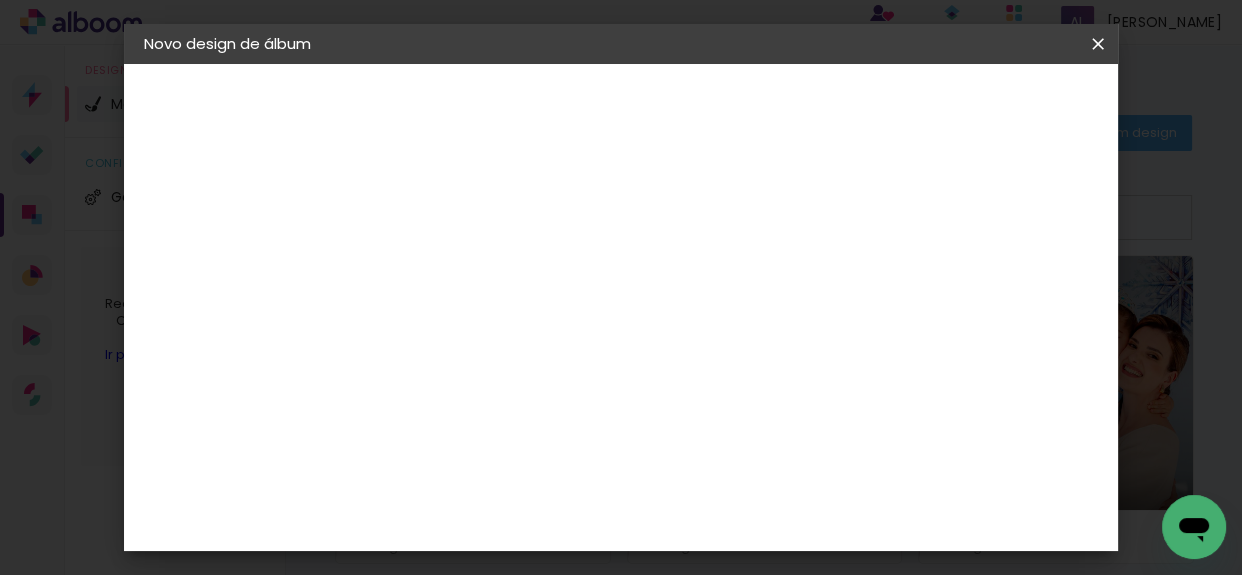 click at bounding box center [471, 268] 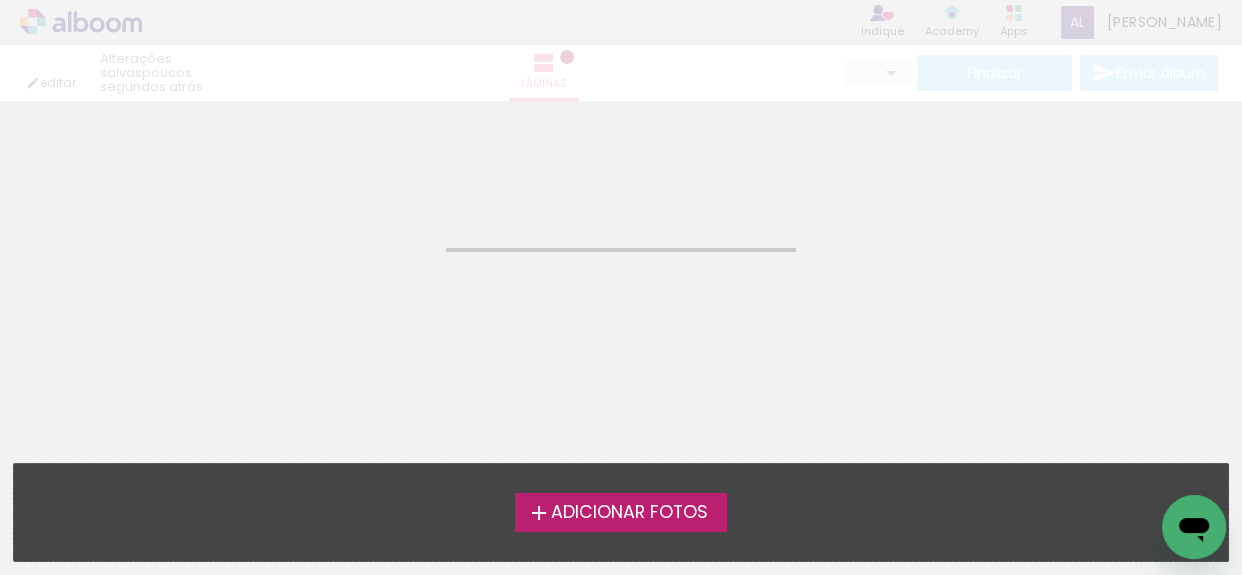 click on "Adicionar Fotos" at bounding box center [621, 512] 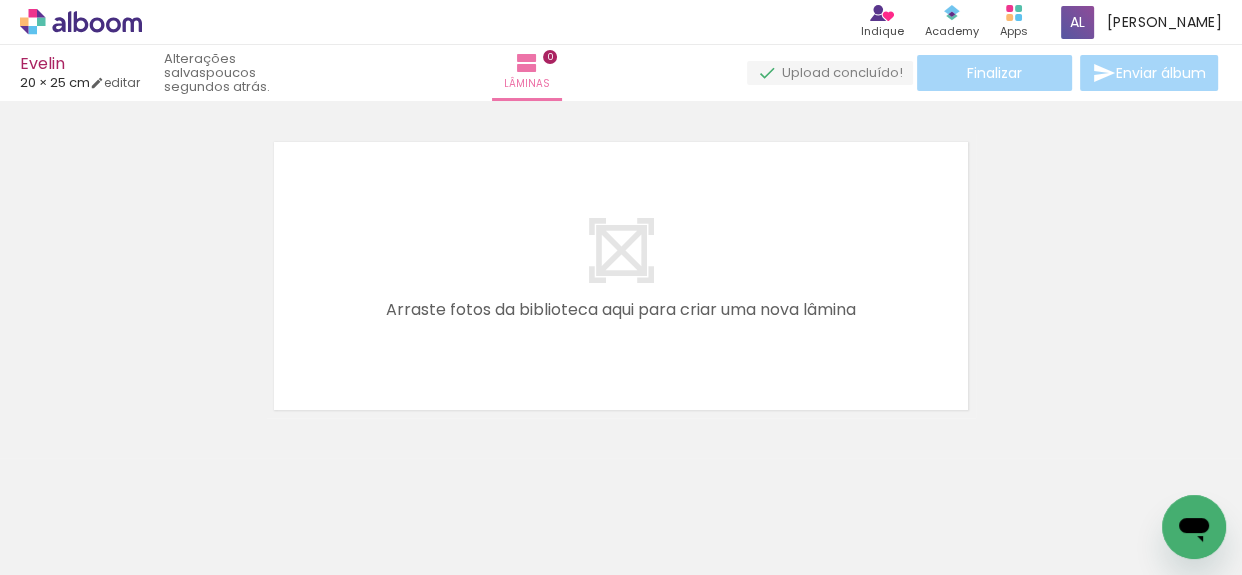 scroll, scrollTop: 25, scrollLeft: 0, axis: vertical 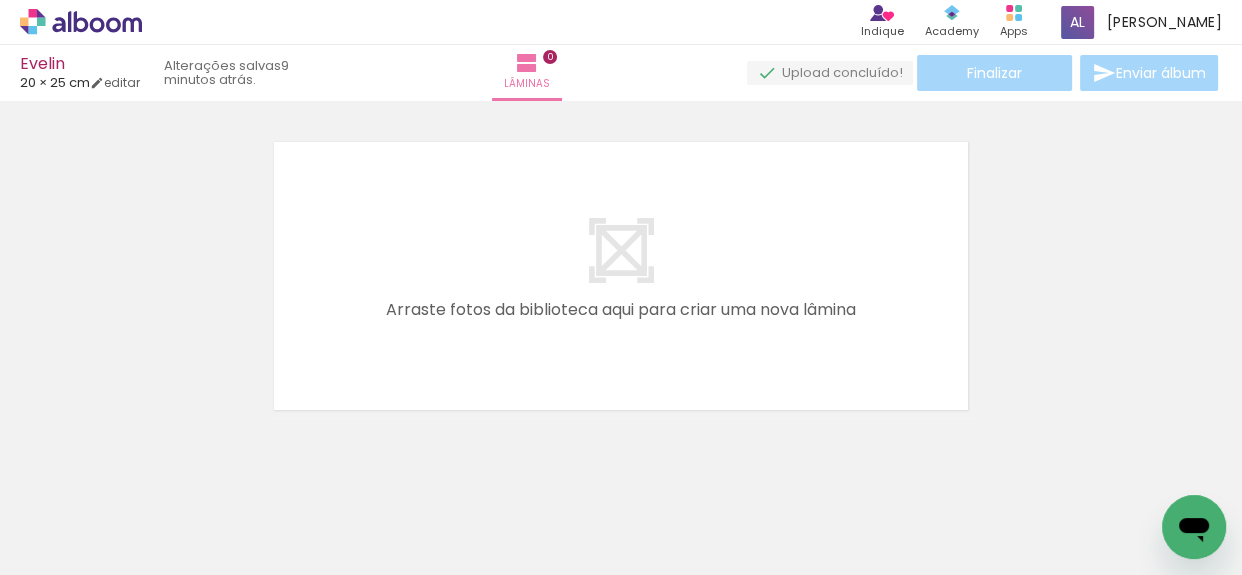 click at bounding box center [29, 548] 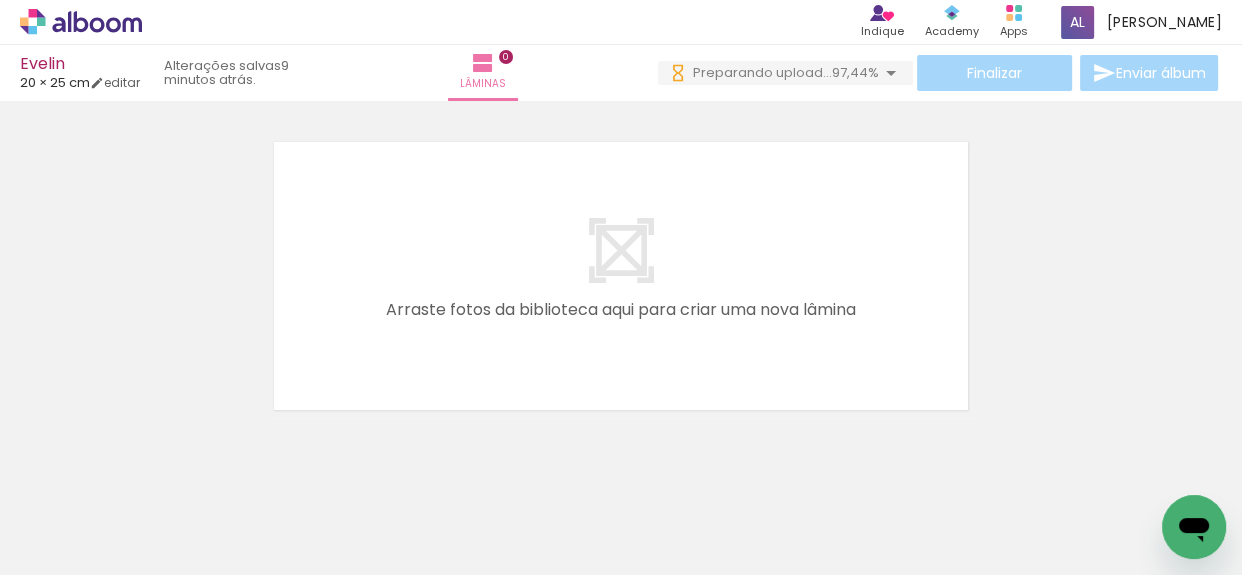 scroll, scrollTop: 0, scrollLeft: 3296, axis: horizontal 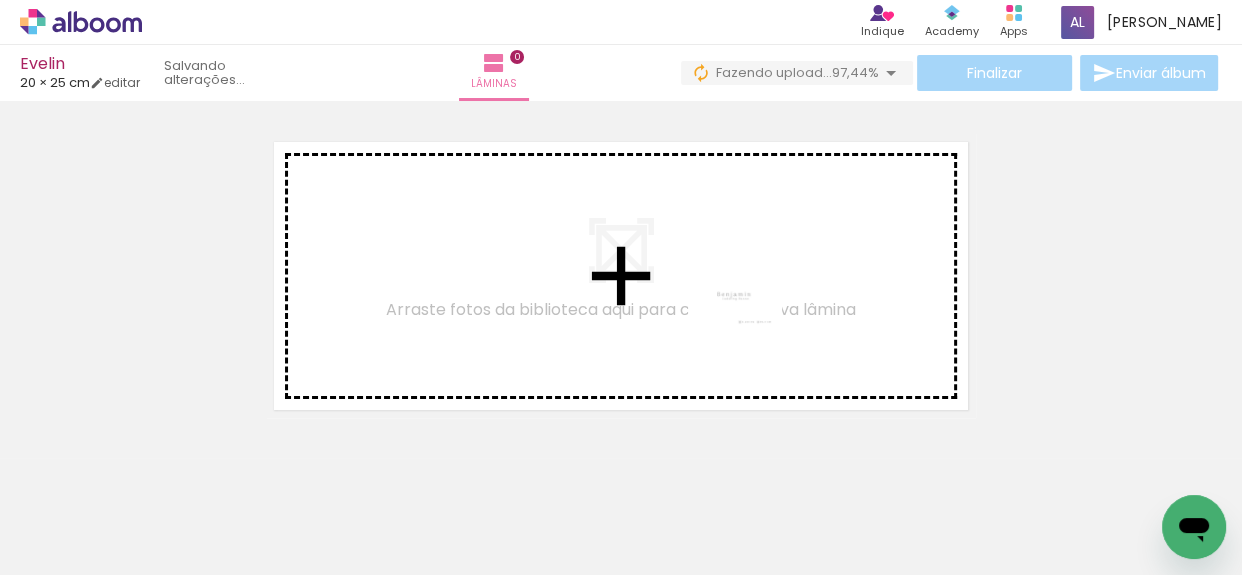 drag, startPoint x: 1146, startPoint y: 510, endPoint x: 748, endPoint y: 319, distance: 441.45782 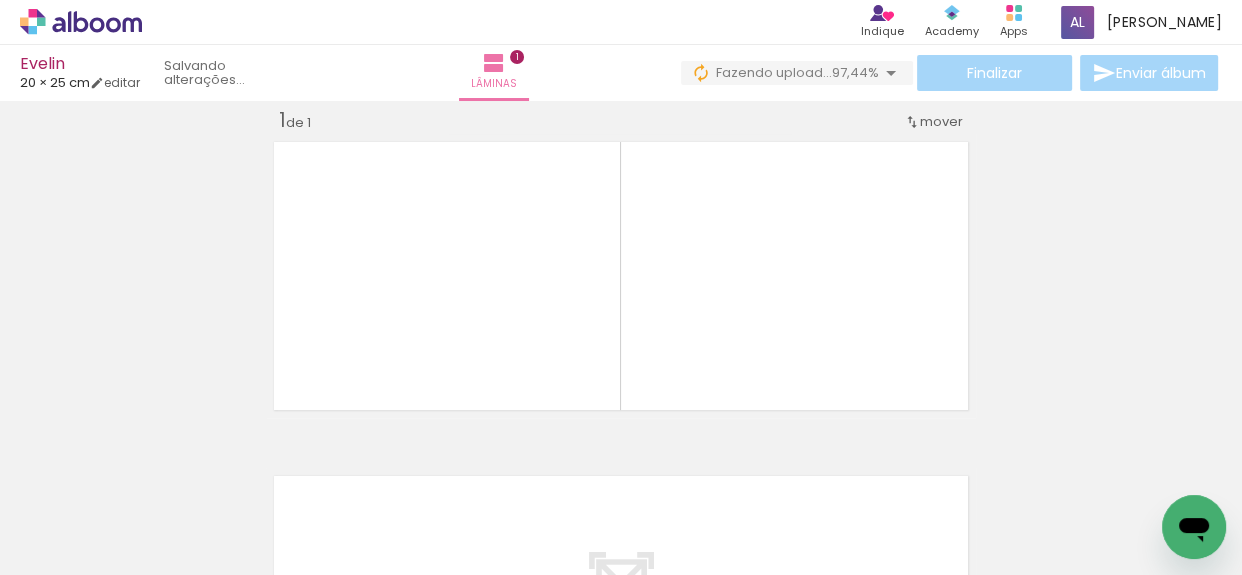 scroll, scrollTop: 25, scrollLeft: 0, axis: vertical 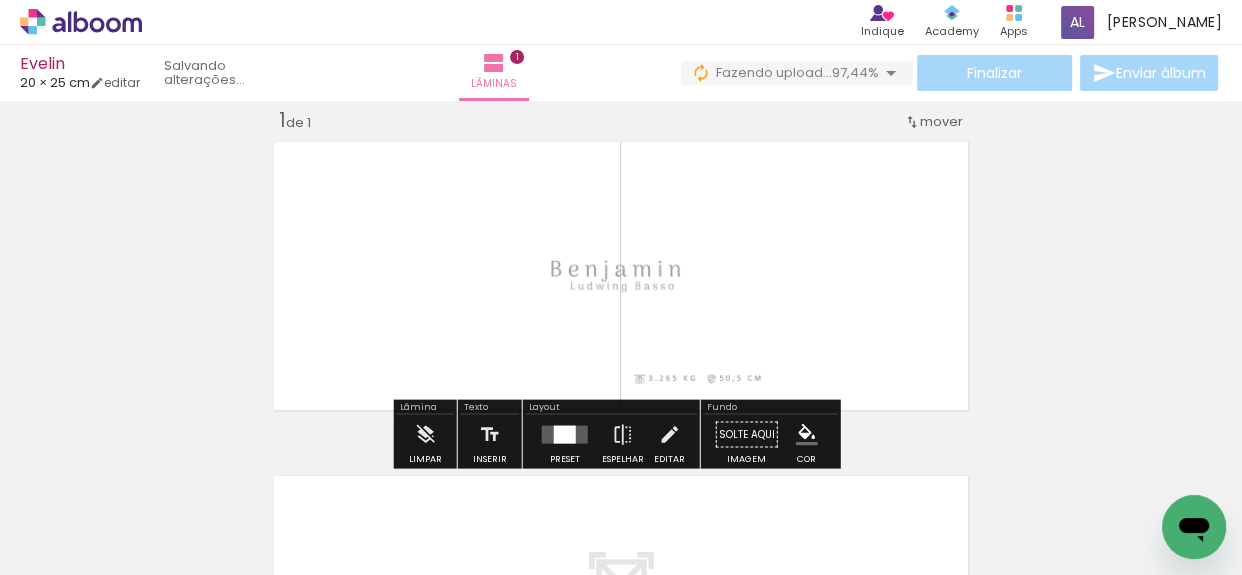 click at bounding box center (565, 435) 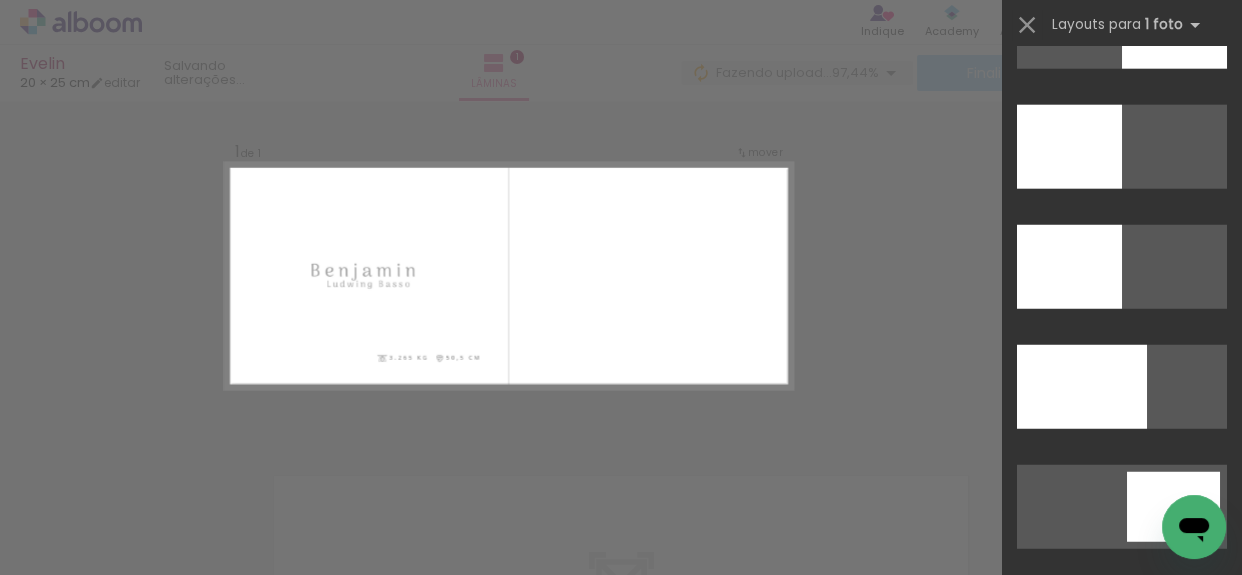 scroll, scrollTop: 4545, scrollLeft: 0, axis: vertical 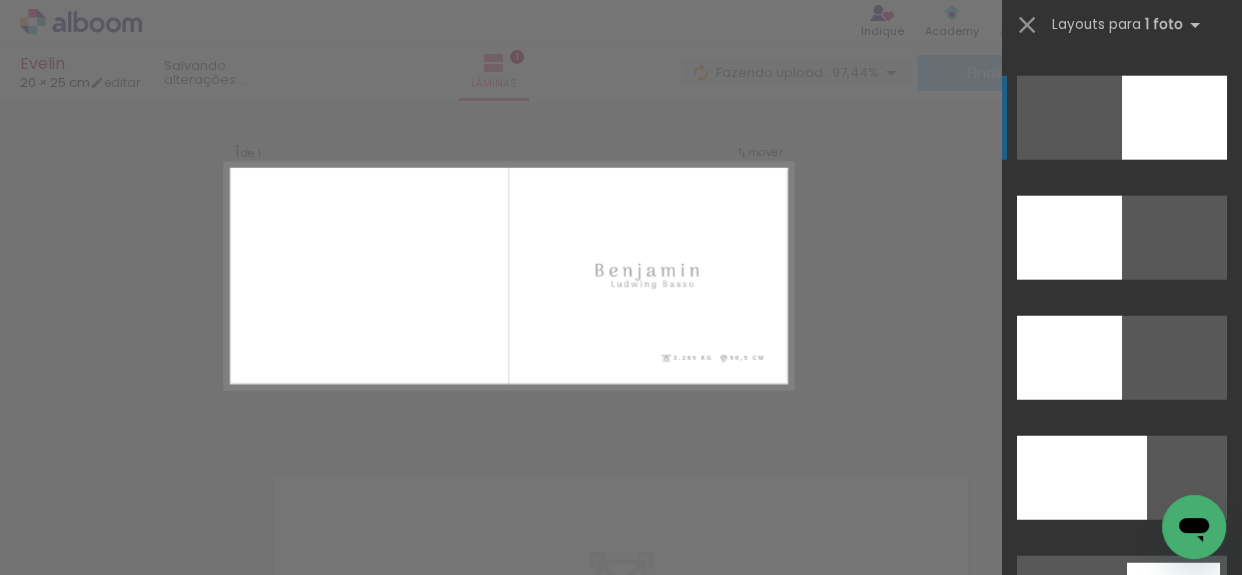click at bounding box center (1121, -14442) 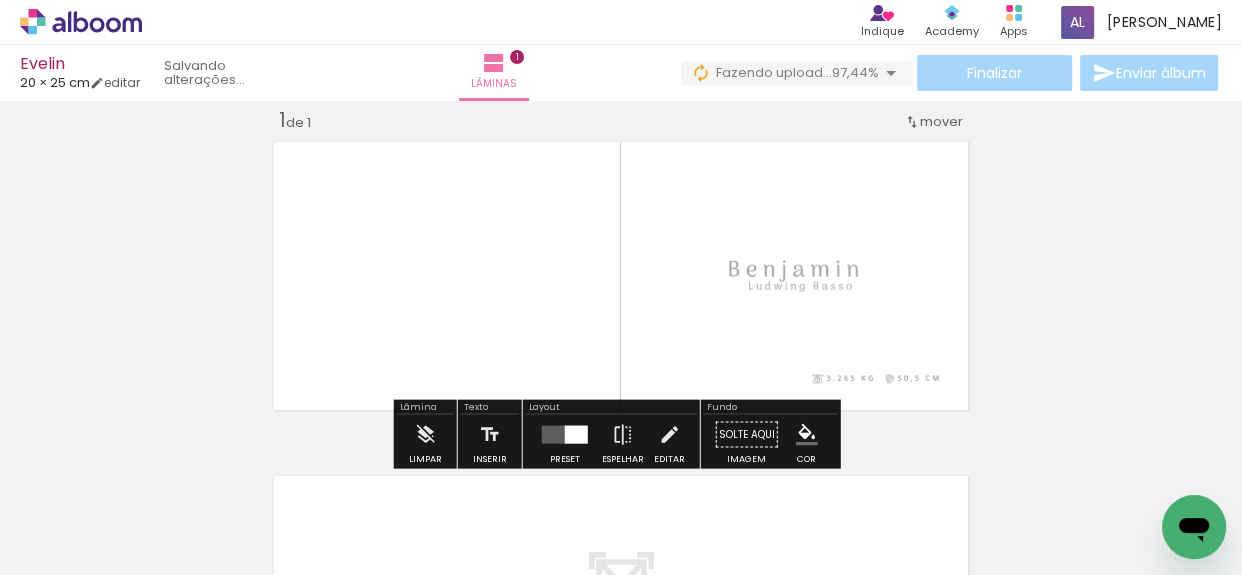 click on "Inserir lâmina 1  de 1" at bounding box center [621, 417] 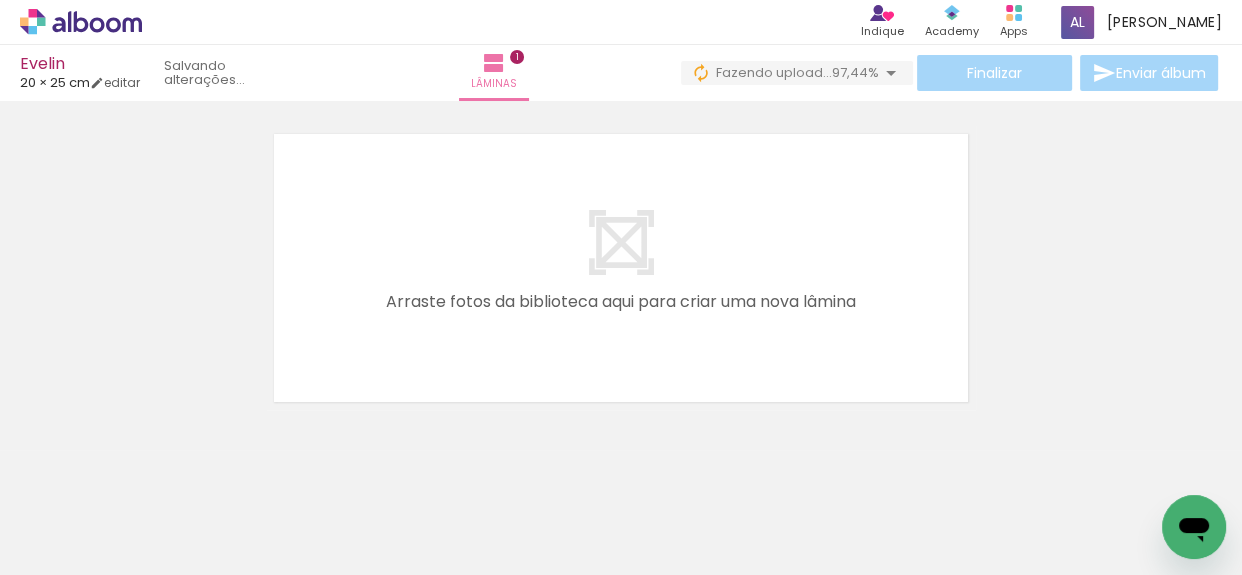 scroll, scrollTop: 389, scrollLeft: 0, axis: vertical 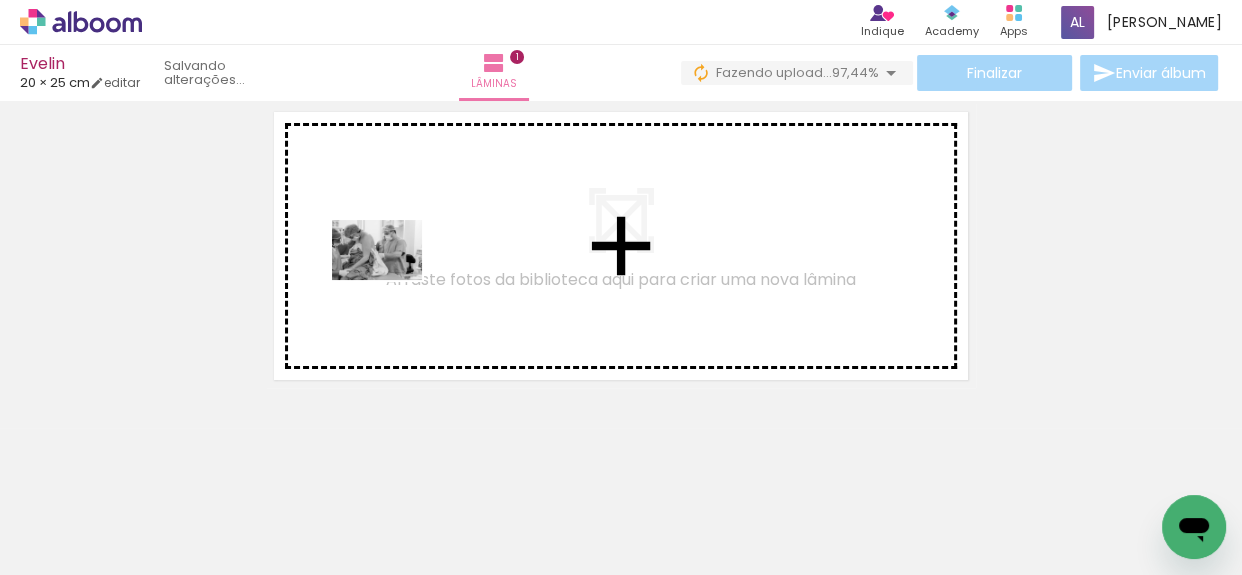 drag, startPoint x: 200, startPoint y: 519, endPoint x: 395, endPoint y: 279, distance: 309.2329 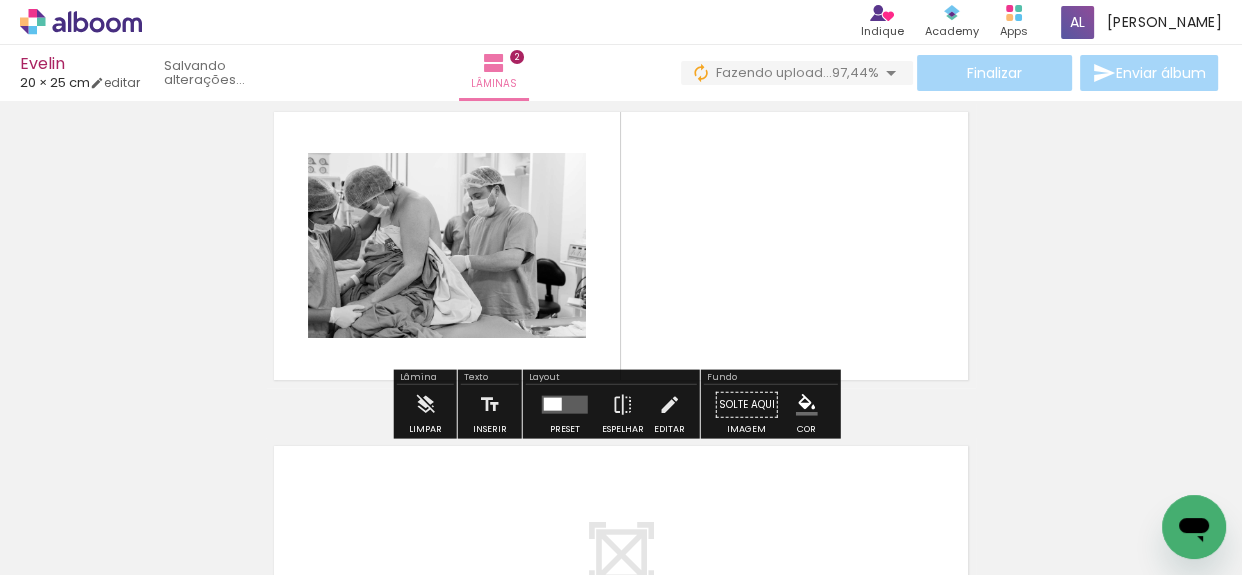 scroll, scrollTop: 359, scrollLeft: 0, axis: vertical 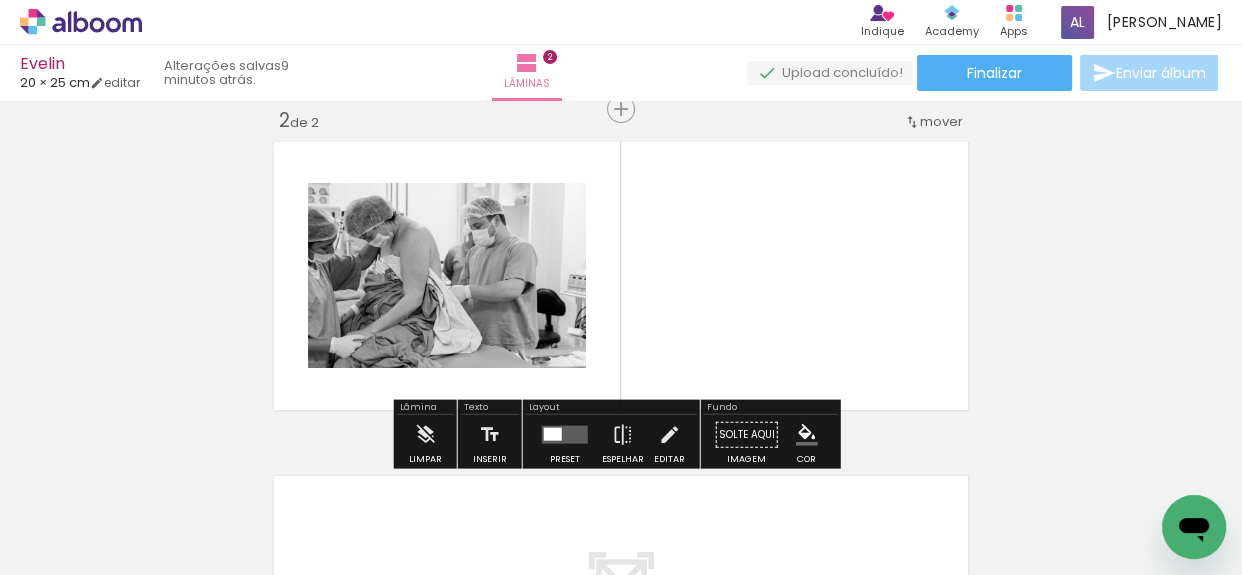 click at bounding box center [565, 435] 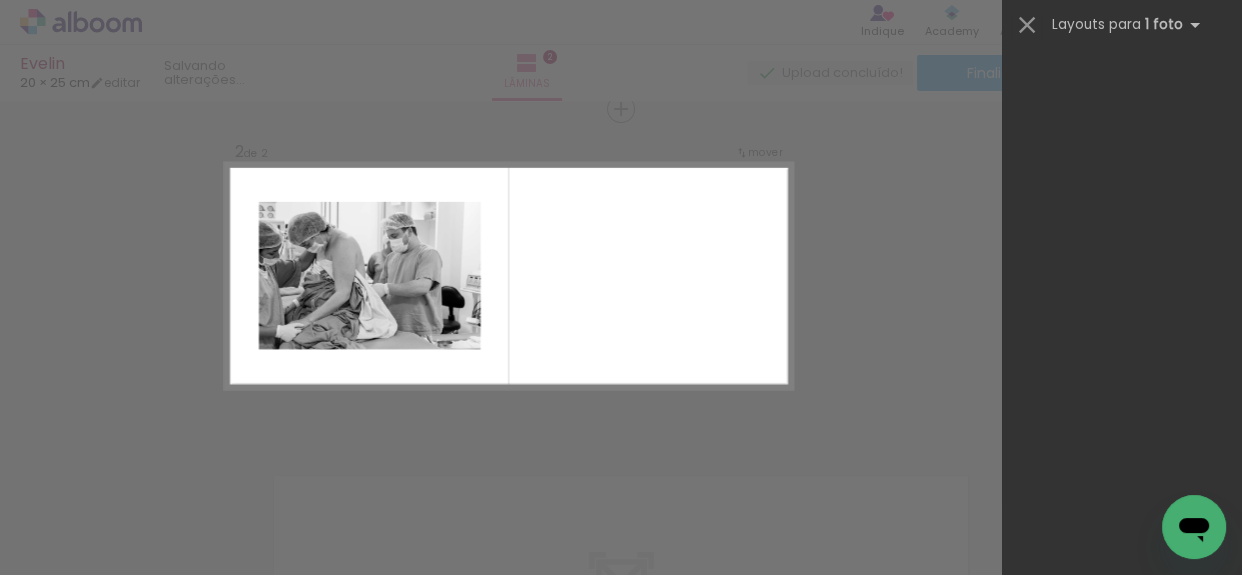 scroll, scrollTop: 0, scrollLeft: 0, axis: both 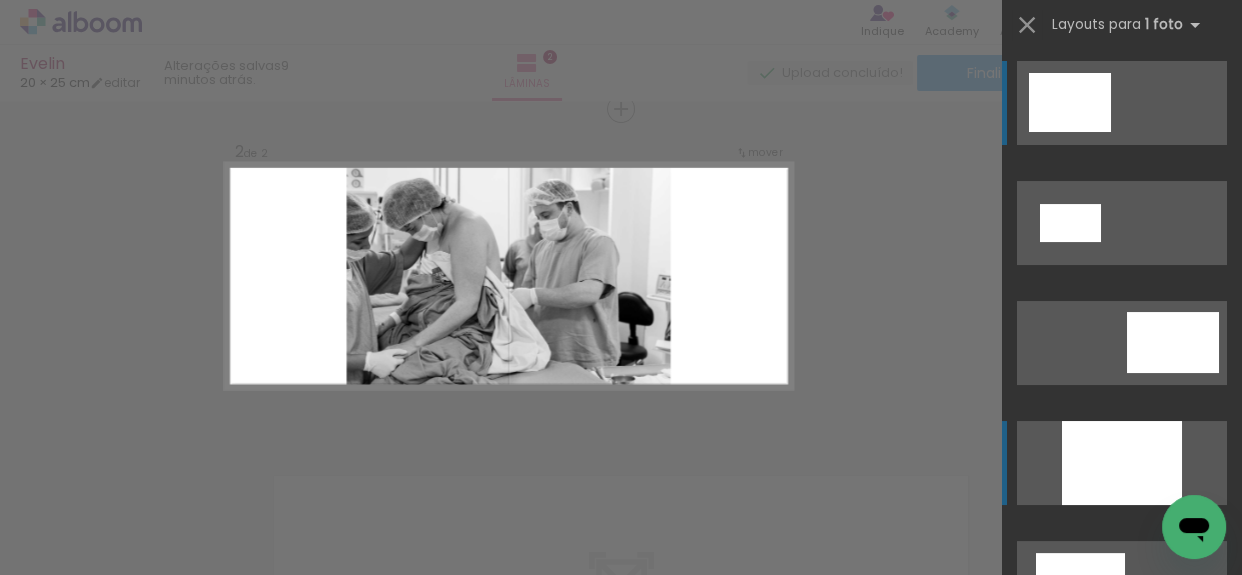 click at bounding box center (1122, 463) 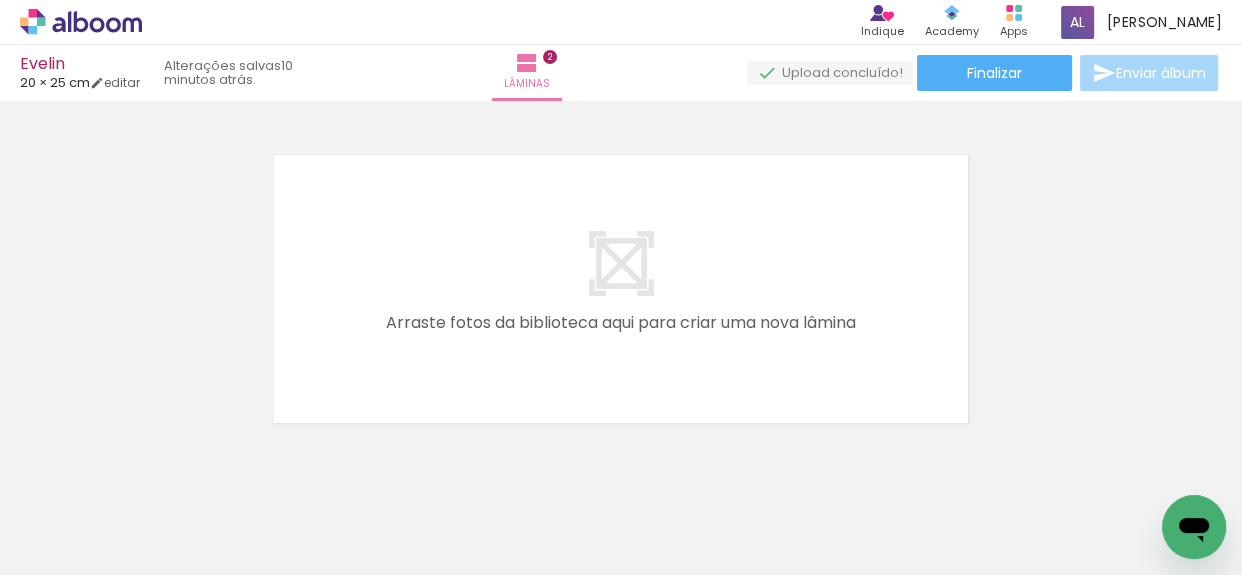 scroll, scrollTop: 722, scrollLeft: 0, axis: vertical 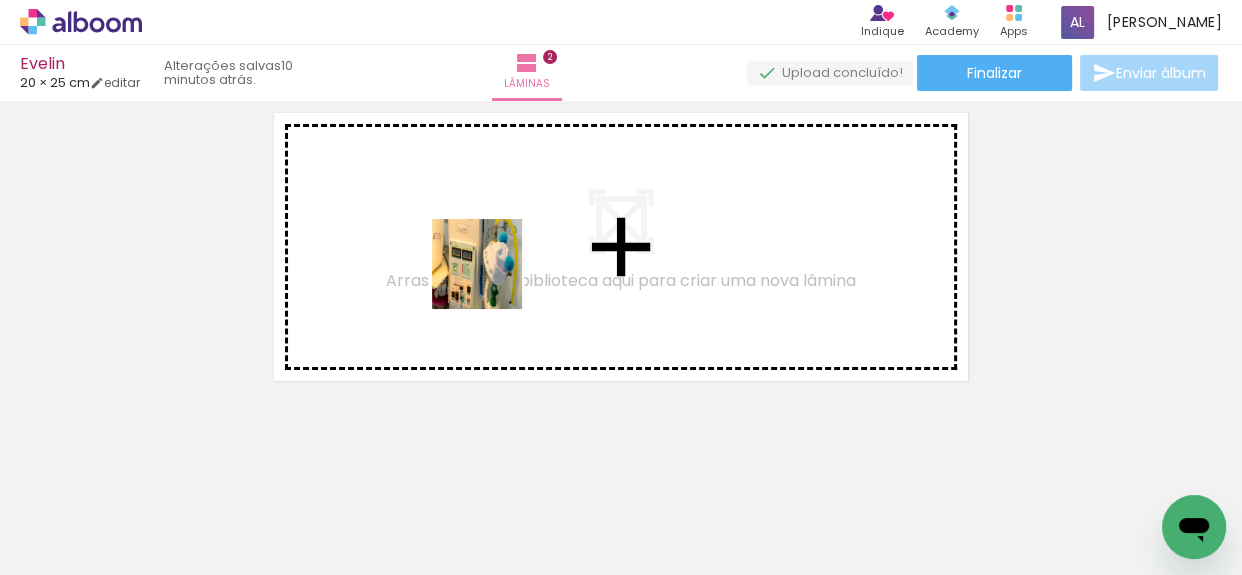 drag, startPoint x: 346, startPoint y: 533, endPoint x: 492, endPoint y: 279, distance: 292.97098 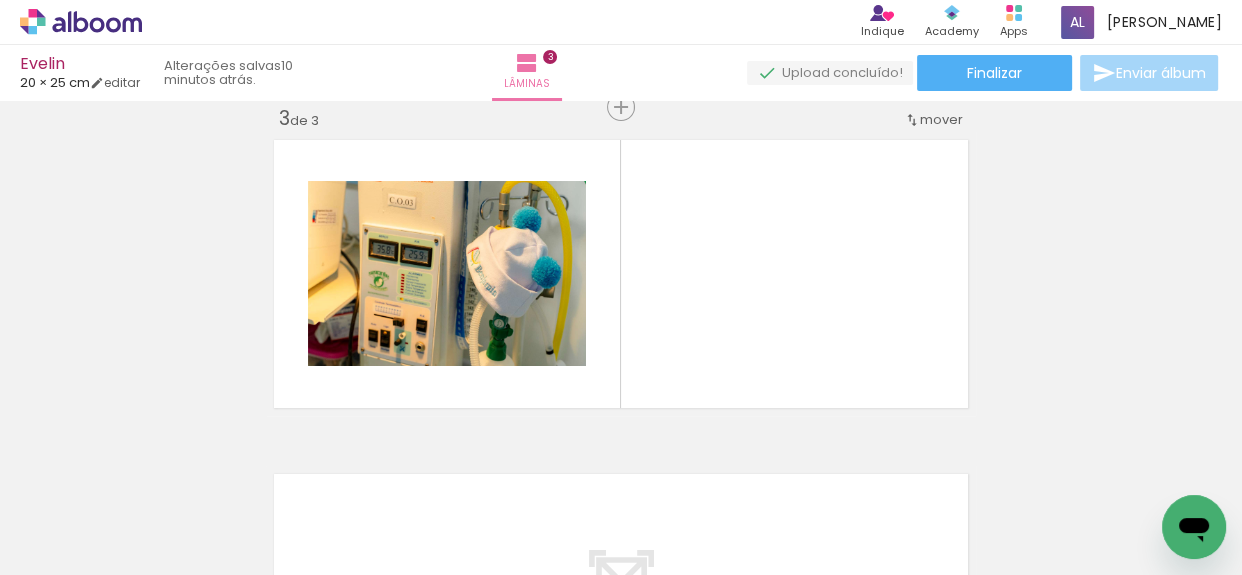 scroll, scrollTop: 693, scrollLeft: 0, axis: vertical 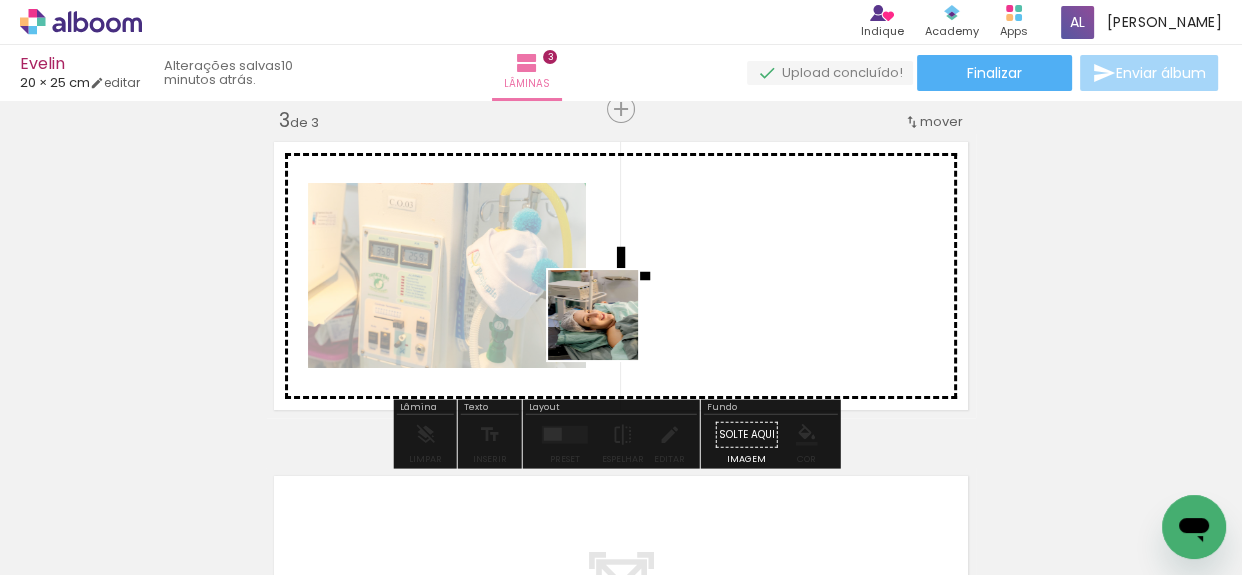 drag, startPoint x: 456, startPoint y: 515, endPoint x: 612, endPoint y: 323, distance: 247.38634 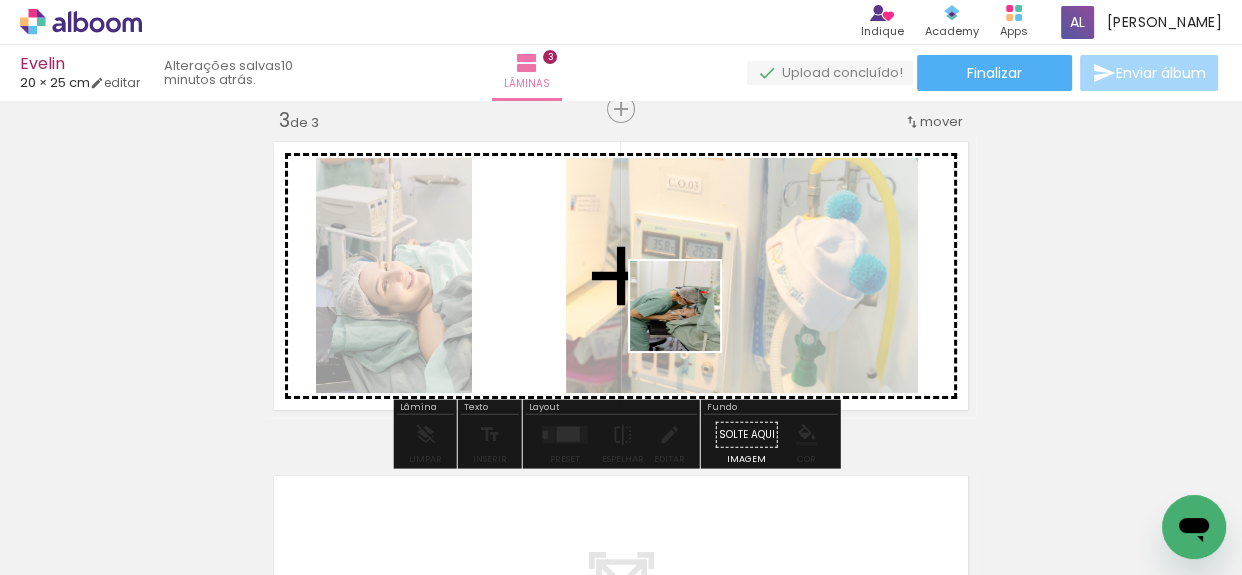 drag, startPoint x: 550, startPoint y: 520, endPoint x: 691, endPoint y: 321, distance: 243.88931 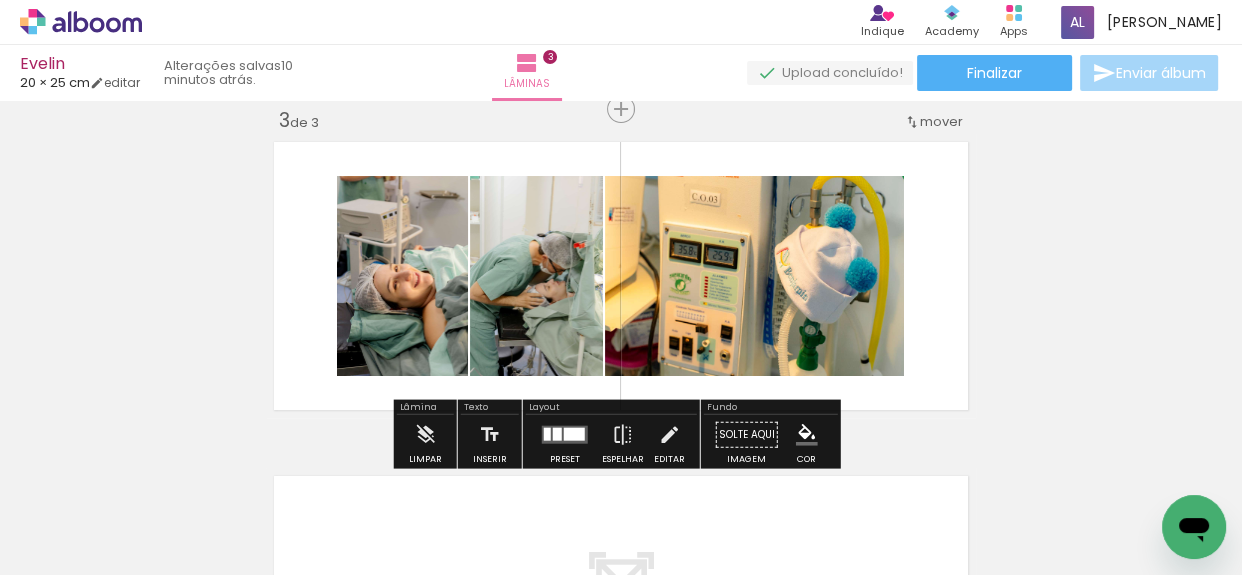 click at bounding box center [547, 434] 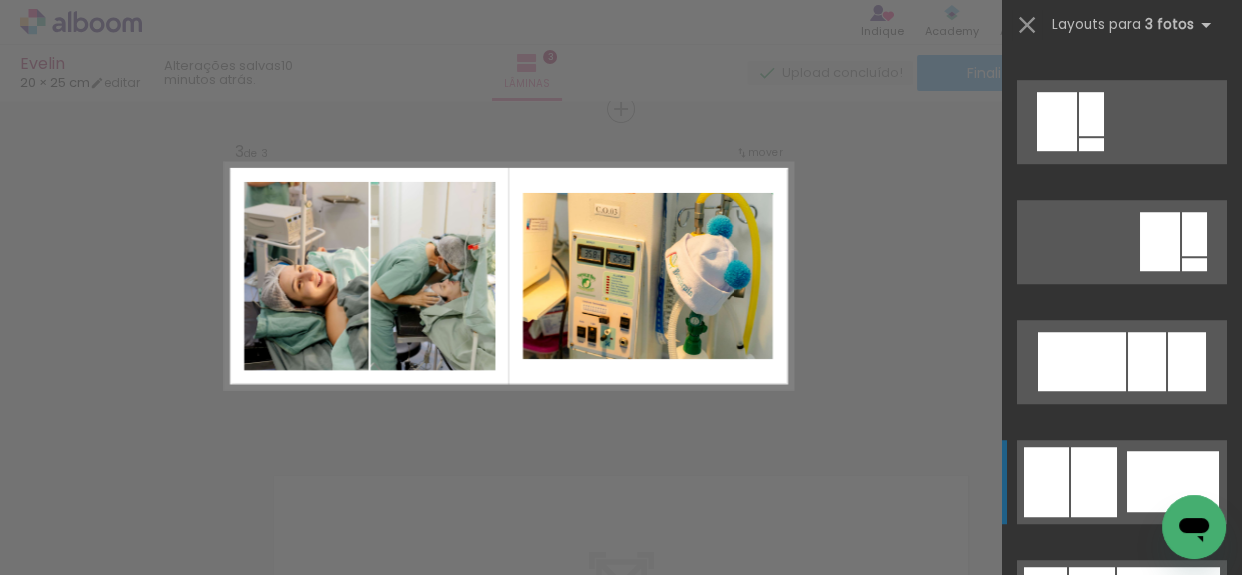 scroll, scrollTop: 1272, scrollLeft: 0, axis: vertical 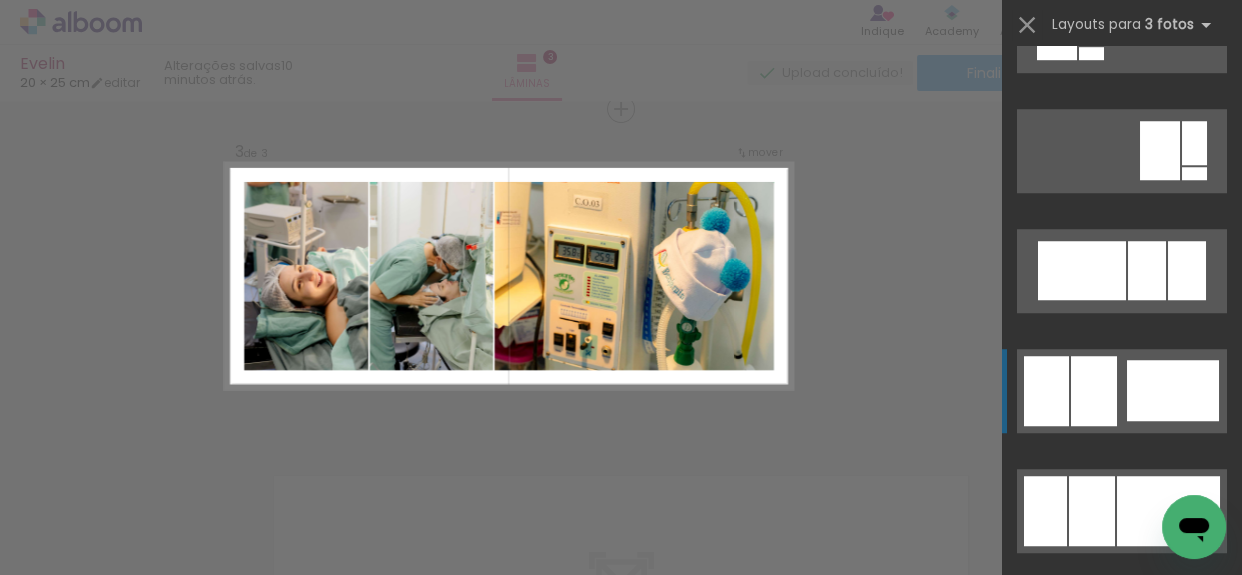click at bounding box center (1168, 511) 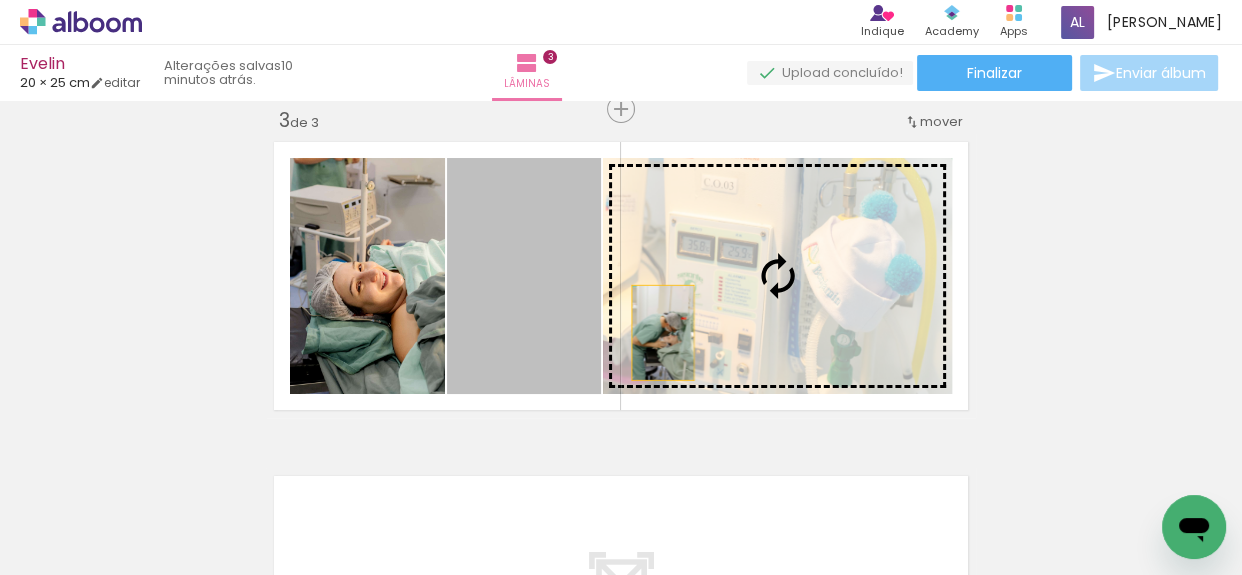 drag, startPoint x: 543, startPoint y: 346, endPoint x: 657, endPoint y: 332, distance: 114.85643 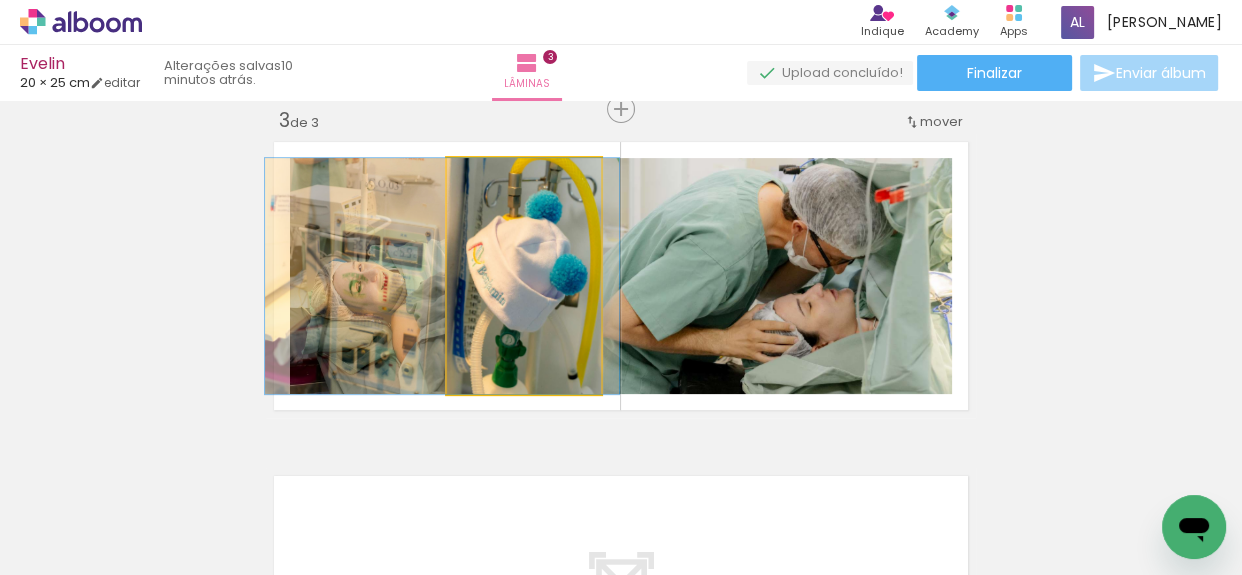 drag, startPoint x: 550, startPoint y: 332, endPoint x: 468, endPoint y: 340, distance: 82.38932 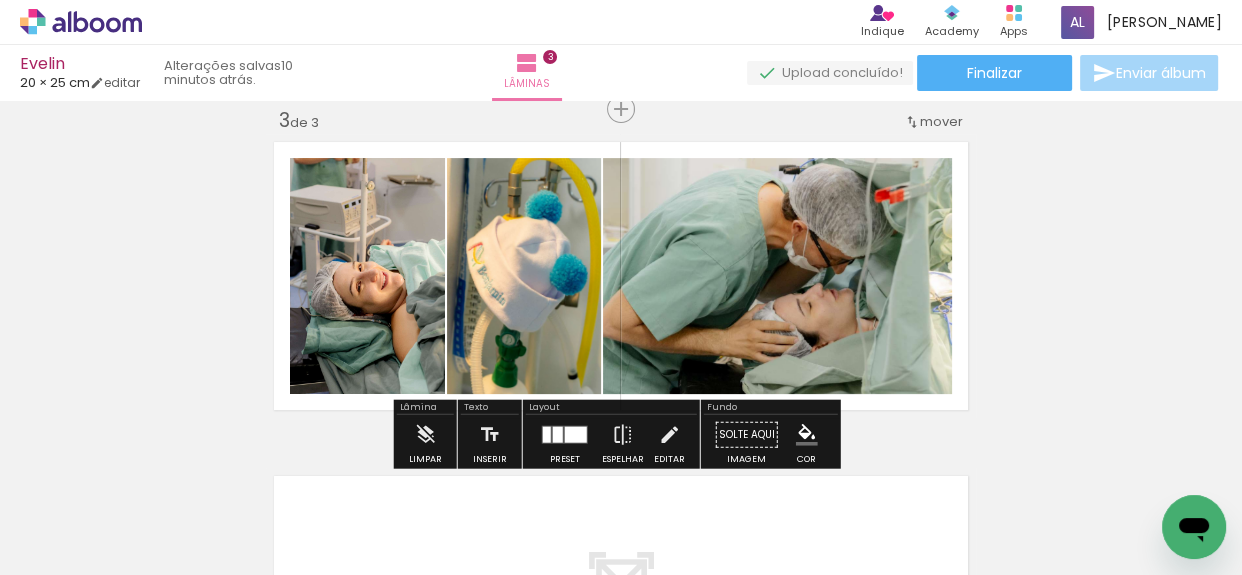click on "Inserir lâmina 1  de 3  Inserir lâmina 2  de 3  Inserir lâmina 3  de 3" at bounding box center [621, 83] 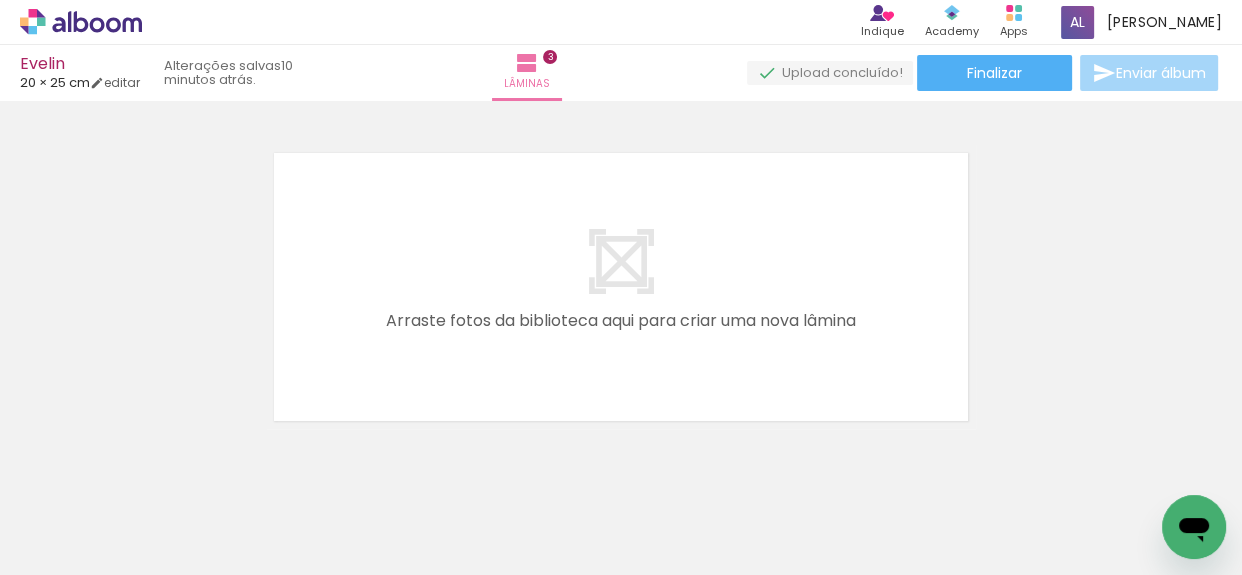 scroll, scrollTop: 1057, scrollLeft: 0, axis: vertical 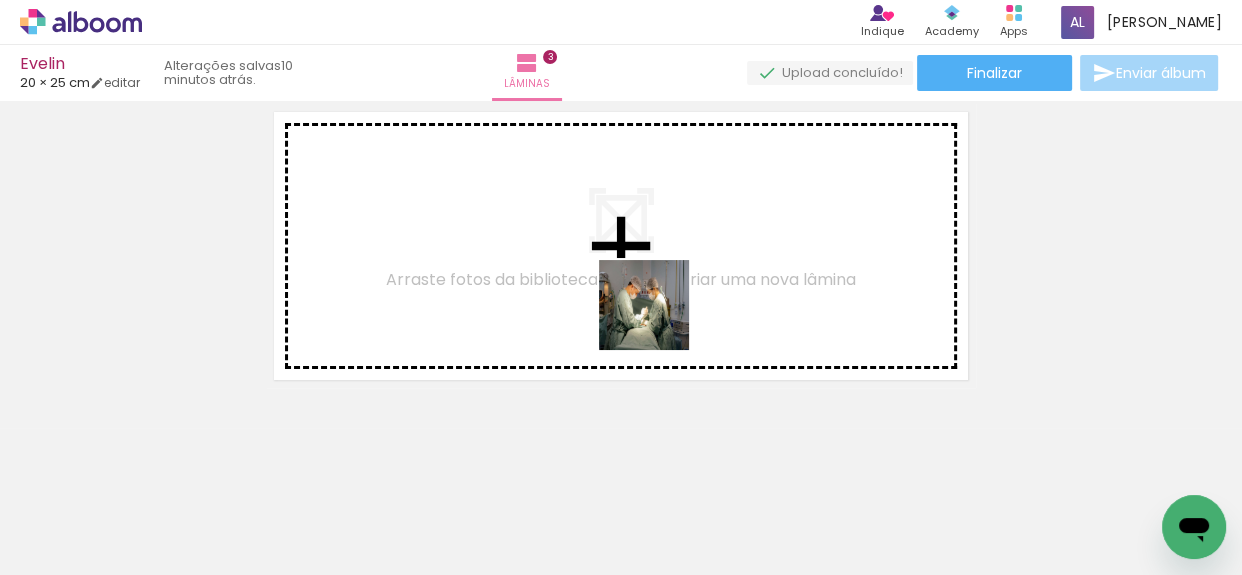 drag, startPoint x: 656, startPoint y: 530, endPoint x: 659, endPoint y: 320, distance: 210.02142 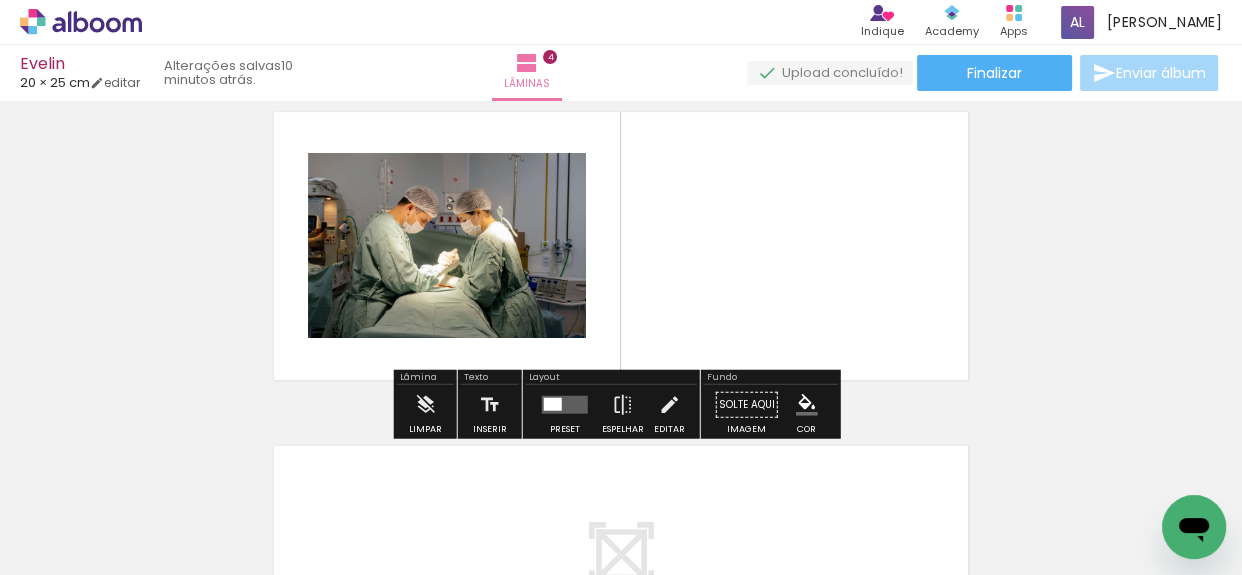 scroll, scrollTop: 1027, scrollLeft: 0, axis: vertical 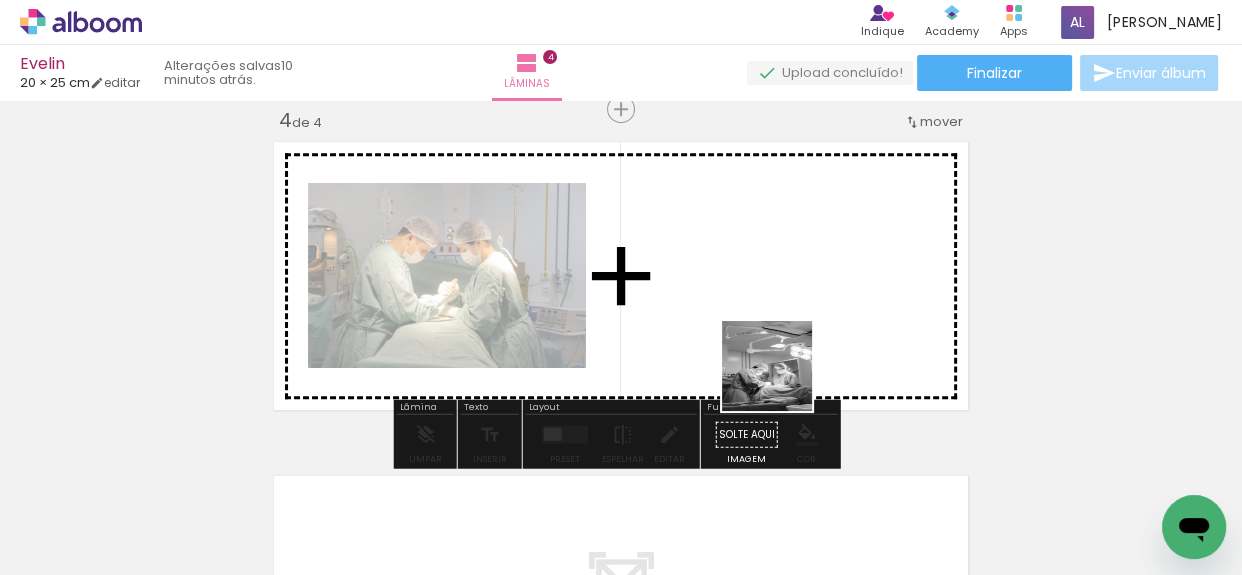 drag, startPoint x: 785, startPoint y: 521, endPoint x: 772, endPoint y: 334, distance: 187.45132 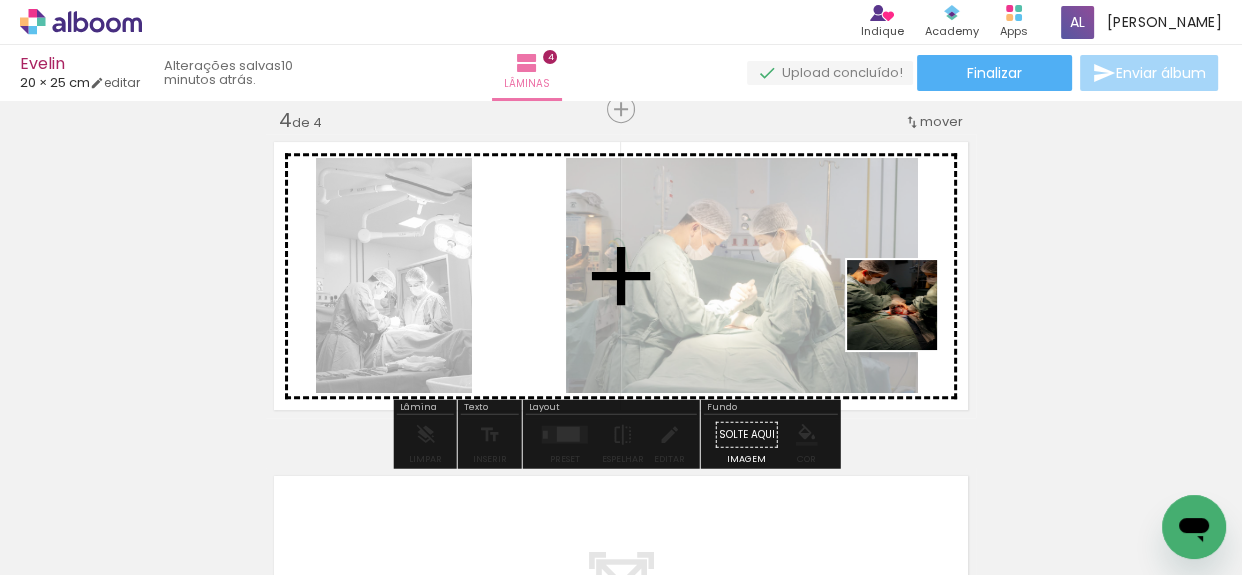 drag, startPoint x: 909, startPoint y: 519, endPoint x: 906, endPoint y: 300, distance: 219.02055 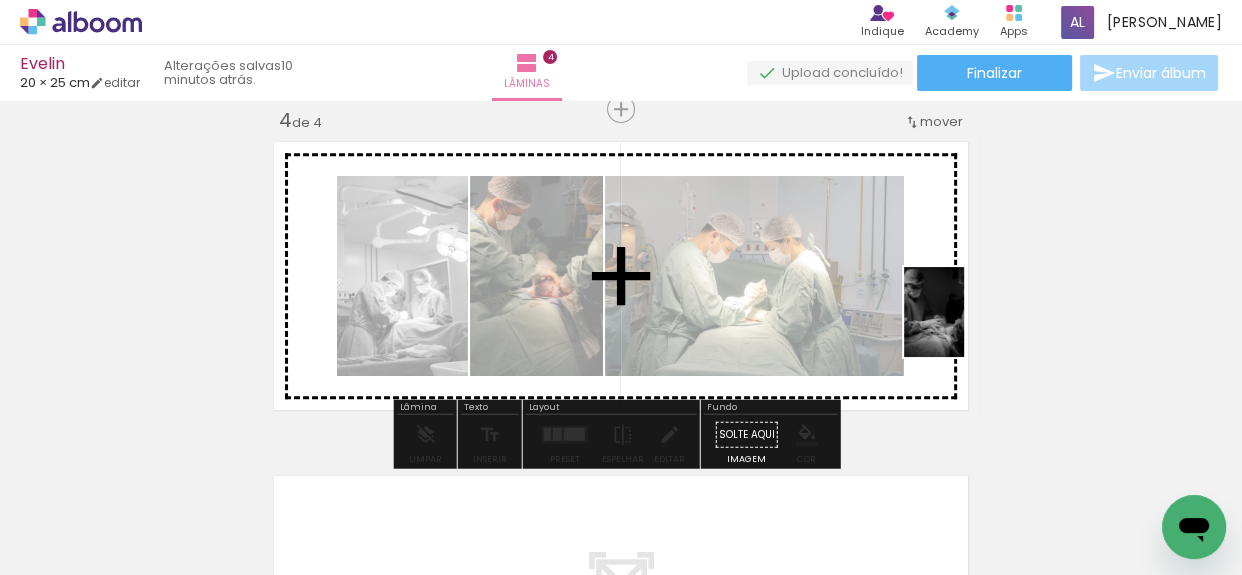 drag, startPoint x: 989, startPoint y: 518, endPoint x: 942, endPoint y: 306, distance: 217.14742 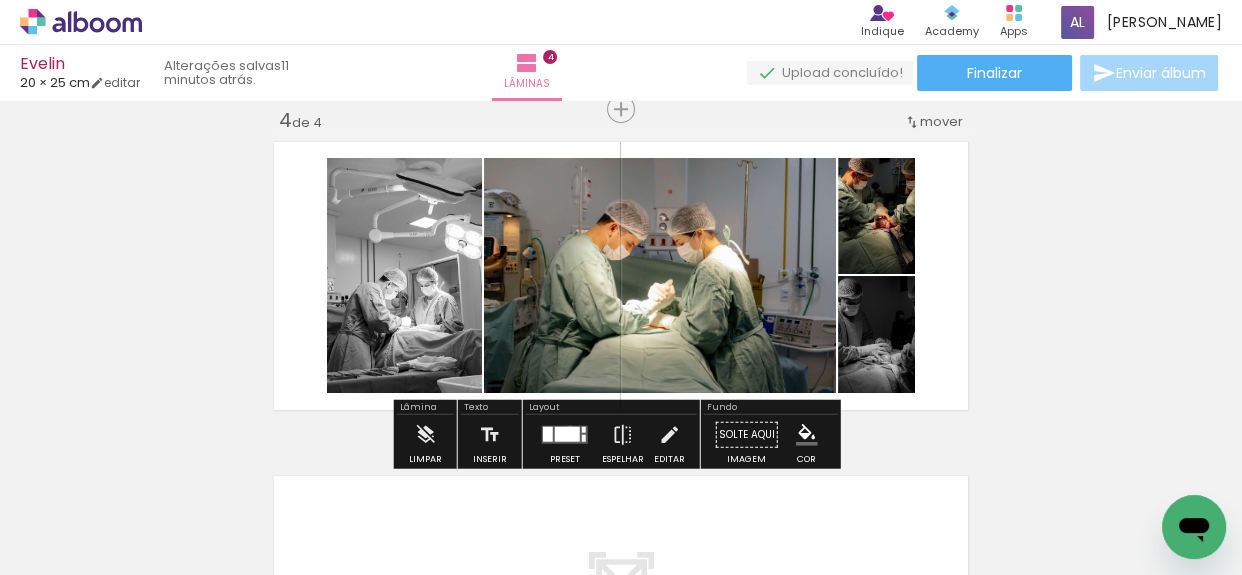 click at bounding box center [567, 434] 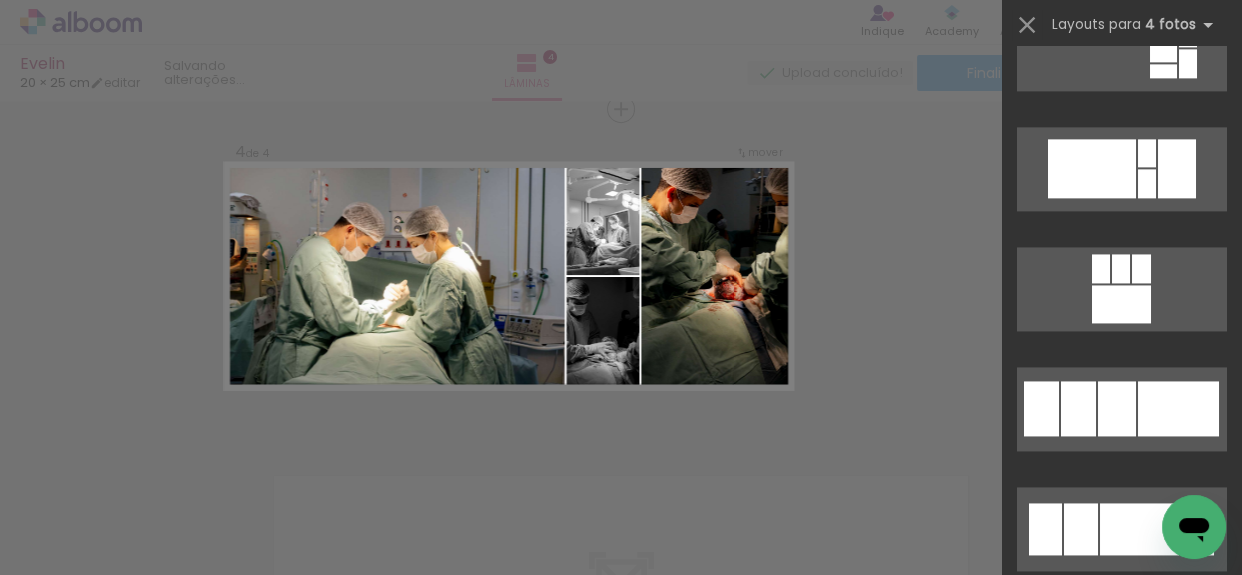scroll, scrollTop: 2818, scrollLeft: 0, axis: vertical 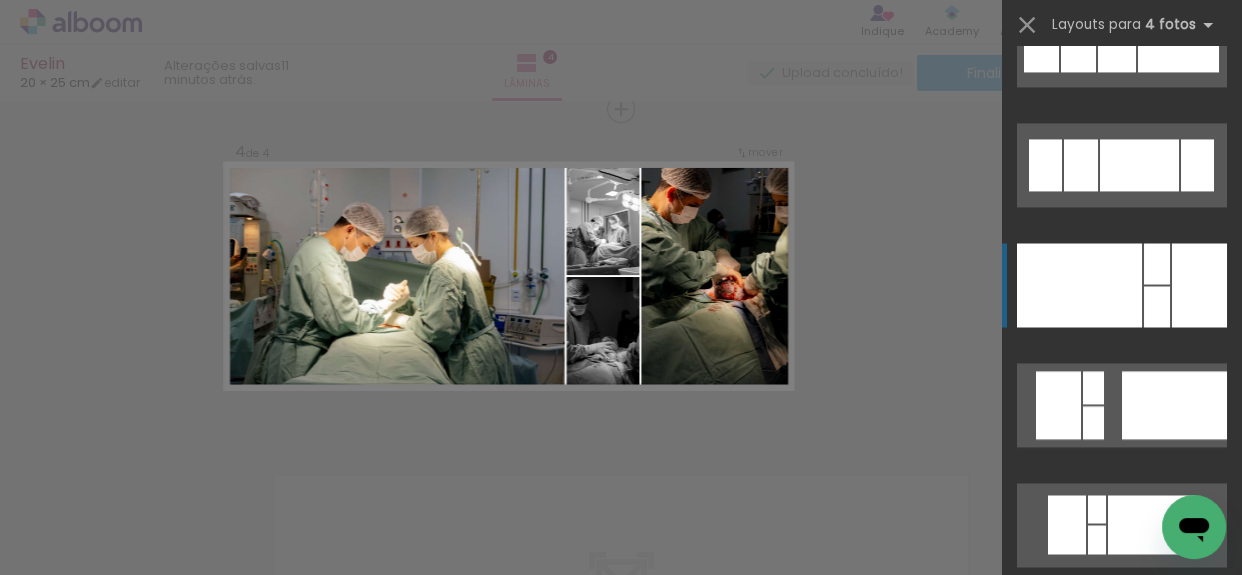 click at bounding box center [1079, 285] 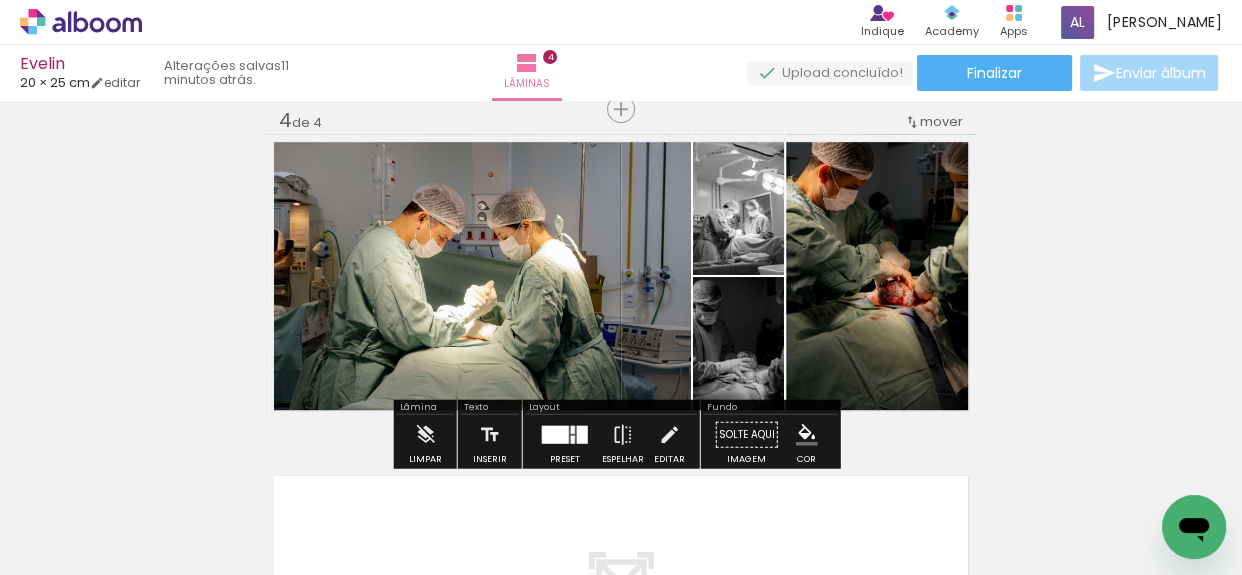 click on "Inserir lâmina 1  de 4  Inserir lâmina 2  de 4  Inserir lâmina 3  de 4  Inserir lâmina 4  de 4" at bounding box center (621, -84) 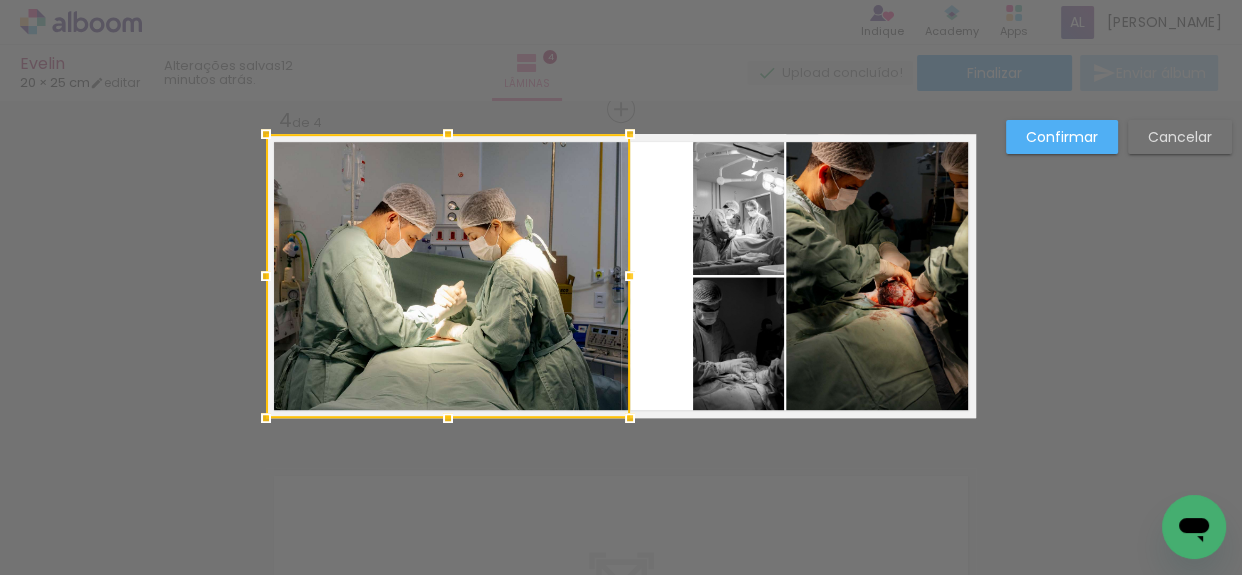 drag, startPoint x: 685, startPoint y: 276, endPoint x: 624, endPoint y: 265, distance: 61.983868 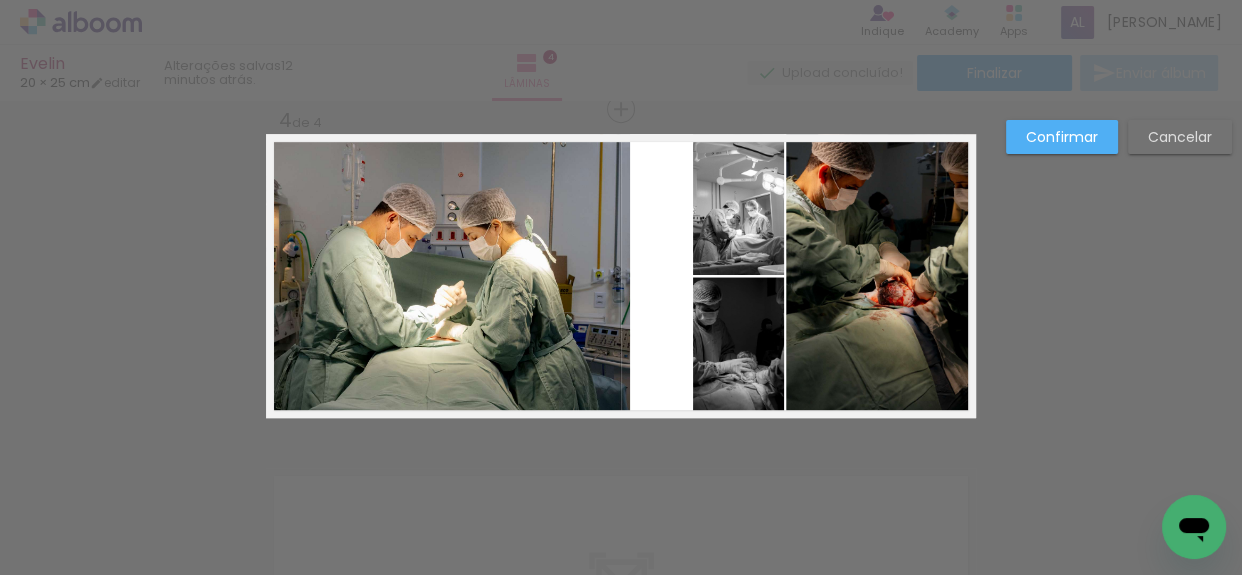 click 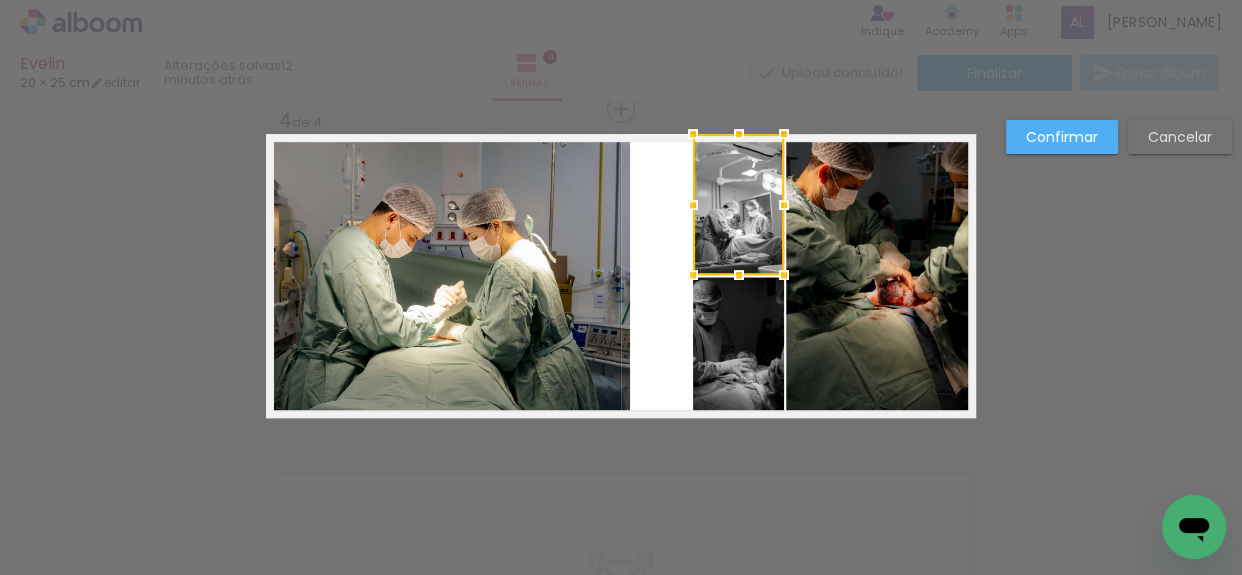 click at bounding box center (693, 275) 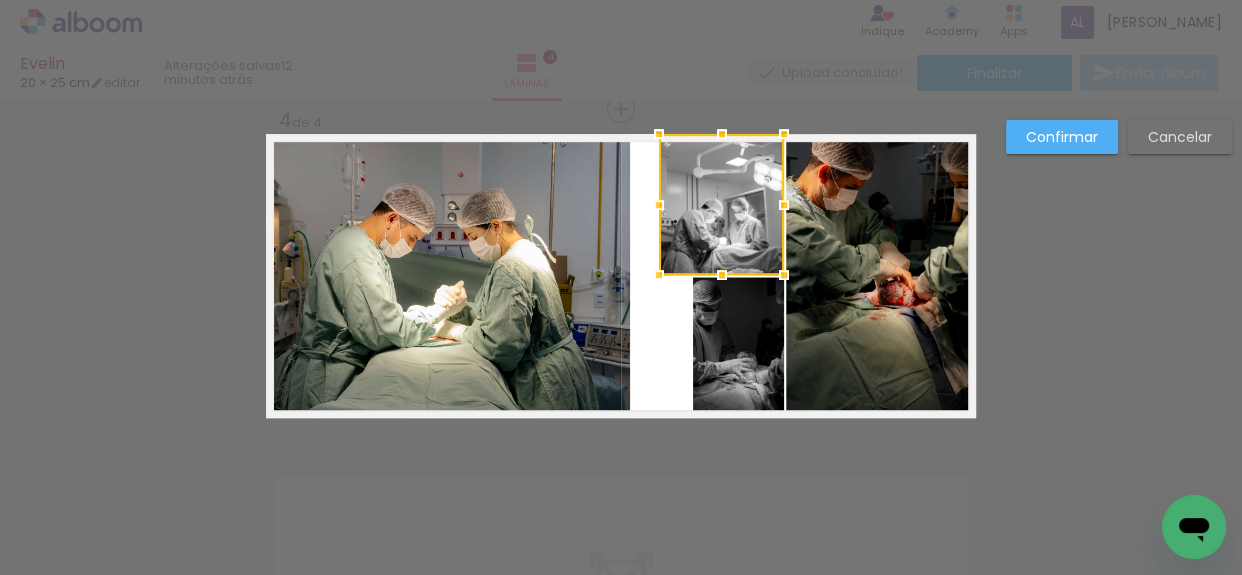 drag, startPoint x: 685, startPoint y: 210, endPoint x: 651, endPoint y: 196, distance: 36.769554 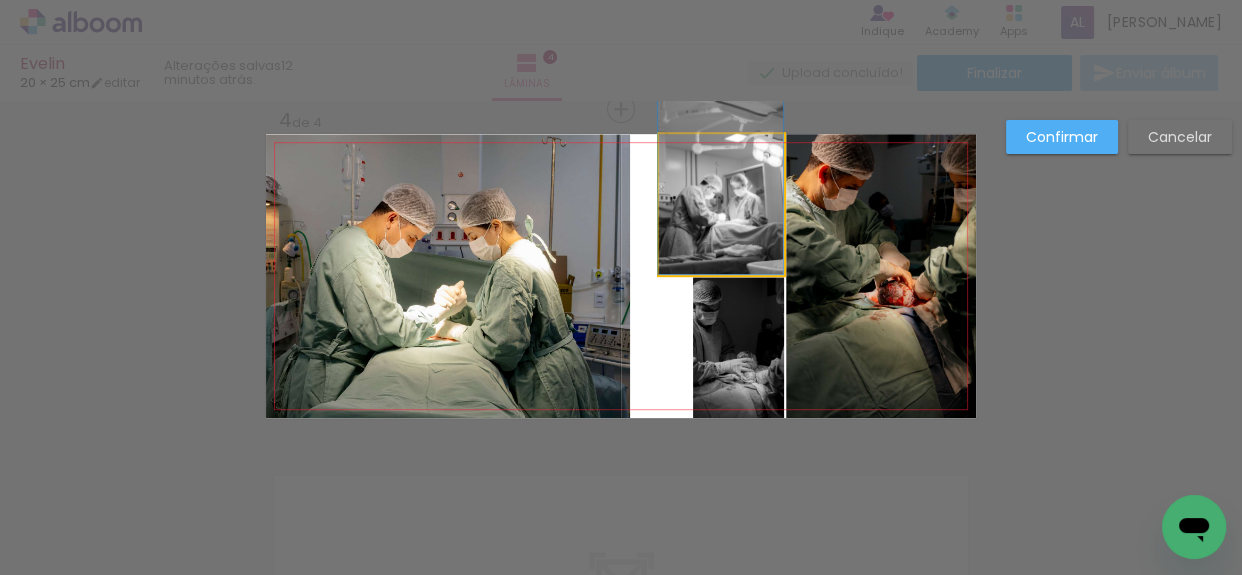 drag, startPoint x: 700, startPoint y: 206, endPoint x: 699, endPoint y: 180, distance: 26.019224 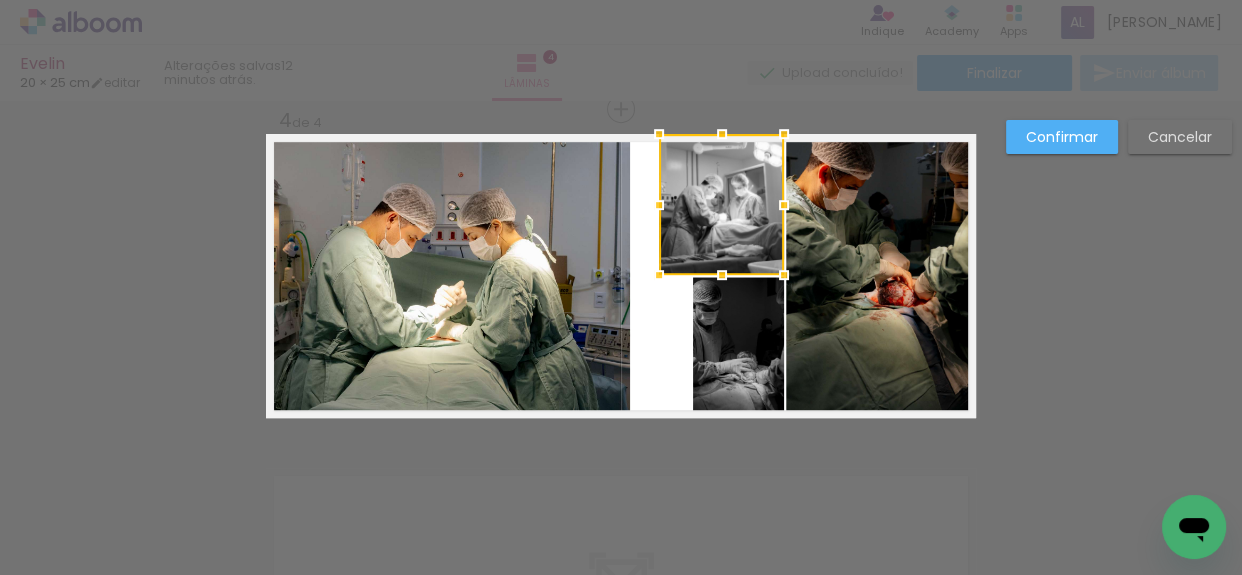 click 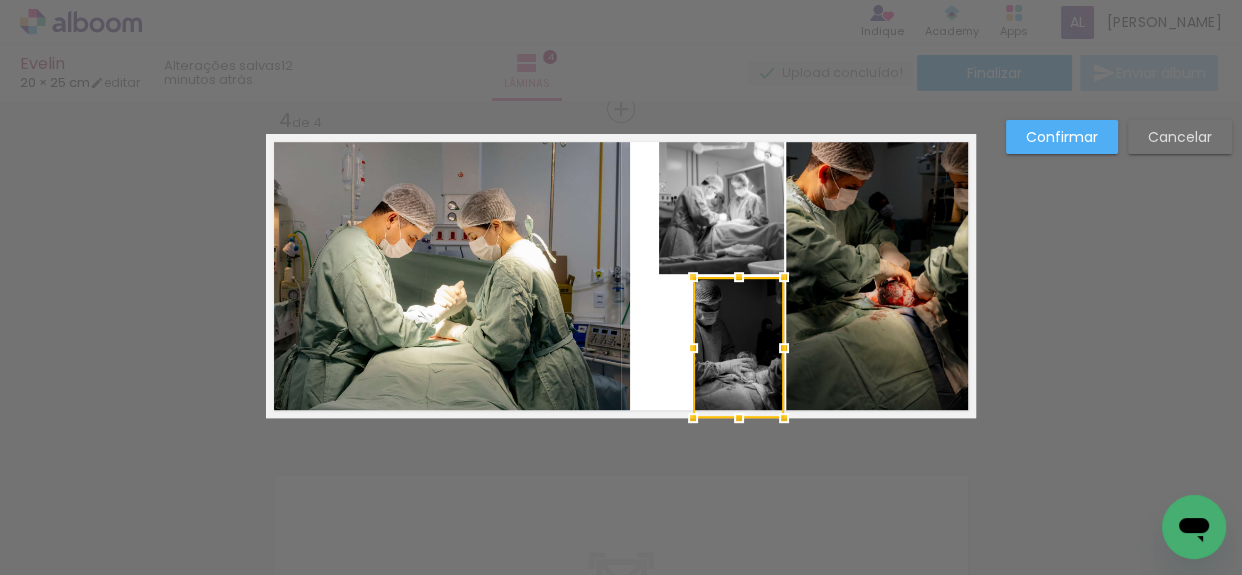click at bounding box center [738, 347] 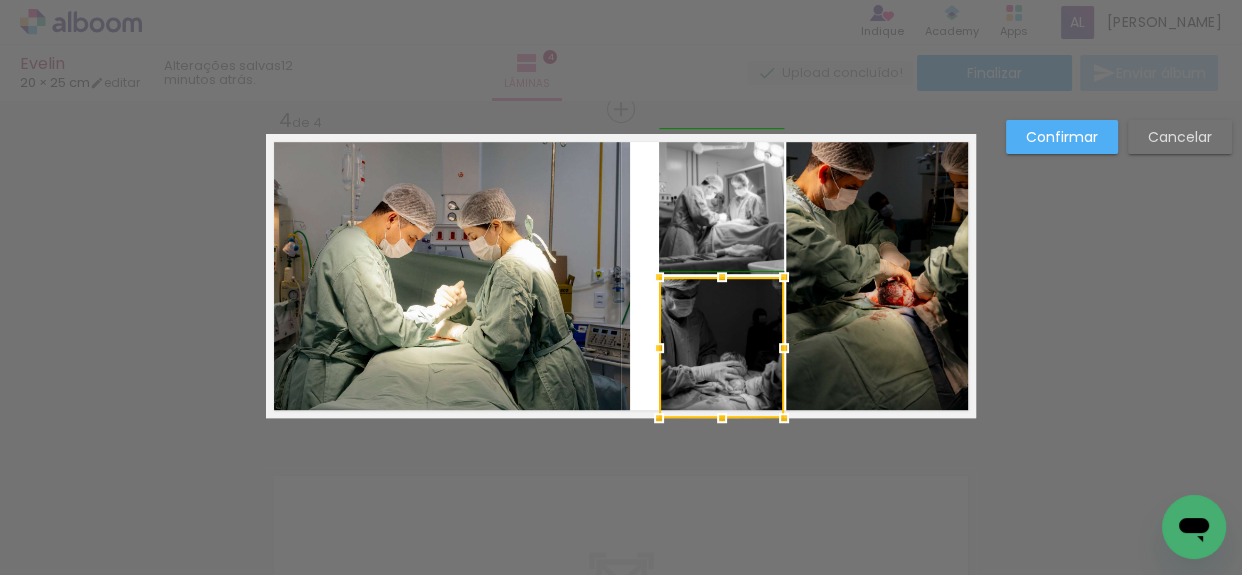 drag, startPoint x: 693, startPoint y: 348, endPoint x: 665, endPoint y: 340, distance: 29.12044 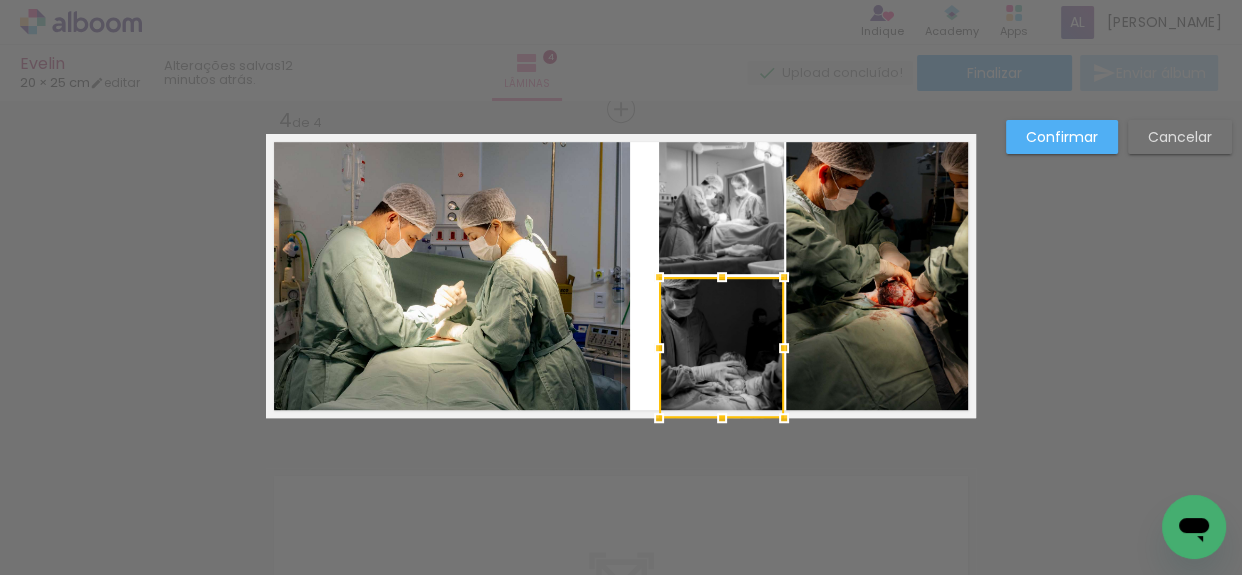 click at bounding box center [659, 277] 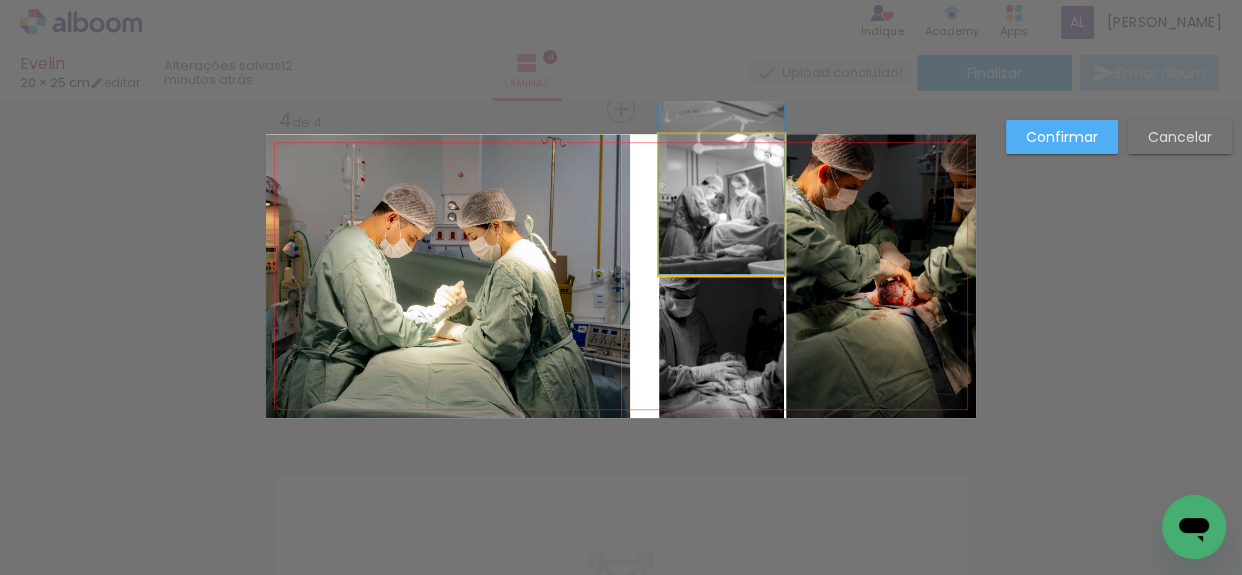 click 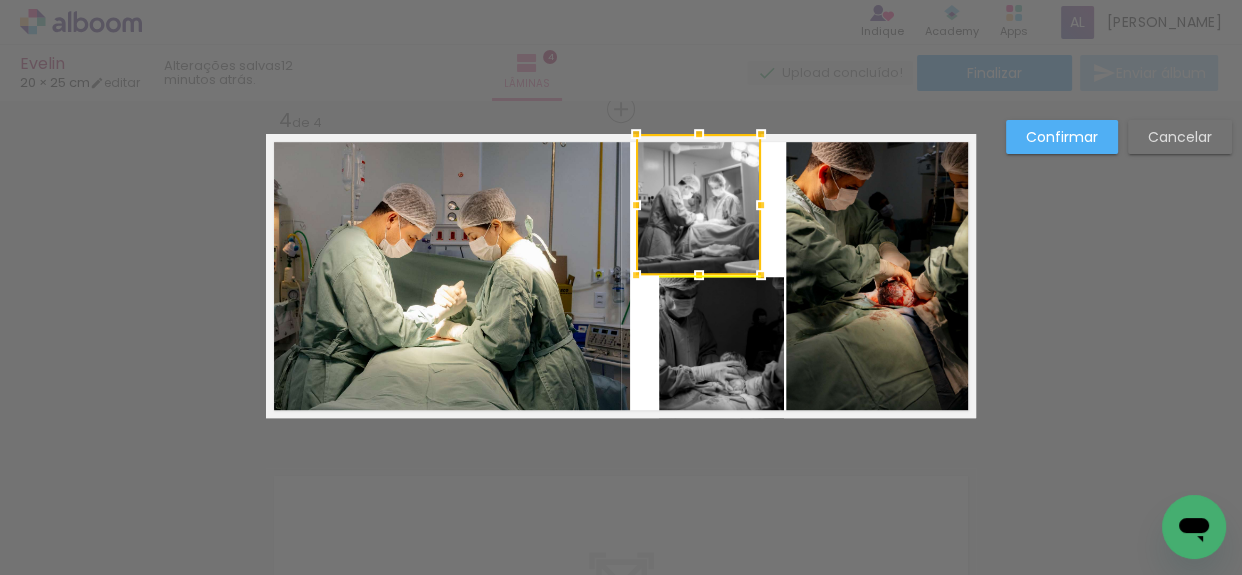 drag, startPoint x: 708, startPoint y: 202, endPoint x: 684, endPoint y: 200, distance: 24.083189 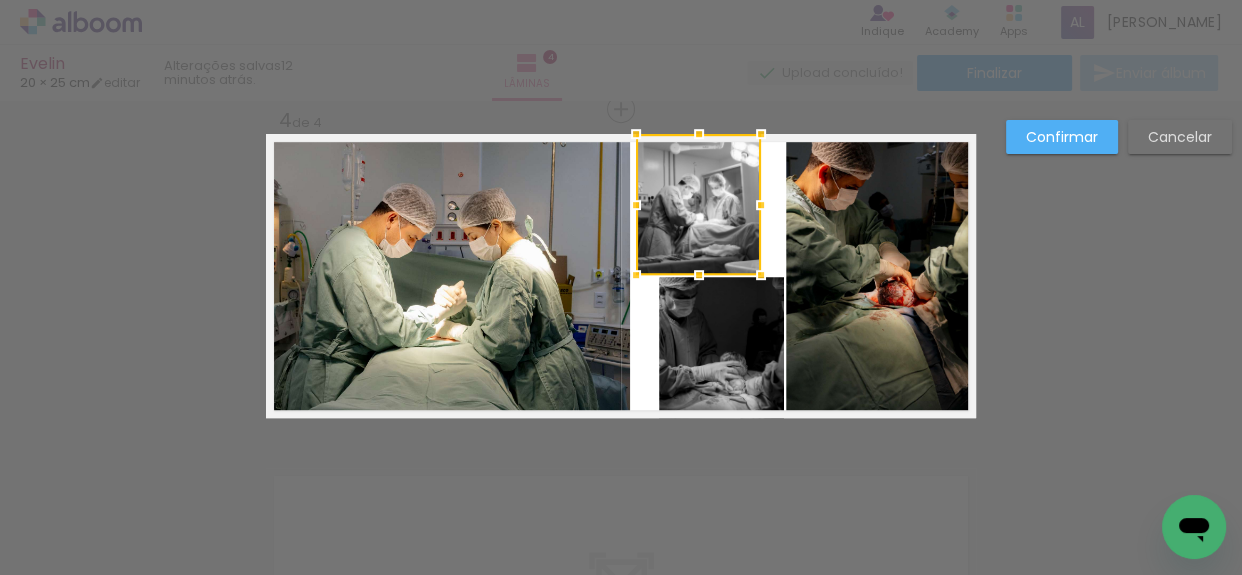 click 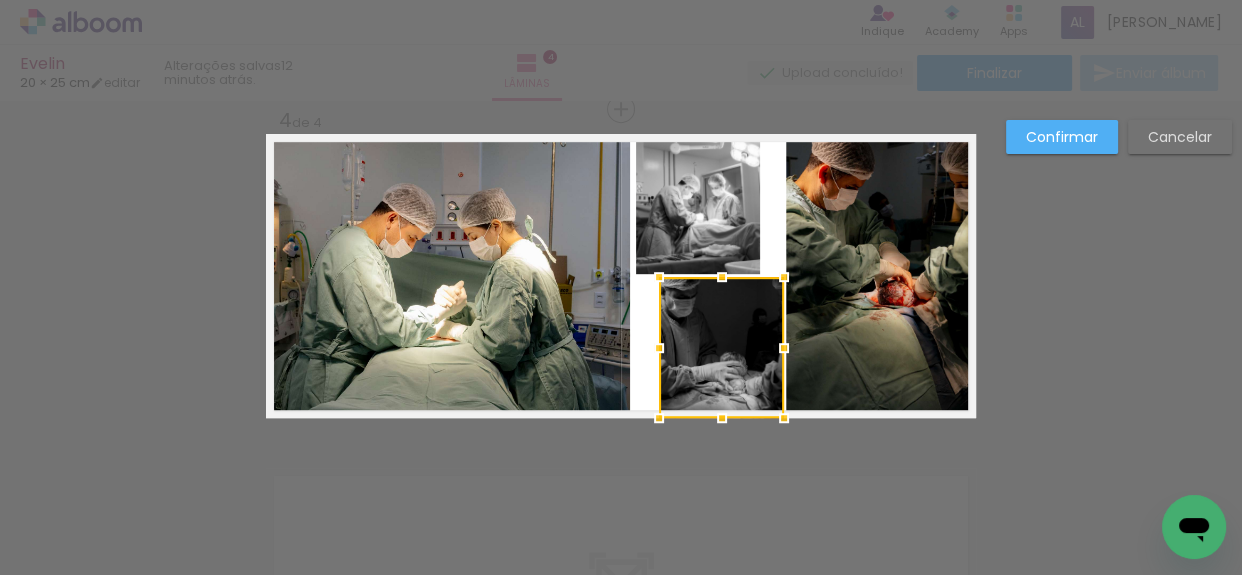 click at bounding box center (721, 347) 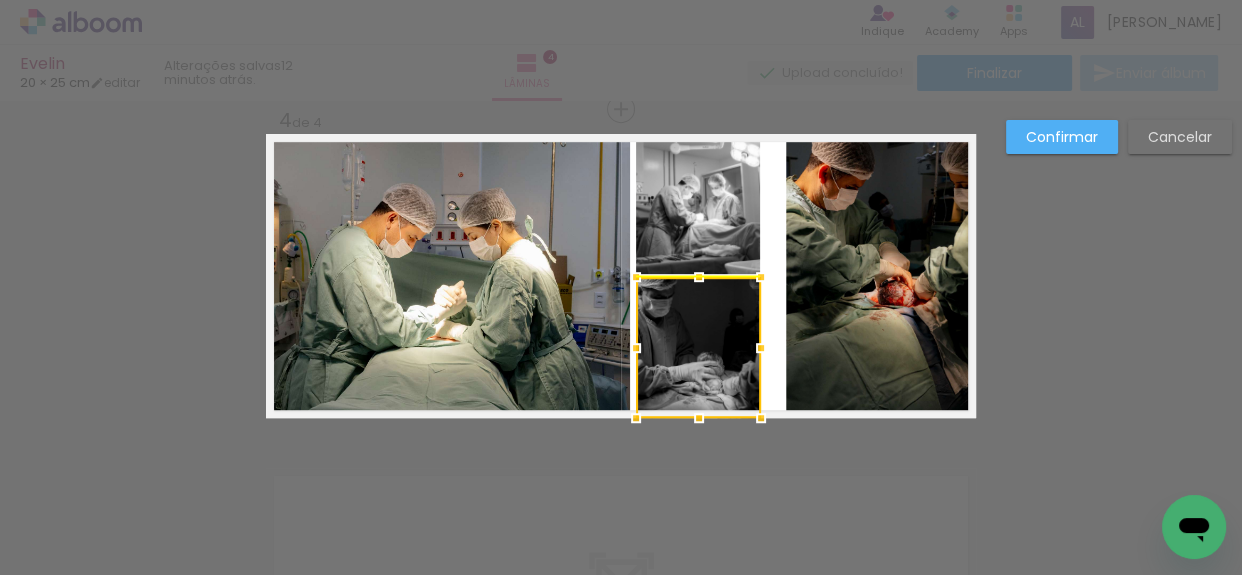 drag, startPoint x: 710, startPoint y: 326, endPoint x: 690, endPoint y: 324, distance: 20.09975 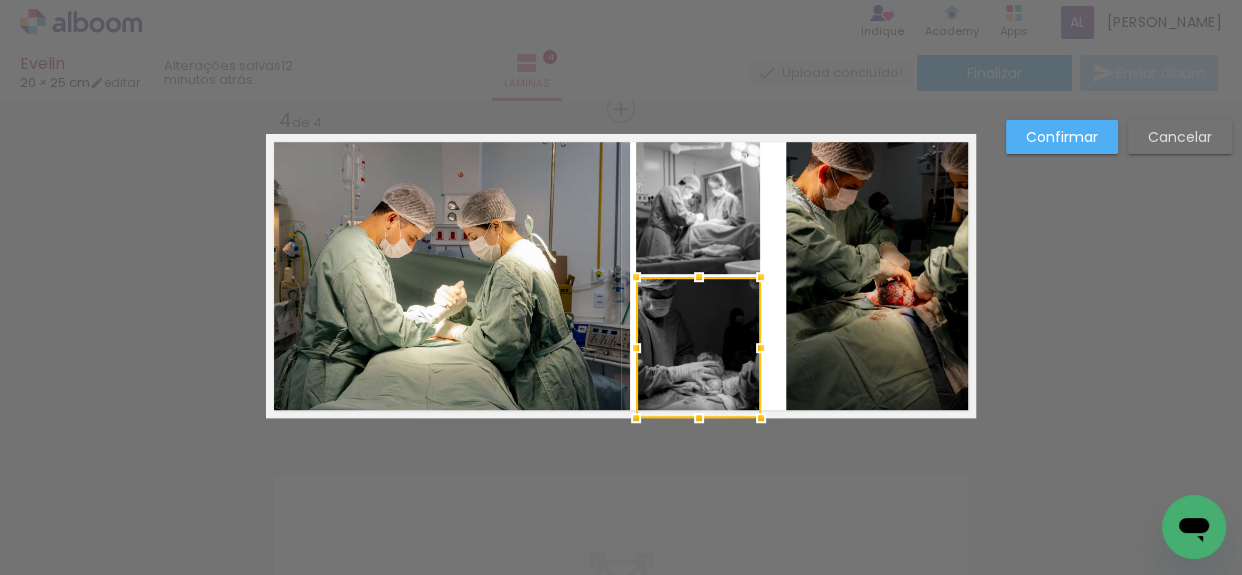 click 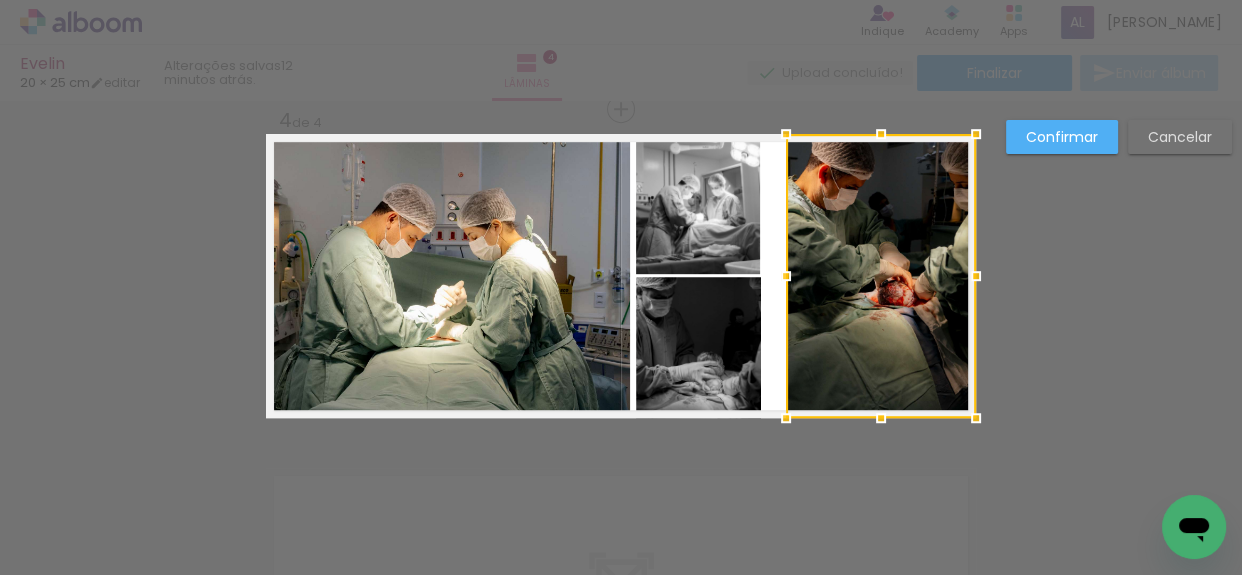 click at bounding box center (786, 276) 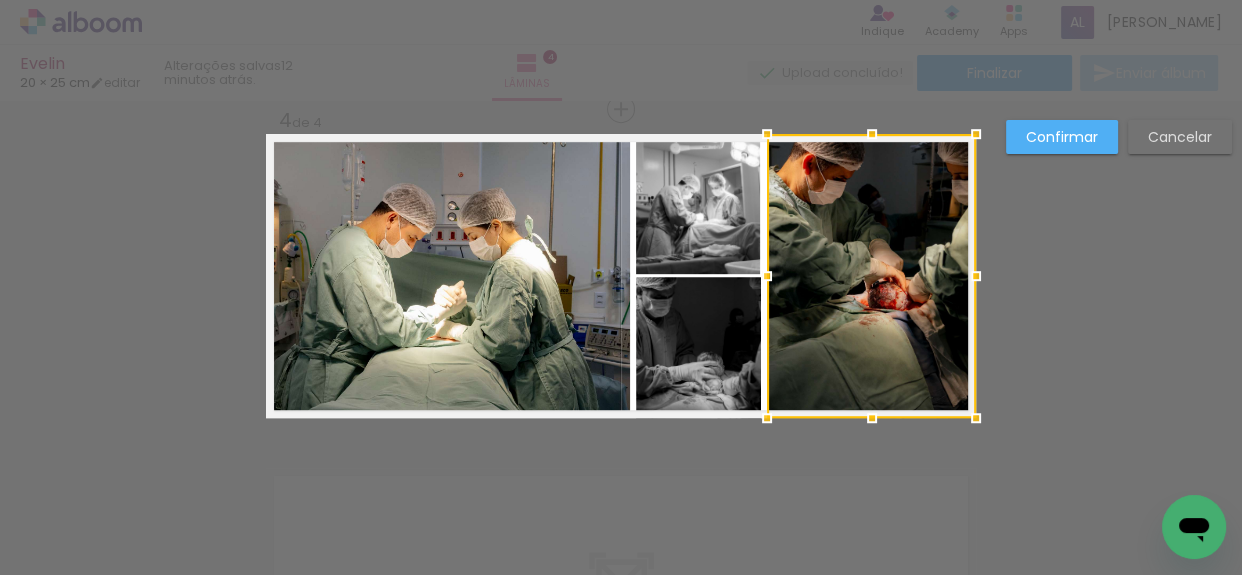 drag, startPoint x: 783, startPoint y: 278, endPoint x: 760, endPoint y: 277, distance: 23.021729 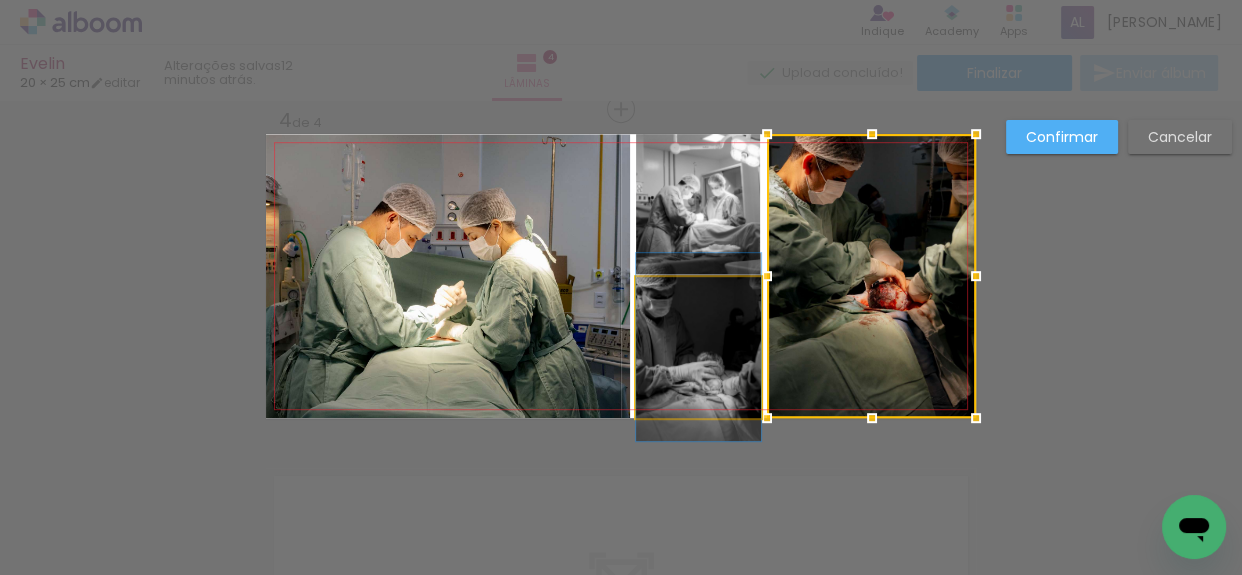 click 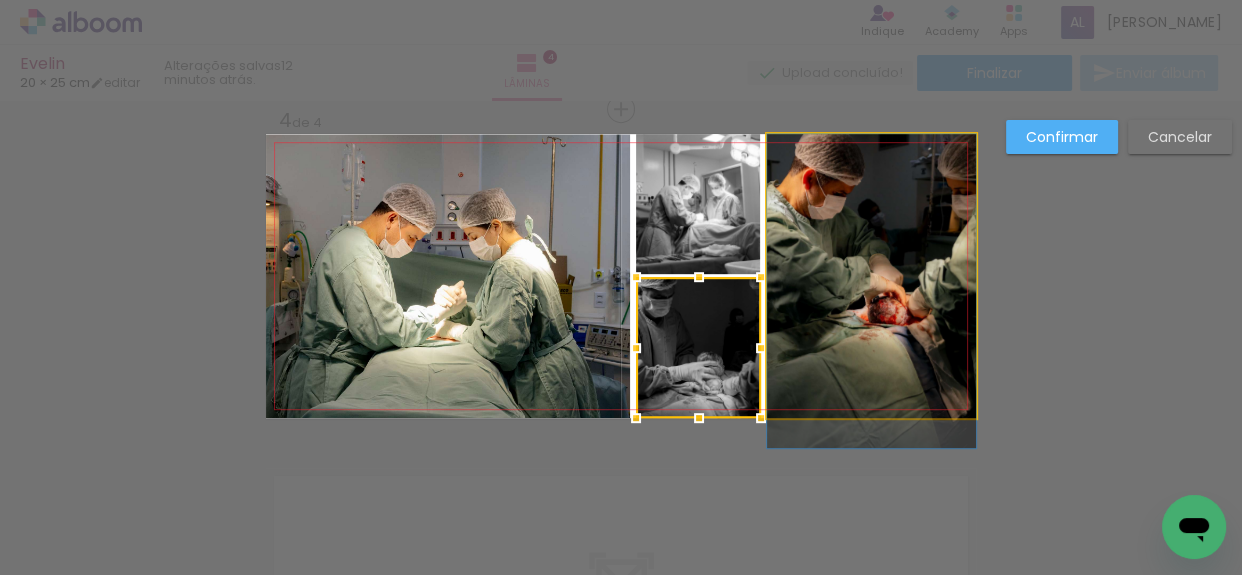 drag, startPoint x: 810, startPoint y: 321, endPoint x: 794, endPoint y: 391, distance: 71.80529 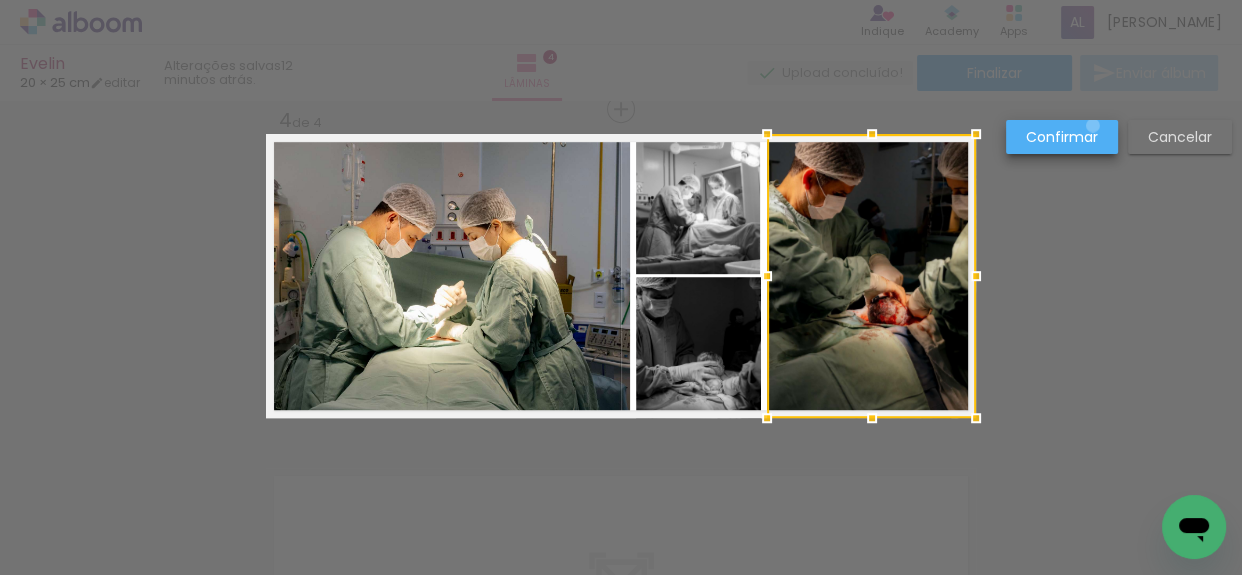 click on "Confirmar" at bounding box center [1062, 137] 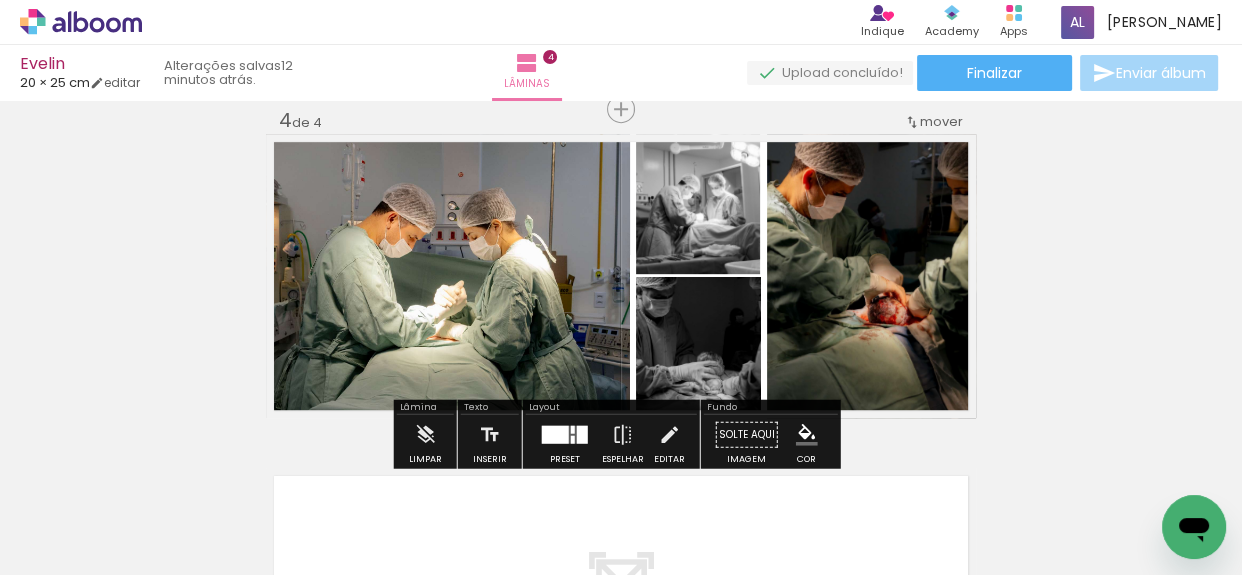 click on "Inserir lâmina 1  de 4  Inserir lâmina 2  de 4  Inserir lâmina 3  de 4  Inserir lâmina 4  de 4" at bounding box center [621, -84] 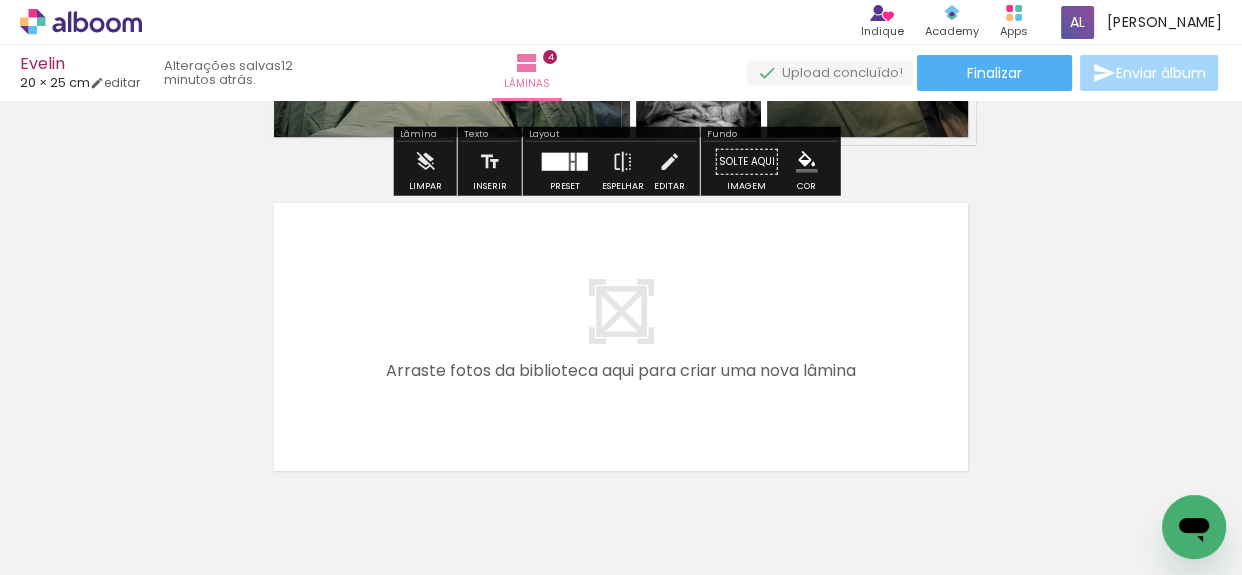 scroll, scrollTop: 1390, scrollLeft: 0, axis: vertical 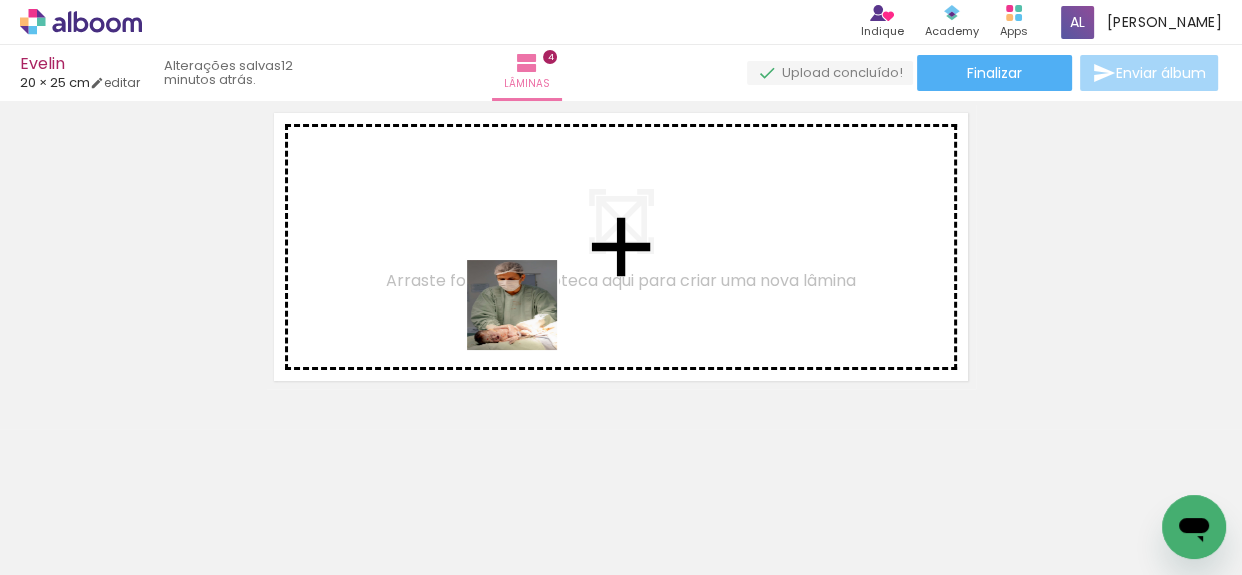 drag, startPoint x: 477, startPoint y: 511, endPoint x: 528, endPoint y: 316, distance: 201.55893 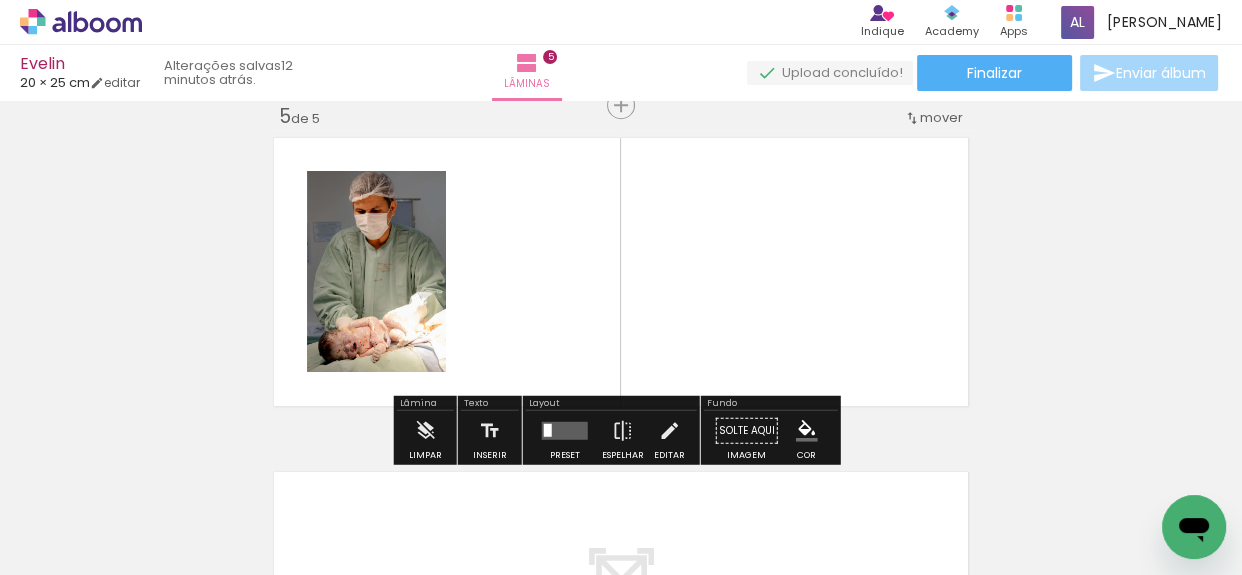 scroll, scrollTop: 1360, scrollLeft: 0, axis: vertical 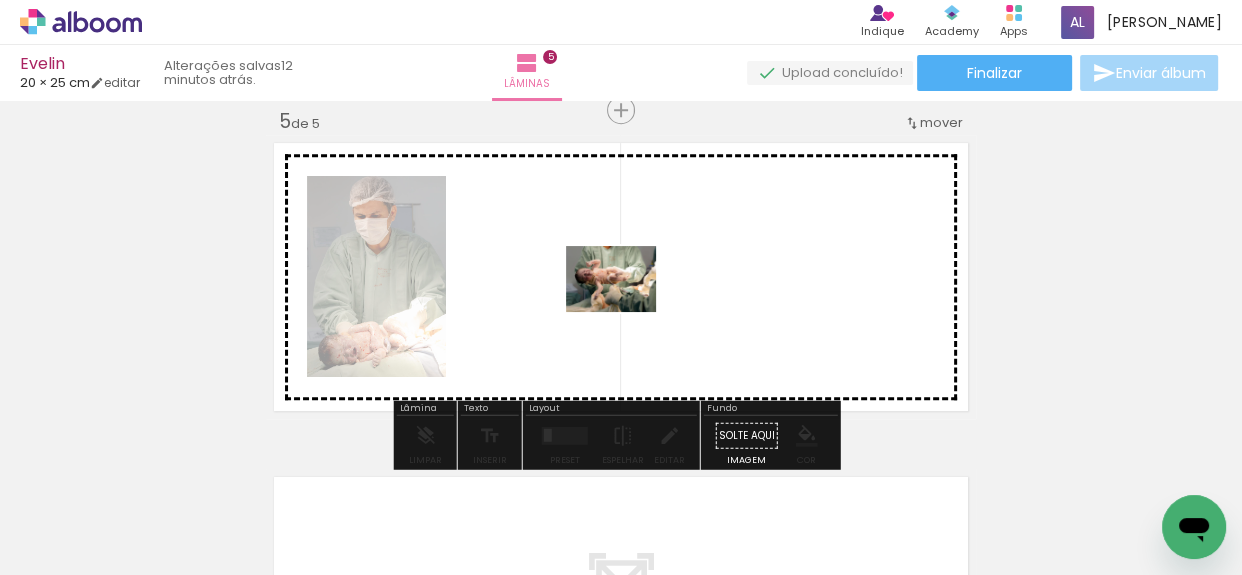 drag, startPoint x: 602, startPoint y: 530, endPoint x: 626, endPoint y: 306, distance: 225.28204 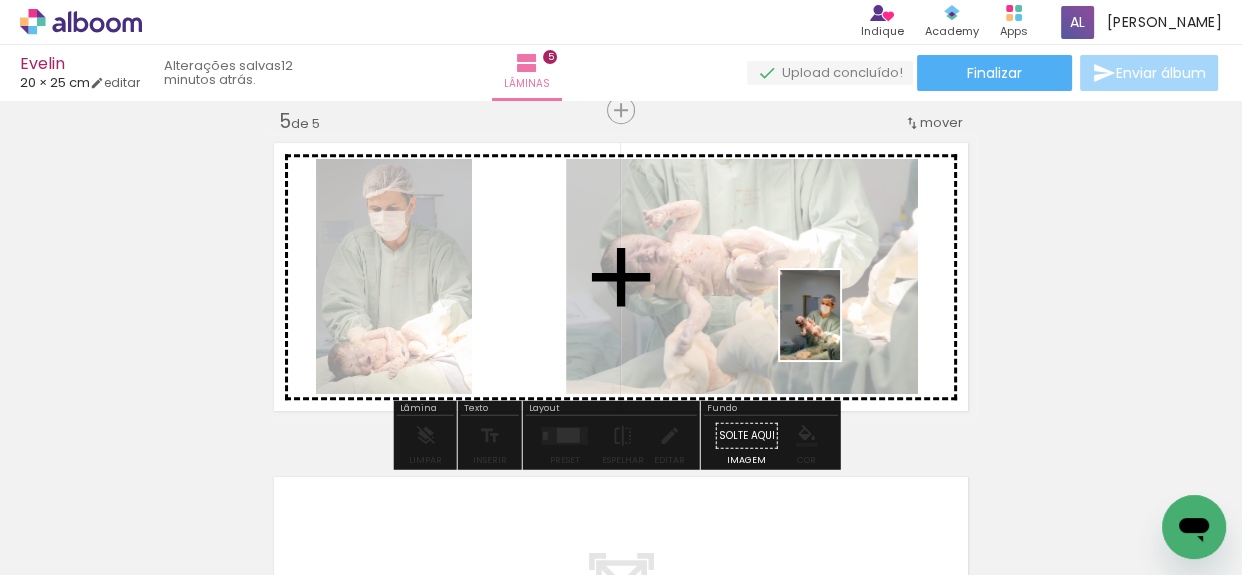 drag, startPoint x: 707, startPoint y: 524, endPoint x: 840, endPoint y: 330, distance: 235.21268 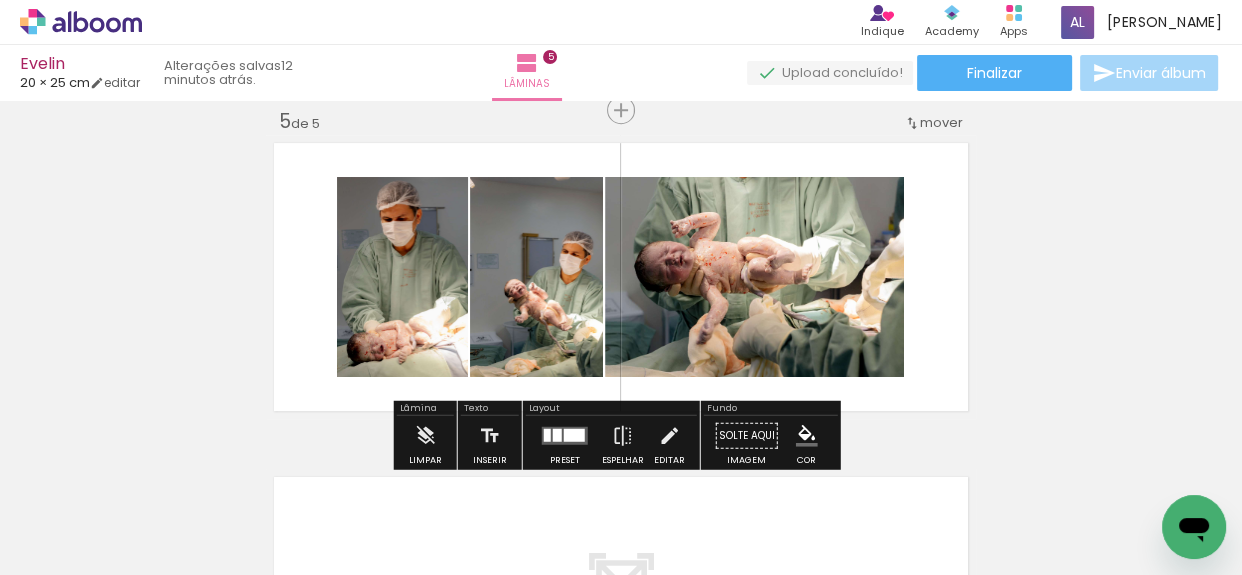 click at bounding box center (574, 435) 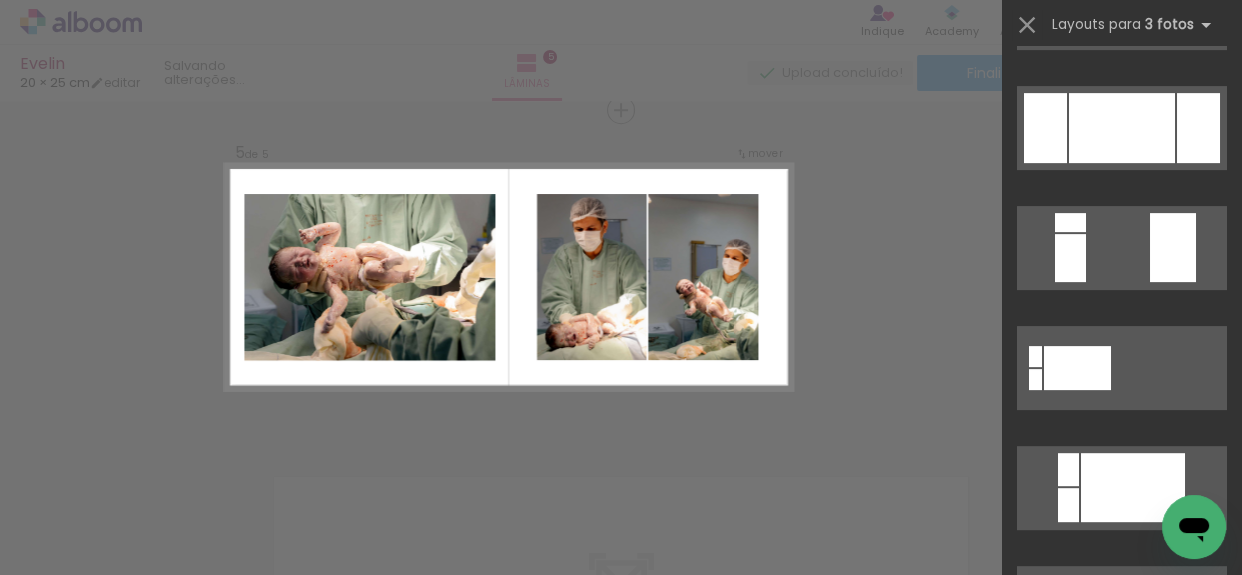 scroll, scrollTop: 454, scrollLeft: 0, axis: vertical 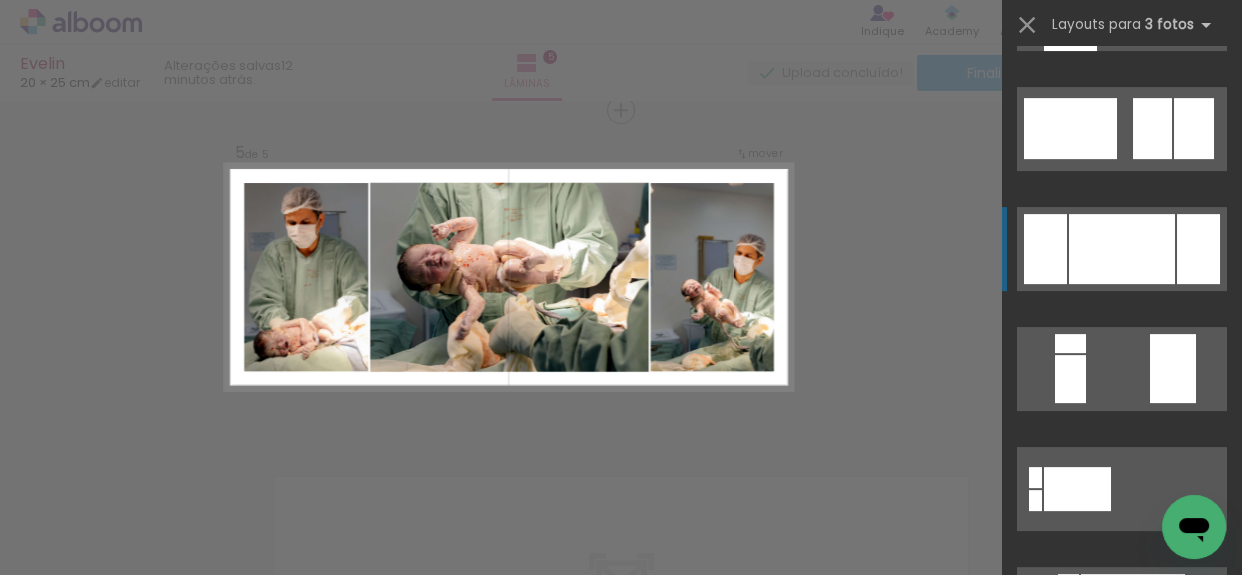 click at bounding box center [1122, 249] 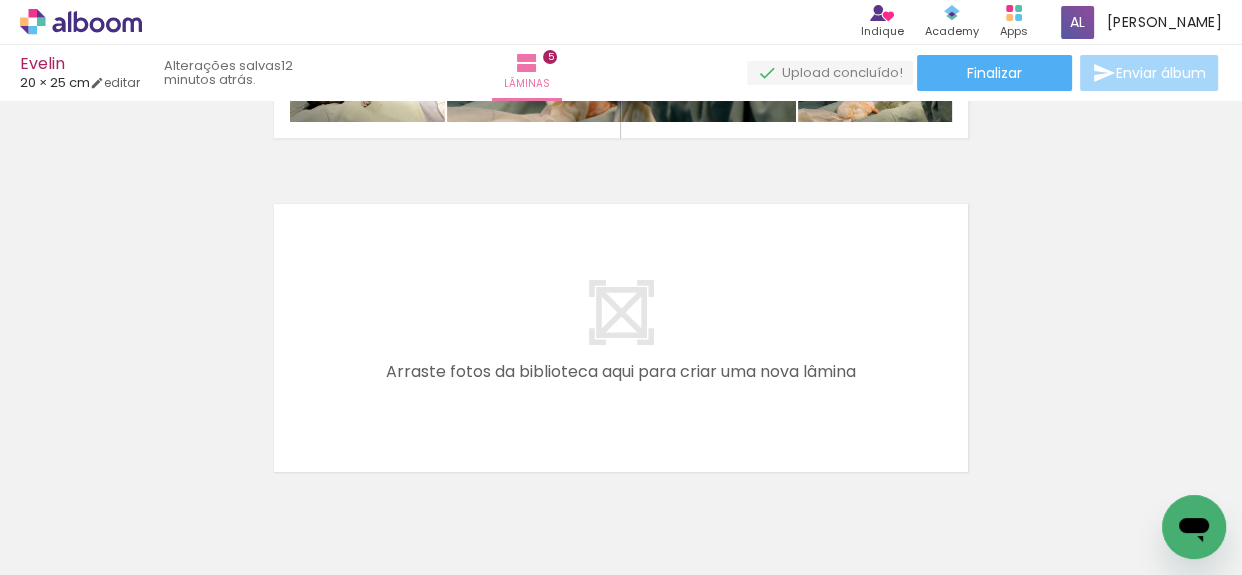 scroll, scrollTop: 1724, scrollLeft: 0, axis: vertical 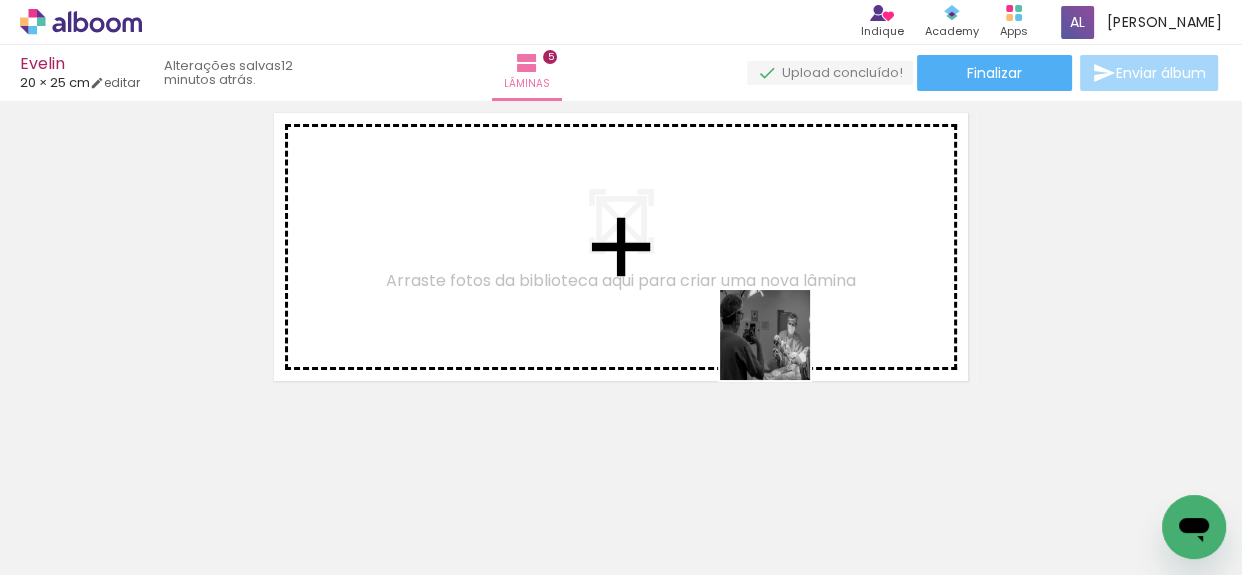 drag, startPoint x: 814, startPoint y: 525, endPoint x: 879, endPoint y: 380, distance: 158.90248 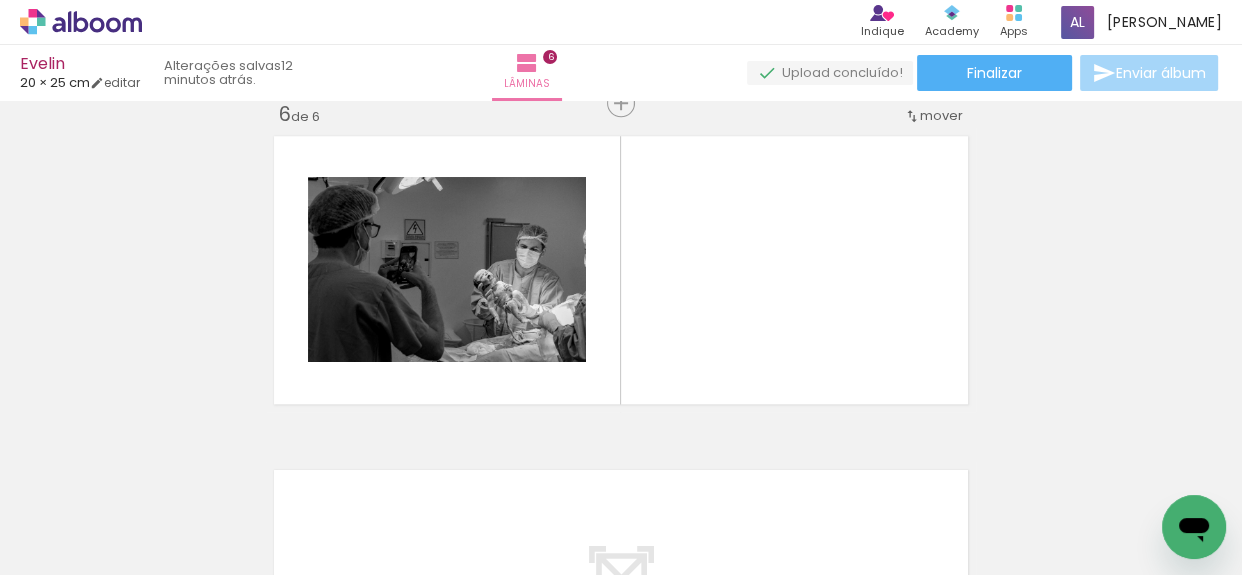 scroll, scrollTop: 1695, scrollLeft: 0, axis: vertical 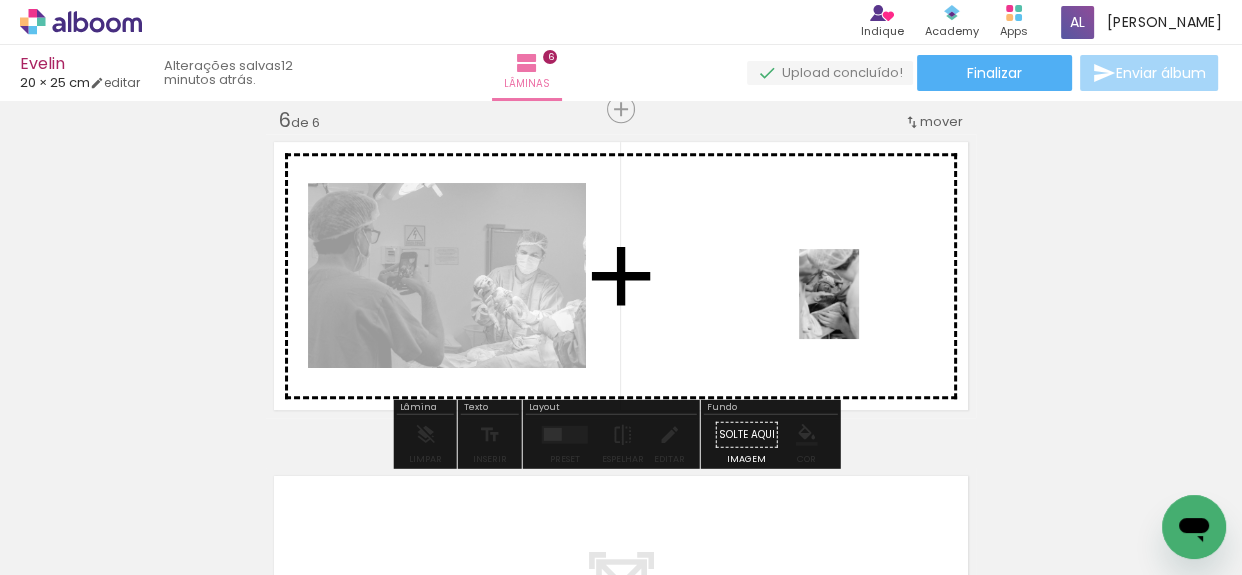 drag, startPoint x: 919, startPoint y: 519, endPoint x: 859, endPoint y: 309, distance: 218.40329 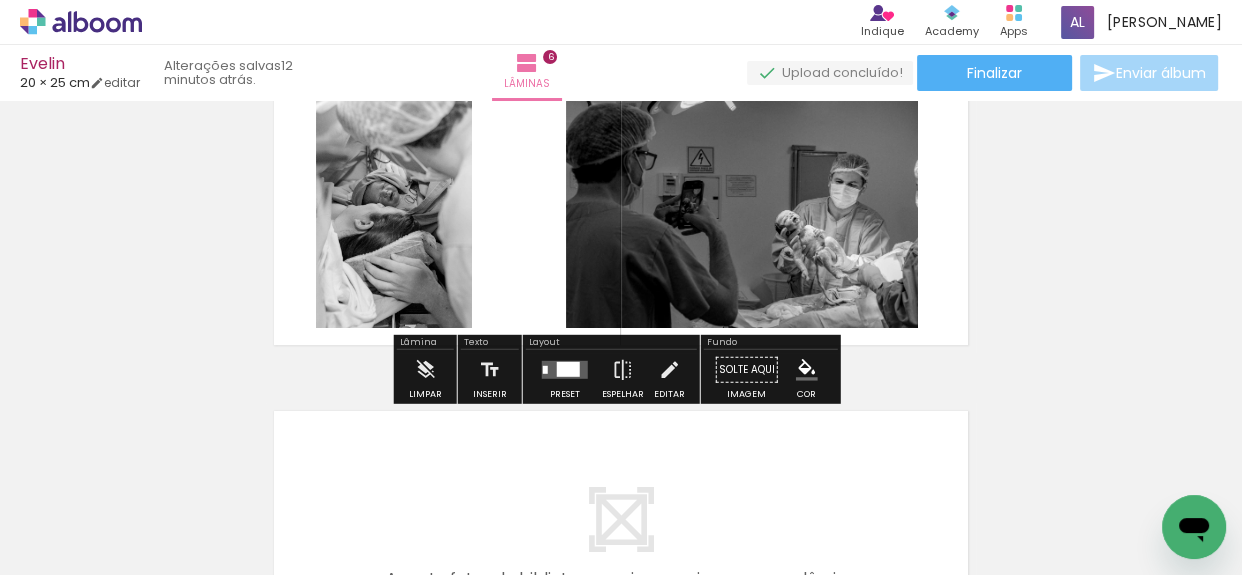 scroll, scrollTop: 1786, scrollLeft: 0, axis: vertical 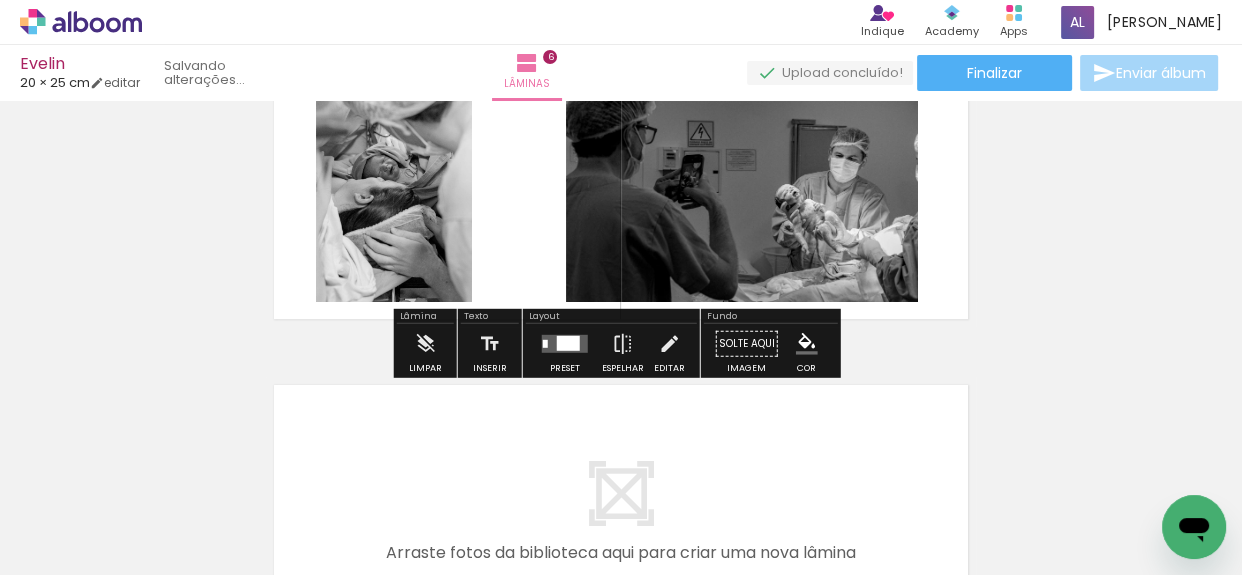 click at bounding box center (568, 343) 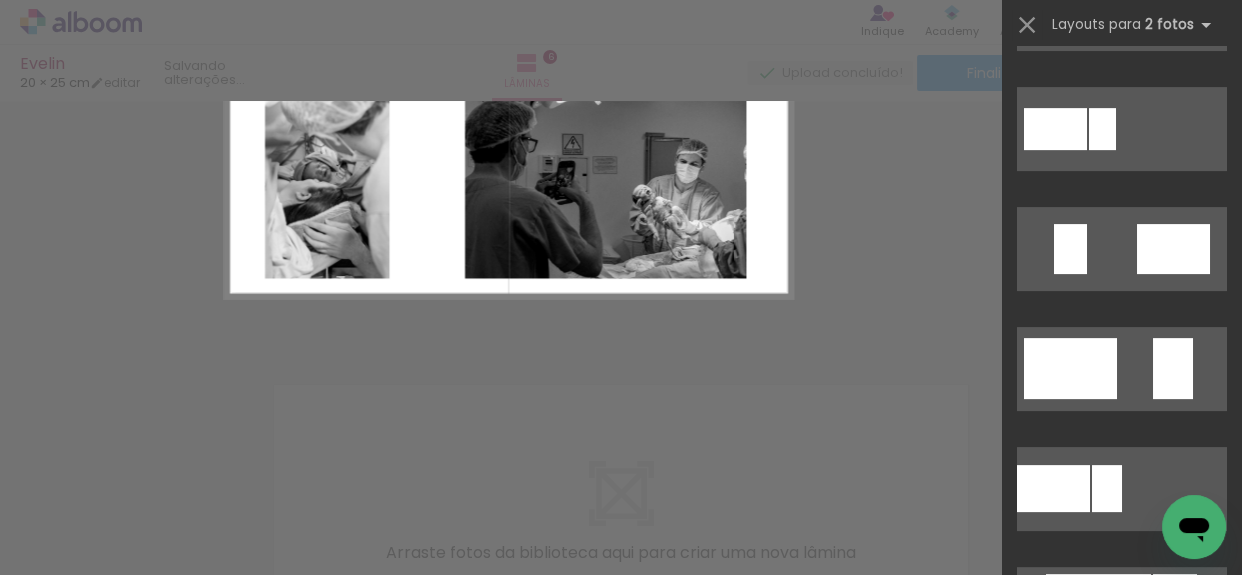 scroll, scrollTop: 0, scrollLeft: 0, axis: both 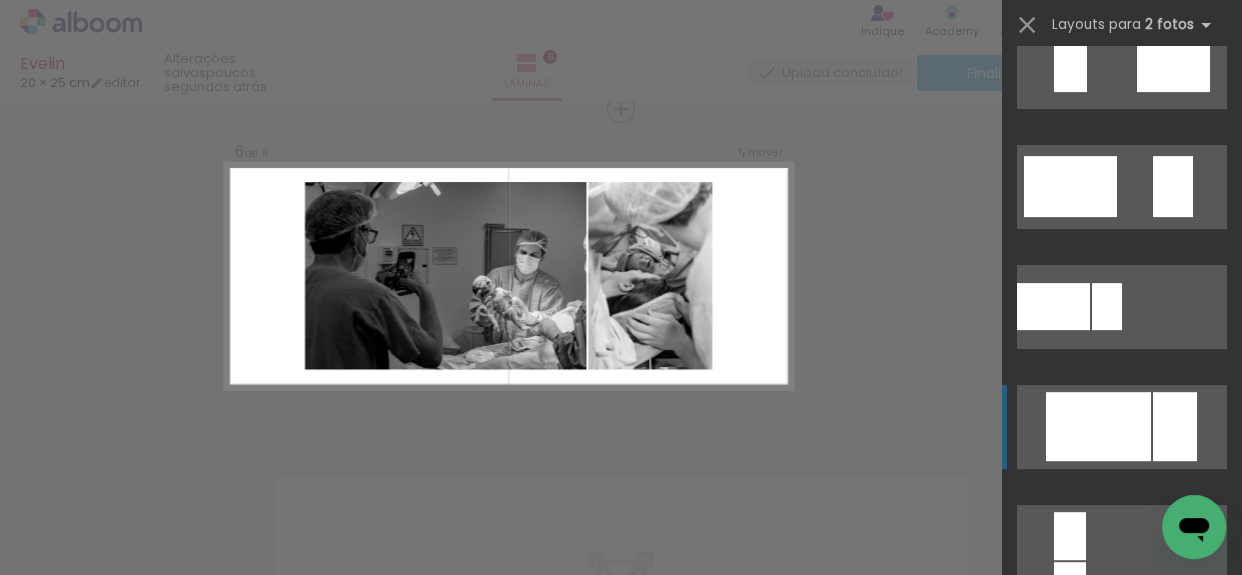 click at bounding box center [1142, -414] 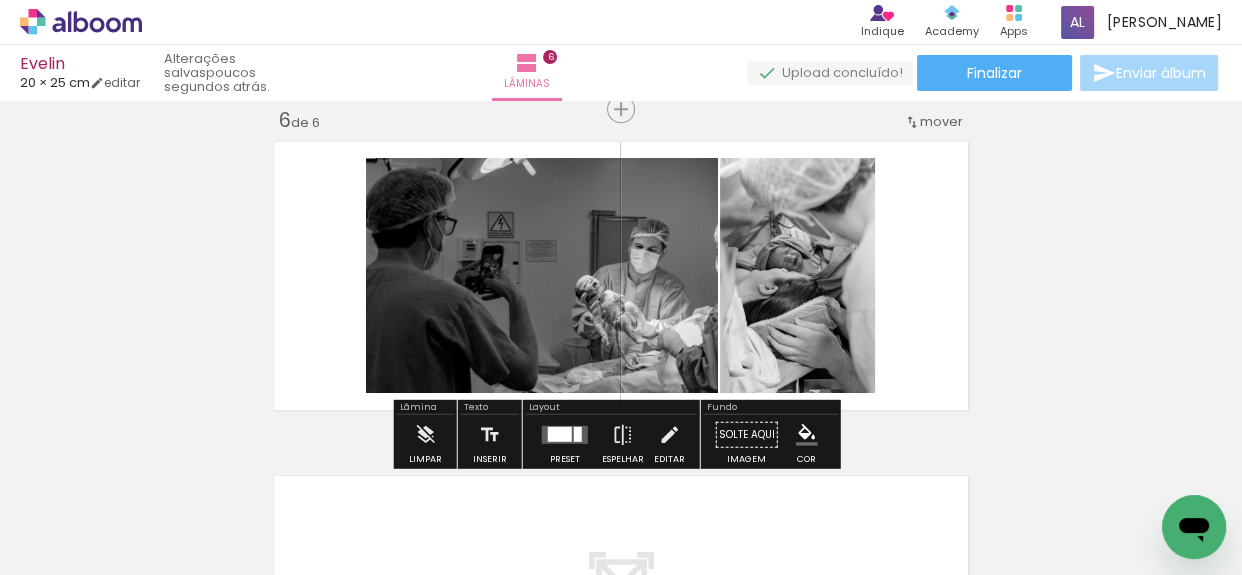 click on "Inserir lâmina 1  de 6  Inserir lâmina 2  de 6  Inserir lâmina 3  de 6  Inserir lâmina 4  de 6  Inserir lâmina 5  de 6  Inserir lâmina 6  de 6" at bounding box center (621, -418) 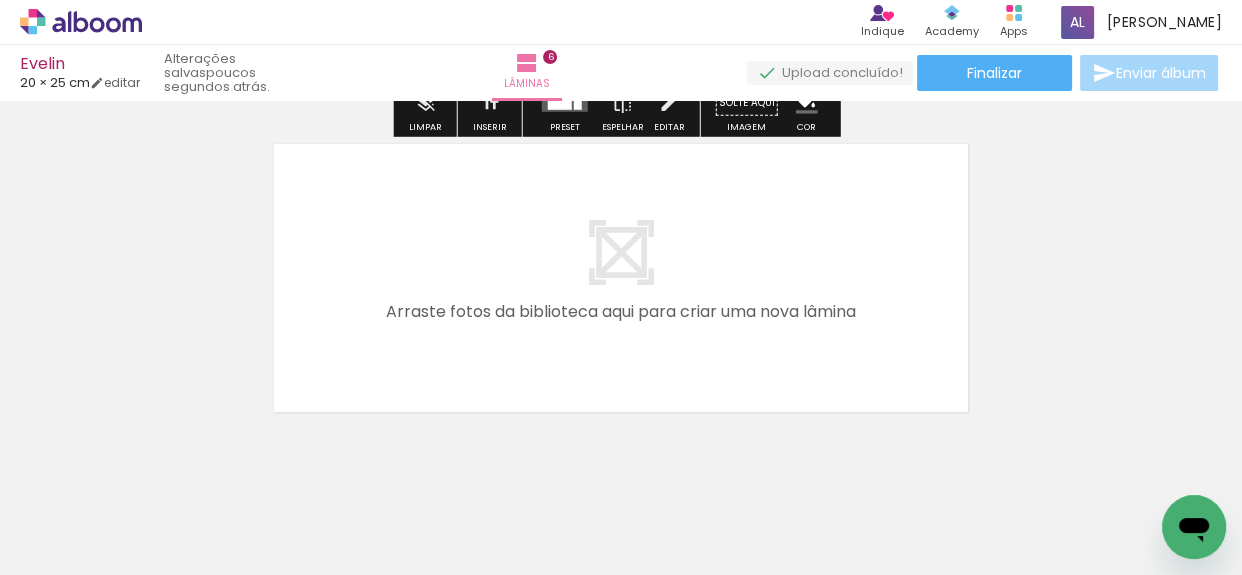 scroll, scrollTop: 2059, scrollLeft: 0, axis: vertical 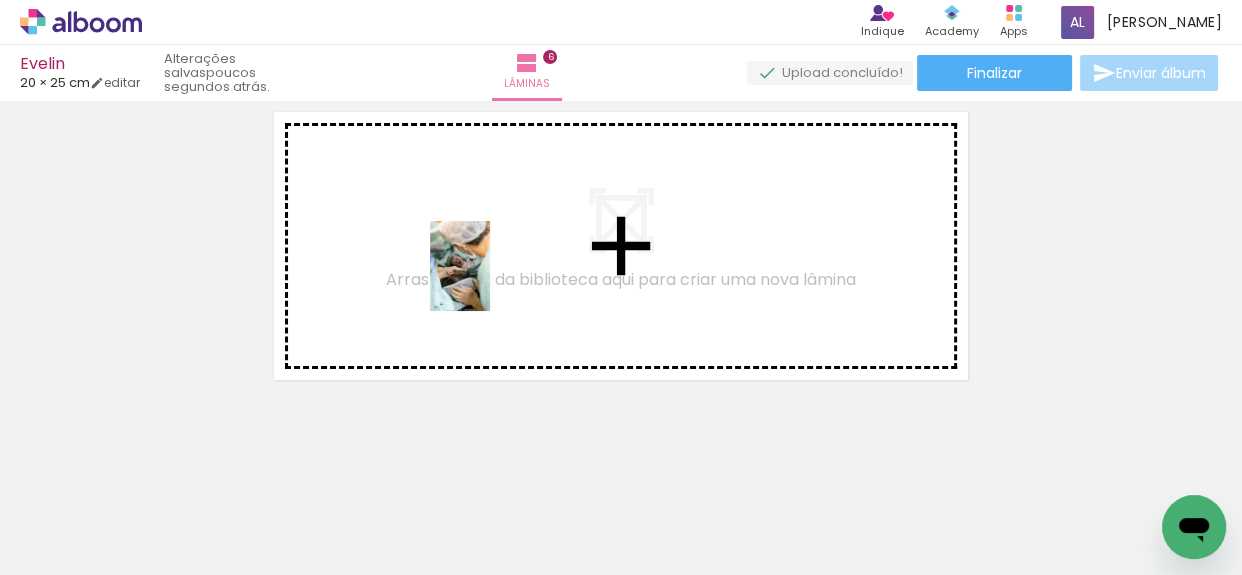 drag, startPoint x: 466, startPoint y: 510, endPoint x: 490, endPoint y: 281, distance: 230.25421 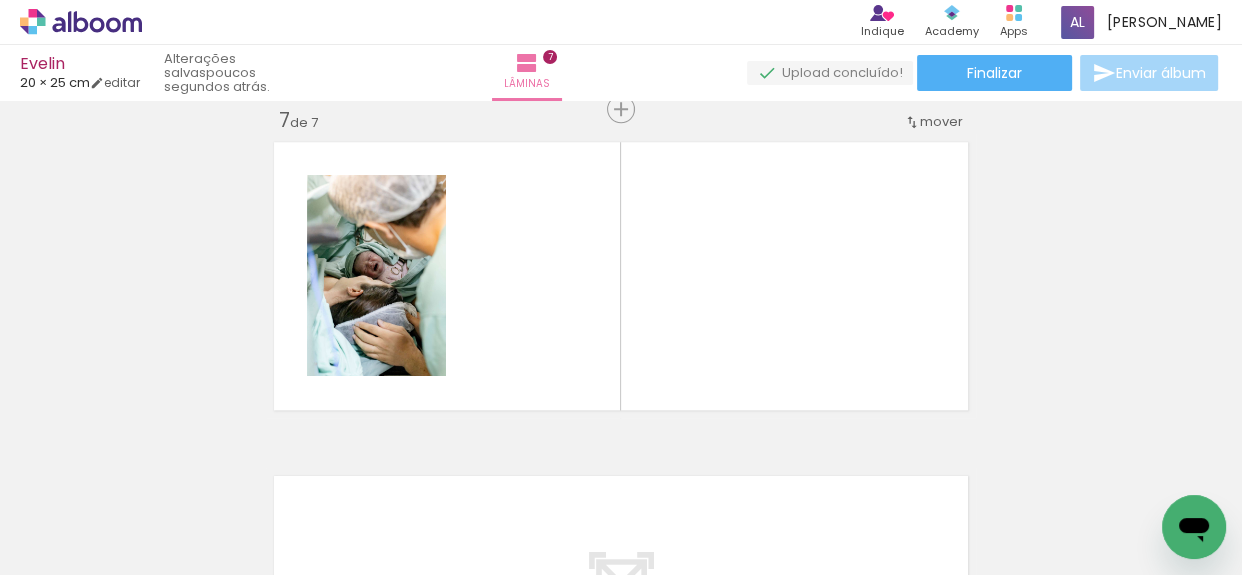 scroll, scrollTop: 2029, scrollLeft: 0, axis: vertical 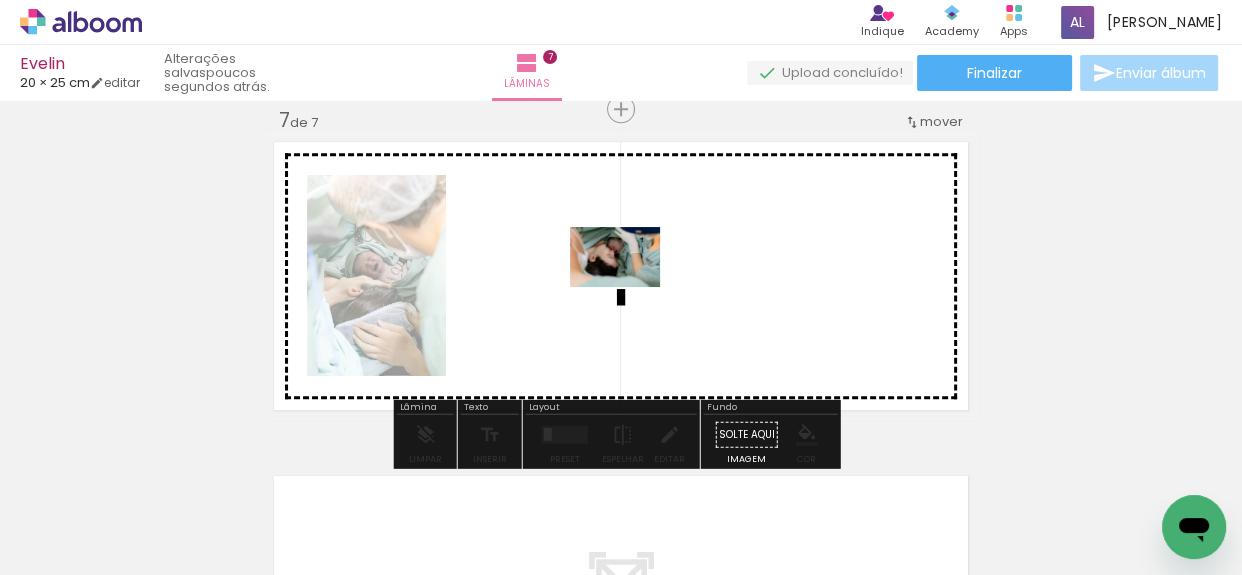 drag, startPoint x: 599, startPoint y: 494, endPoint x: 630, endPoint y: 287, distance: 209.30838 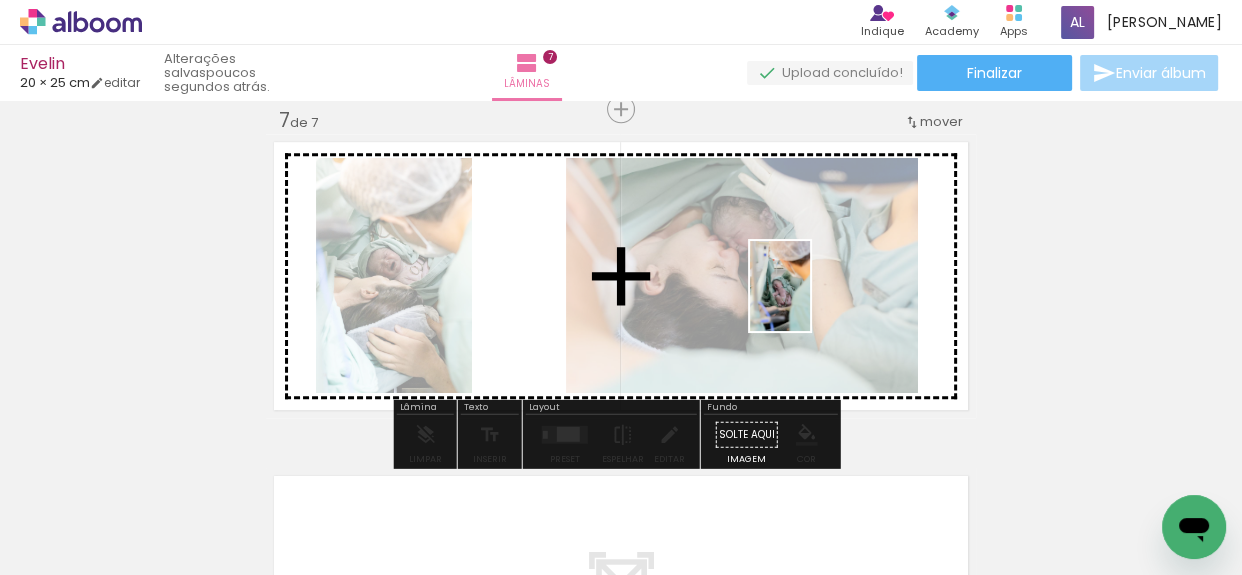 drag, startPoint x: 799, startPoint y: 319, endPoint x: 810, endPoint y: 301, distance: 21.095022 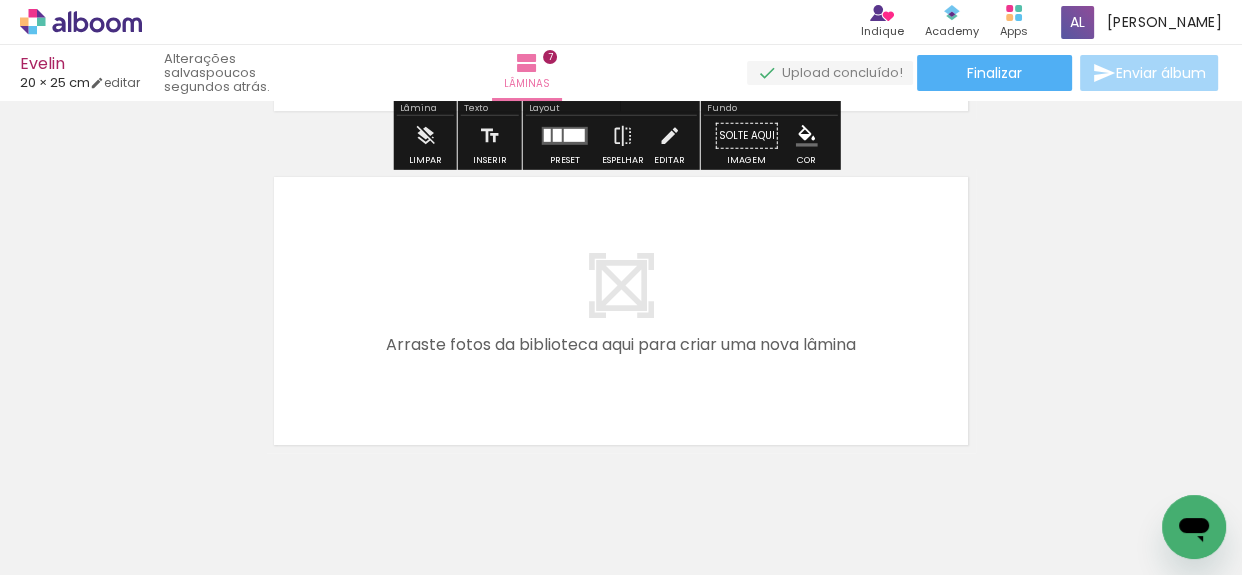 scroll, scrollTop: 2392, scrollLeft: 0, axis: vertical 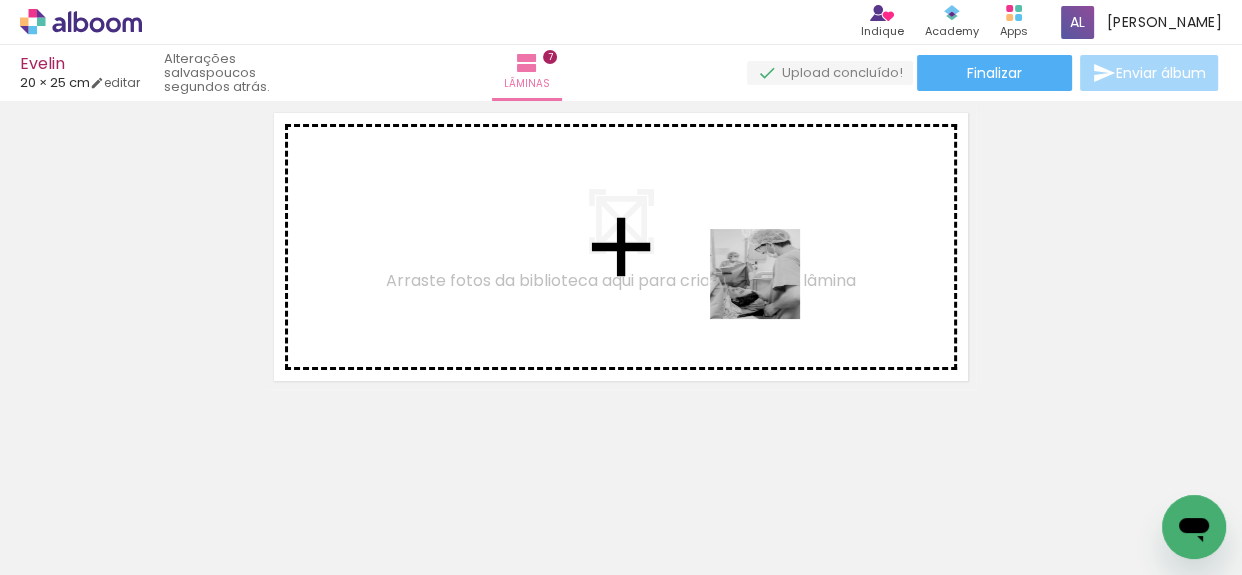 drag, startPoint x: 787, startPoint y: 369, endPoint x: 760, endPoint y: 240, distance: 131.7953 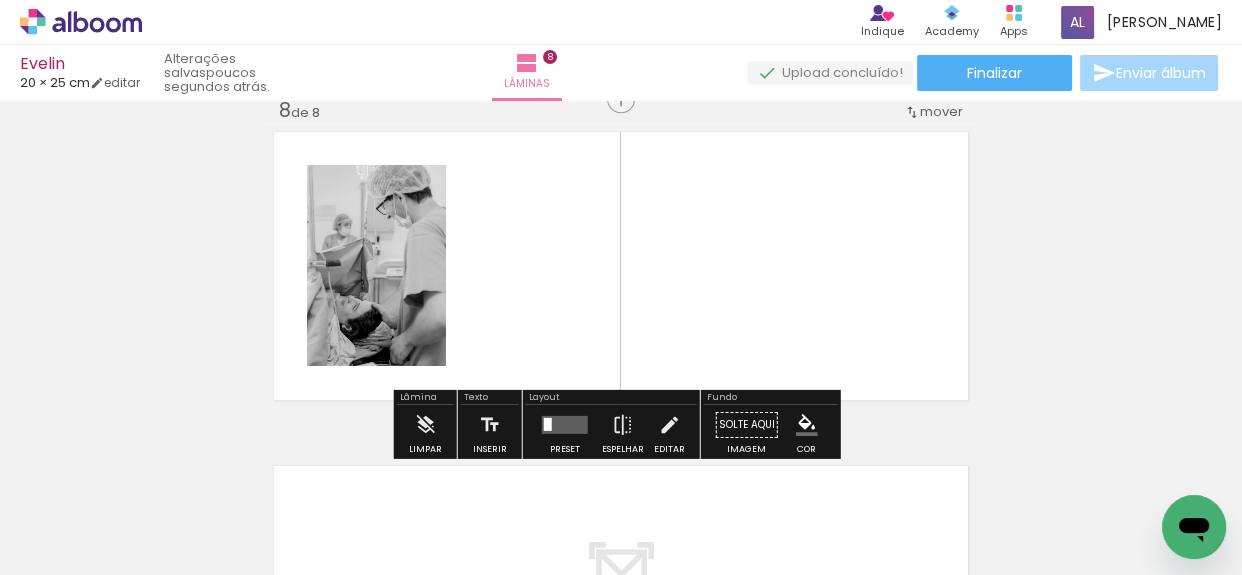 scroll, scrollTop: 2363, scrollLeft: 0, axis: vertical 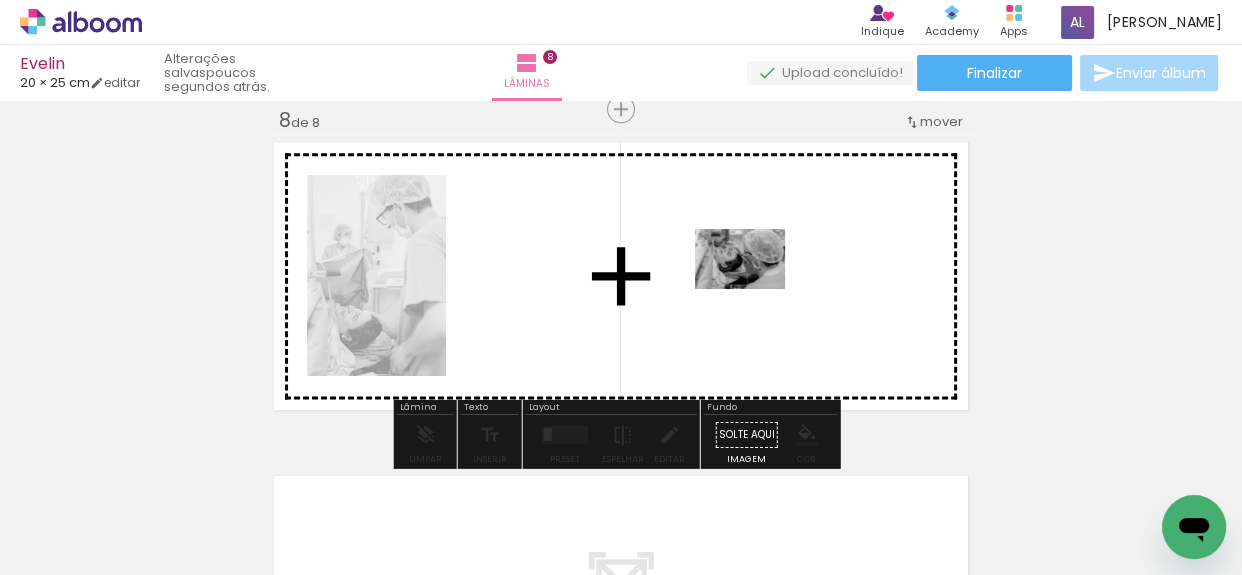 drag, startPoint x: 887, startPoint y: 503, endPoint x: 753, endPoint y: 288, distance: 253.33969 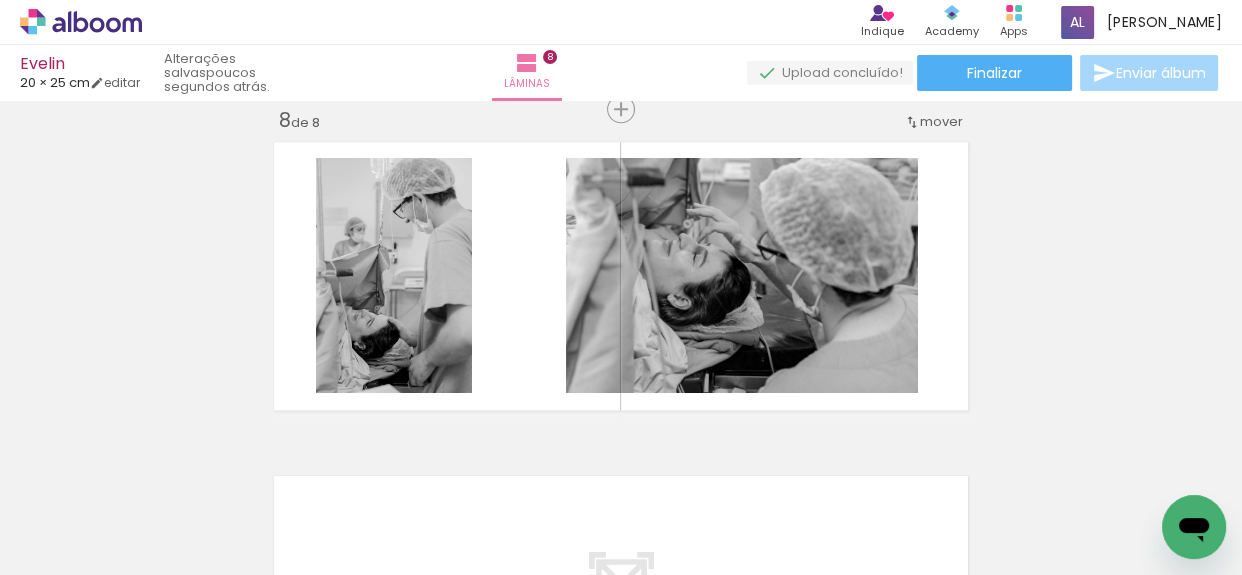 scroll, scrollTop: 0, scrollLeft: 1500, axis: horizontal 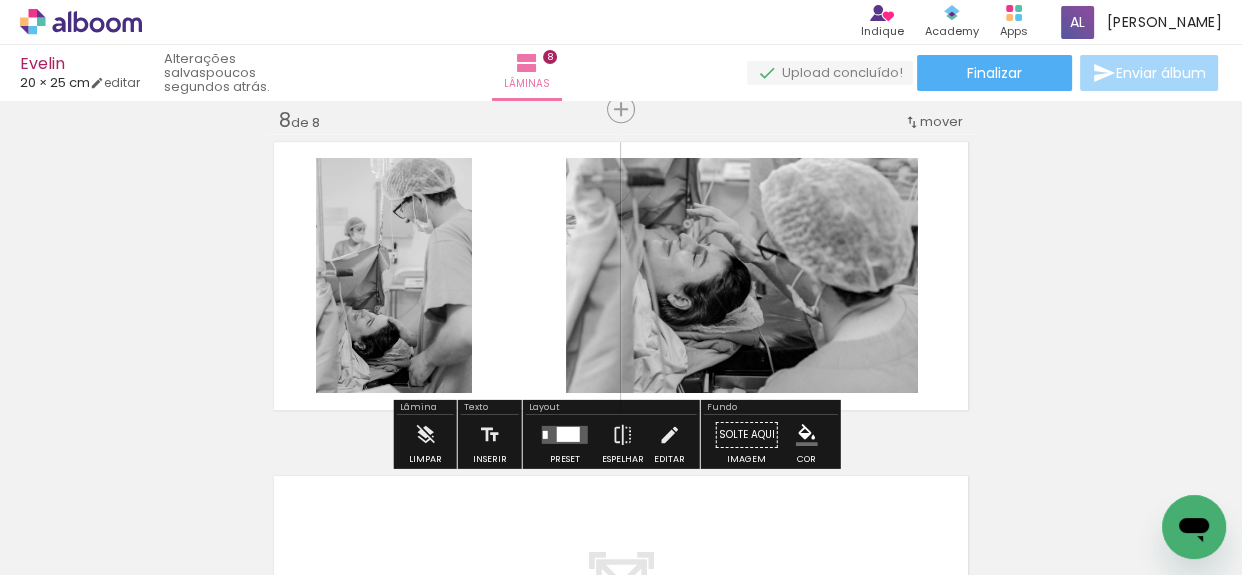 click at bounding box center [565, 434] 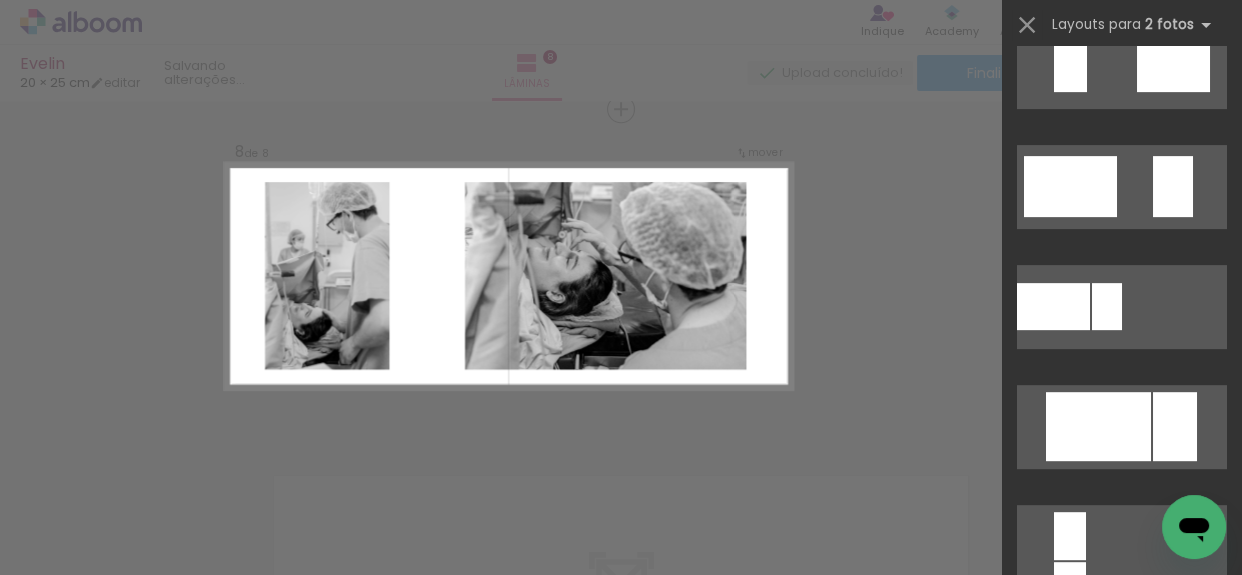 scroll, scrollTop: 0, scrollLeft: 0, axis: both 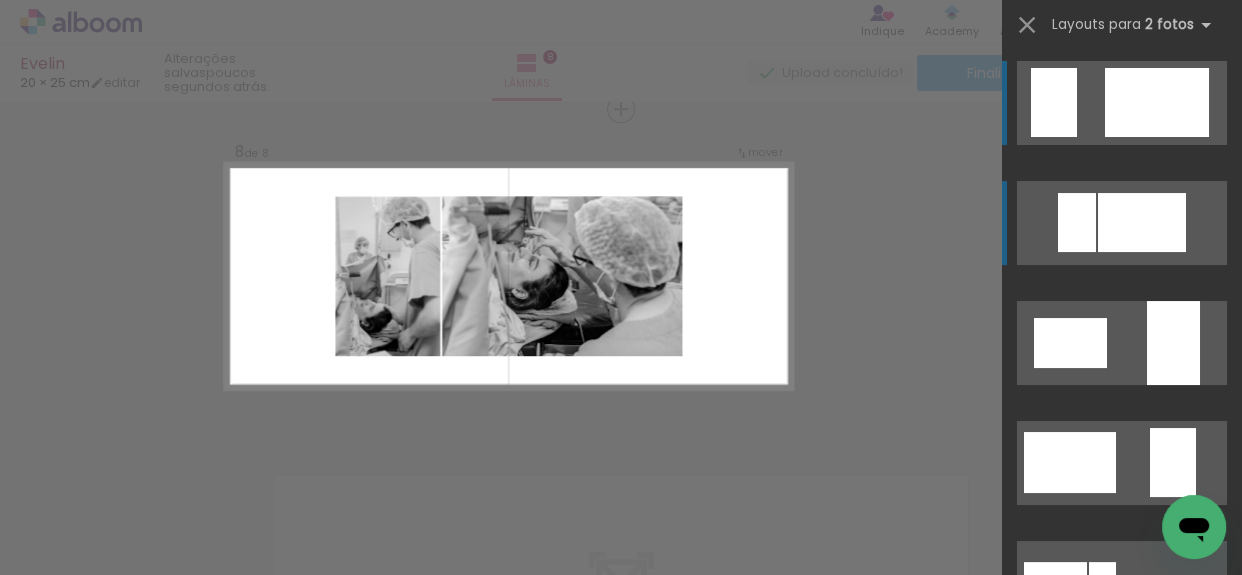click at bounding box center [1157, 102] 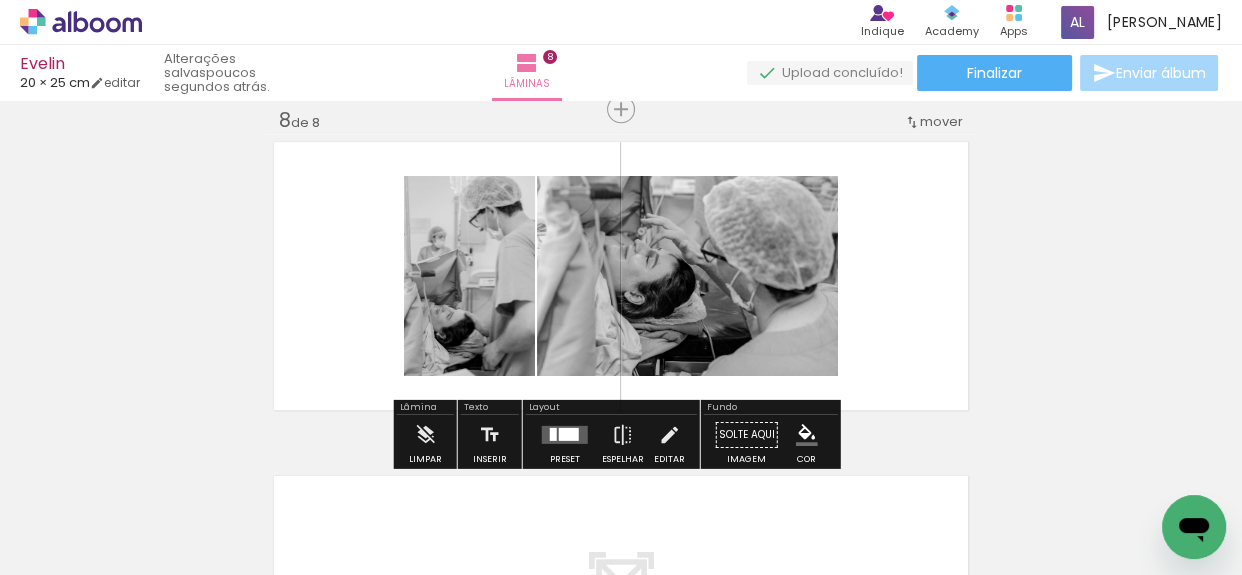 click at bounding box center (569, 433) 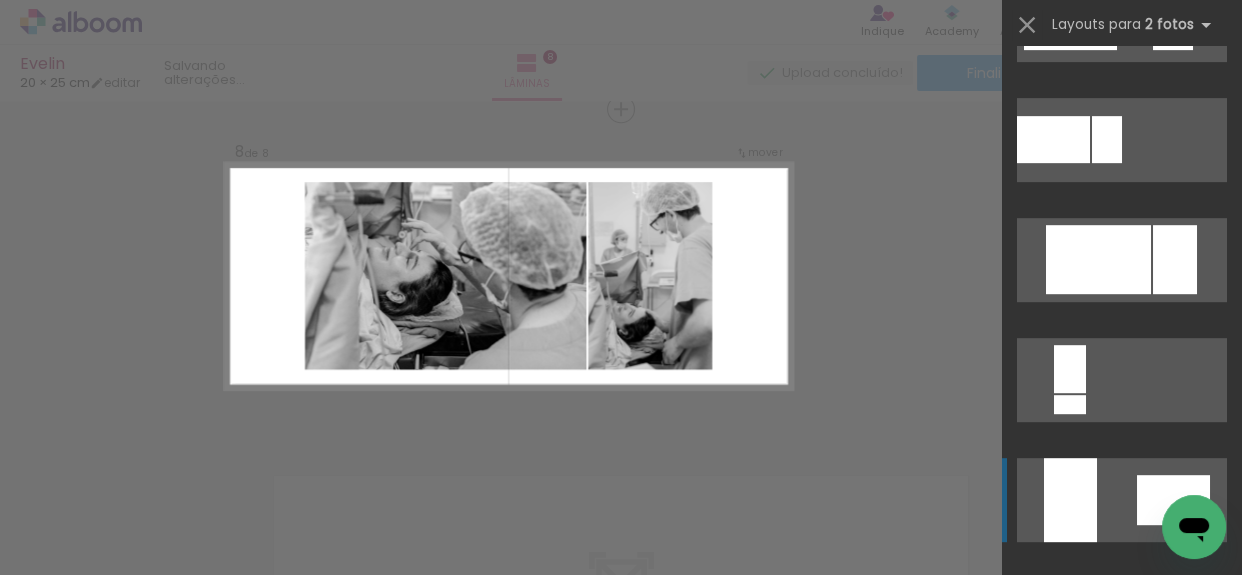 scroll, scrollTop: 665, scrollLeft: 0, axis: vertical 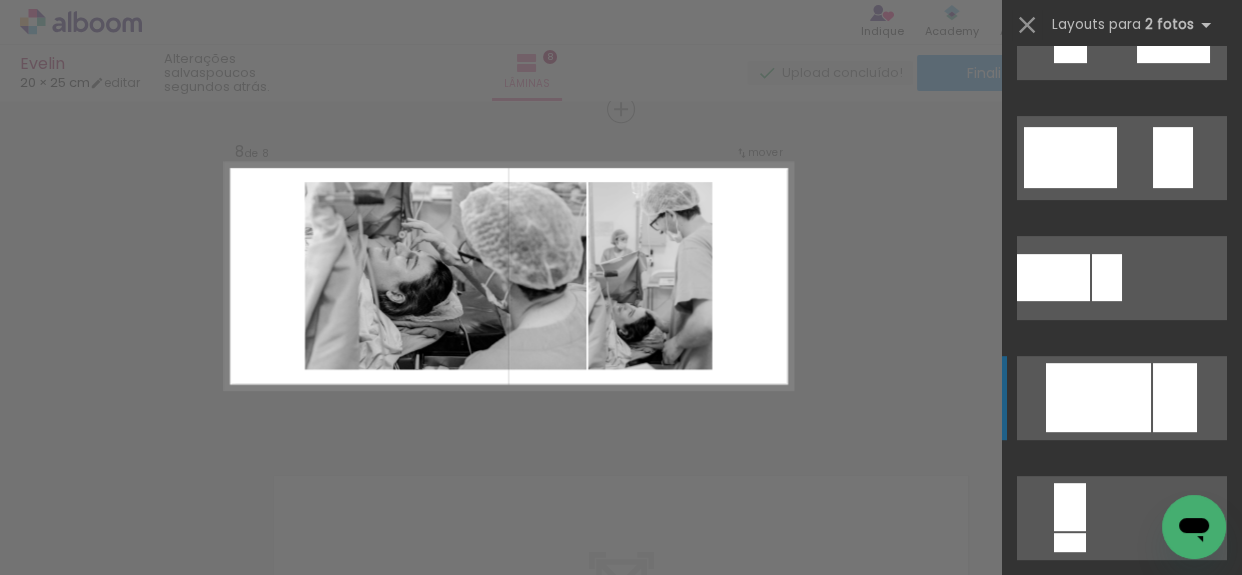 click at bounding box center [1142, -10563] 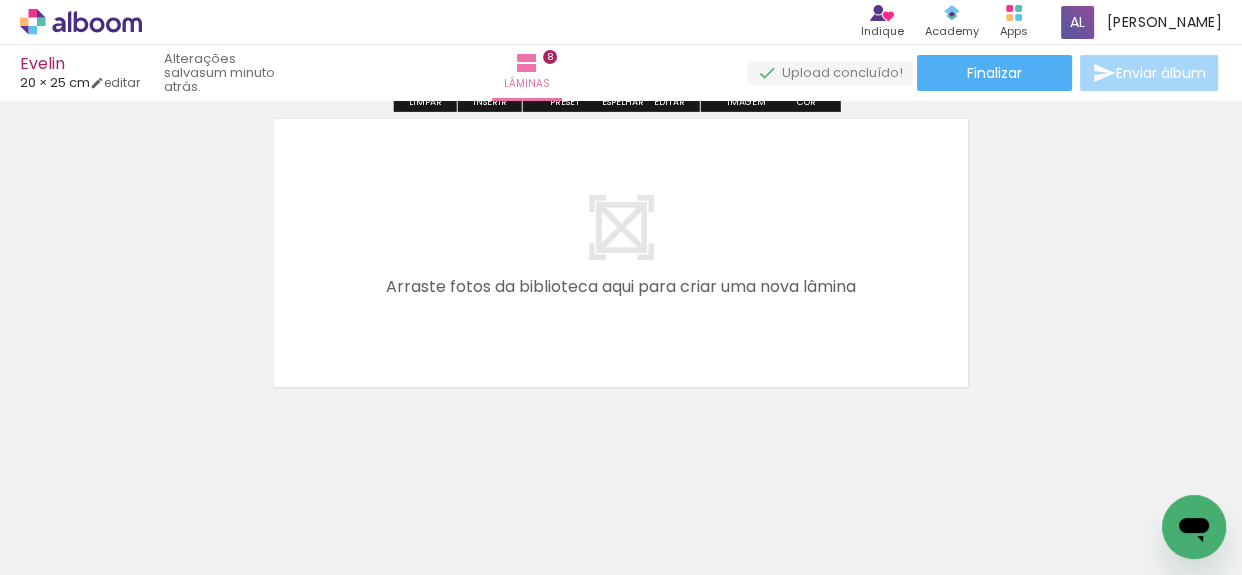 scroll, scrollTop: 2727, scrollLeft: 0, axis: vertical 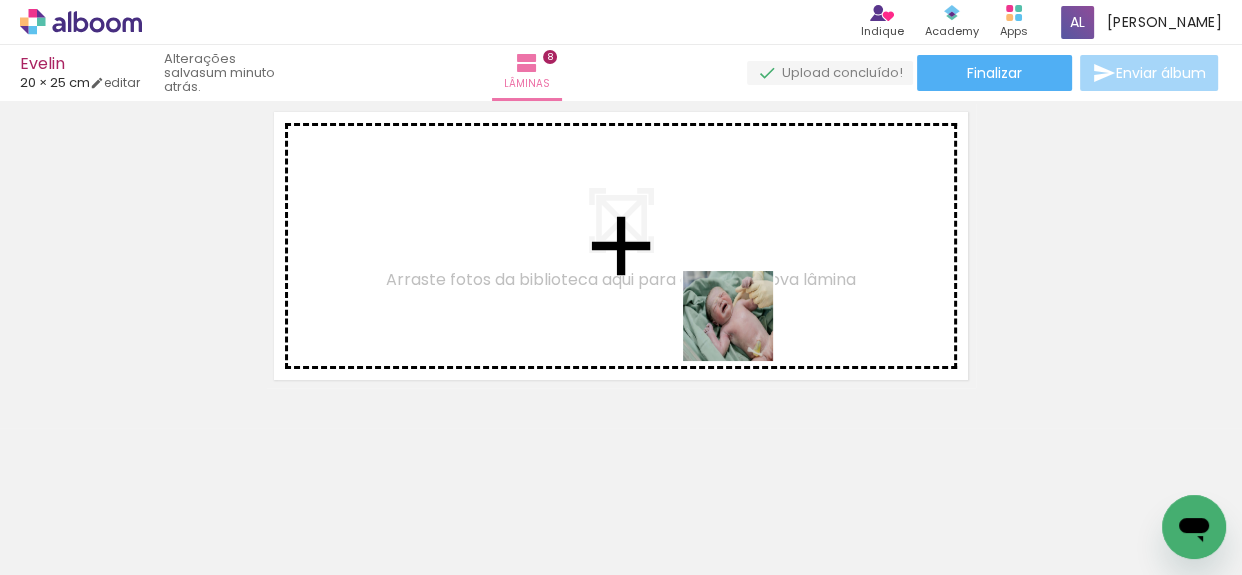 drag, startPoint x: 742, startPoint y: 530, endPoint x: 742, endPoint y: 327, distance: 203 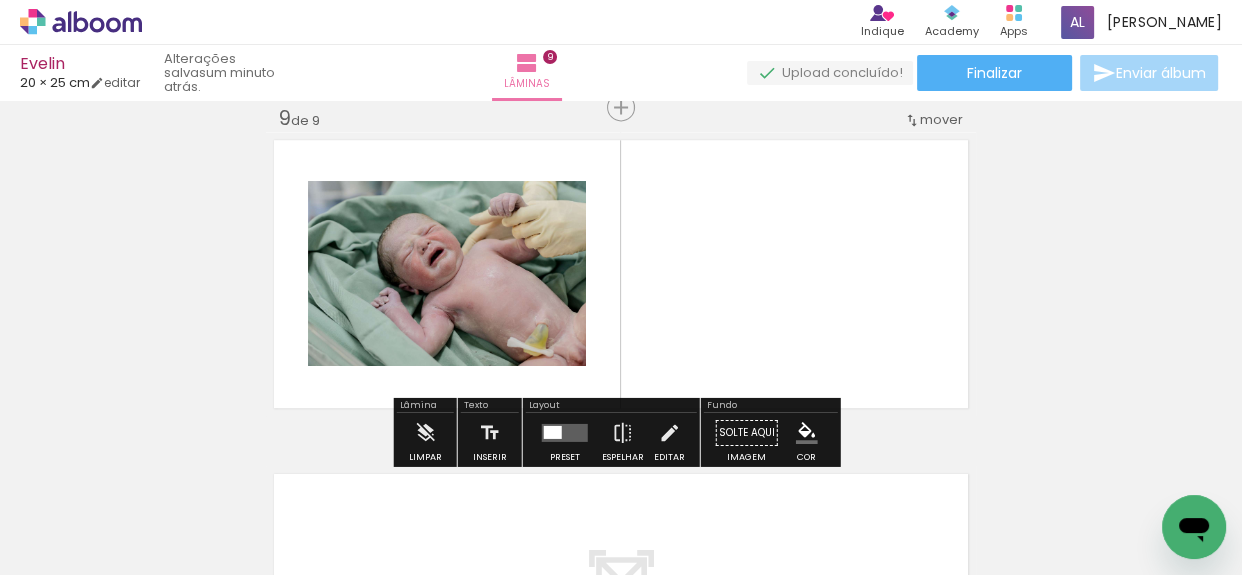 scroll, scrollTop: 2697, scrollLeft: 0, axis: vertical 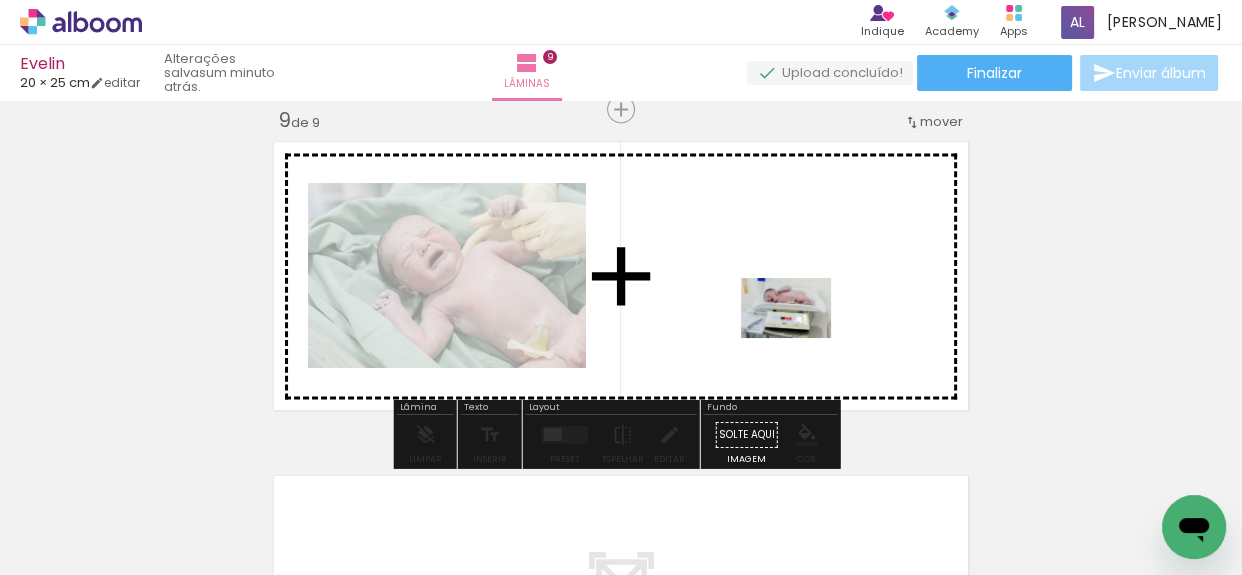 drag, startPoint x: 820, startPoint y: 520, endPoint x: 800, endPoint y: 332, distance: 189.06084 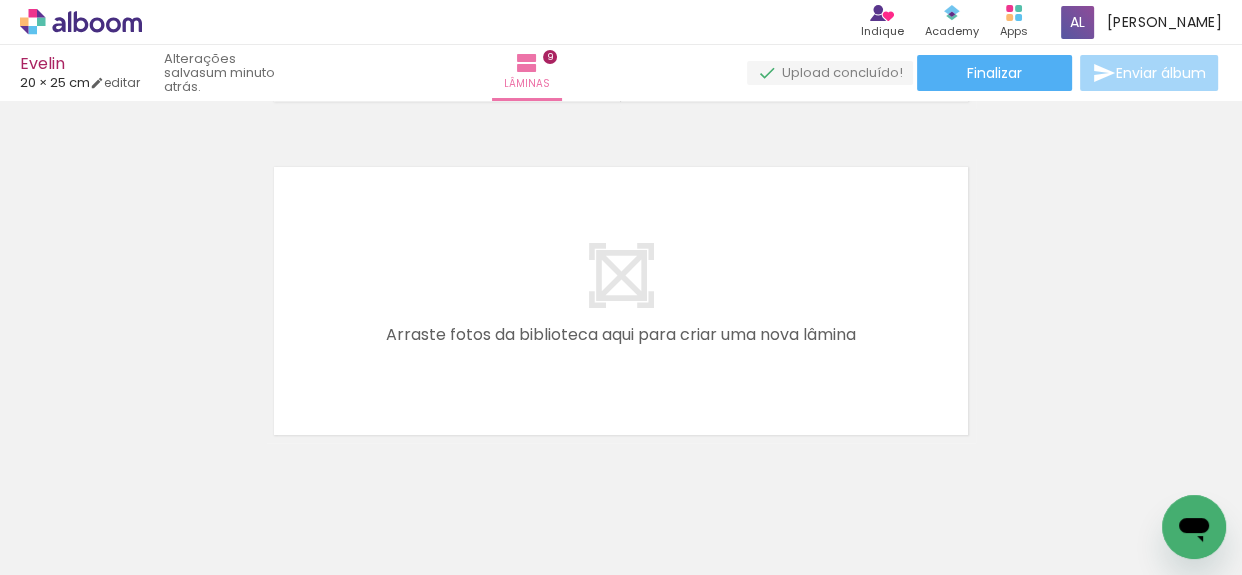 scroll, scrollTop: 3060, scrollLeft: 0, axis: vertical 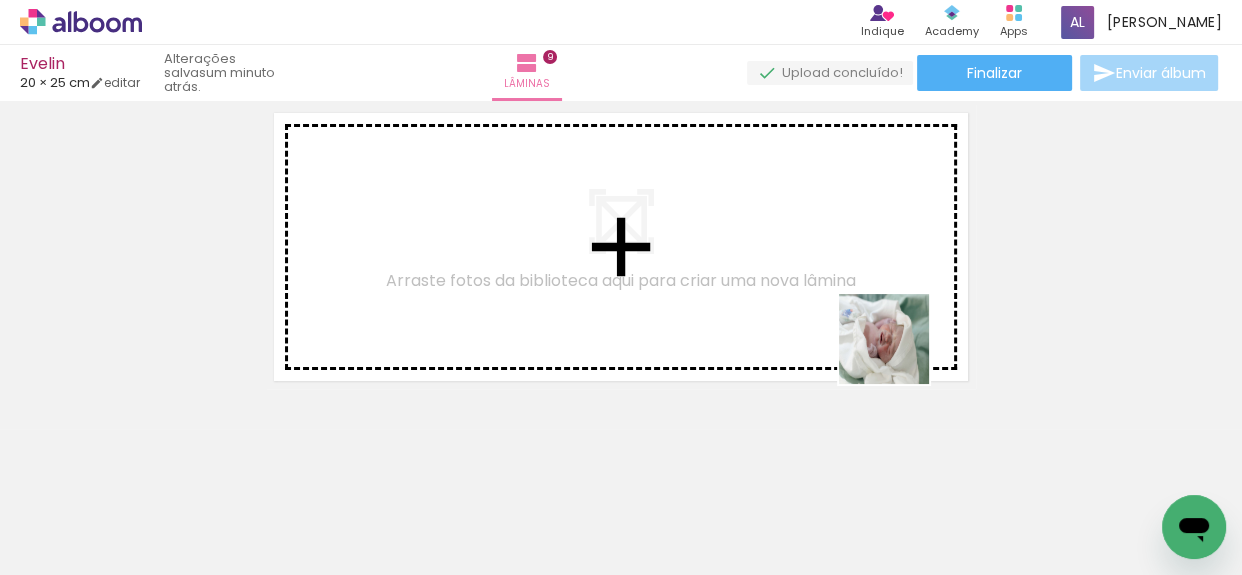 drag, startPoint x: 945, startPoint y: 519, endPoint x: 872, endPoint y: 300, distance: 230.84627 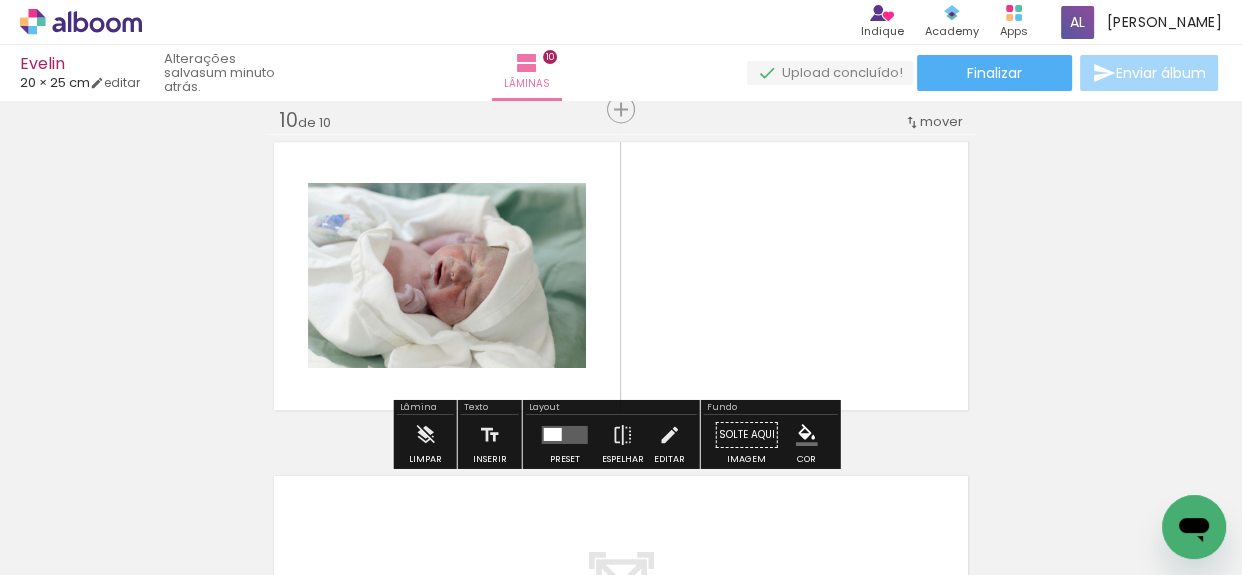 scroll, scrollTop: 3030, scrollLeft: 0, axis: vertical 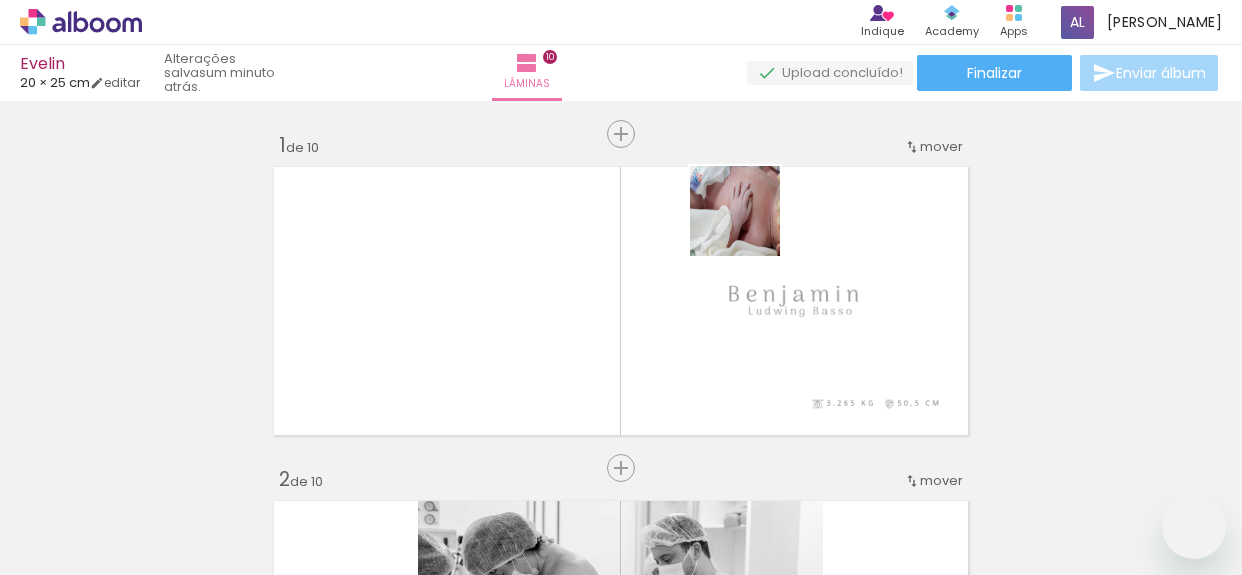 click at bounding box center [621, 287] 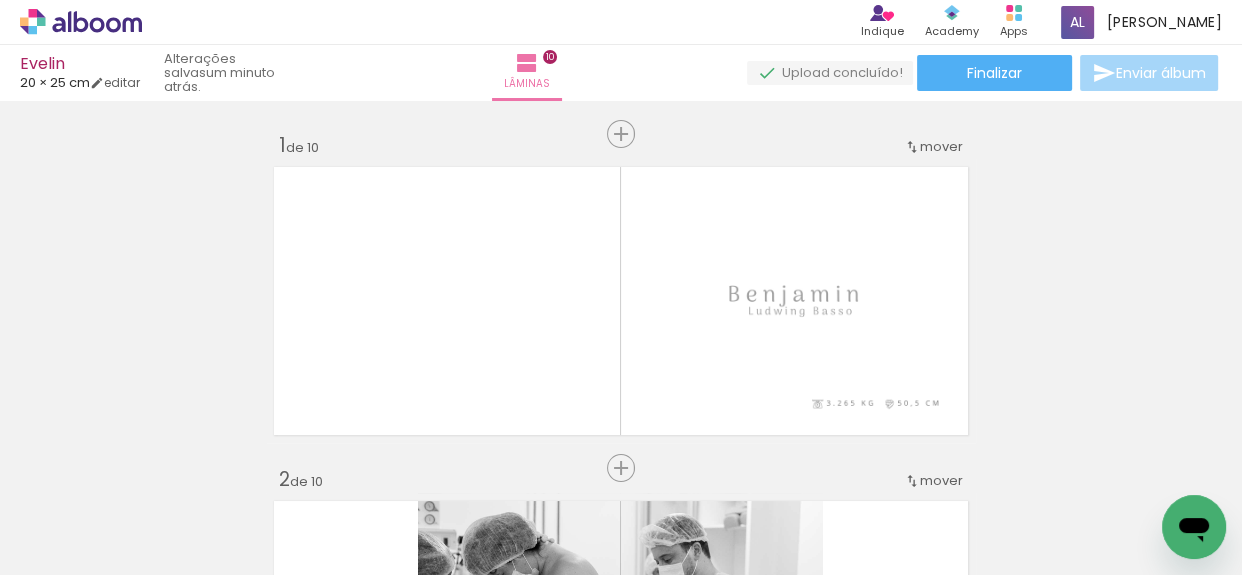 scroll, scrollTop: 3030, scrollLeft: 0, axis: vertical 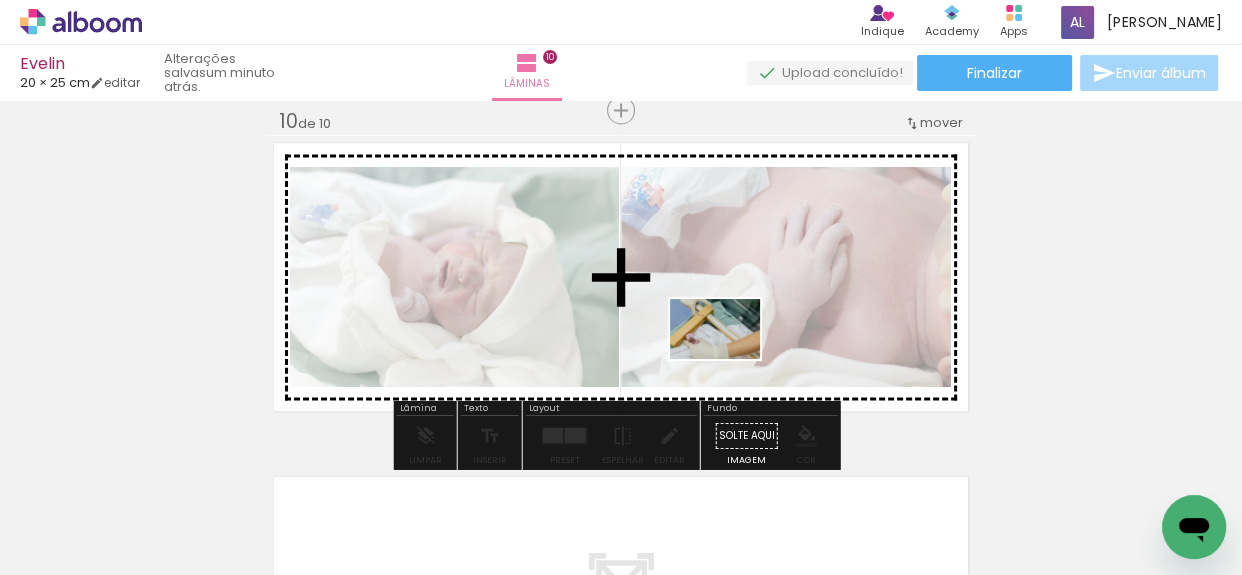 drag, startPoint x: 635, startPoint y: 513, endPoint x: 730, endPoint y: 359, distance: 180.94475 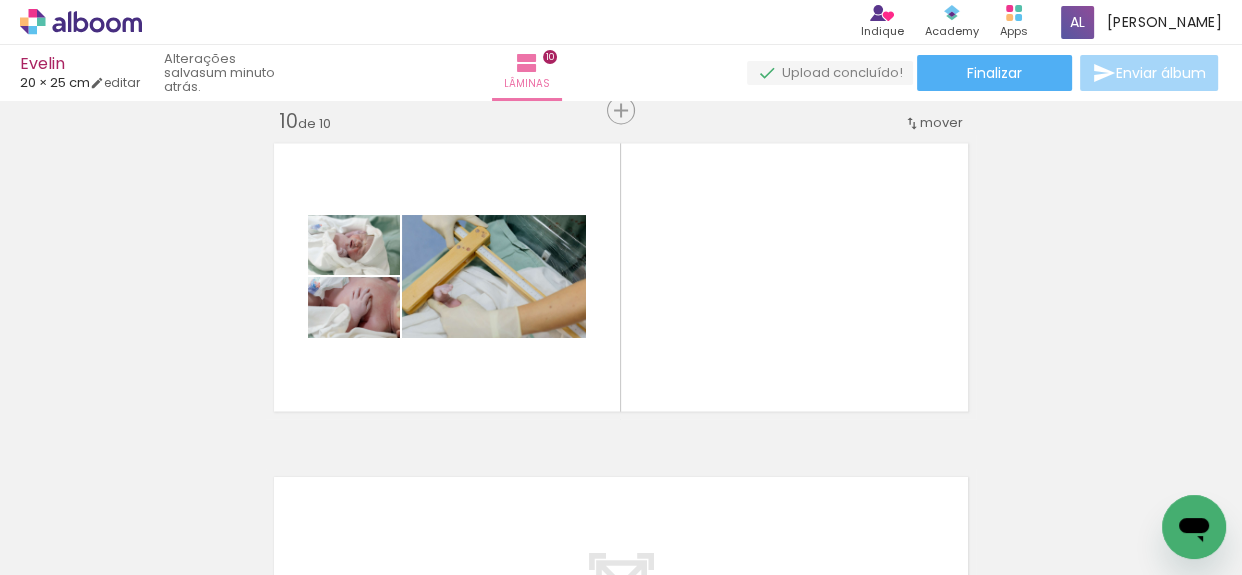 click at bounding box center [1243, 467] 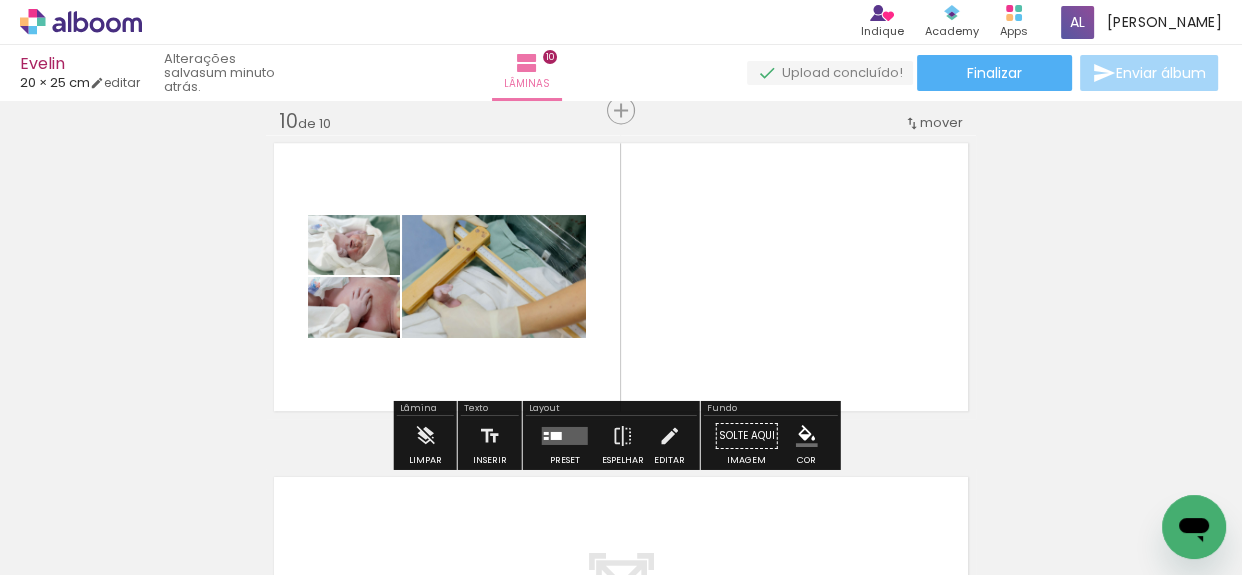 click at bounding box center [565, 435] 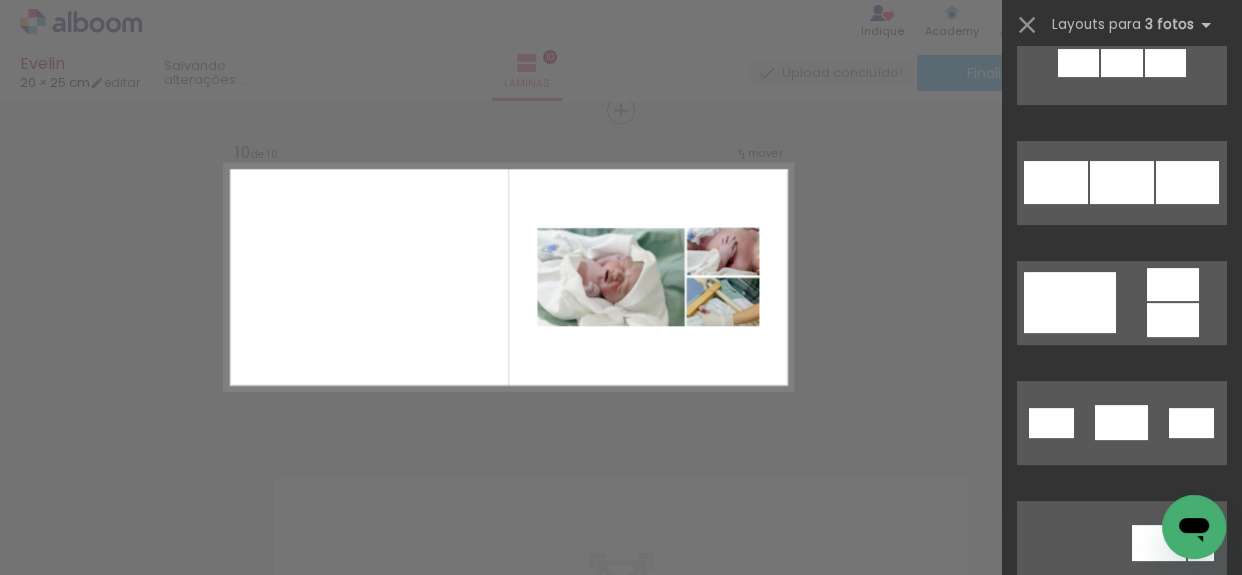 scroll, scrollTop: 363, scrollLeft: 0, axis: vertical 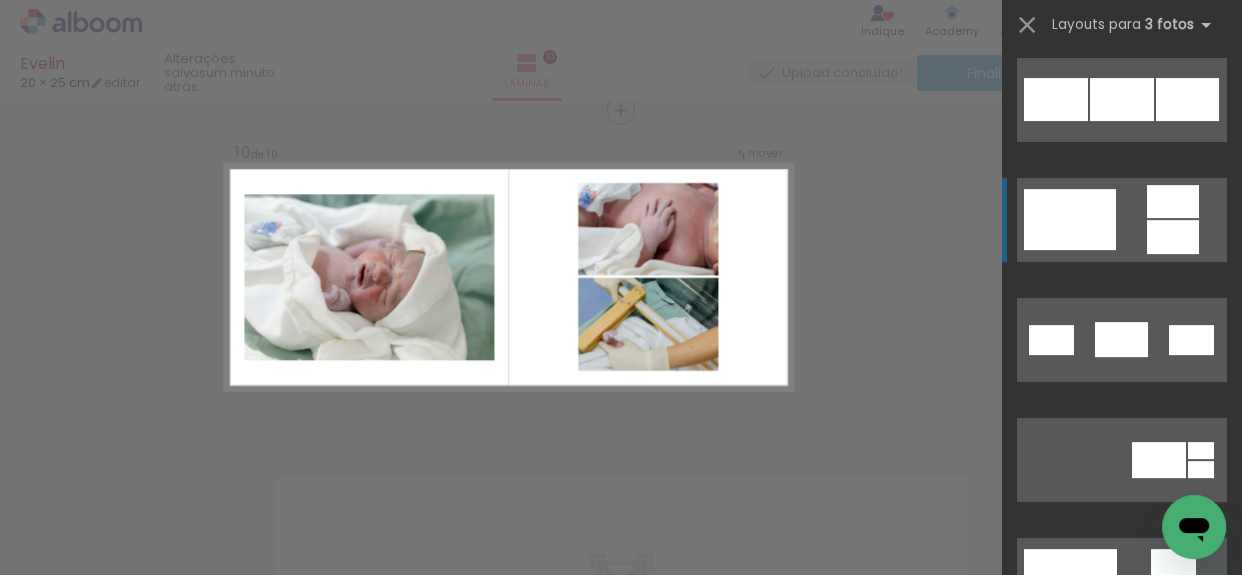 click at bounding box center [1122, -140] 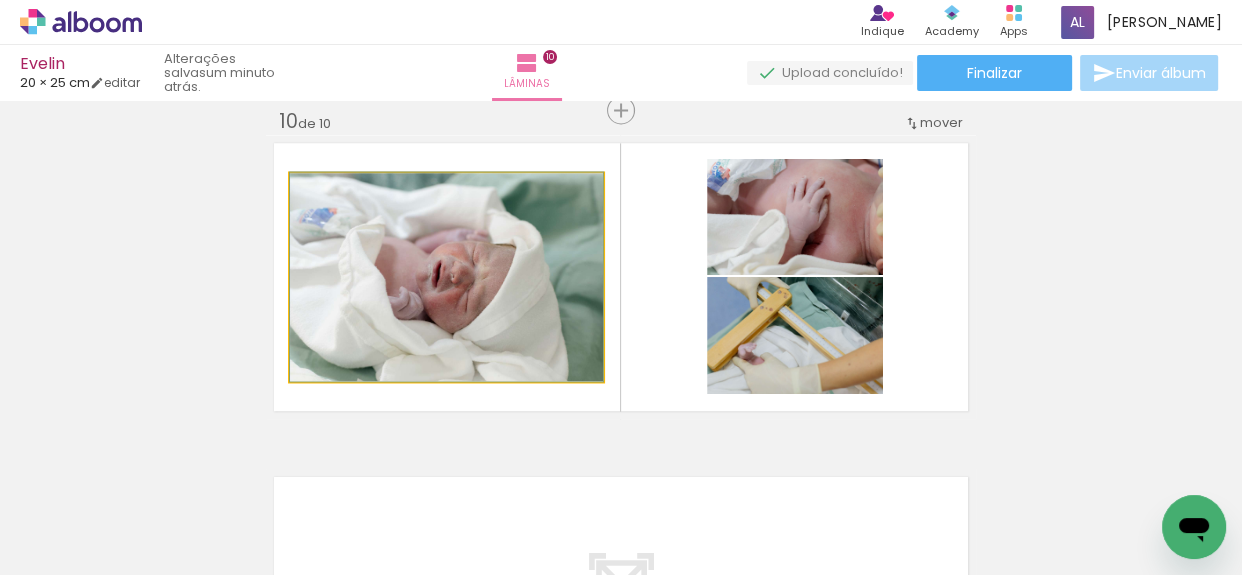 click 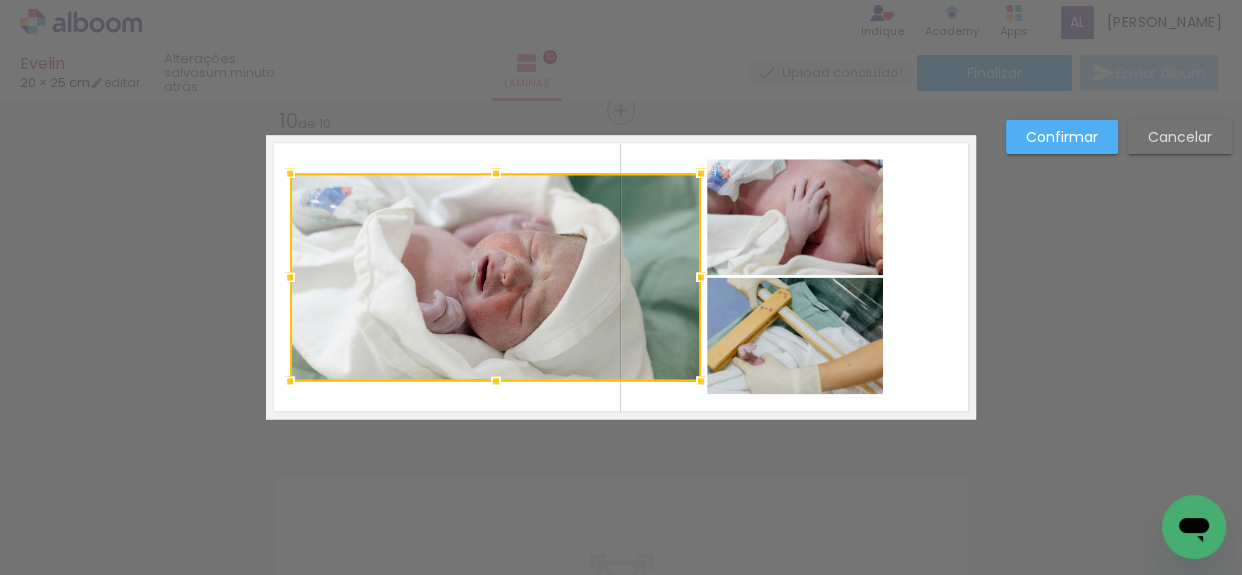 drag, startPoint x: 597, startPoint y: 275, endPoint x: 695, endPoint y: 289, distance: 98.99495 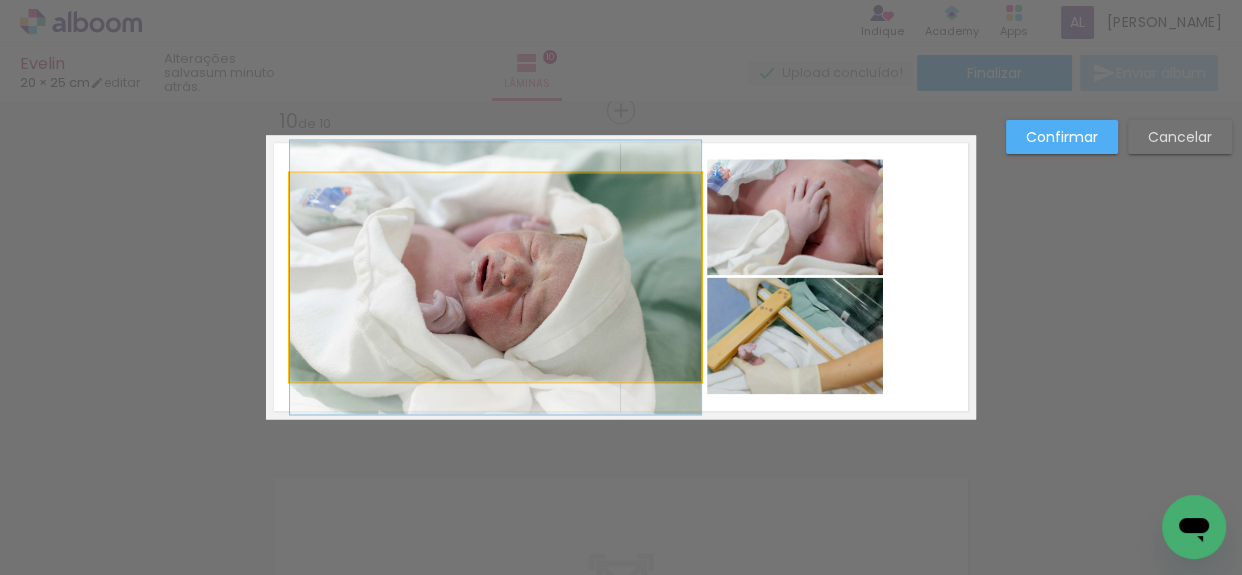 click 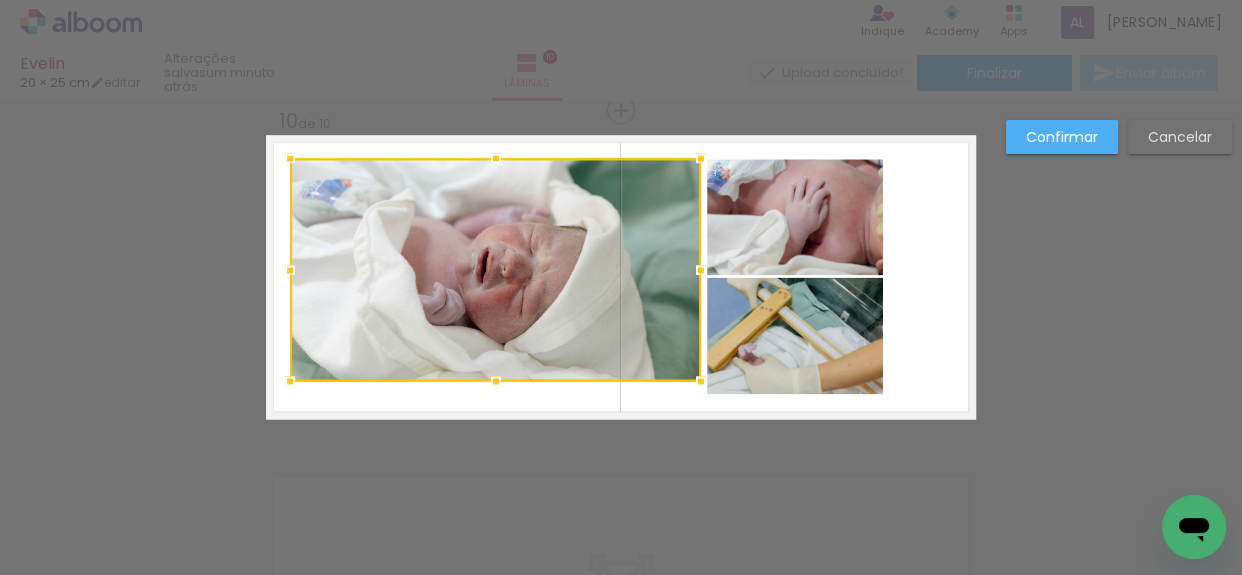 drag, startPoint x: 492, startPoint y: 163, endPoint x: 492, endPoint y: 149, distance: 14 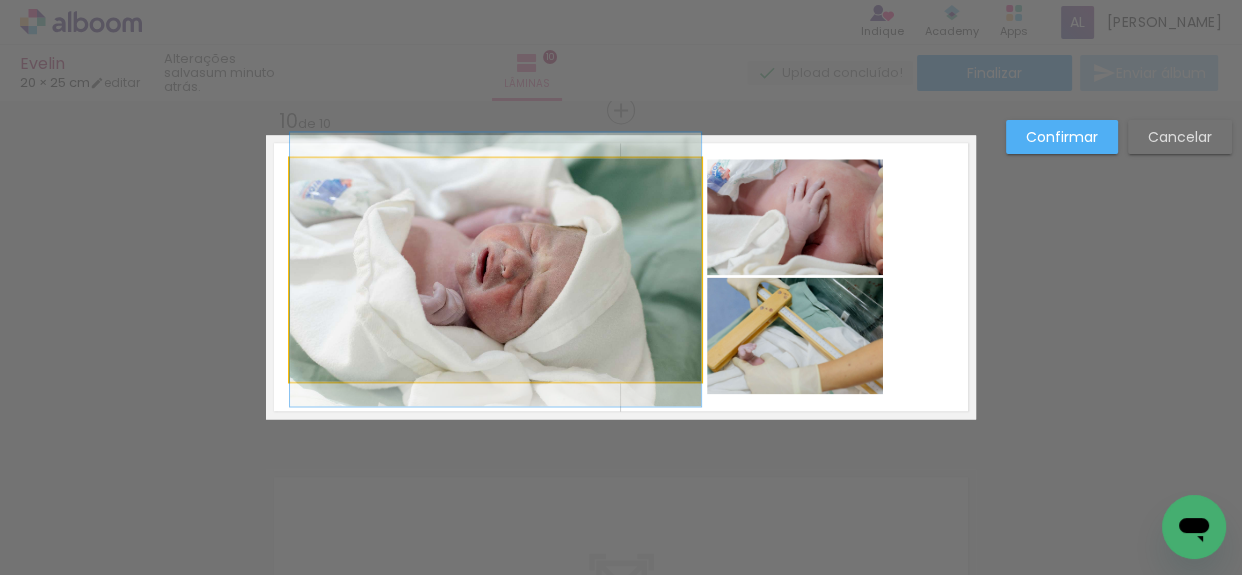 click 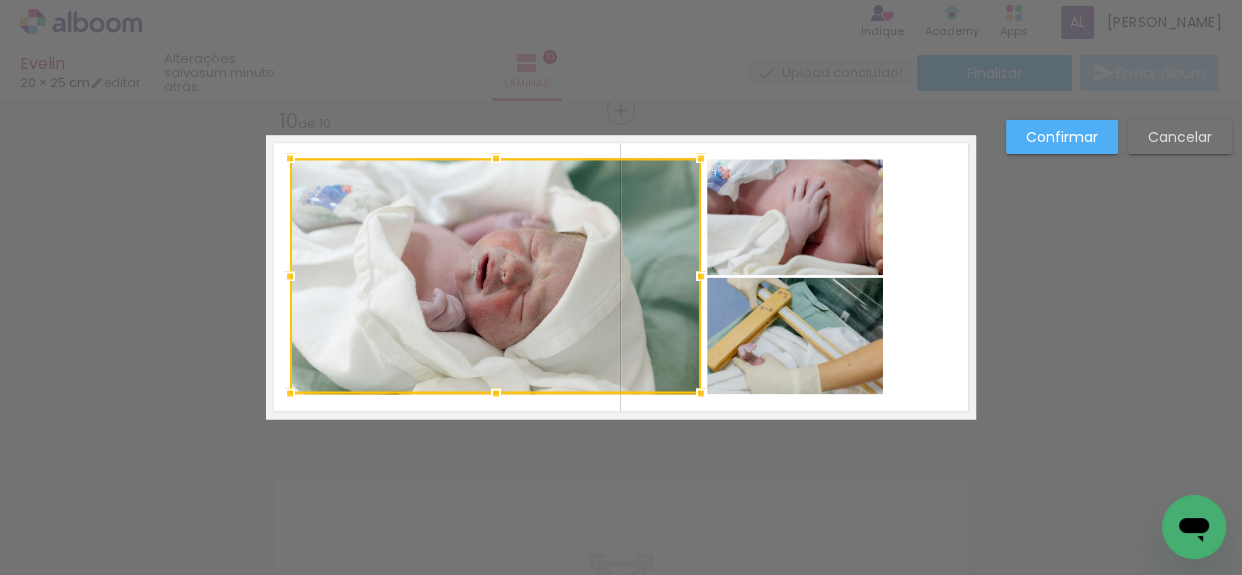 drag, startPoint x: 486, startPoint y: 378, endPoint x: 486, endPoint y: 390, distance: 12 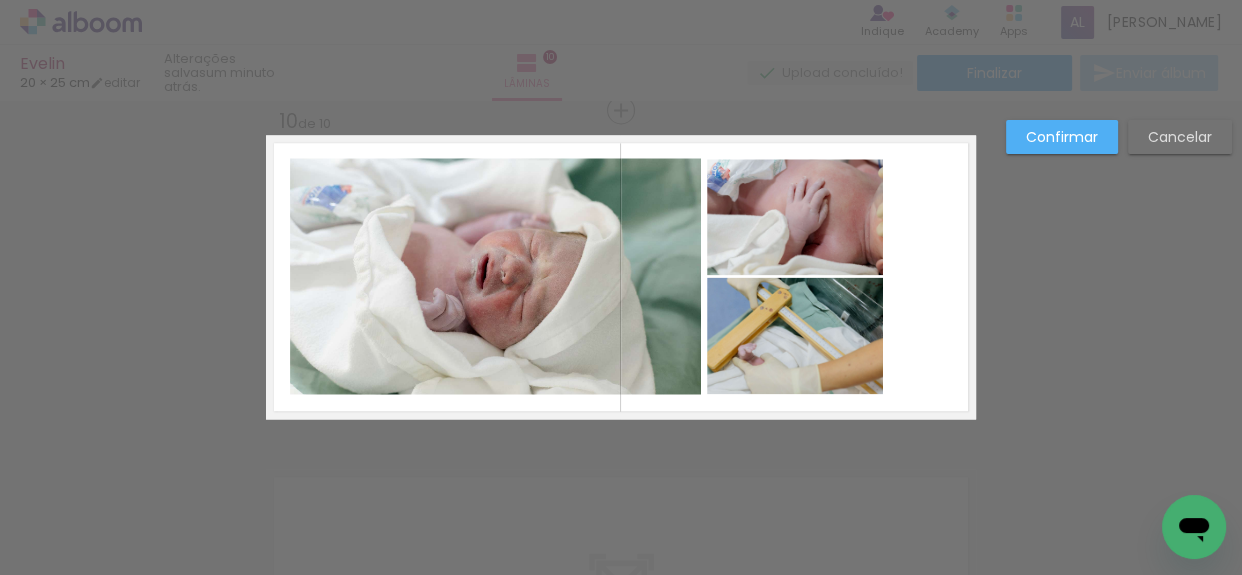 click at bounding box center [621, 277] 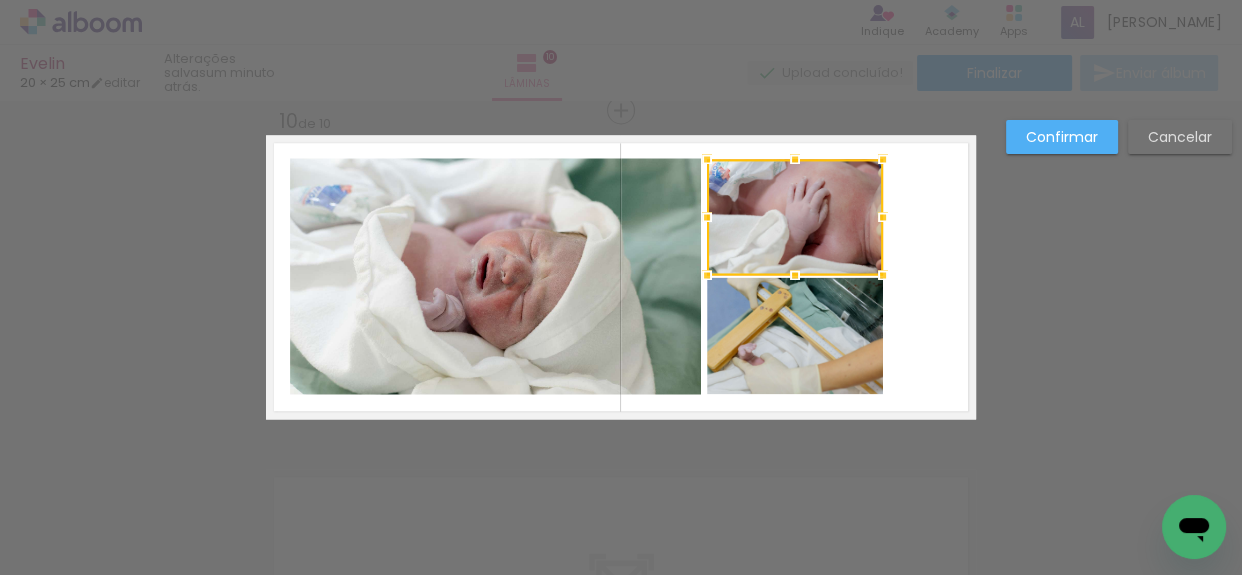 click at bounding box center (795, 217) 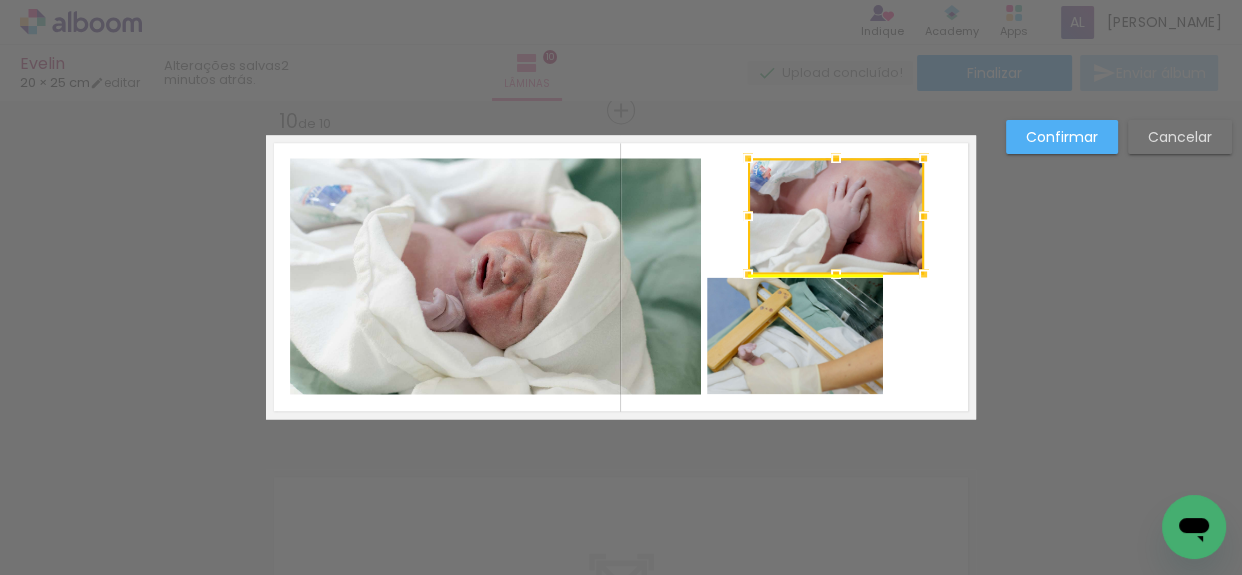 drag, startPoint x: 817, startPoint y: 212, endPoint x: 858, endPoint y: 216, distance: 41.19466 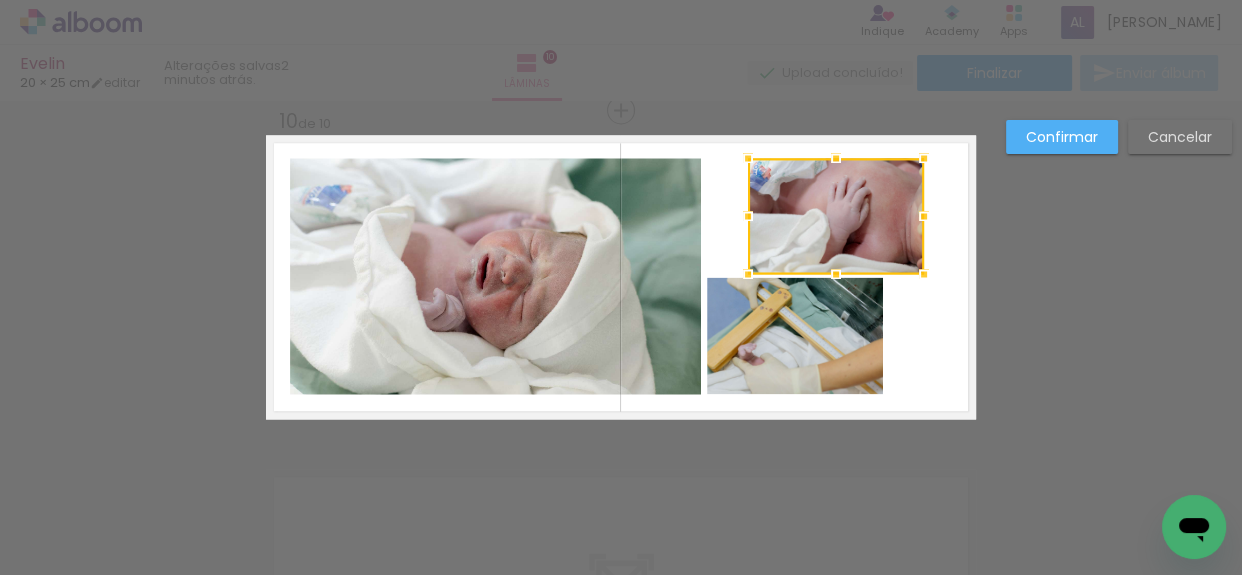 click 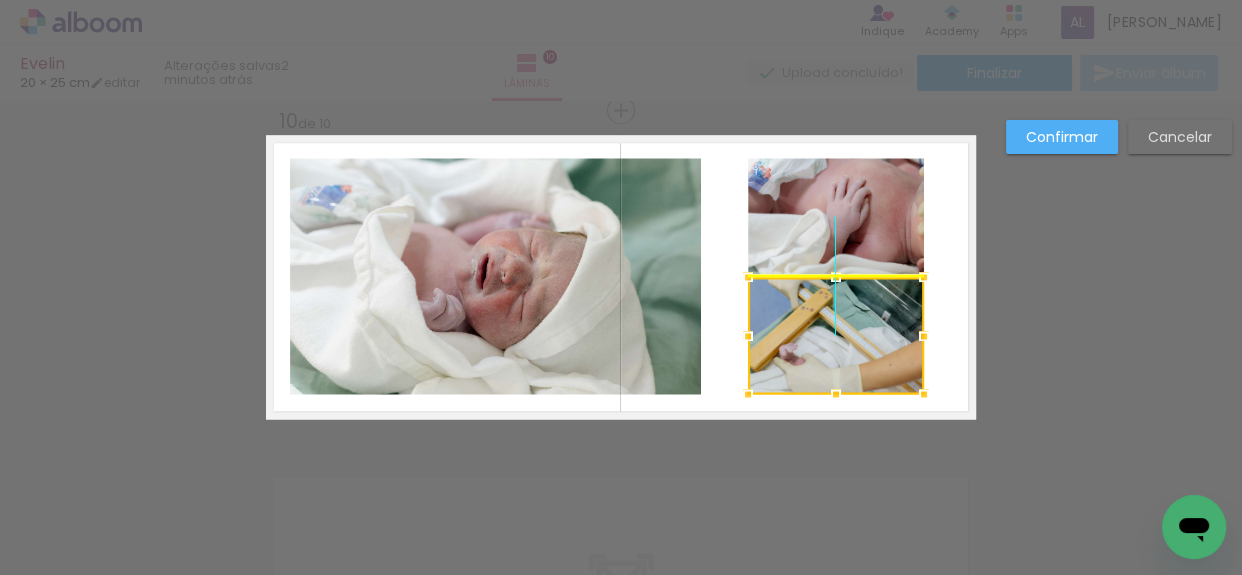 drag, startPoint x: 812, startPoint y: 319, endPoint x: 858, endPoint y: 312, distance: 46.52956 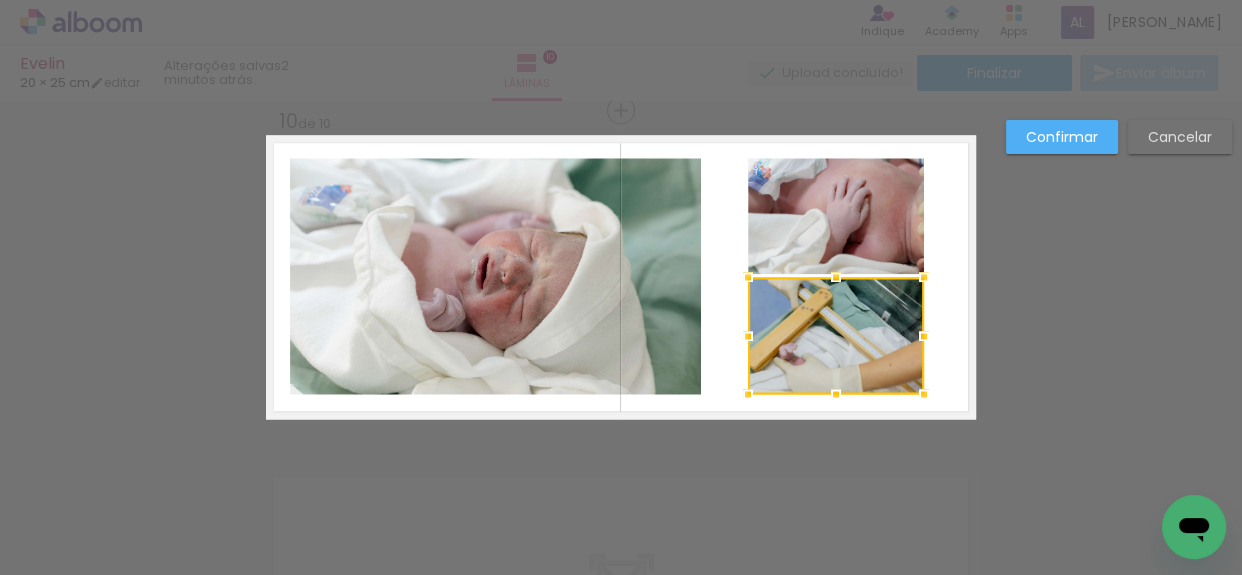 click 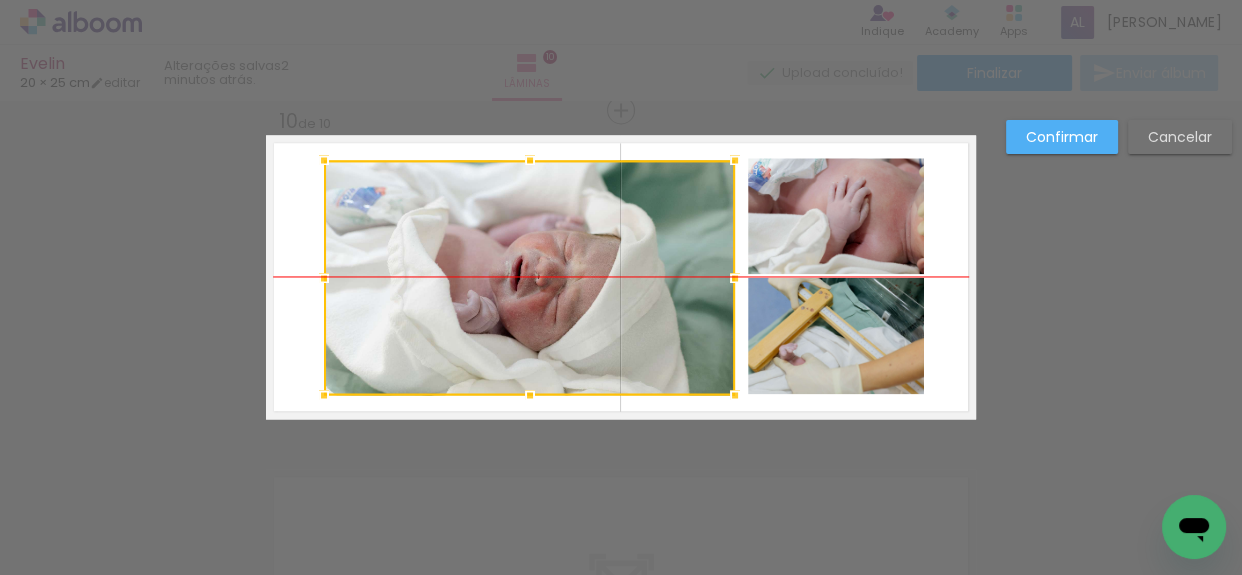 drag, startPoint x: 664, startPoint y: 262, endPoint x: 698, endPoint y: 256, distance: 34.525352 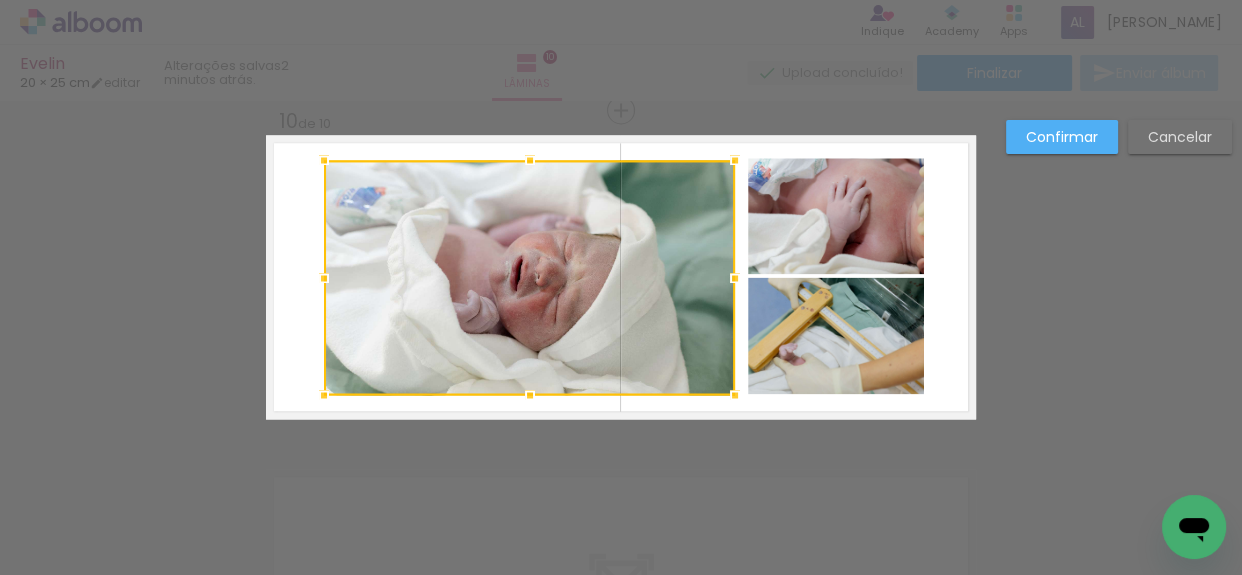 click 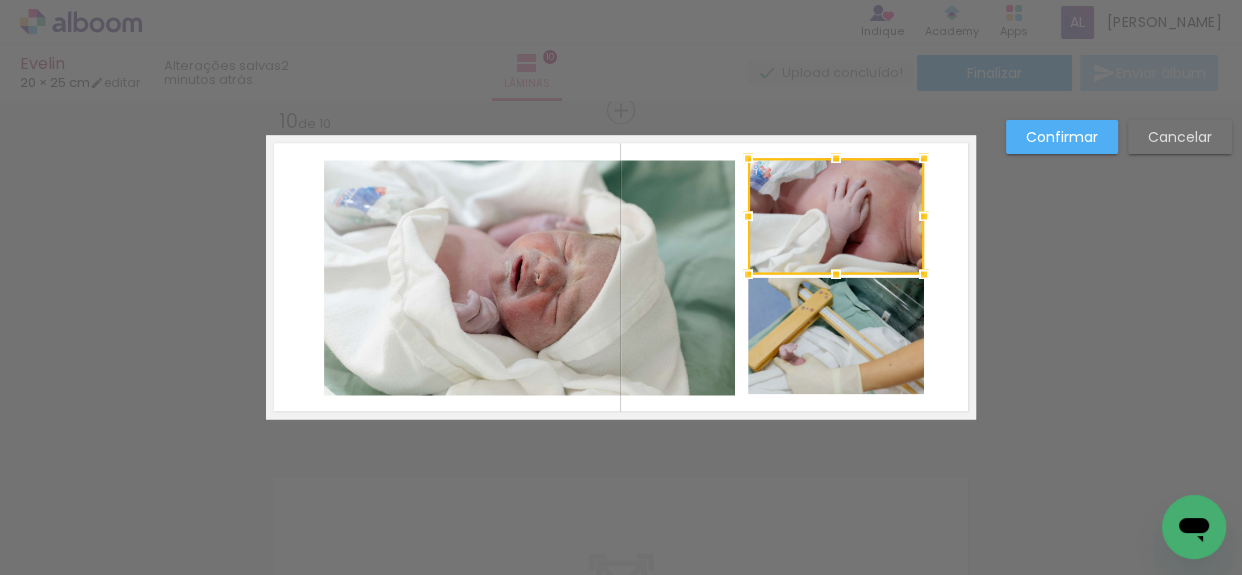 click at bounding box center (836, 216) 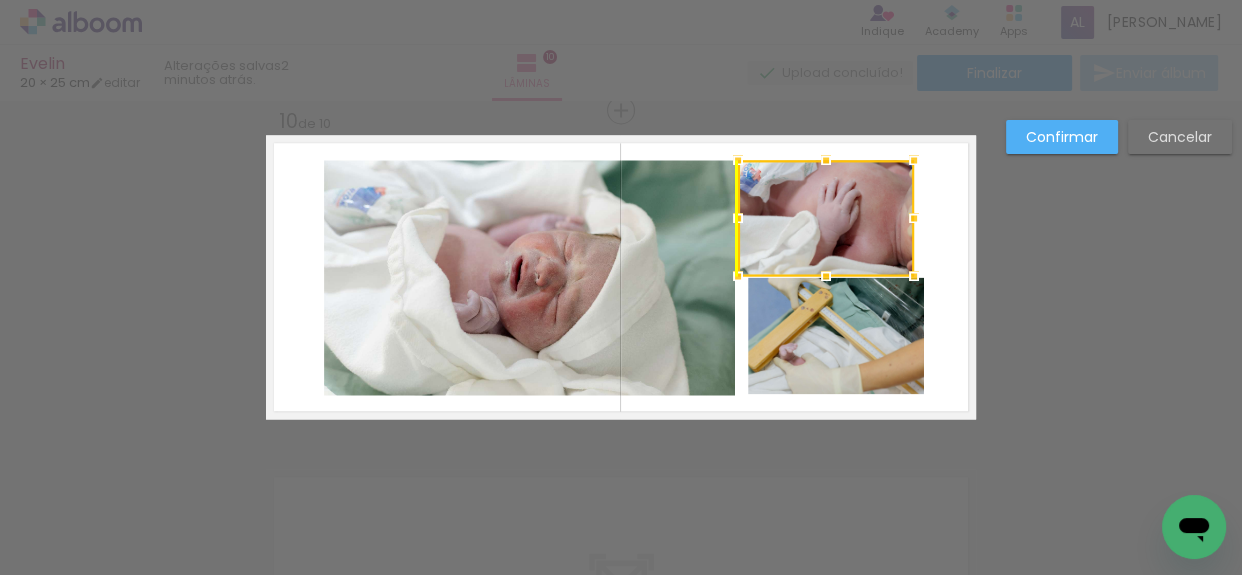 drag, startPoint x: 804, startPoint y: 214, endPoint x: 792, endPoint y: 216, distance: 12.165525 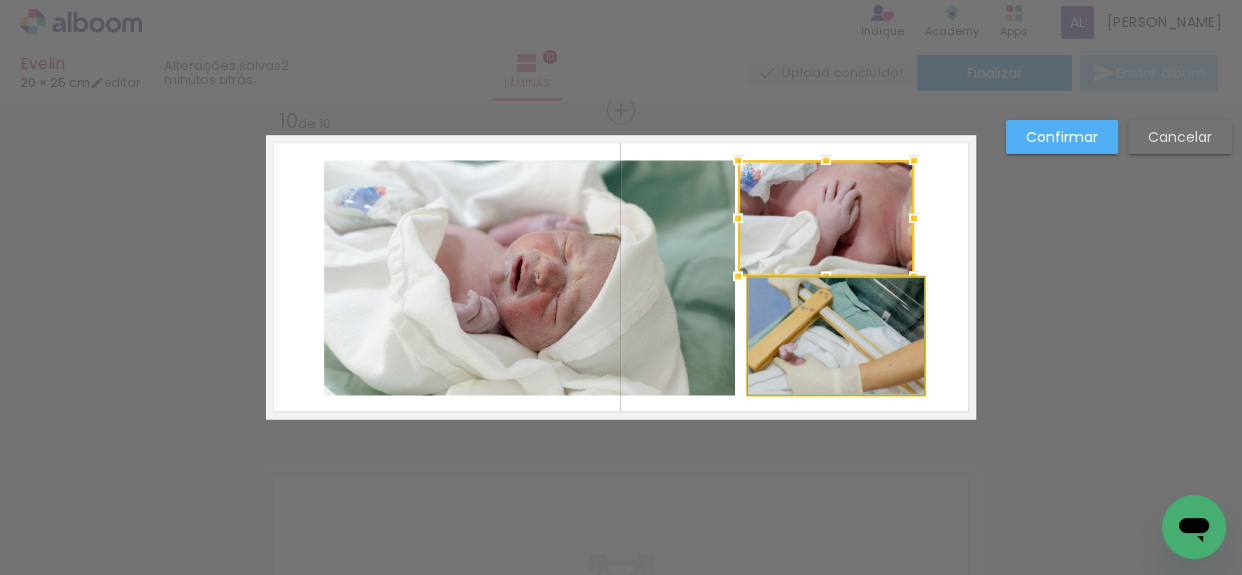 click 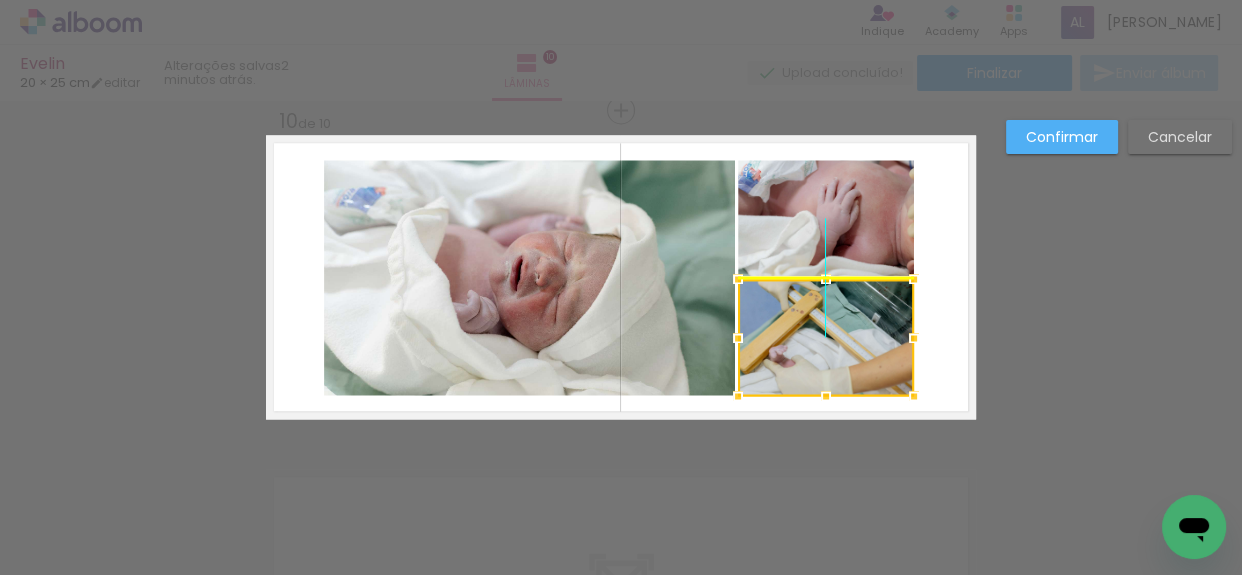 click at bounding box center (826, 337) 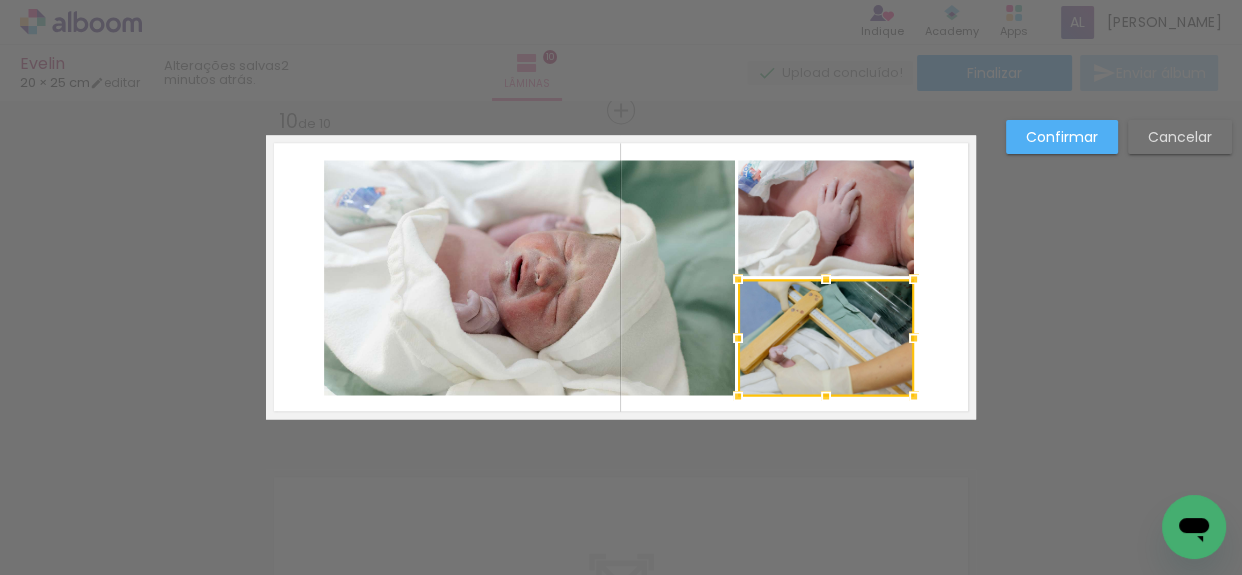 click at bounding box center (621, 277) 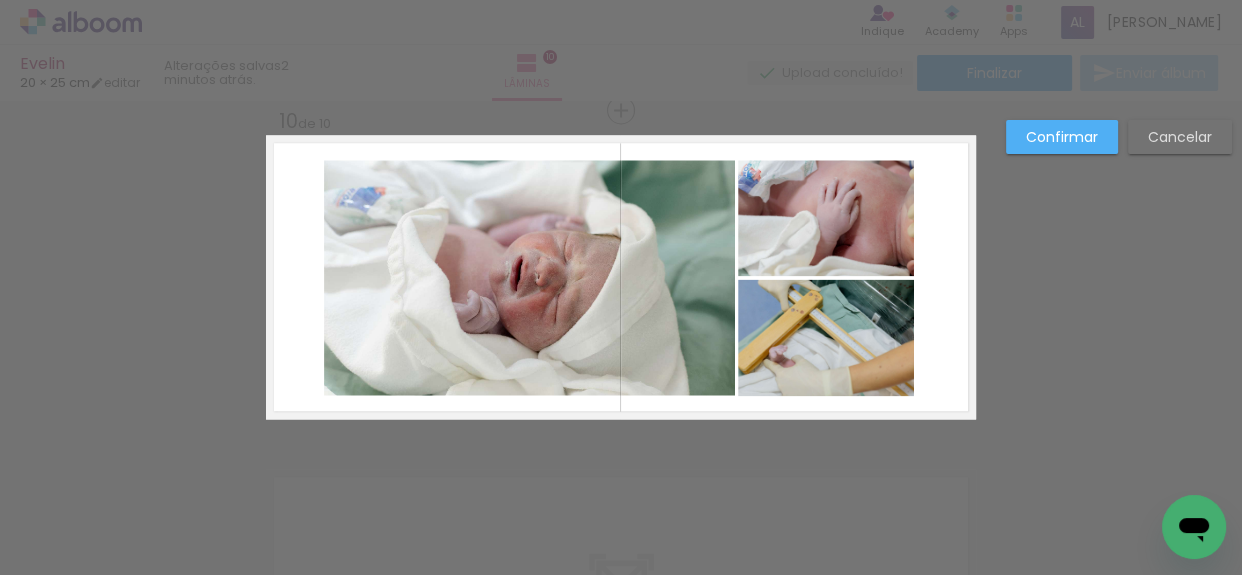 click on "Confirmar" at bounding box center (1062, 137) 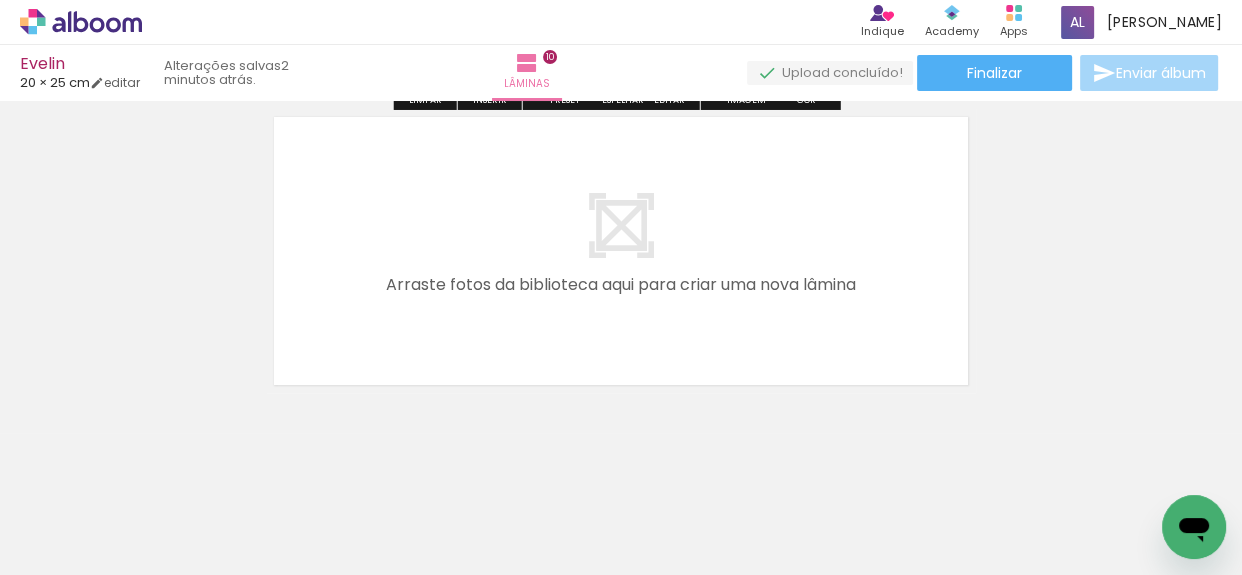 scroll, scrollTop: 3402, scrollLeft: 0, axis: vertical 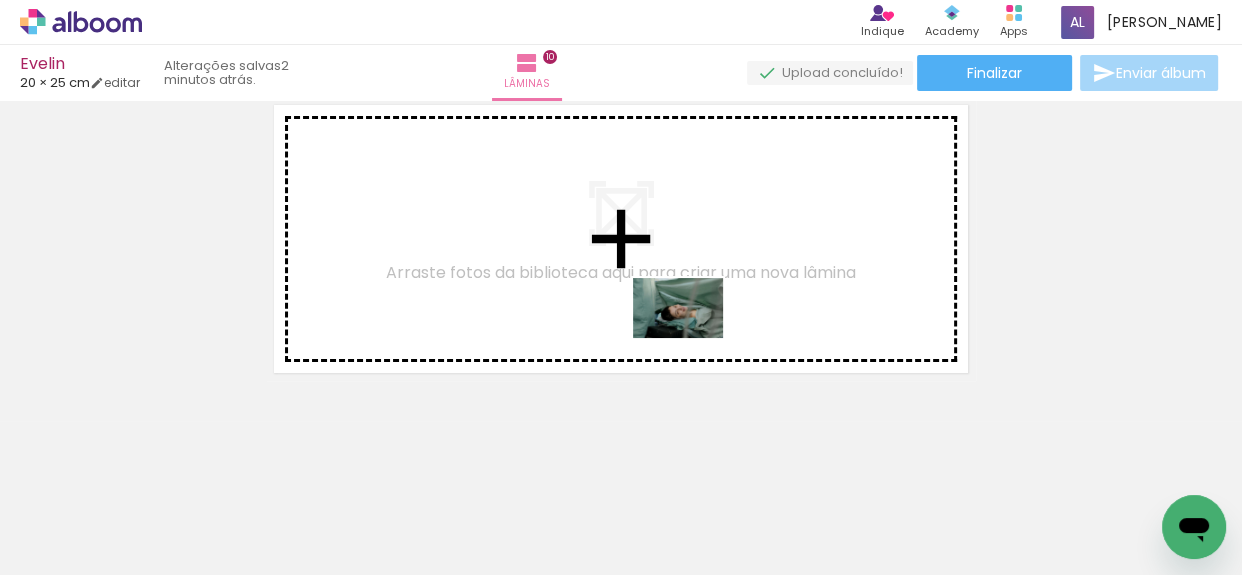 drag, startPoint x: 730, startPoint y: 532, endPoint x: 690, endPoint y: 325, distance: 210.82932 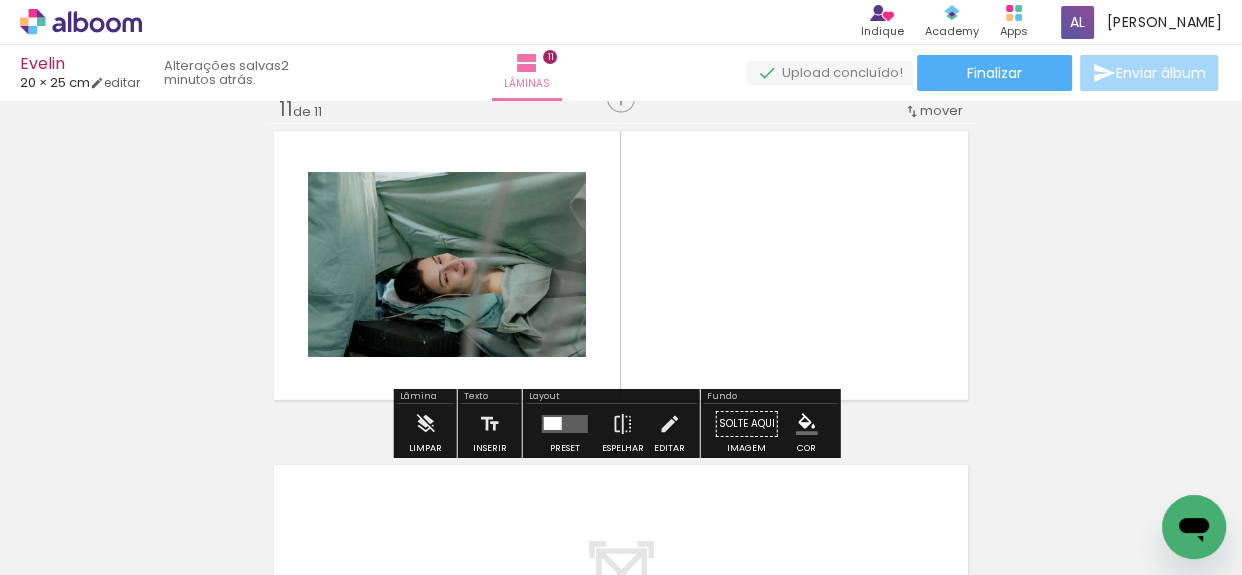 scroll, scrollTop: 3365, scrollLeft: 0, axis: vertical 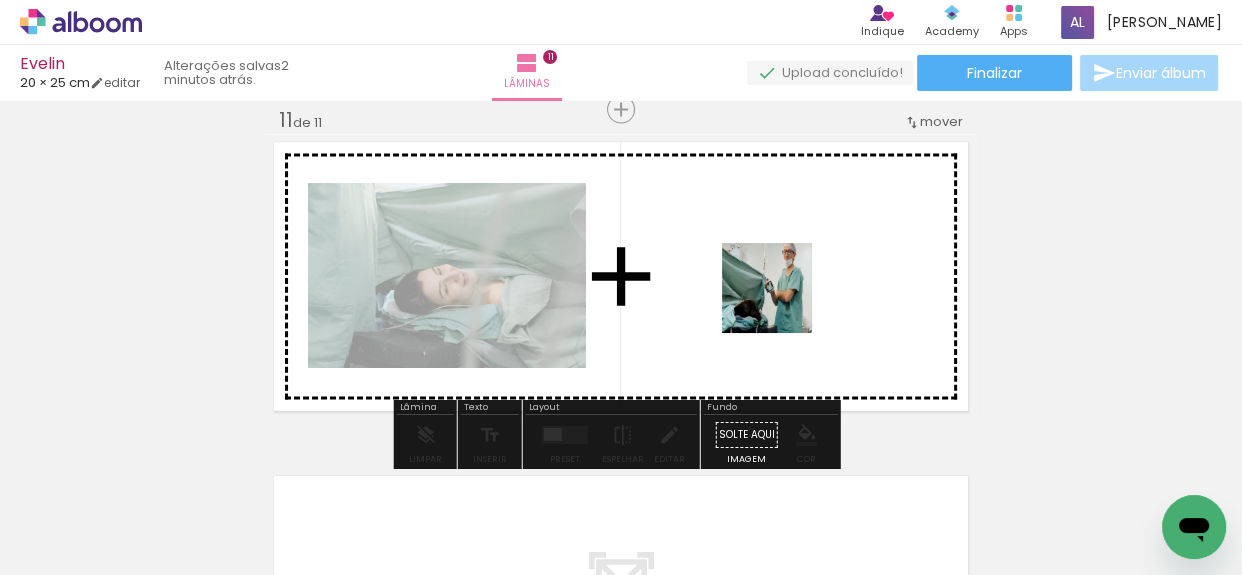 drag, startPoint x: 823, startPoint y: 539, endPoint x: 778, endPoint y: 281, distance: 261.89502 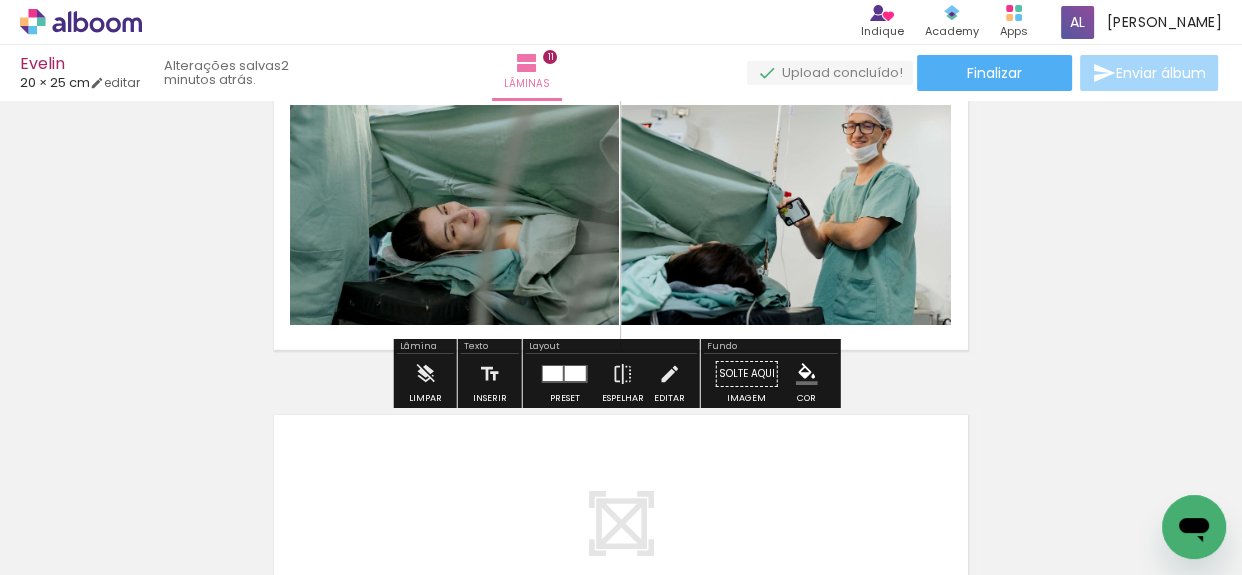 scroll, scrollTop: 3456, scrollLeft: 0, axis: vertical 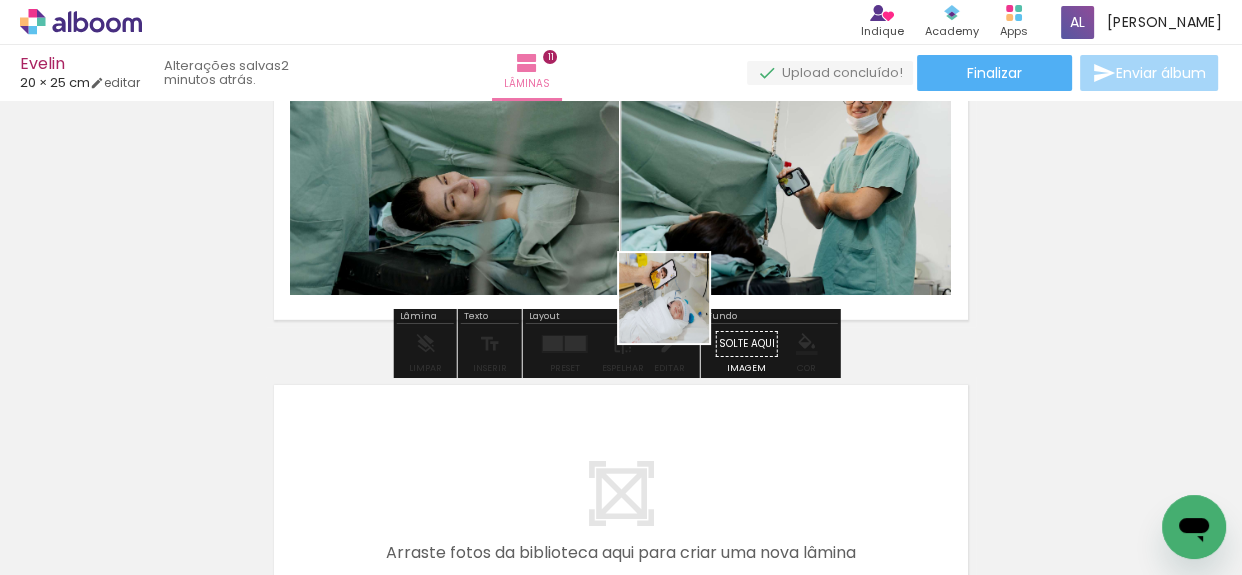 drag, startPoint x: 521, startPoint y: 522, endPoint x: 694, endPoint y: 287, distance: 291.81158 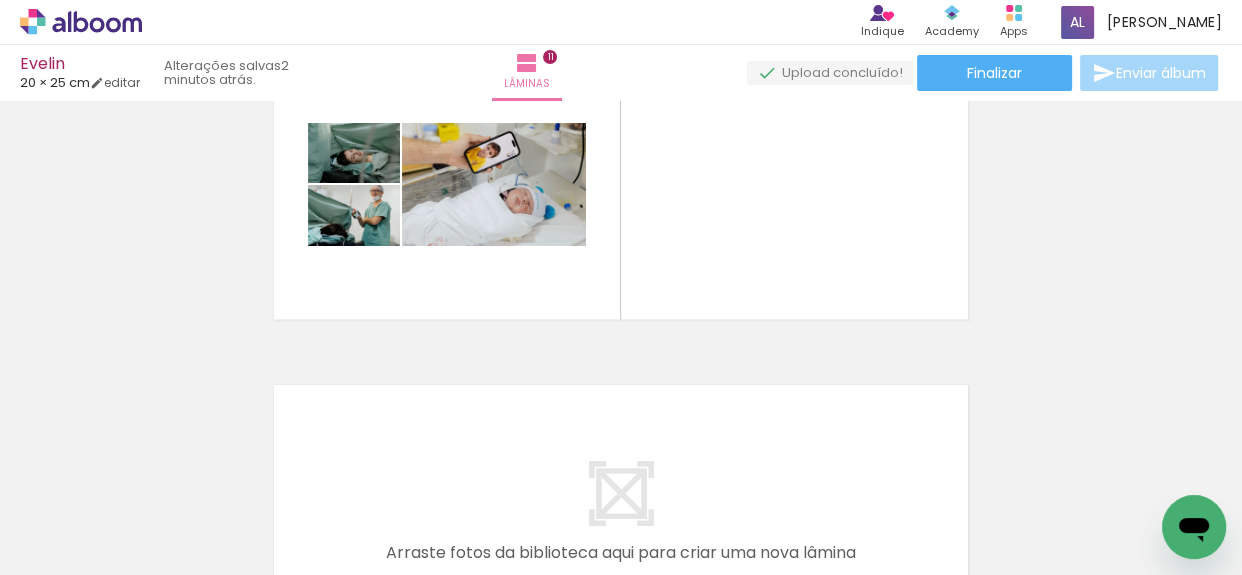 scroll, scrollTop: 0, scrollLeft: 2584, axis: horizontal 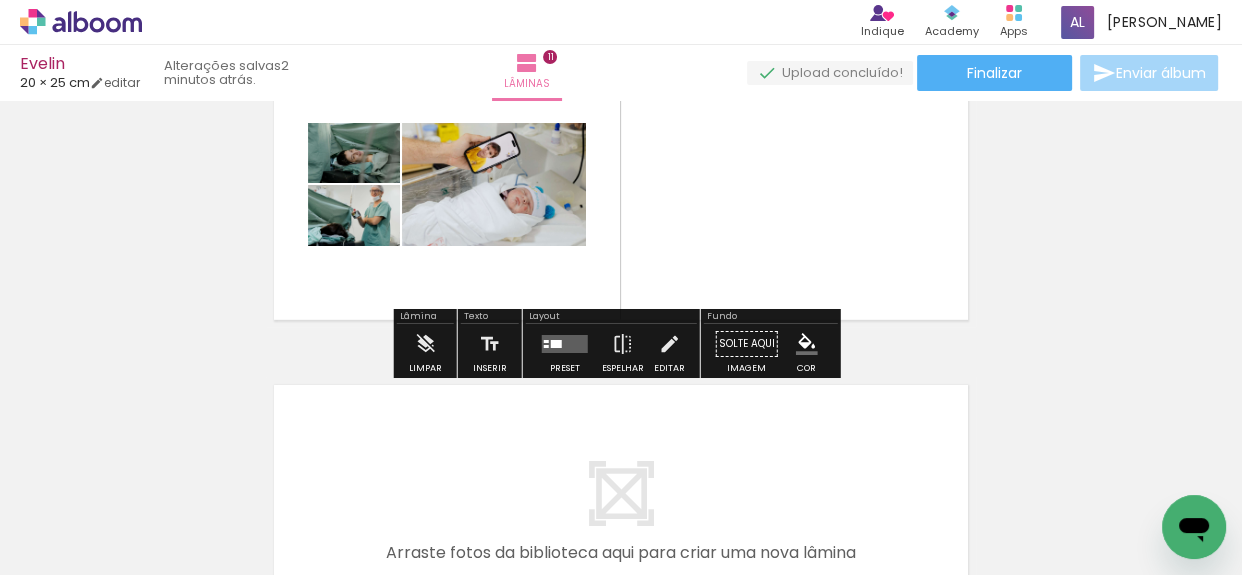 click at bounding box center (565, 343) 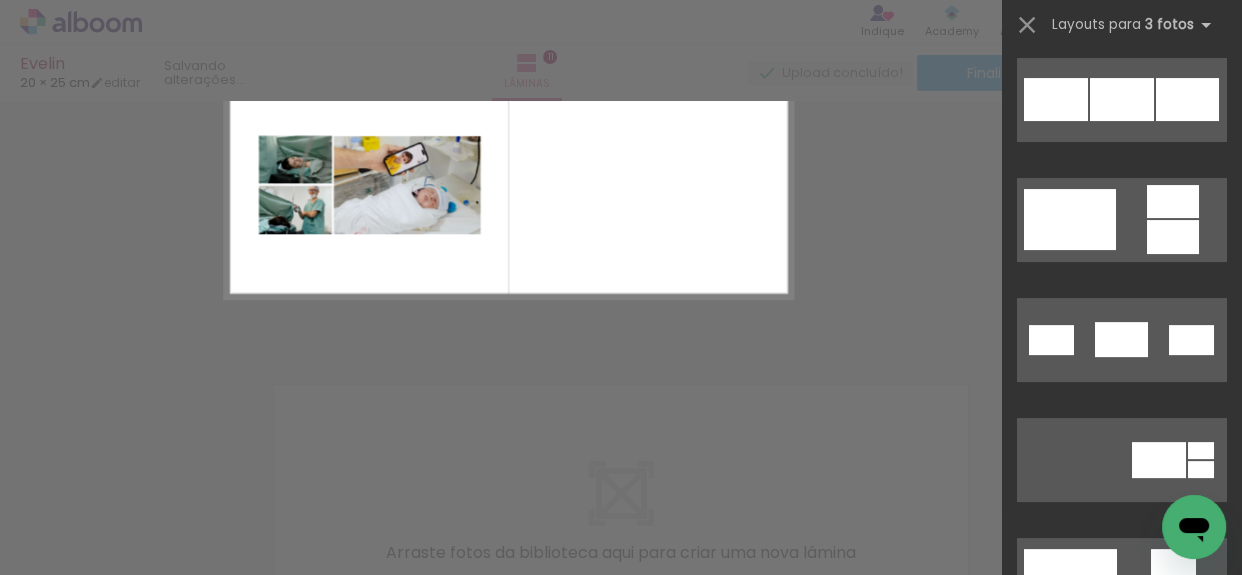 scroll, scrollTop: 0, scrollLeft: 0, axis: both 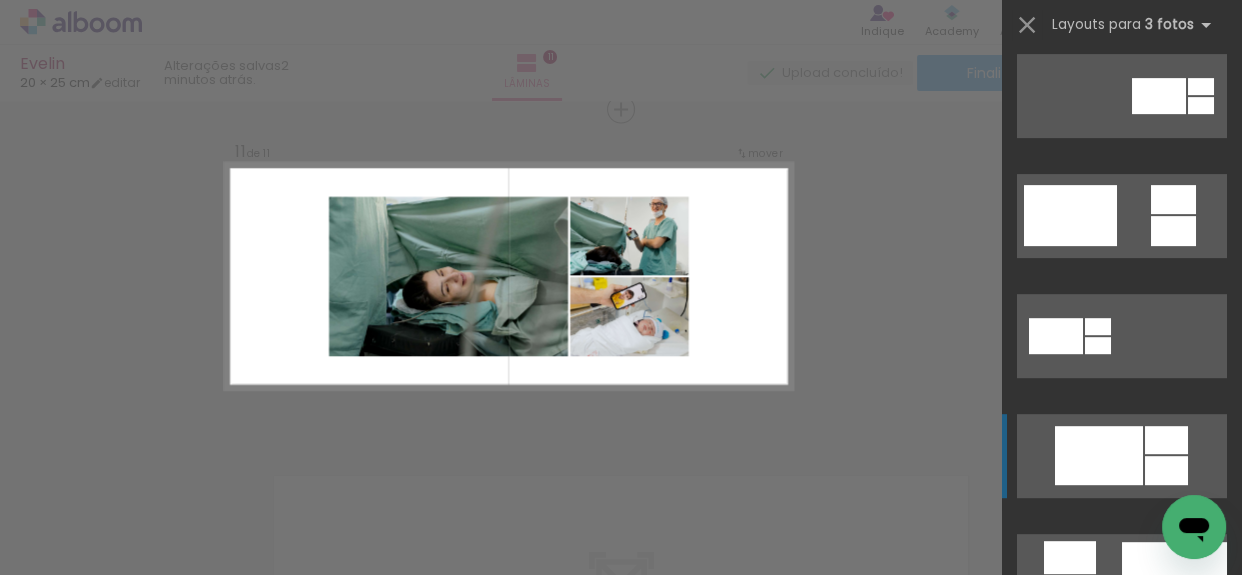click at bounding box center [1099, 455] 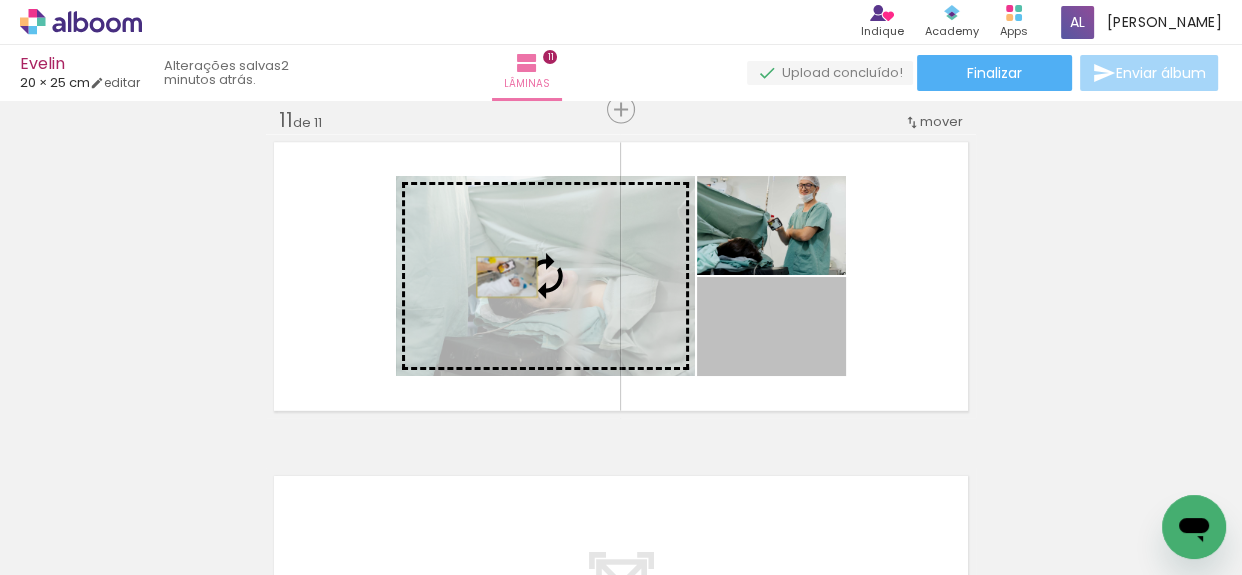 drag, startPoint x: 817, startPoint y: 341, endPoint x: 500, endPoint y: 276, distance: 323.59543 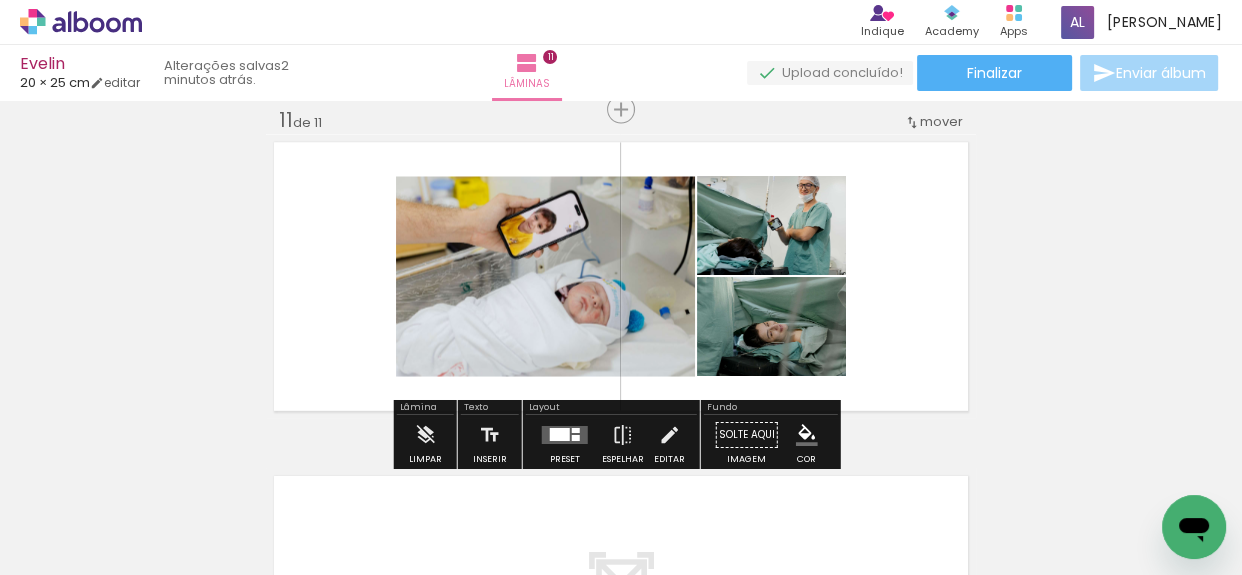 click on "Inserir lâmina 1  de 11  Inserir lâmina 2  de 11  Inserir lâmina 3  de 11  Inserir lâmina 4  de 11  Inserir lâmina 5  de 11  Inserir lâmina 6  de 11  Inserir lâmina 7  de 11  Inserir lâmina 8  de 11  Inserir lâmina 9  de 11  Inserir lâmina 10  de 11  Inserir lâmina 11  de 11" at bounding box center [621, -1253] 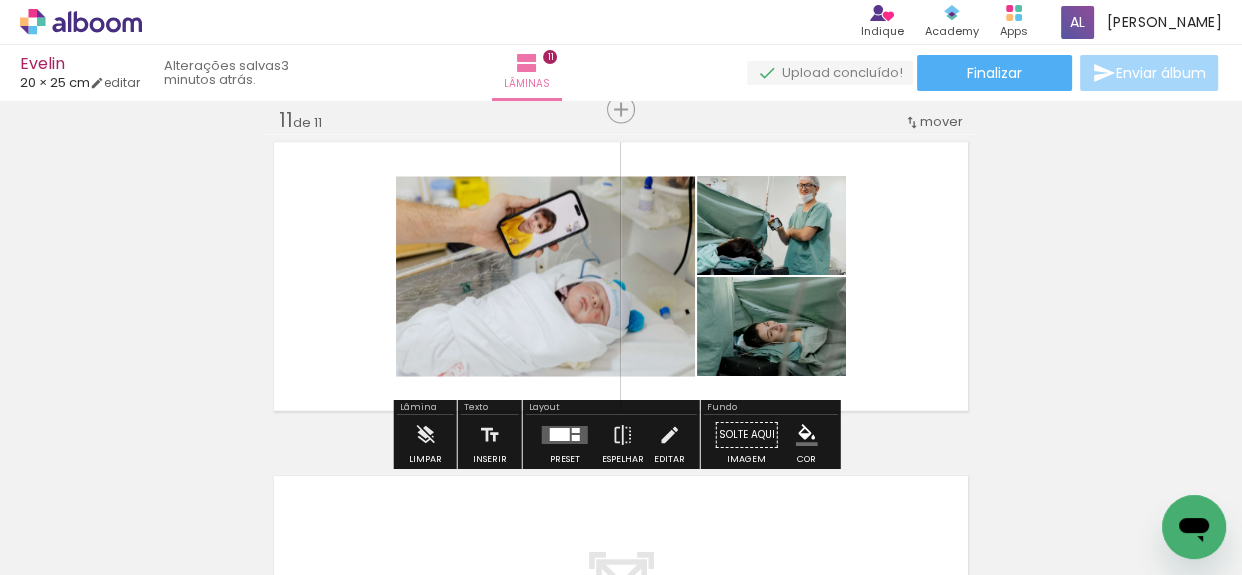 click 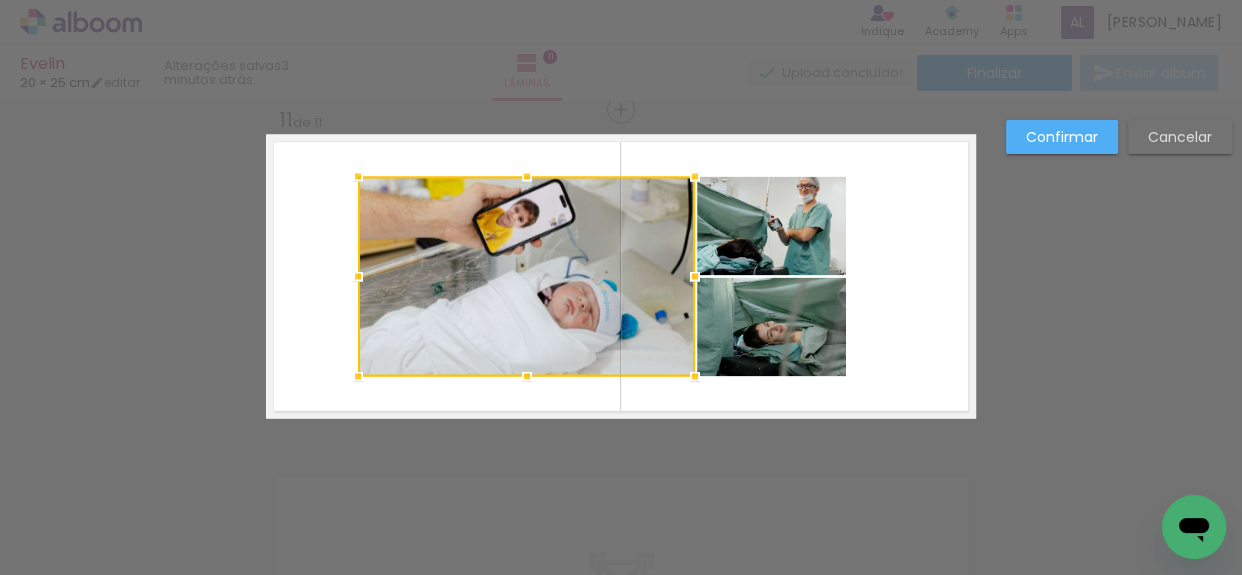 drag, startPoint x: 390, startPoint y: 280, endPoint x: 348, endPoint y: 290, distance: 43.174065 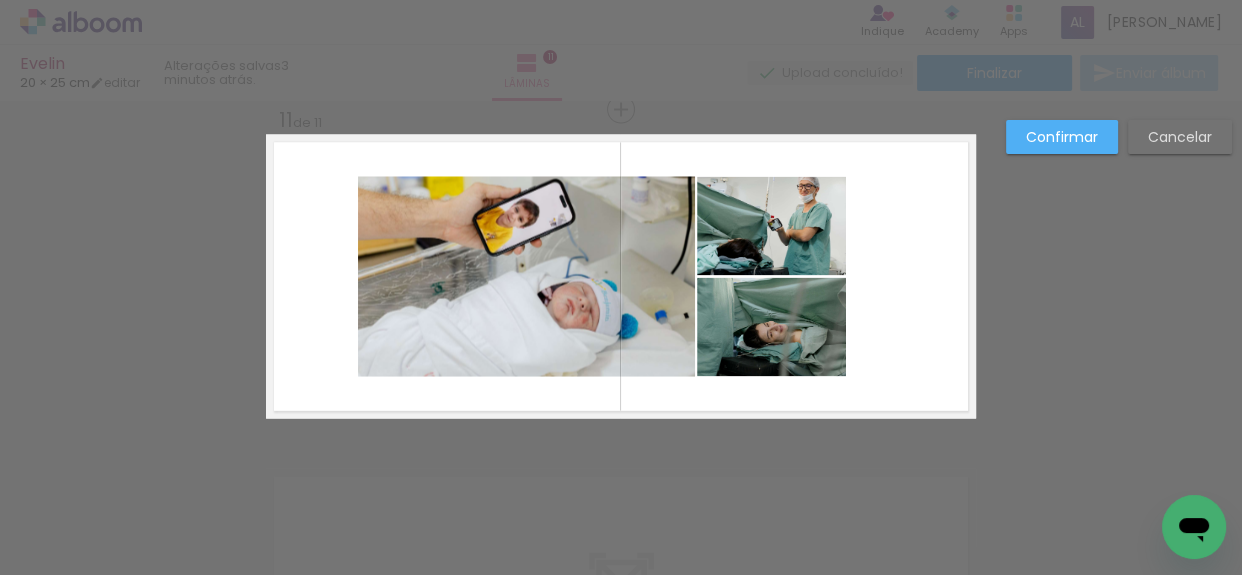 click 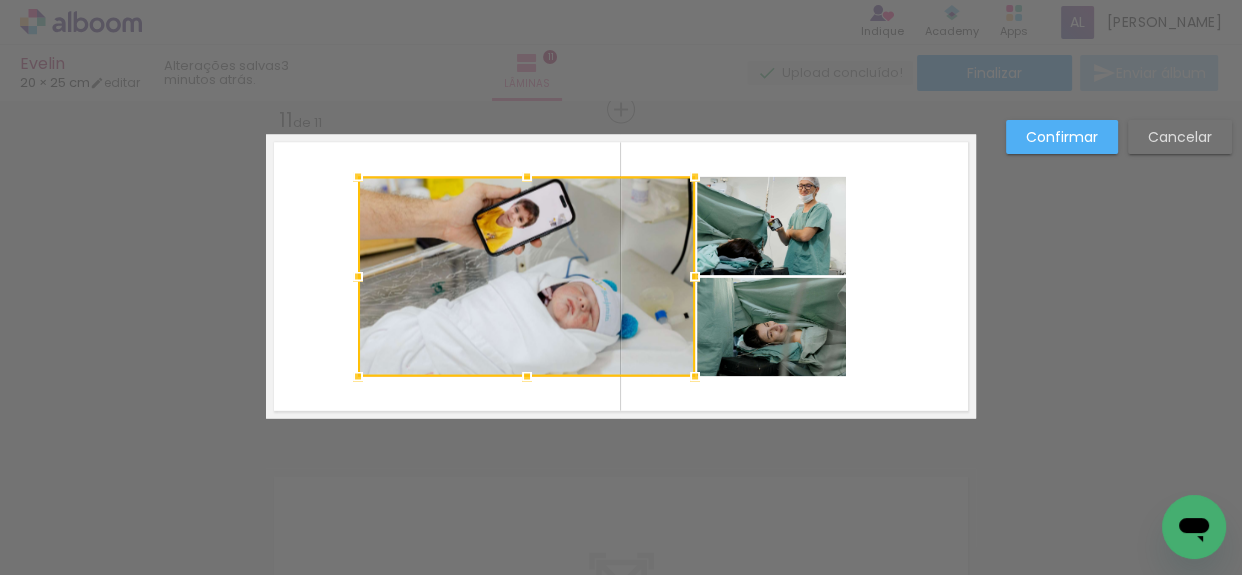 click at bounding box center [526, 276] 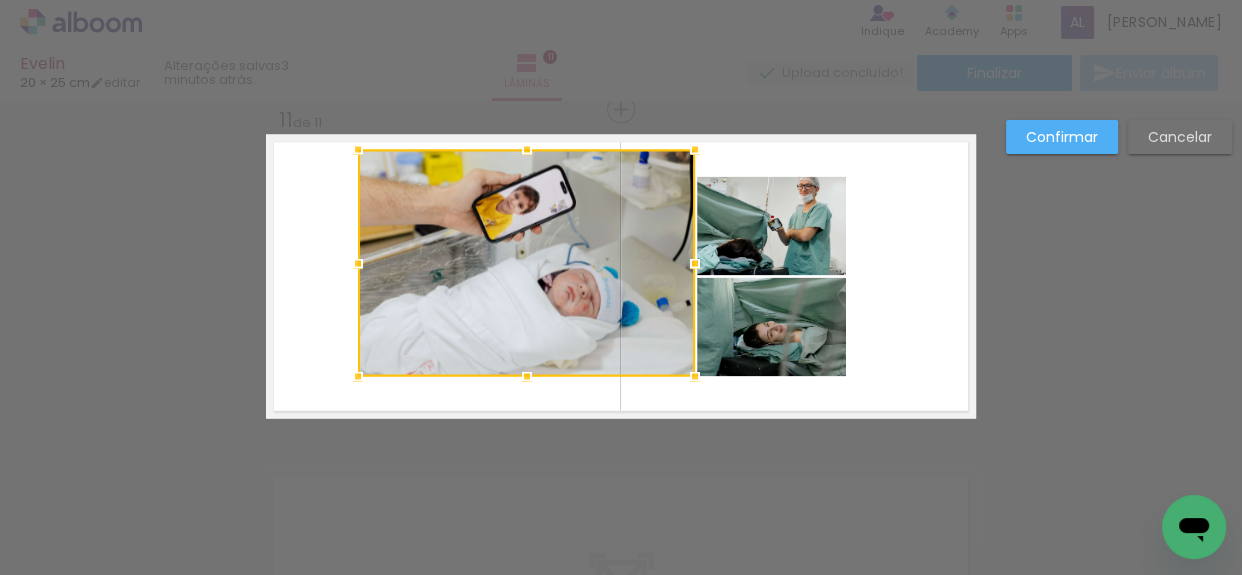 drag, startPoint x: 520, startPoint y: 171, endPoint x: 530, endPoint y: 144, distance: 28.79236 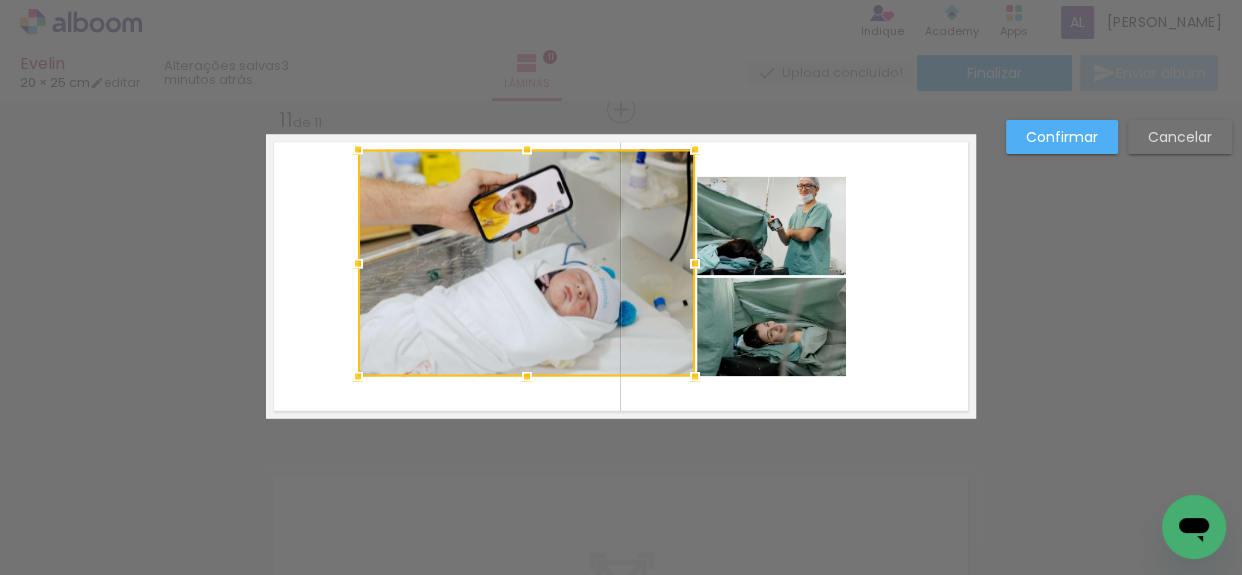 click at bounding box center [526, 262] 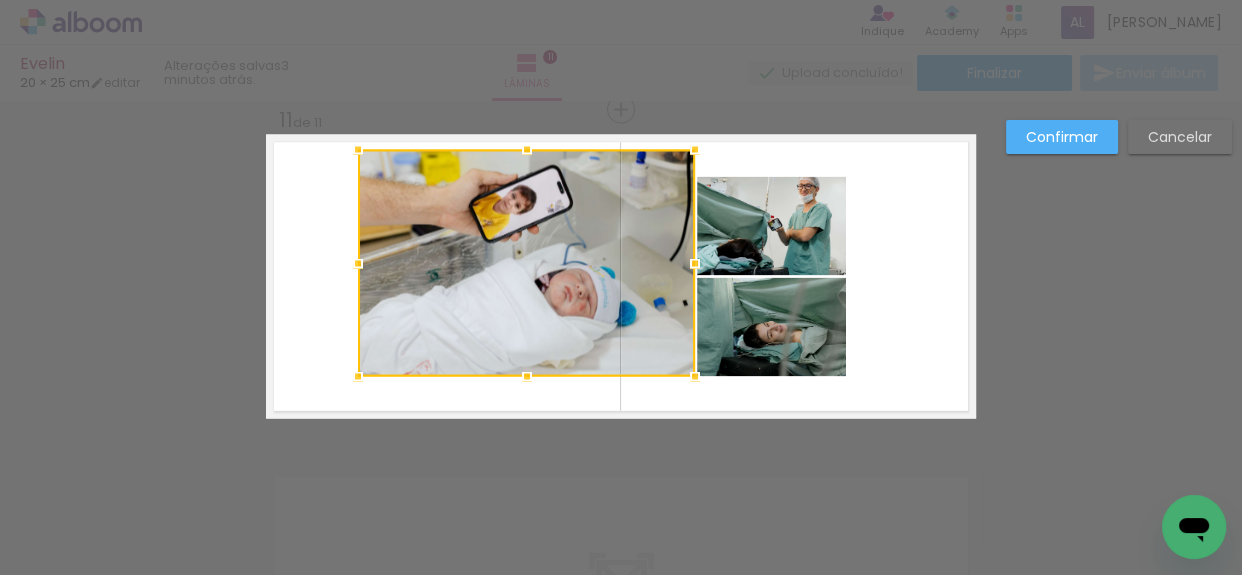 click at bounding box center [526, 262] 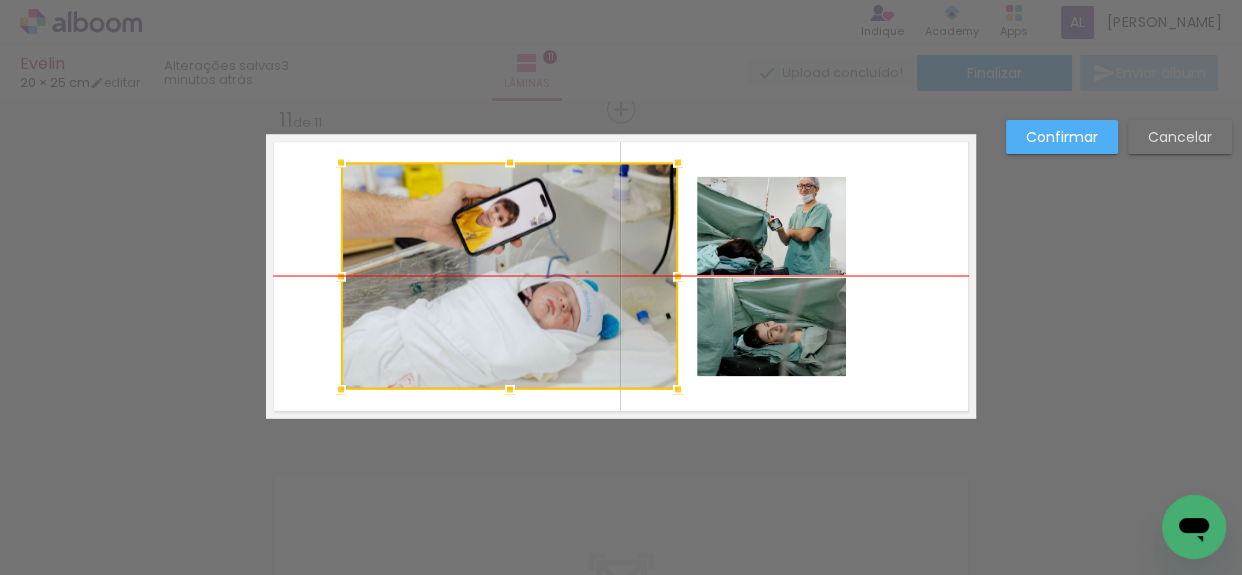 drag, startPoint x: 542, startPoint y: 241, endPoint x: 525, endPoint y: 248, distance: 18.384777 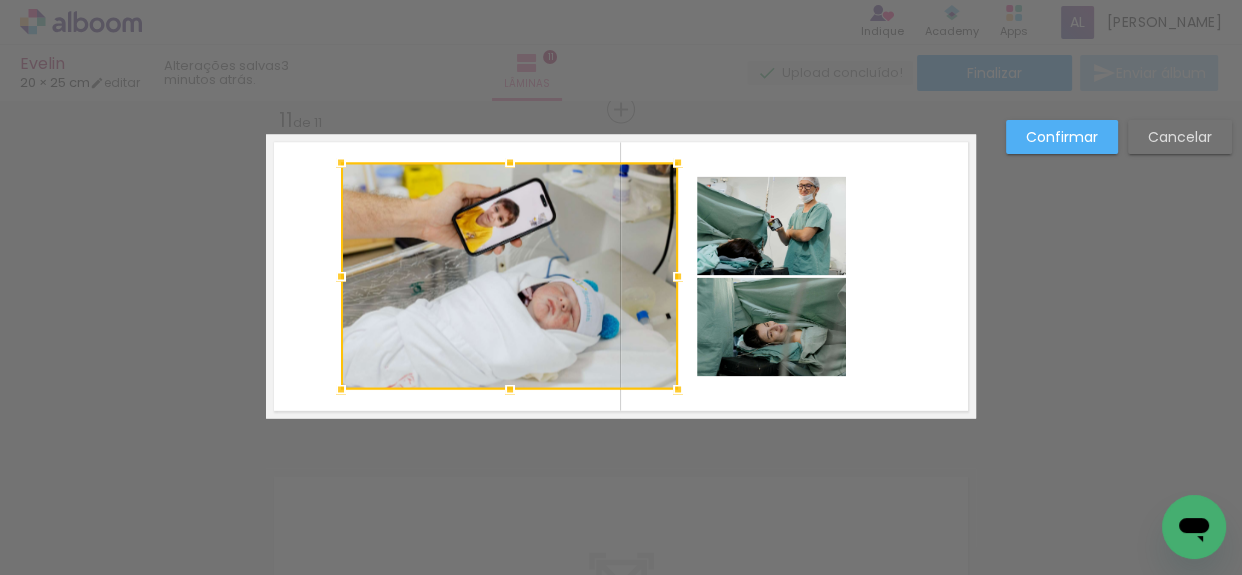 click 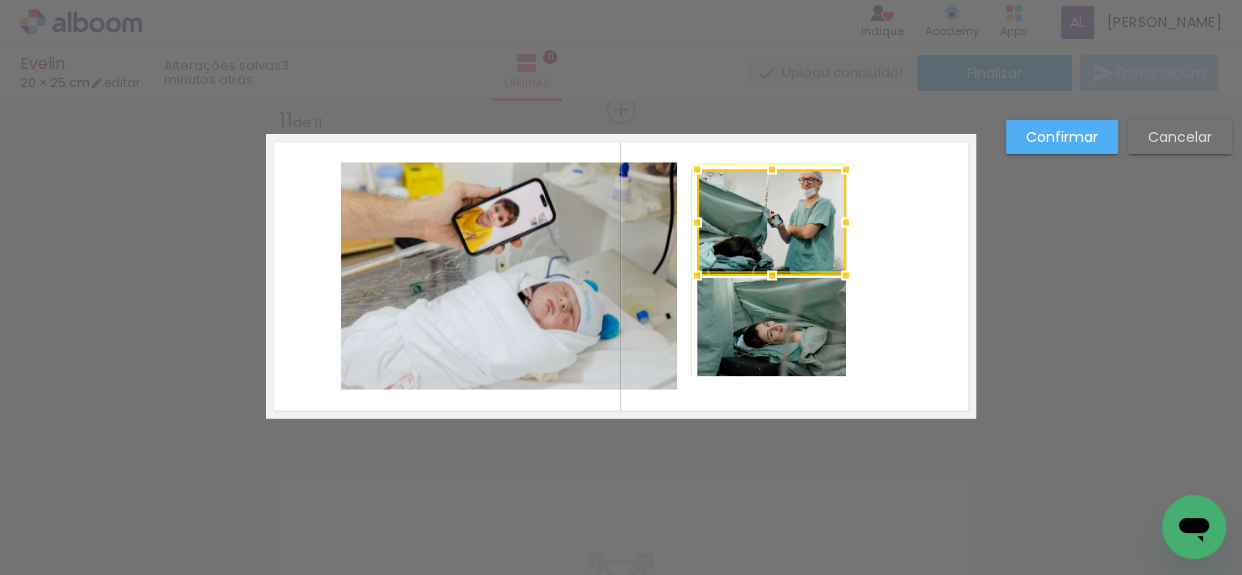 drag, startPoint x: 845, startPoint y: 173, endPoint x: 859, endPoint y: 157, distance: 21.260292 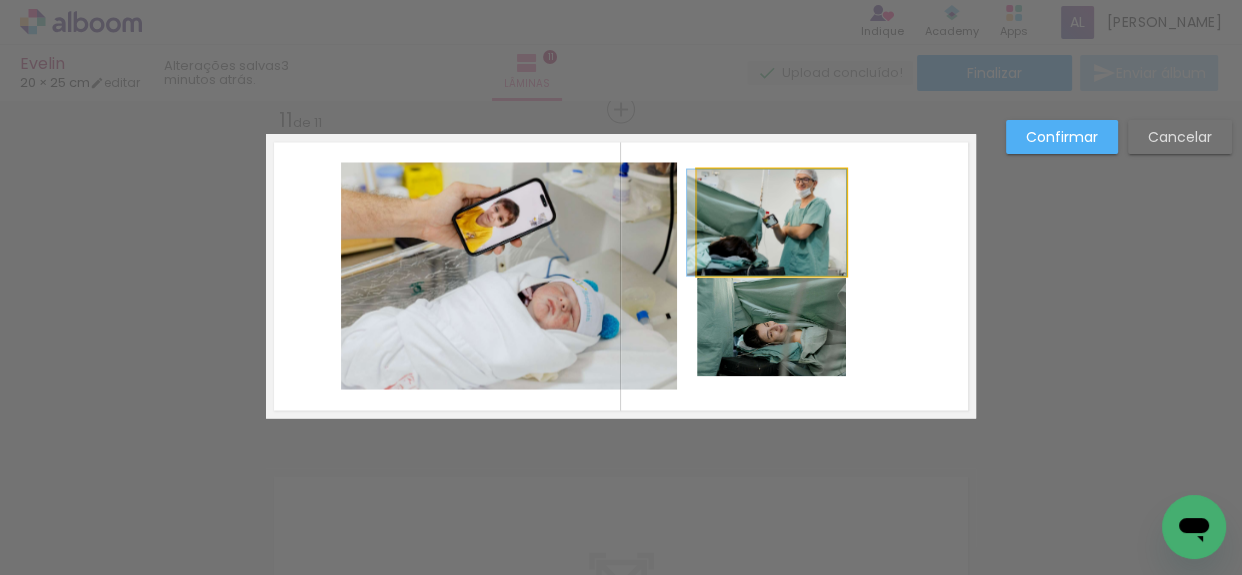 drag, startPoint x: 799, startPoint y: 219, endPoint x: 789, endPoint y: 208, distance: 14.866069 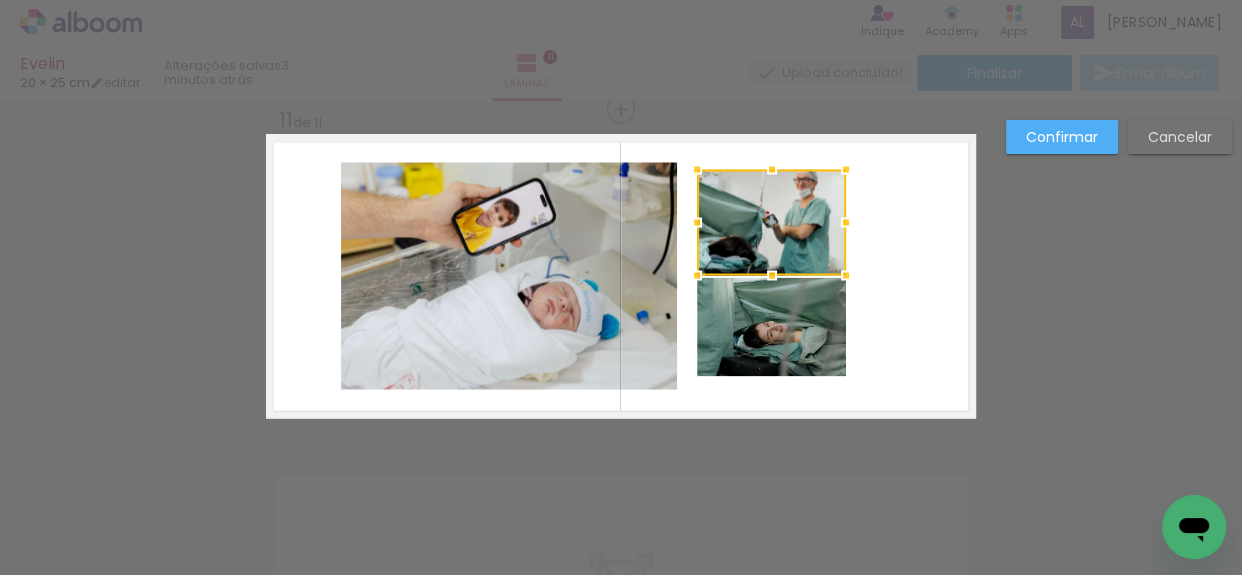 click at bounding box center (771, 222) 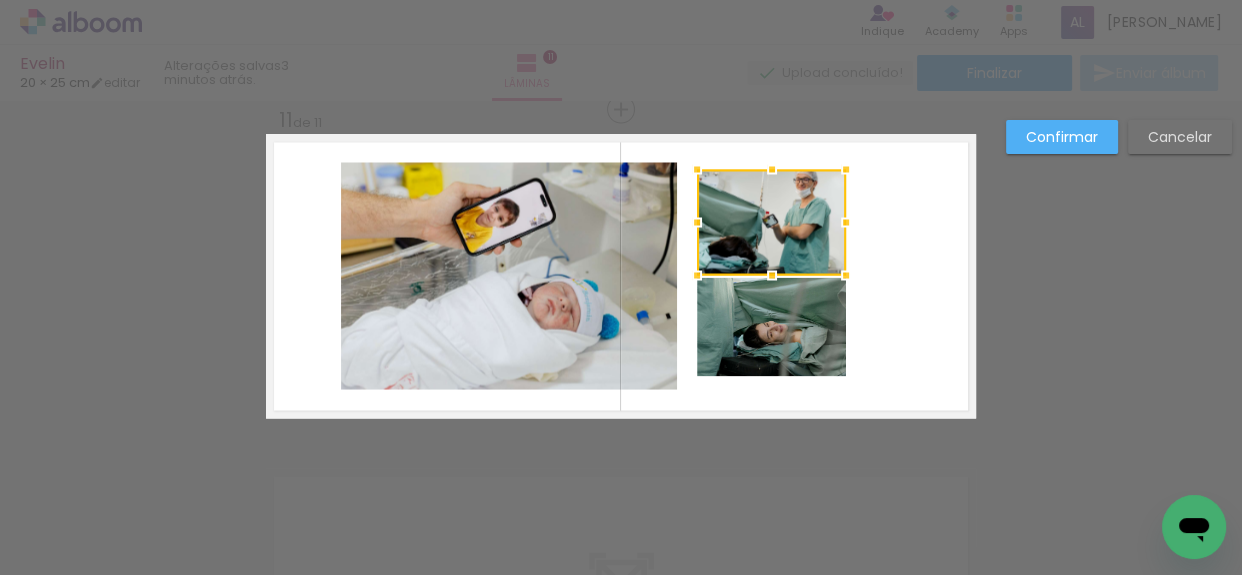 click at bounding box center [771, 222] 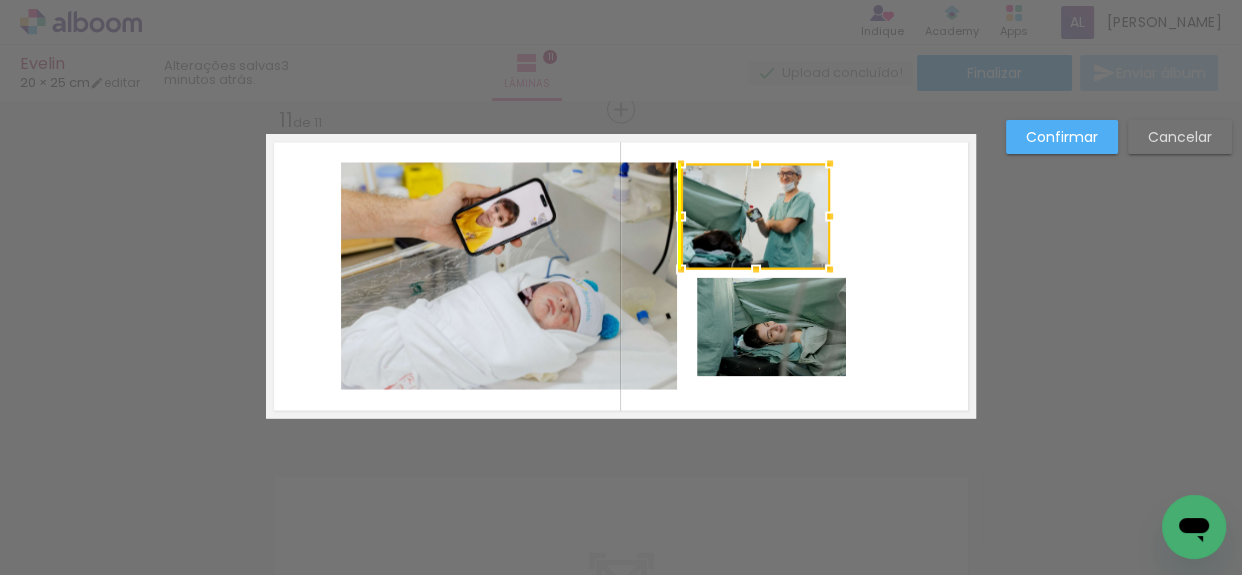 drag, startPoint x: 757, startPoint y: 214, endPoint x: 736, endPoint y: 208, distance: 21.84033 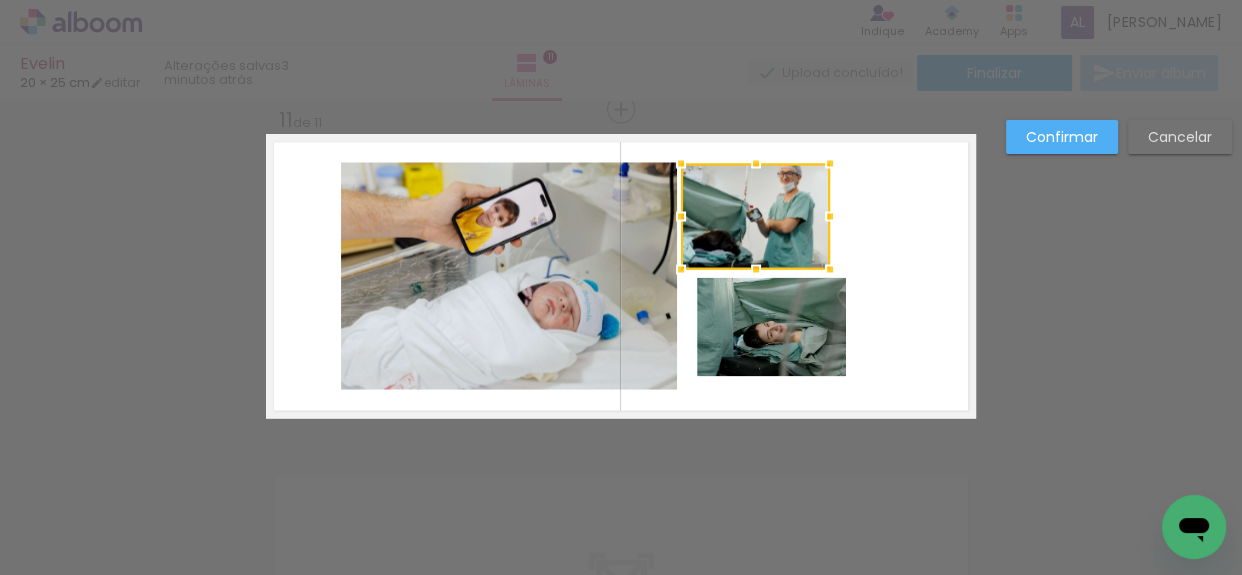 click 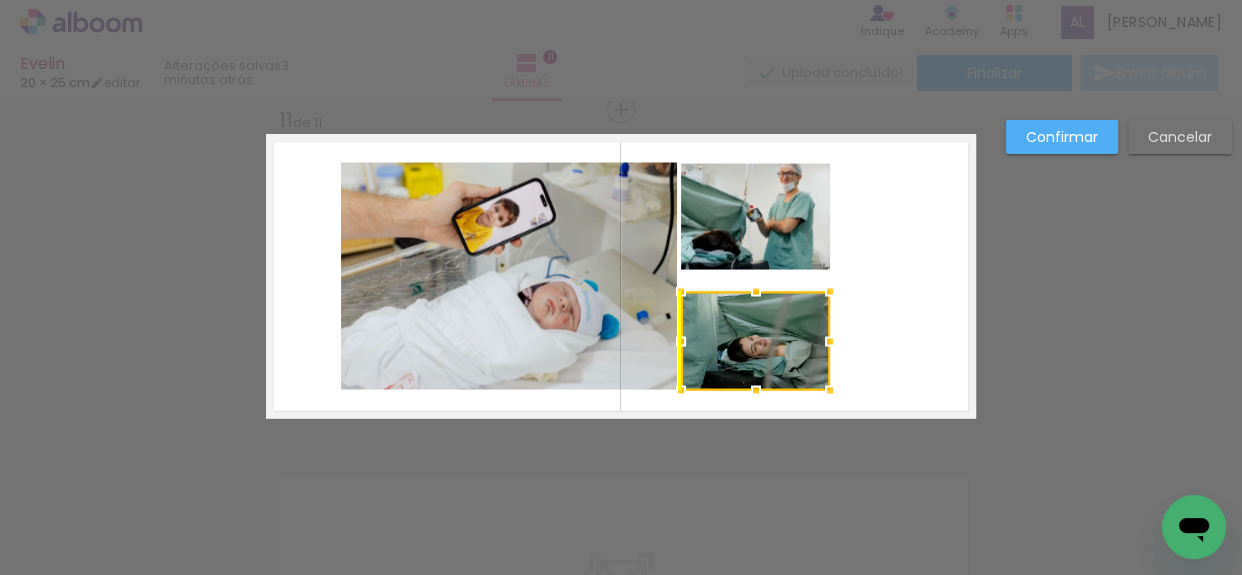 drag, startPoint x: 770, startPoint y: 321, endPoint x: 760, endPoint y: 335, distance: 17.20465 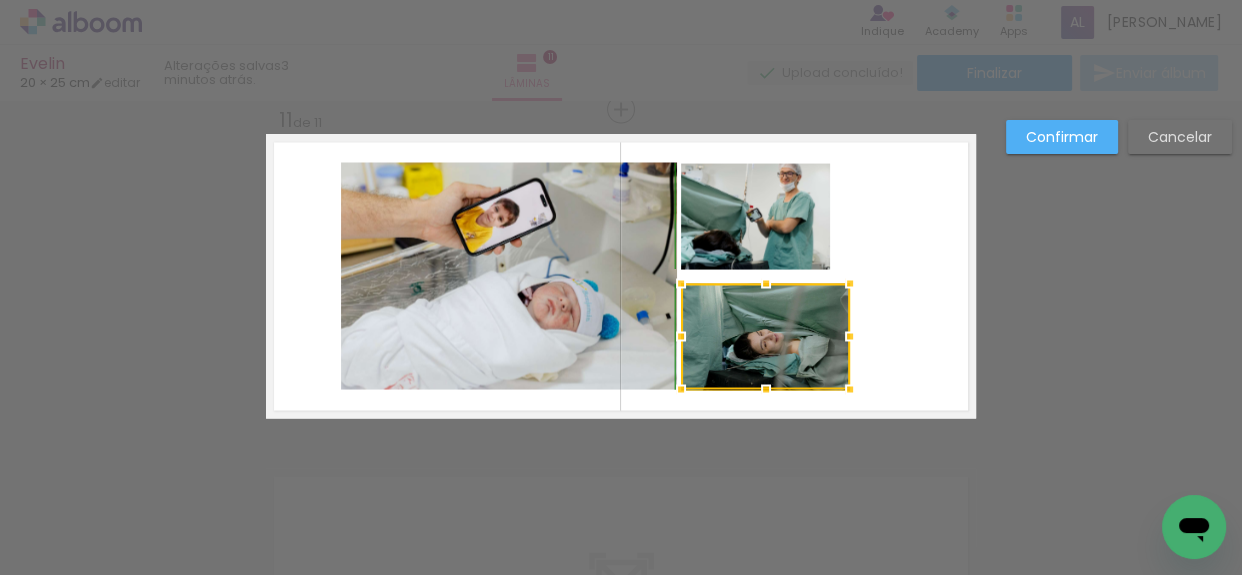 drag, startPoint x: 828, startPoint y: 279, endPoint x: 842, endPoint y: 268, distance: 17.804493 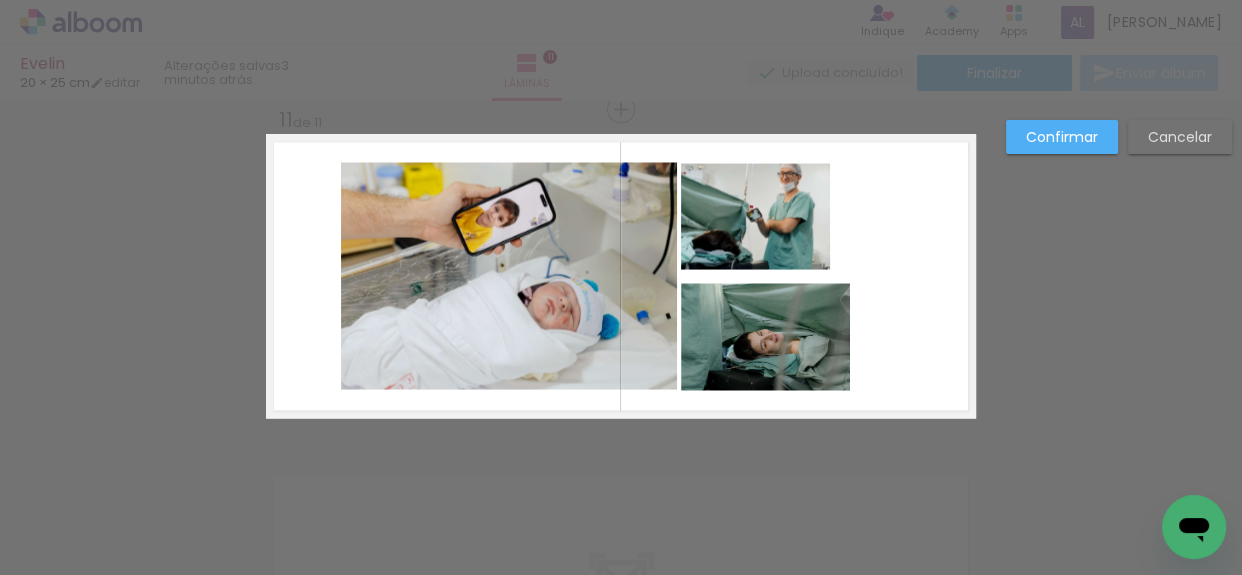 click 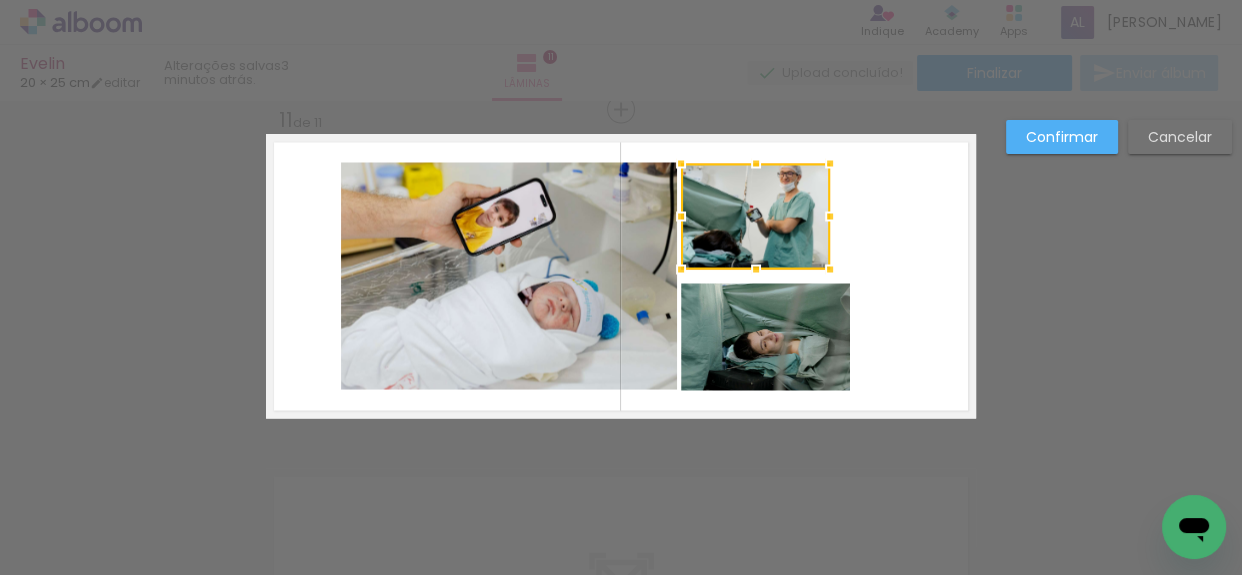 click at bounding box center [830, 216] 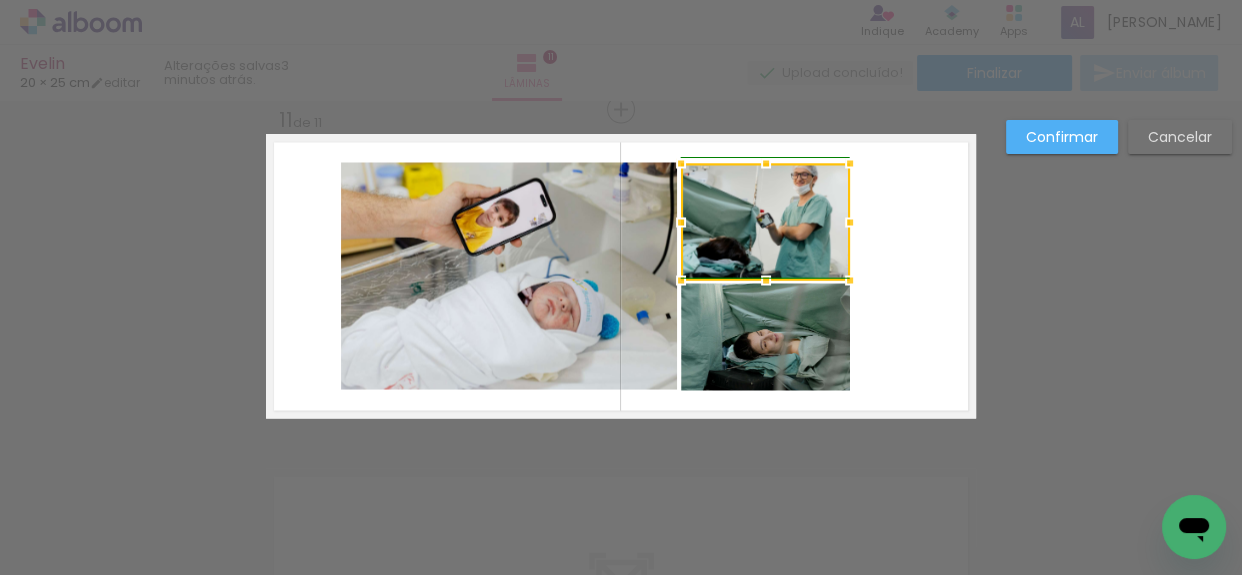 drag, startPoint x: 826, startPoint y: 270, endPoint x: 845, endPoint y: 284, distance: 23.600847 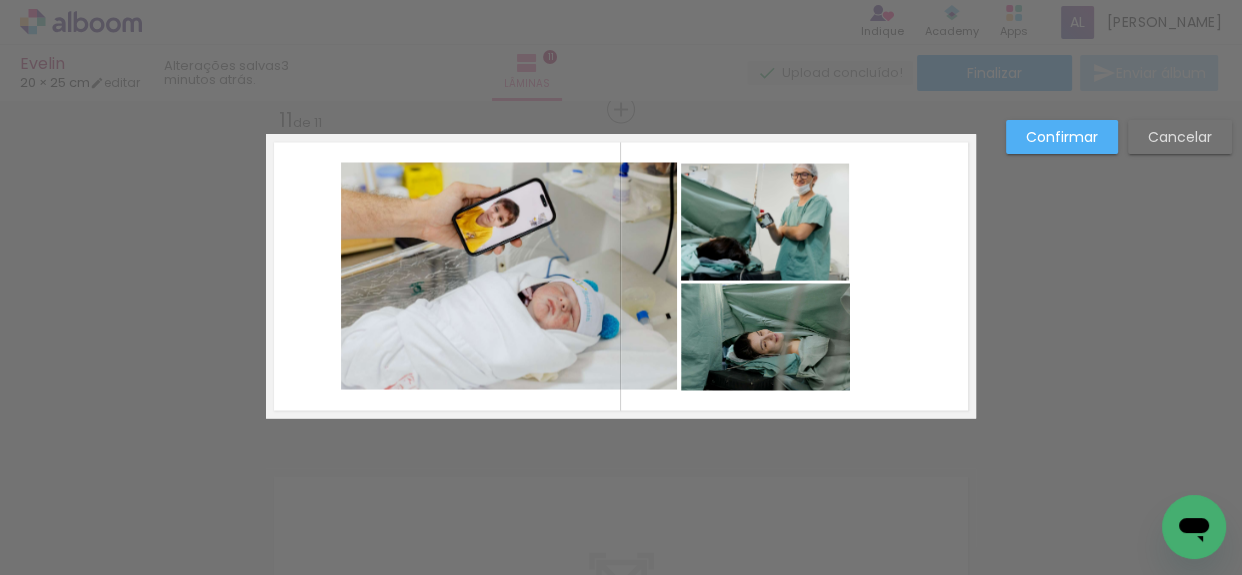 click at bounding box center [621, 276] 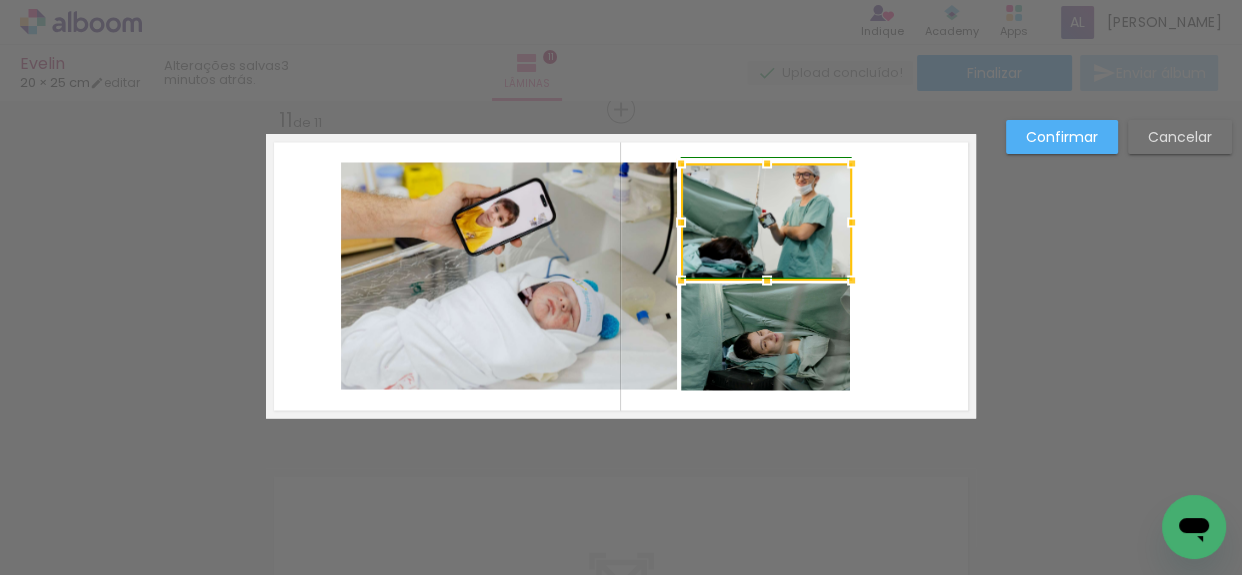 click at bounding box center [852, 222] 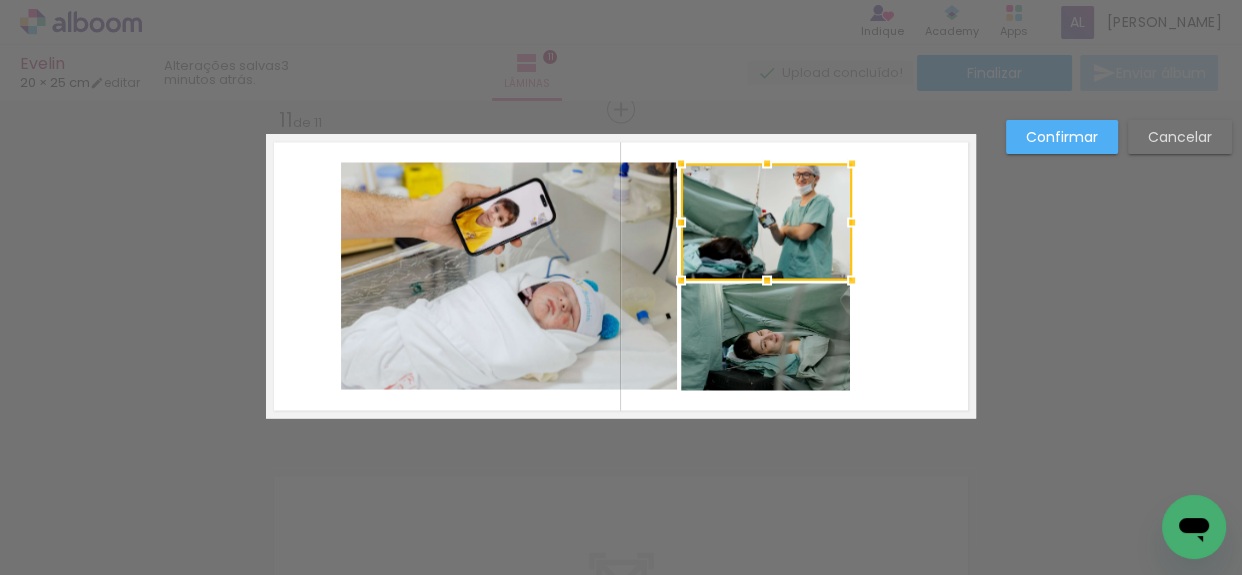 click at bounding box center (621, 276) 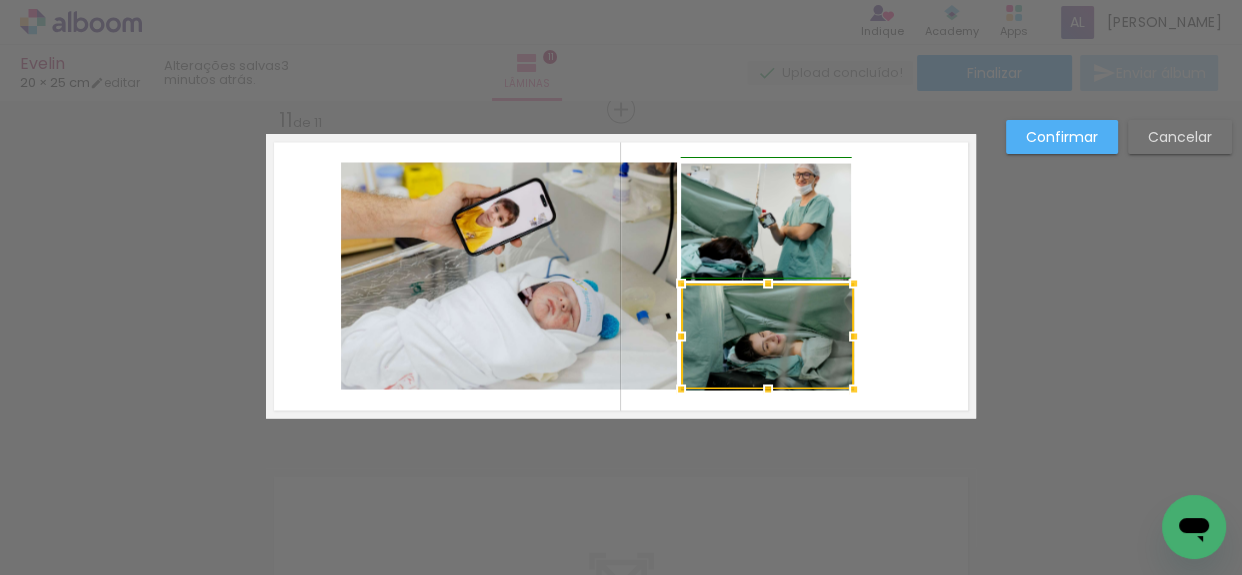 click at bounding box center [854, 336] 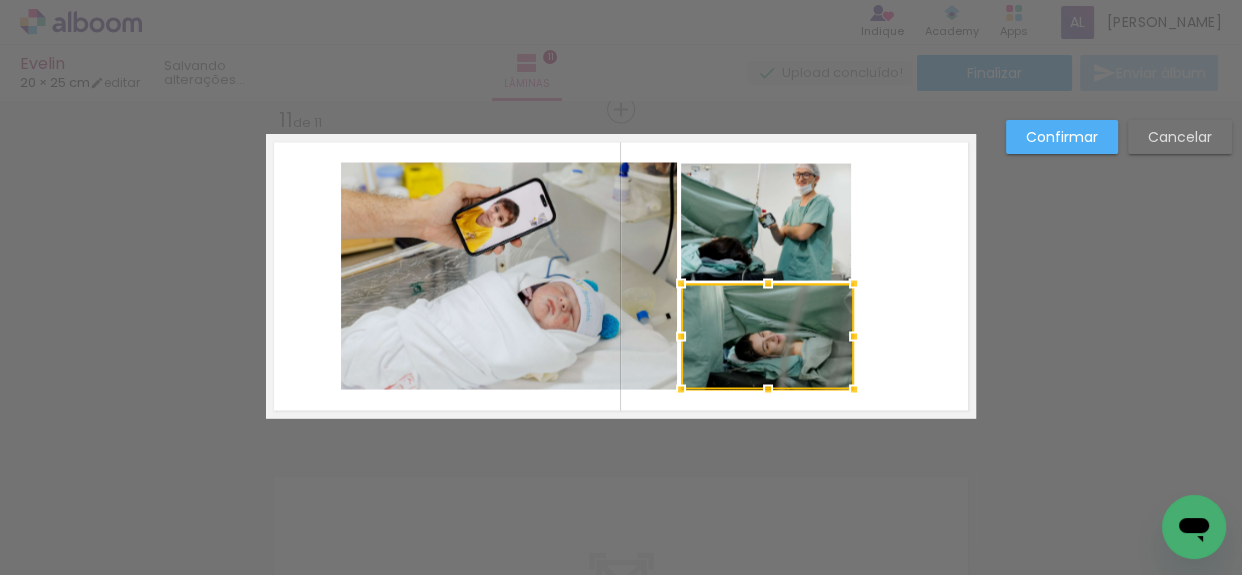 click at bounding box center (621, 276) 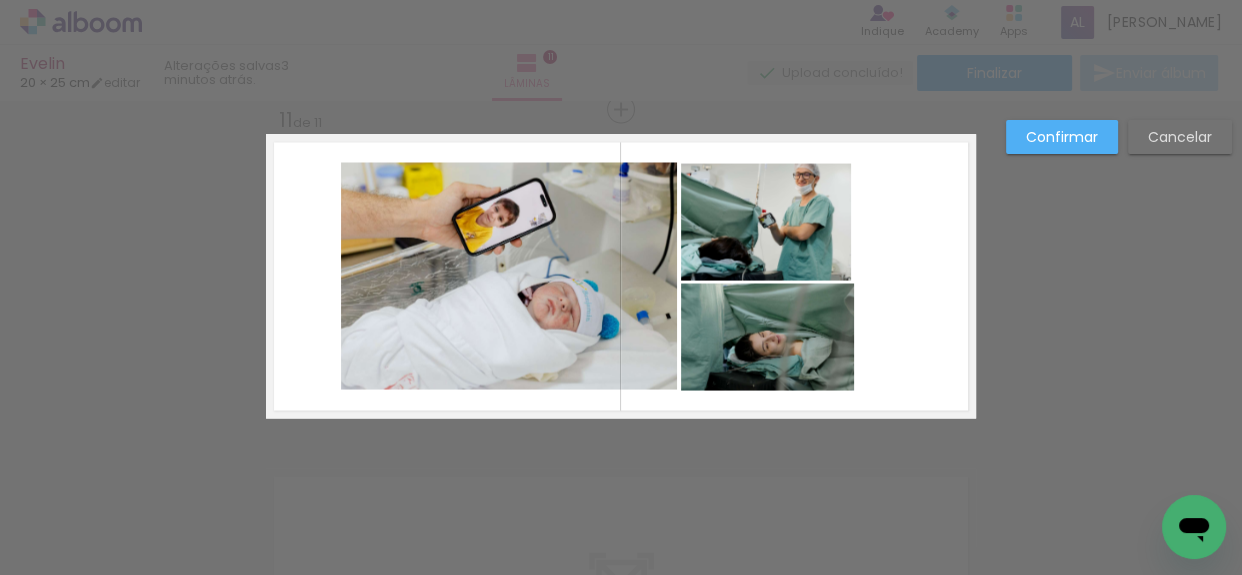 click 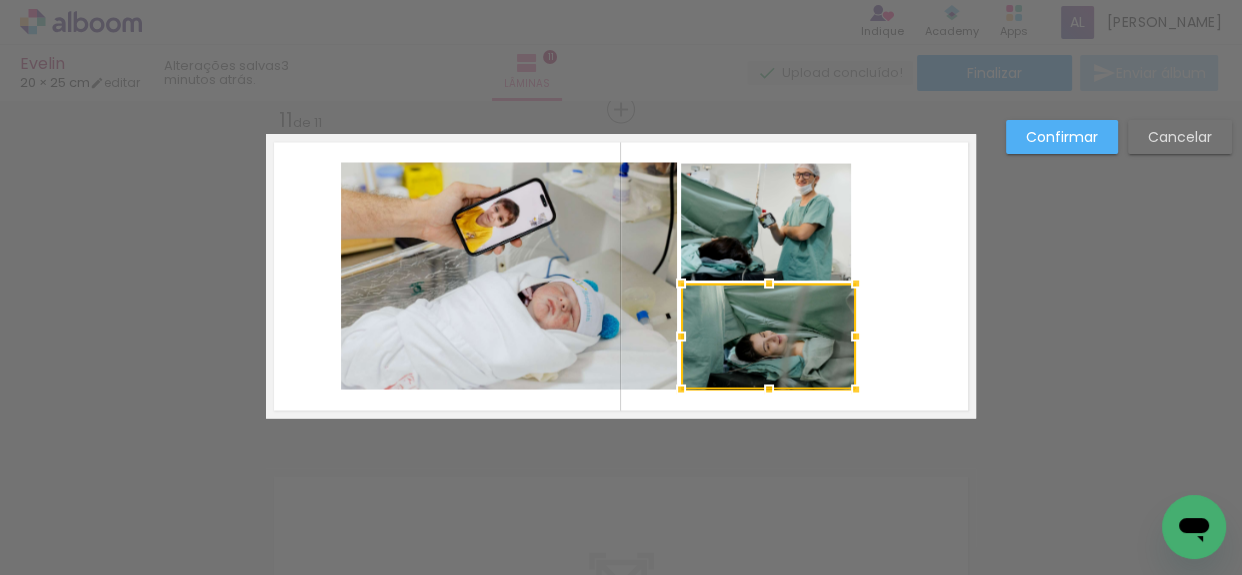 drag, startPoint x: 847, startPoint y: 337, endPoint x: 858, endPoint y: 337, distance: 11 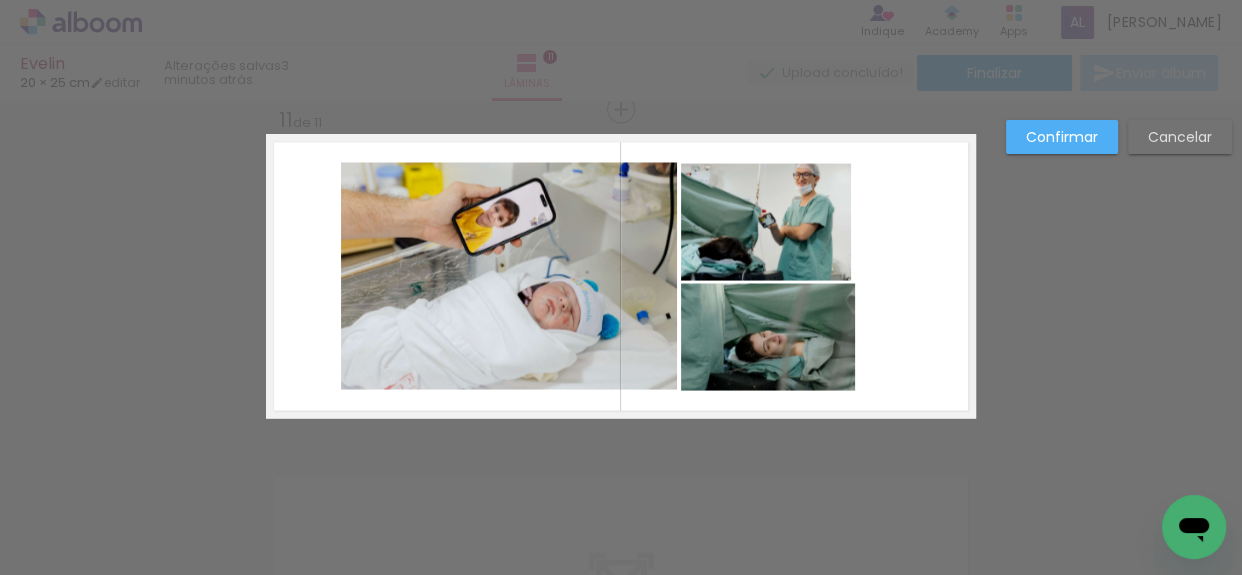 click 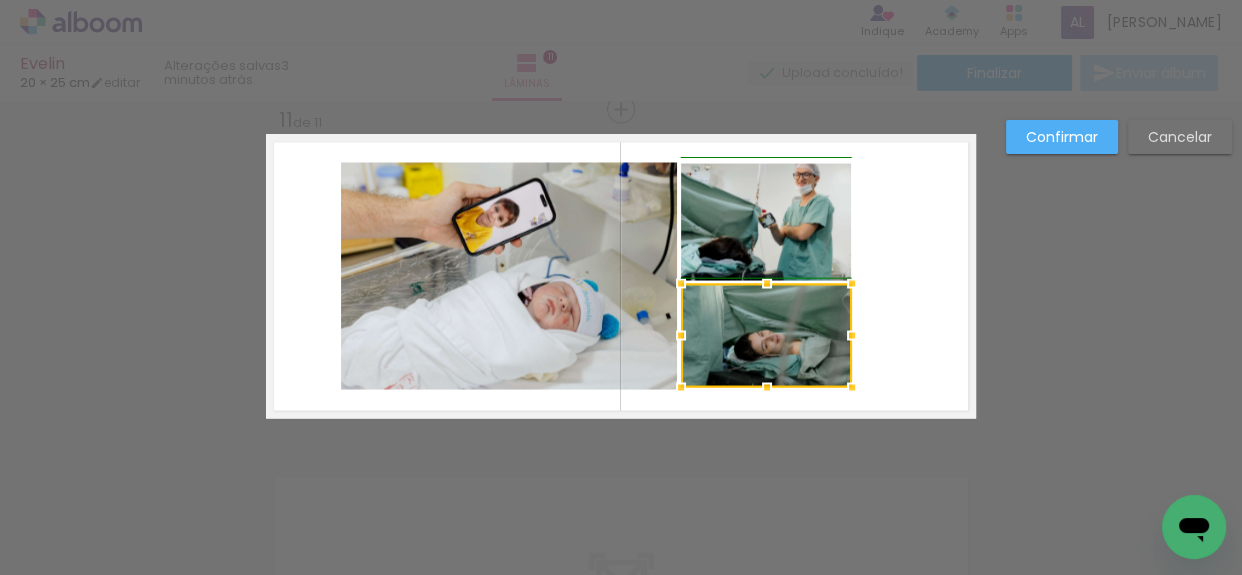 click at bounding box center [852, 387] 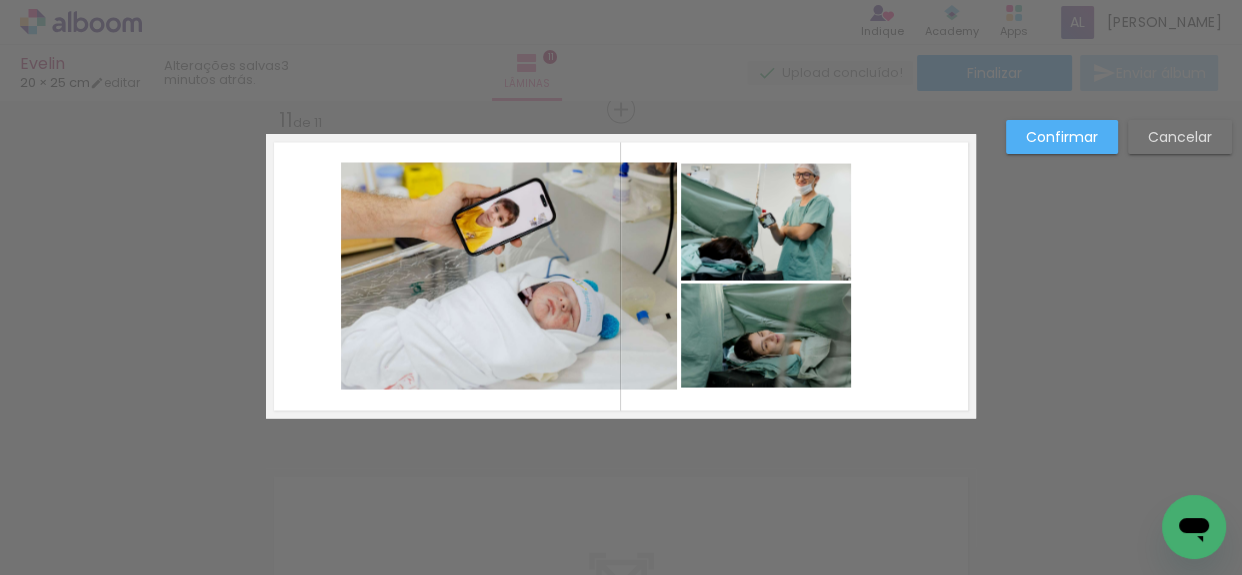 click at bounding box center (621, 276) 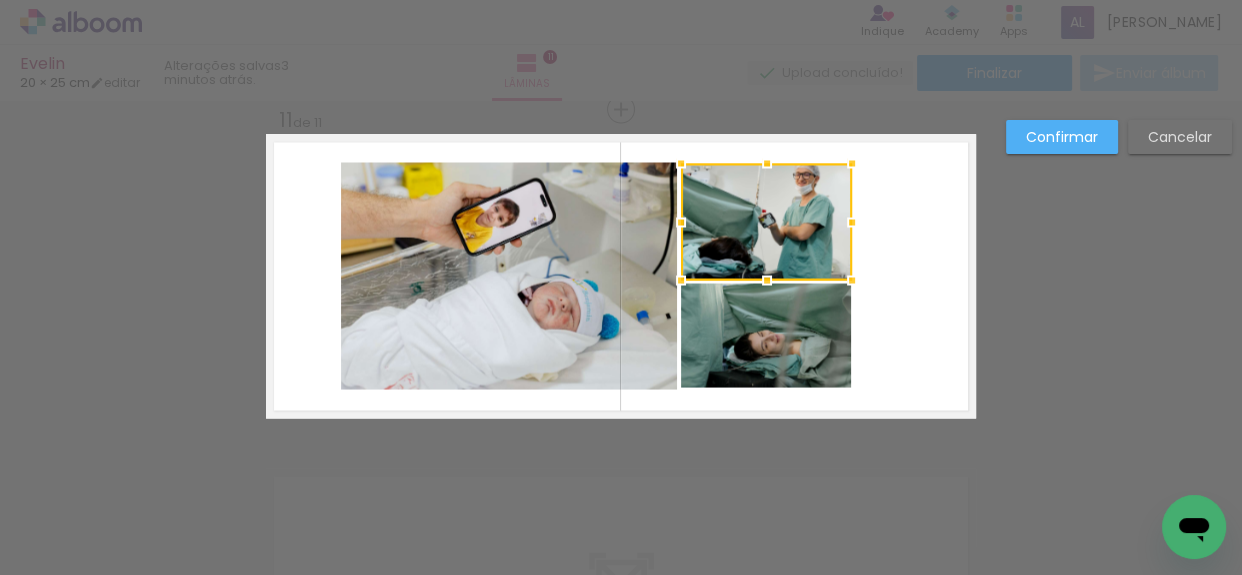 click on "Confirmar Cancelar" at bounding box center [1114, 144] 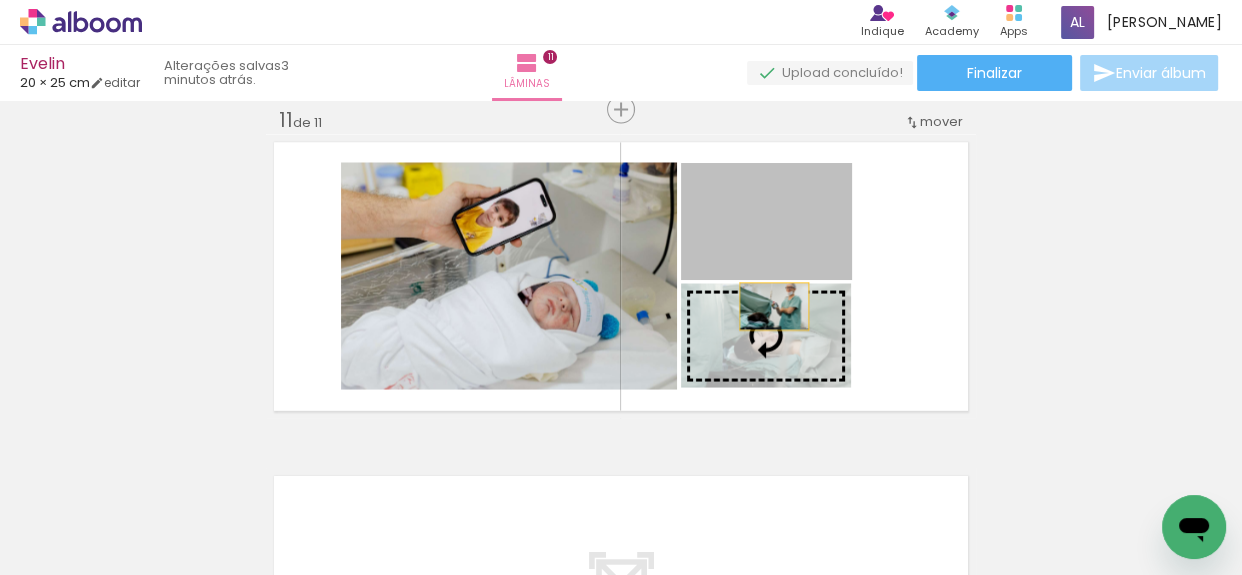 drag, startPoint x: 769, startPoint y: 232, endPoint x: 767, endPoint y: 305, distance: 73.02739 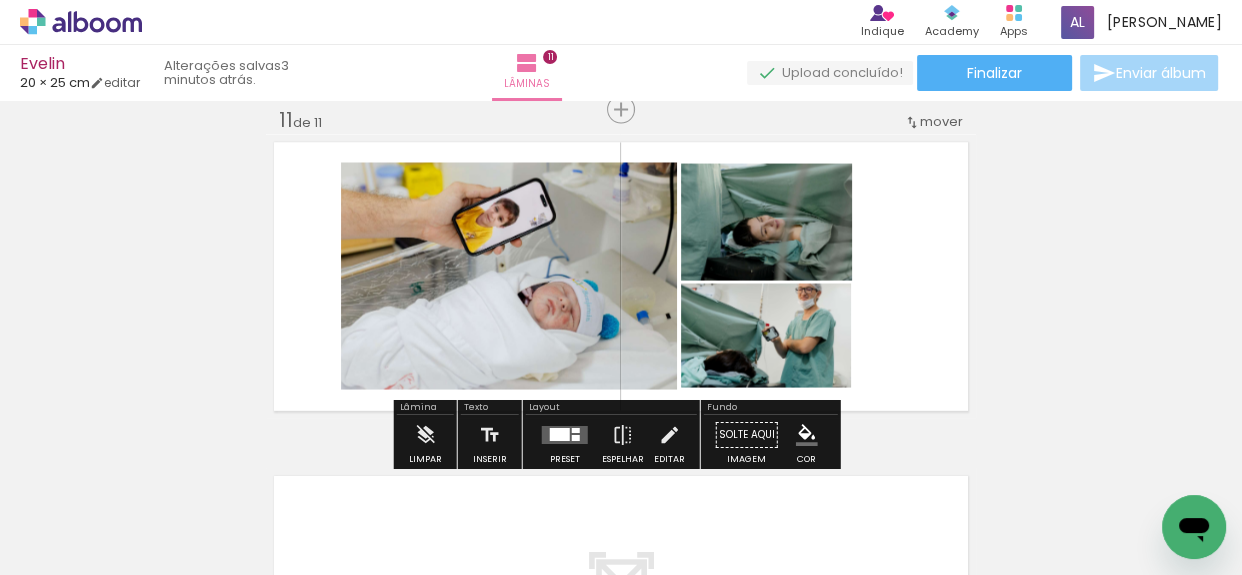 click on "Inserir lâmina 1  de 11  Inserir lâmina 2  de 11  Inserir lâmina 3  de 11  Inserir lâmina 4  de 11  Inserir lâmina 5  de 11  Inserir lâmina 6  de 11  Inserir lâmina 7  de 11  Inserir lâmina 8  de 11  Inserir lâmina 9  de 11  Inserir lâmina 10  de 11  Inserir lâmina 11  de 11" at bounding box center [621, -1253] 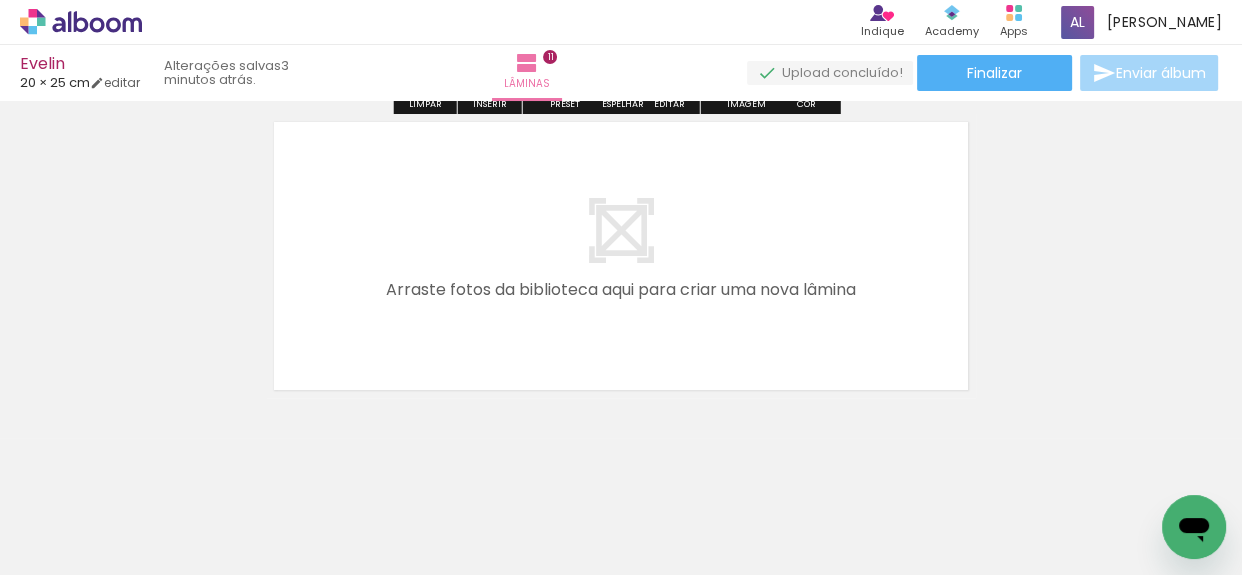scroll, scrollTop: 3729, scrollLeft: 0, axis: vertical 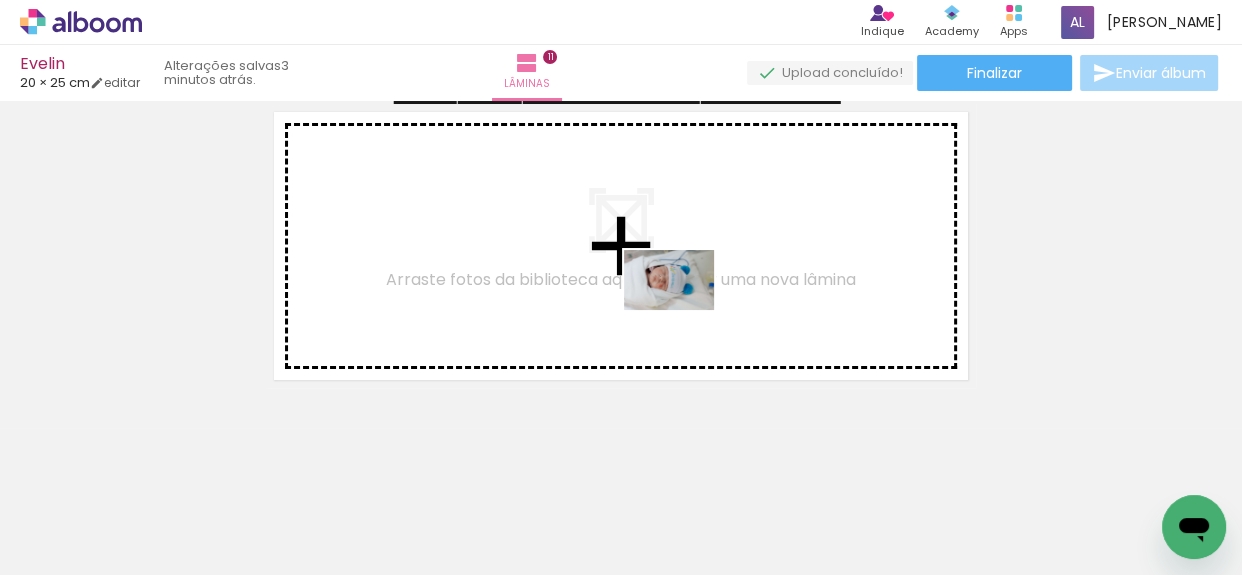 drag, startPoint x: 550, startPoint y: 532, endPoint x: 684, endPoint y: 310, distance: 259.30676 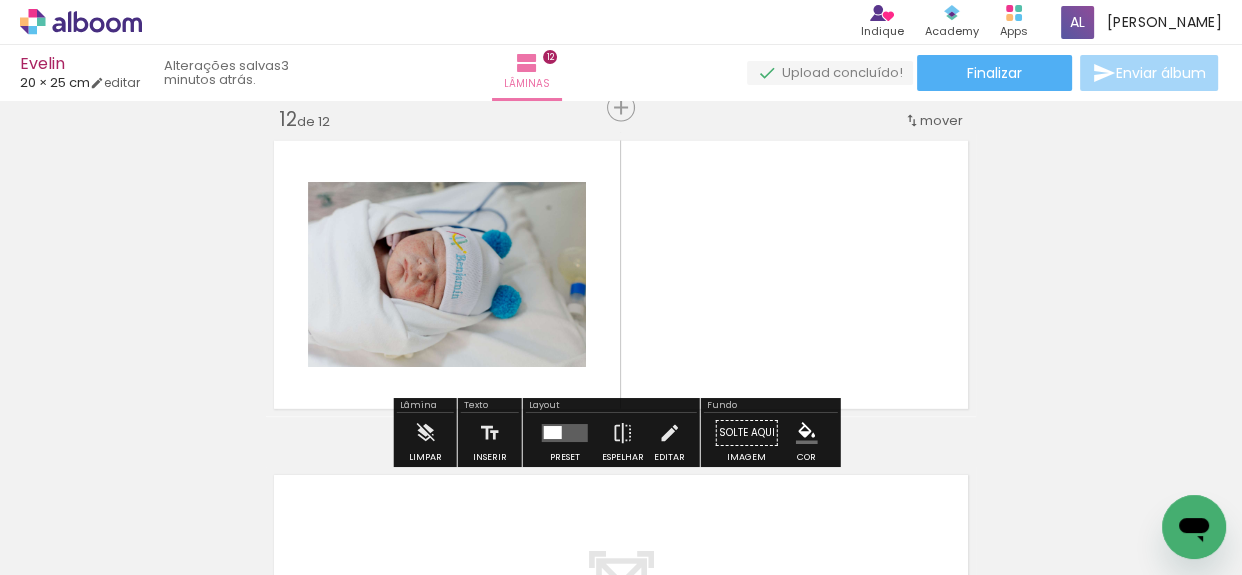 scroll, scrollTop: 3699, scrollLeft: 0, axis: vertical 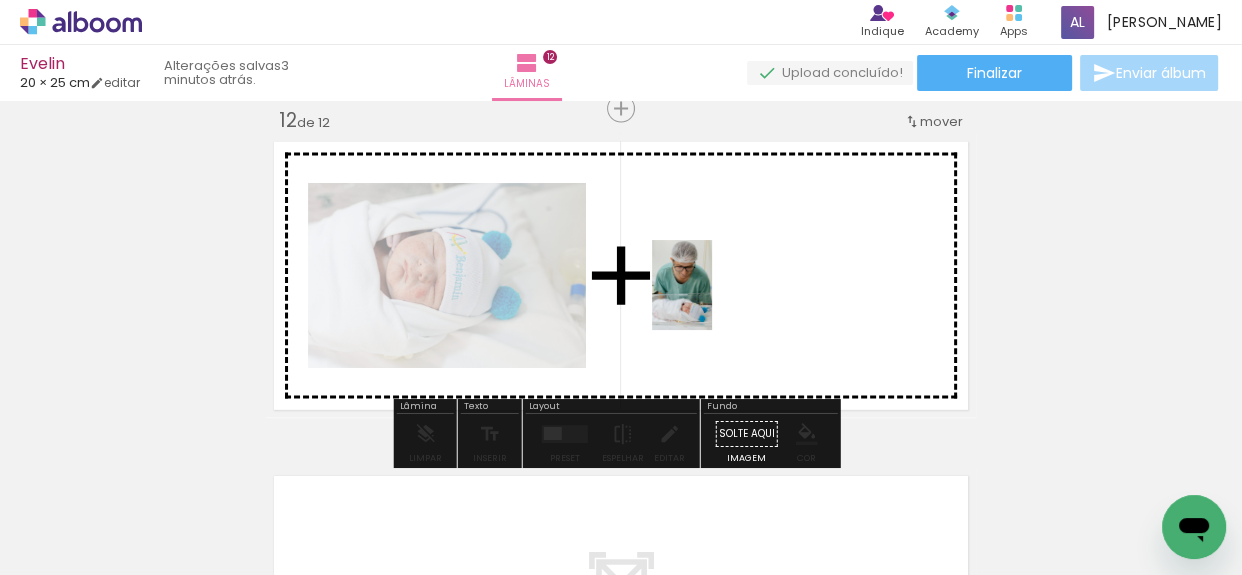drag, startPoint x: 653, startPoint y: 520, endPoint x: 712, endPoint y: 300, distance: 227.77402 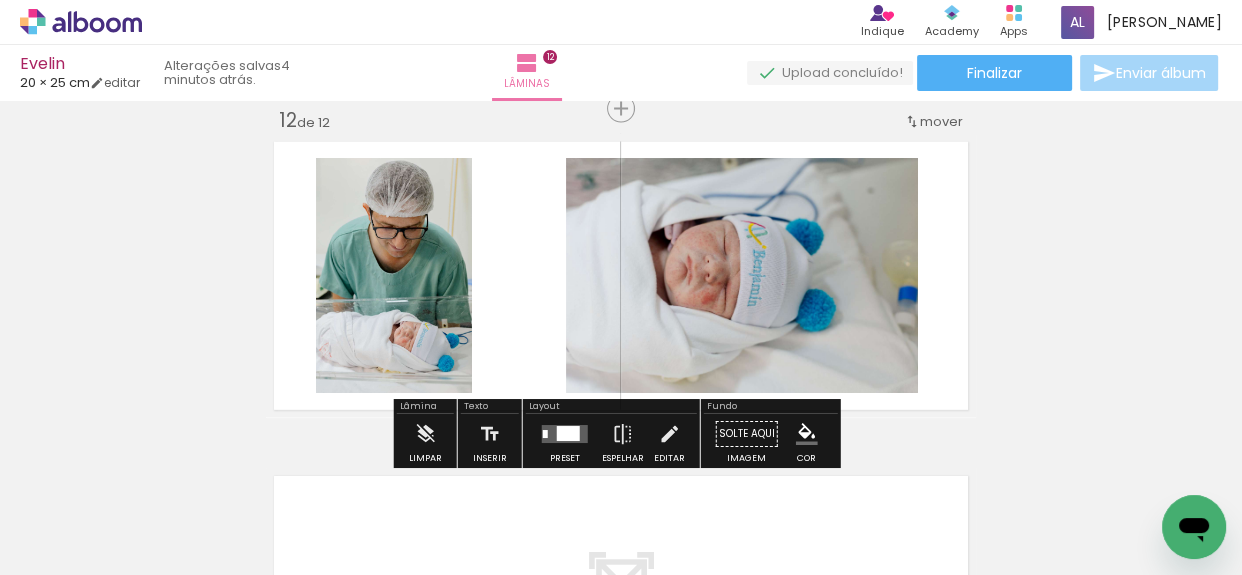 click 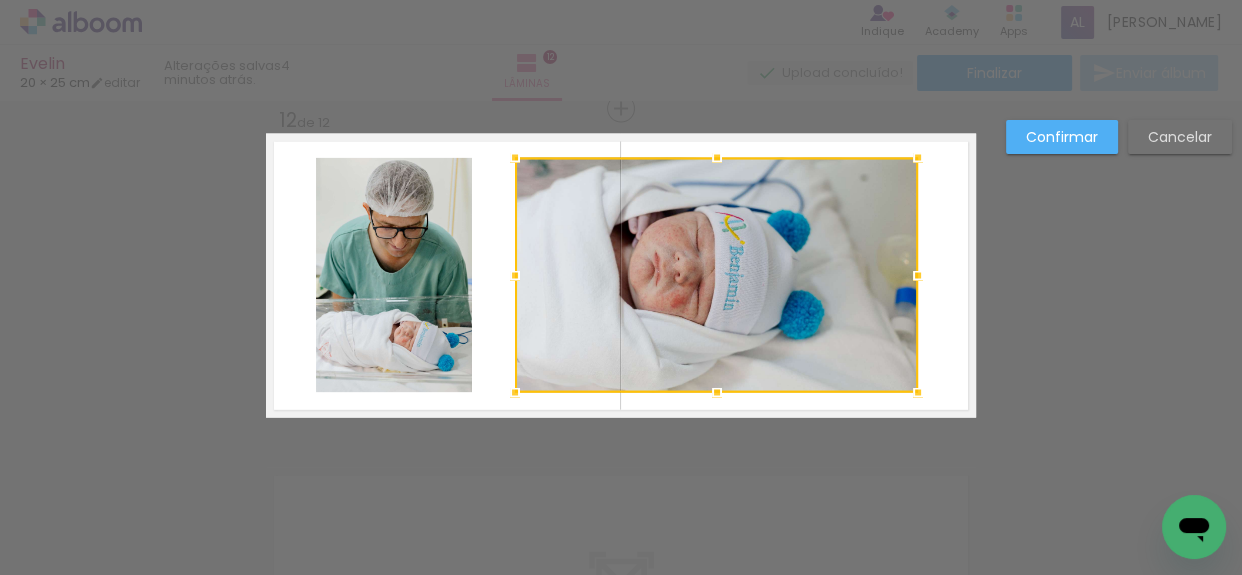 drag, startPoint x: 557, startPoint y: 277, endPoint x: 506, endPoint y: 297, distance: 54.781384 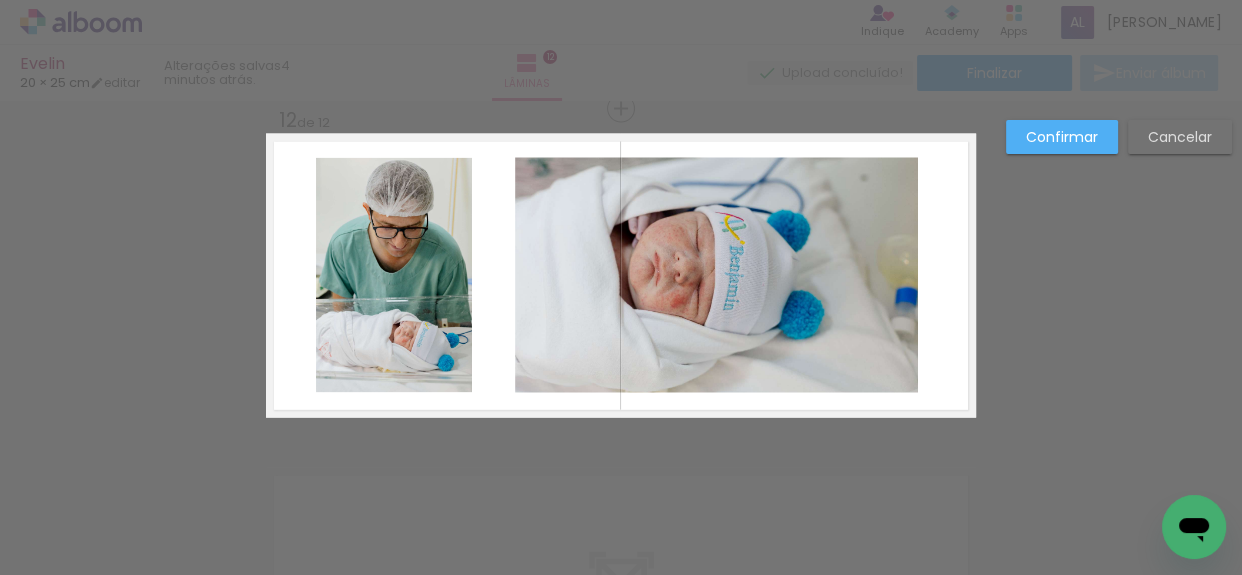 click at bounding box center (621, 276) 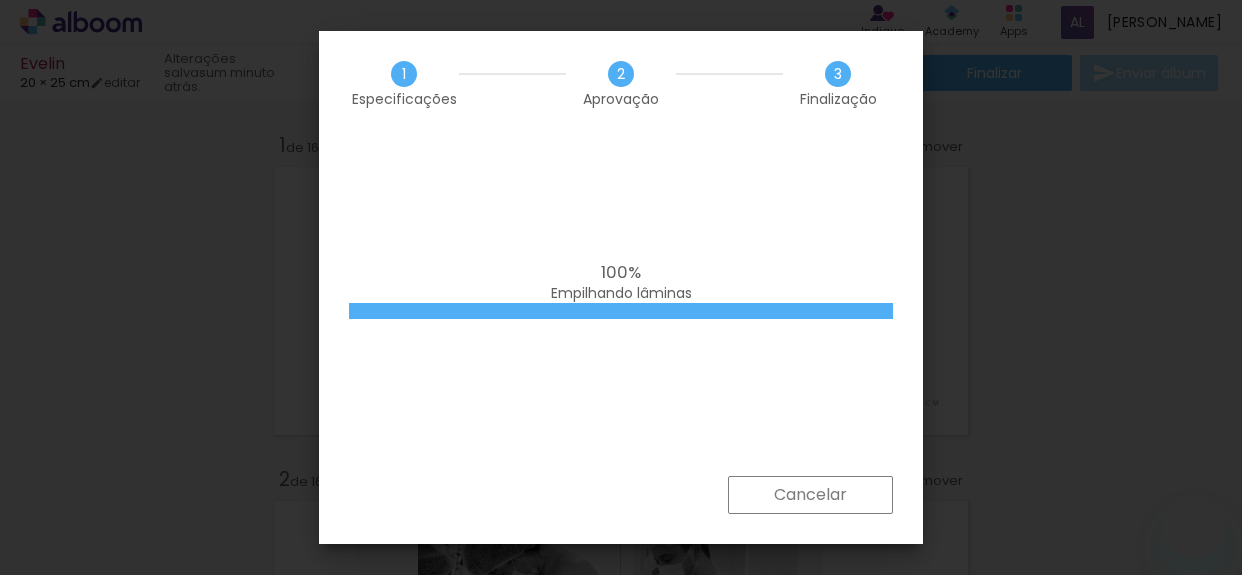 scroll, scrollTop: 0, scrollLeft: 0, axis: both 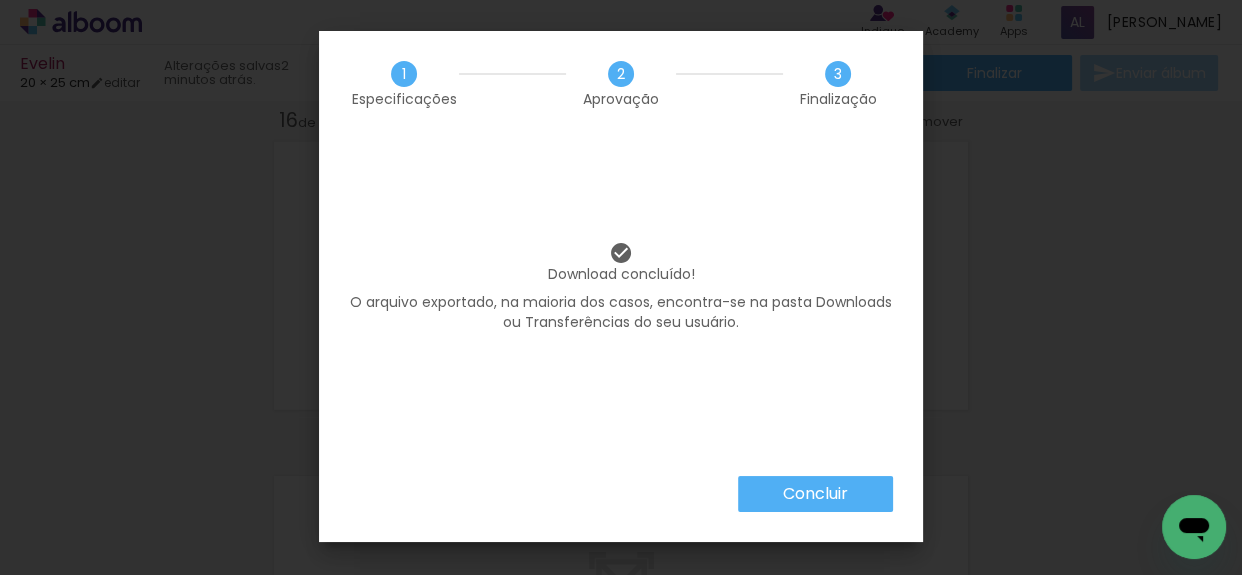 click on "Concluir" at bounding box center [815, 494] 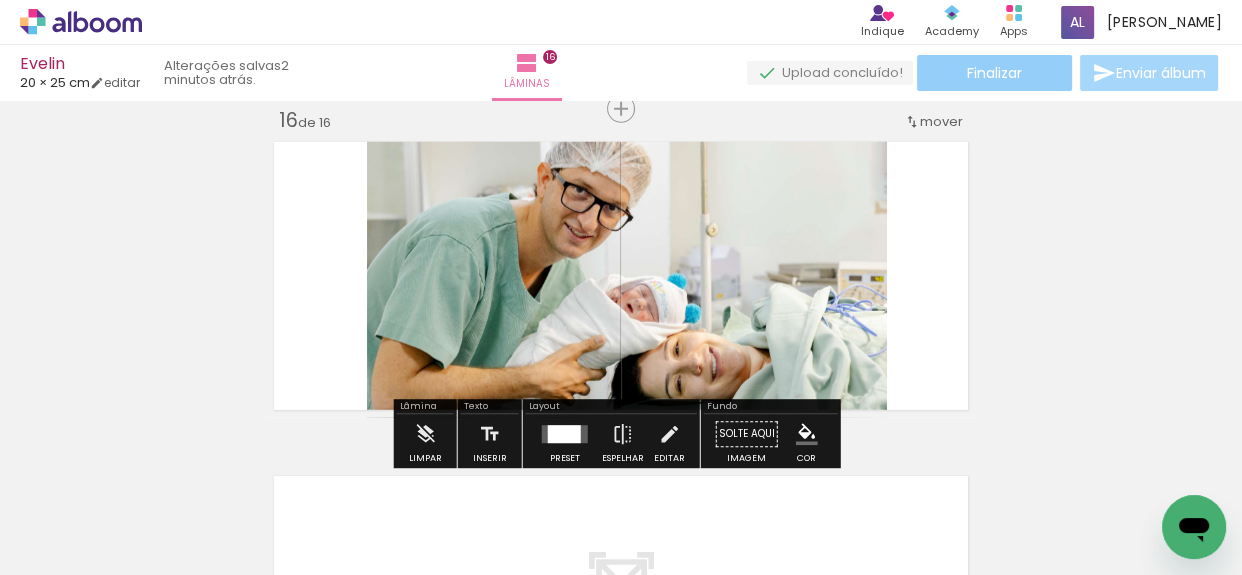 click on "Finalizar" 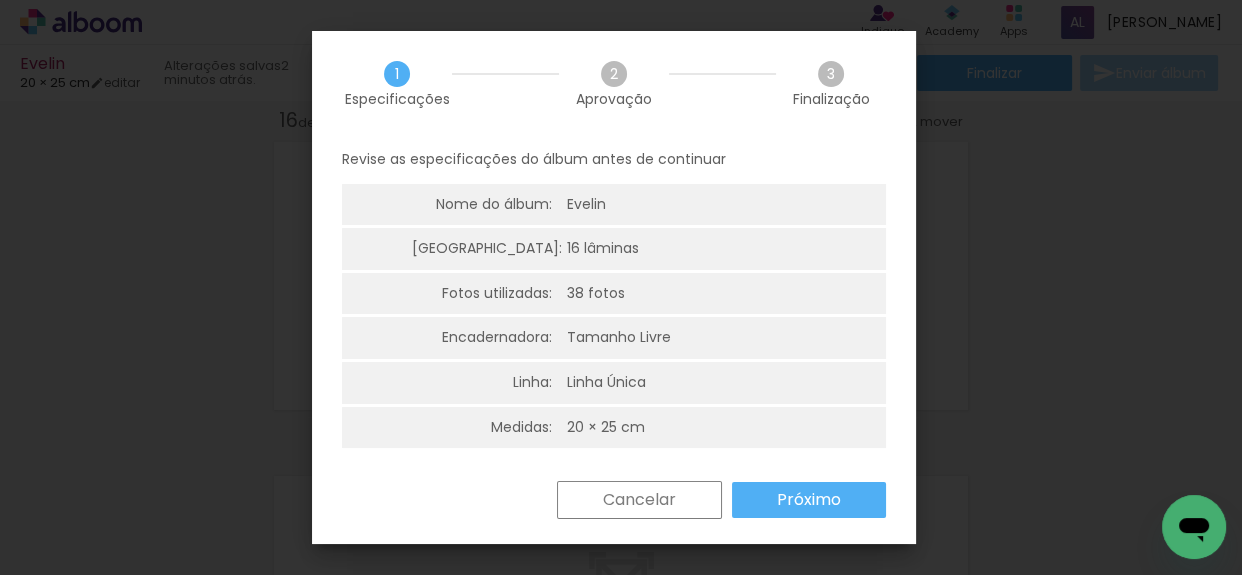 click on "Próximo" at bounding box center (809, 500) 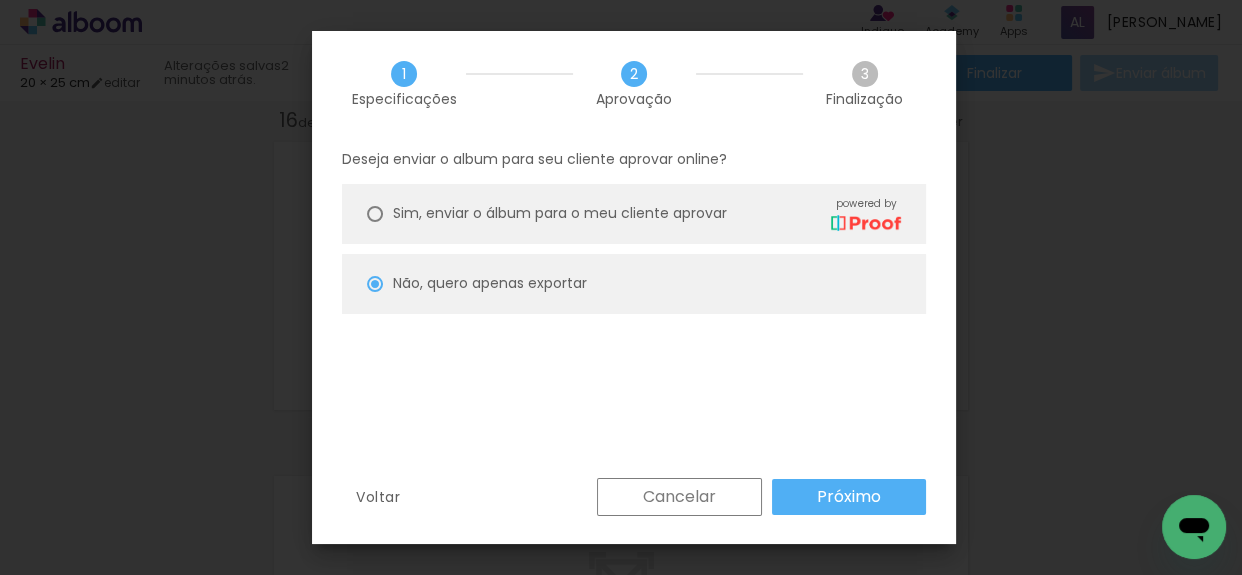 click on "Sim, enviar o álbum para o meu cliente aprovar" at bounding box center [560, 213] 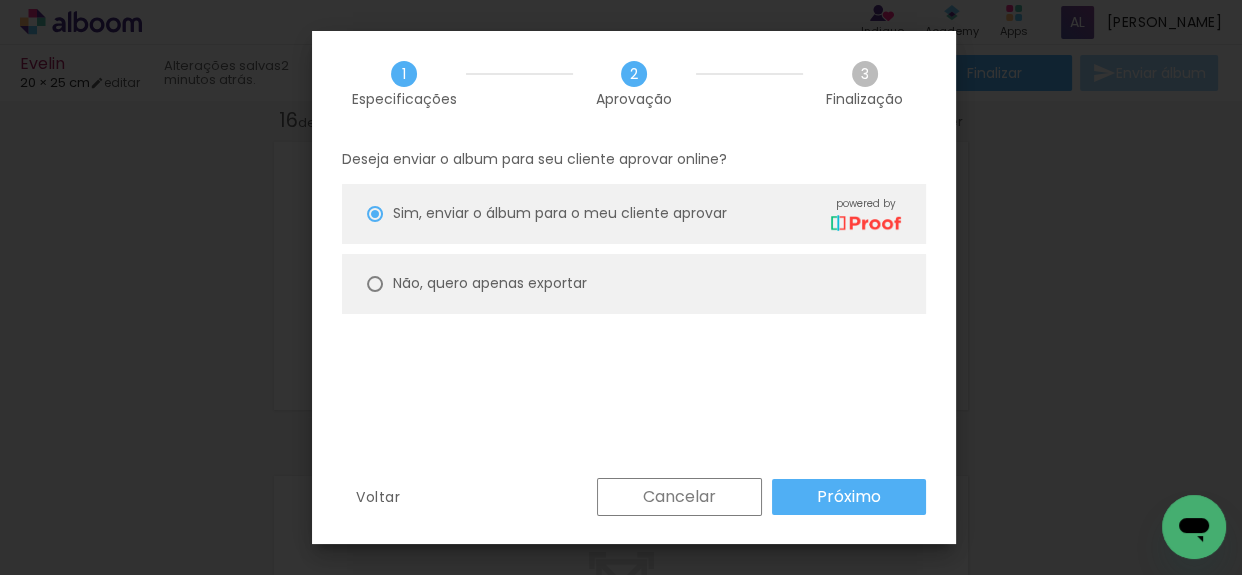 click on "Próximo" at bounding box center [849, 497] 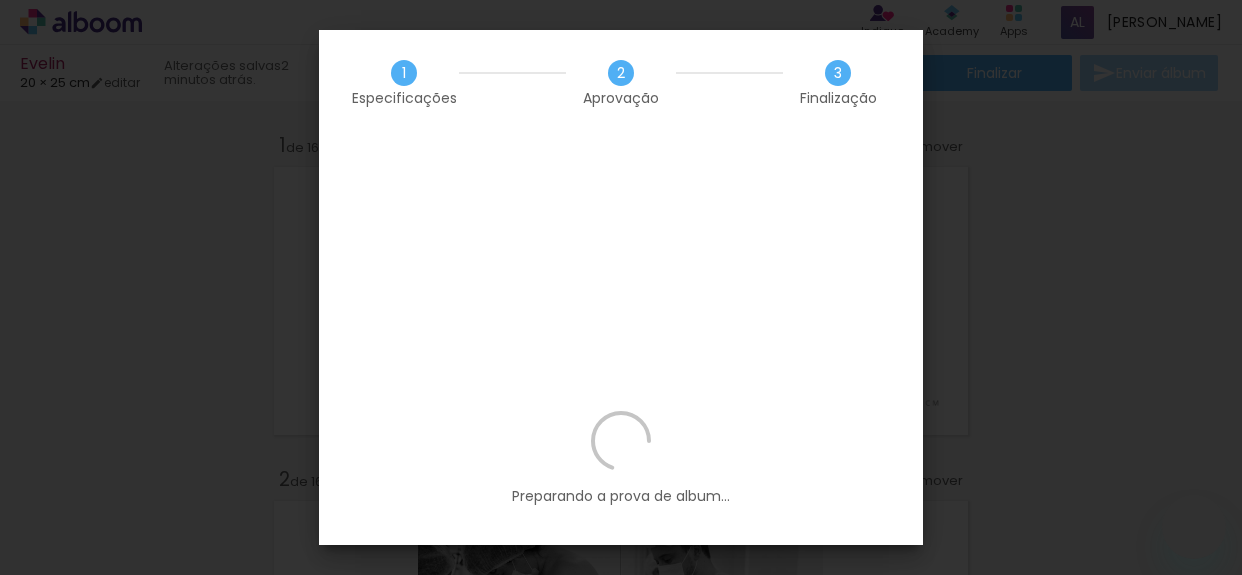 scroll, scrollTop: 0, scrollLeft: 0, axis: both 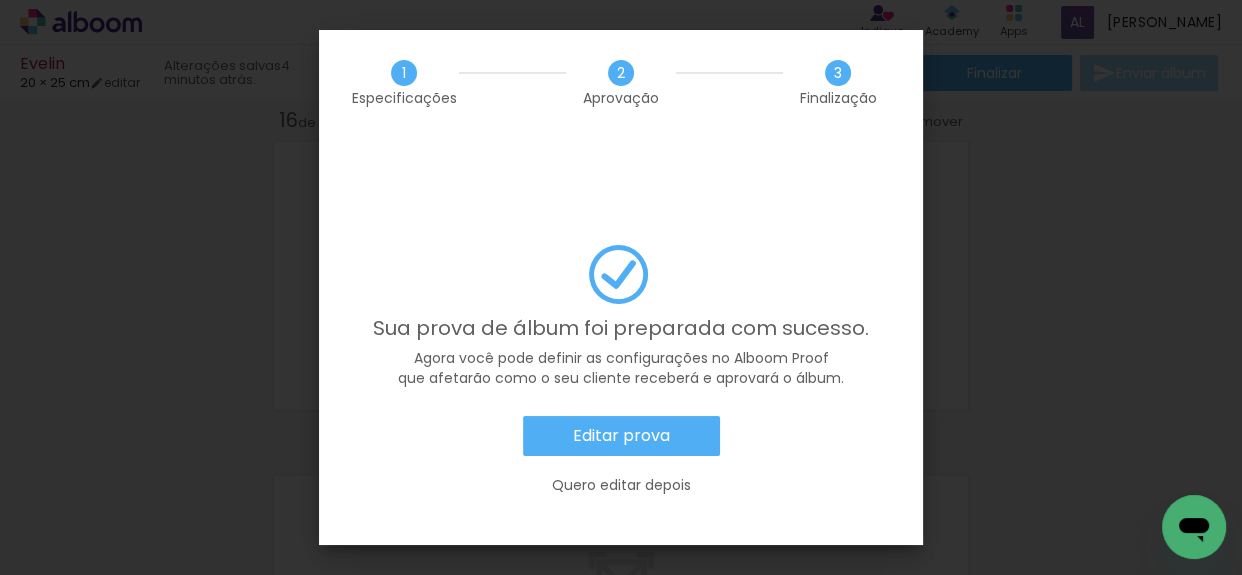click on "Editar prova" at bounding box center [621, 436] 